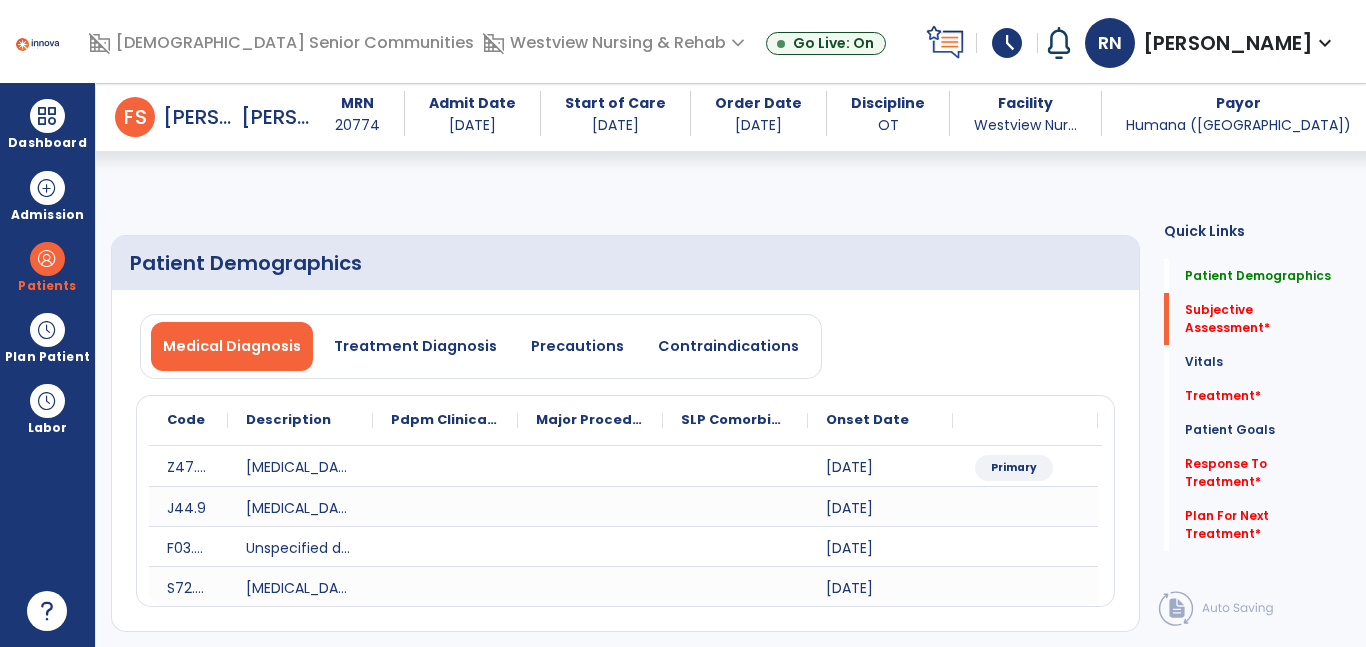 select on "*" 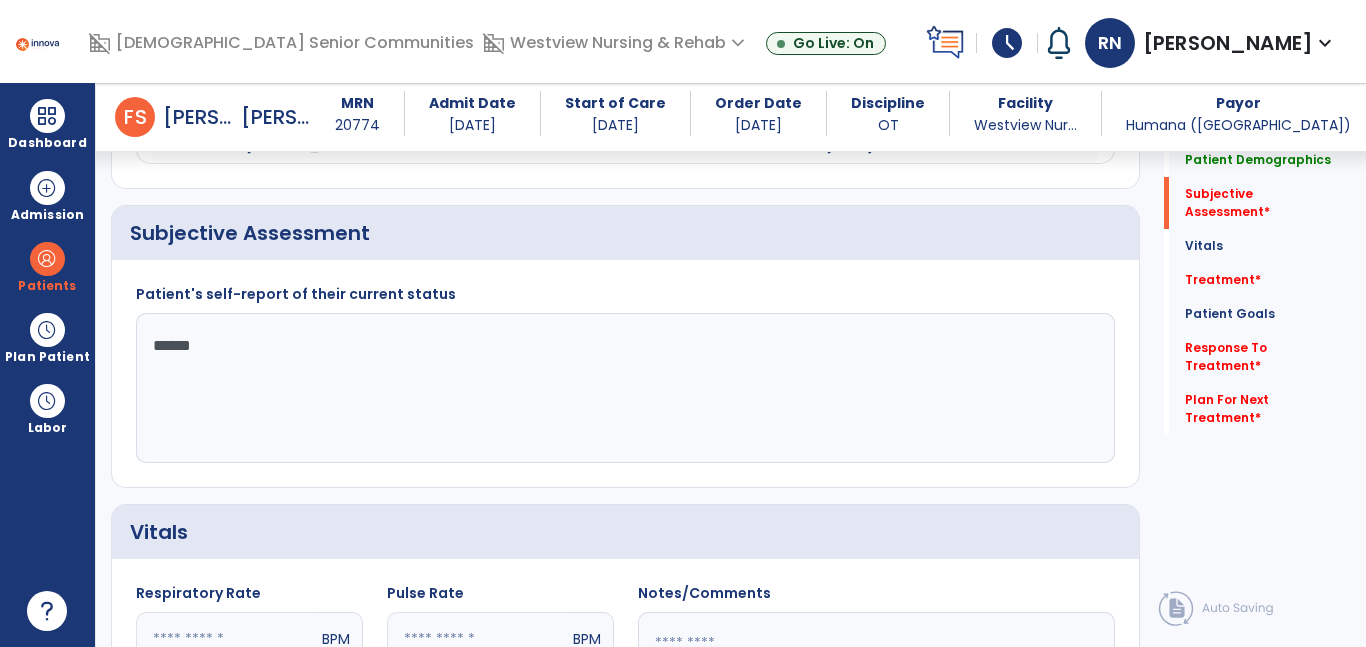 type on "*******" 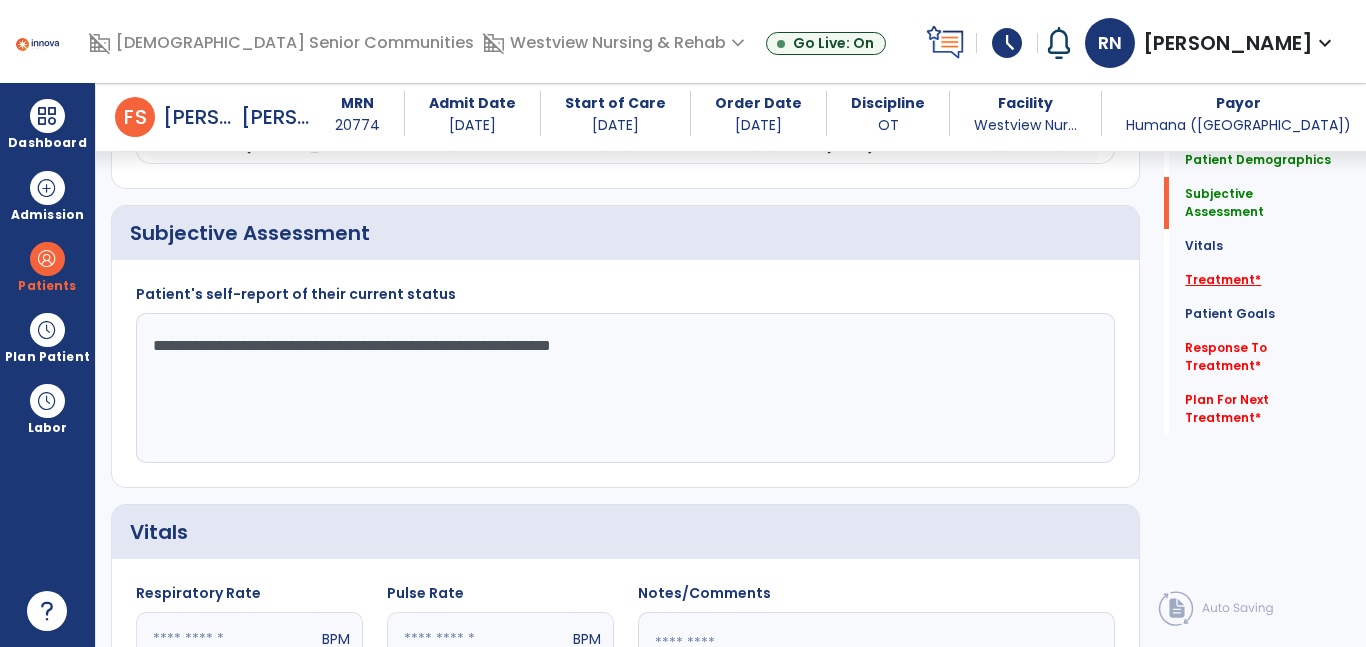 type on "**********" 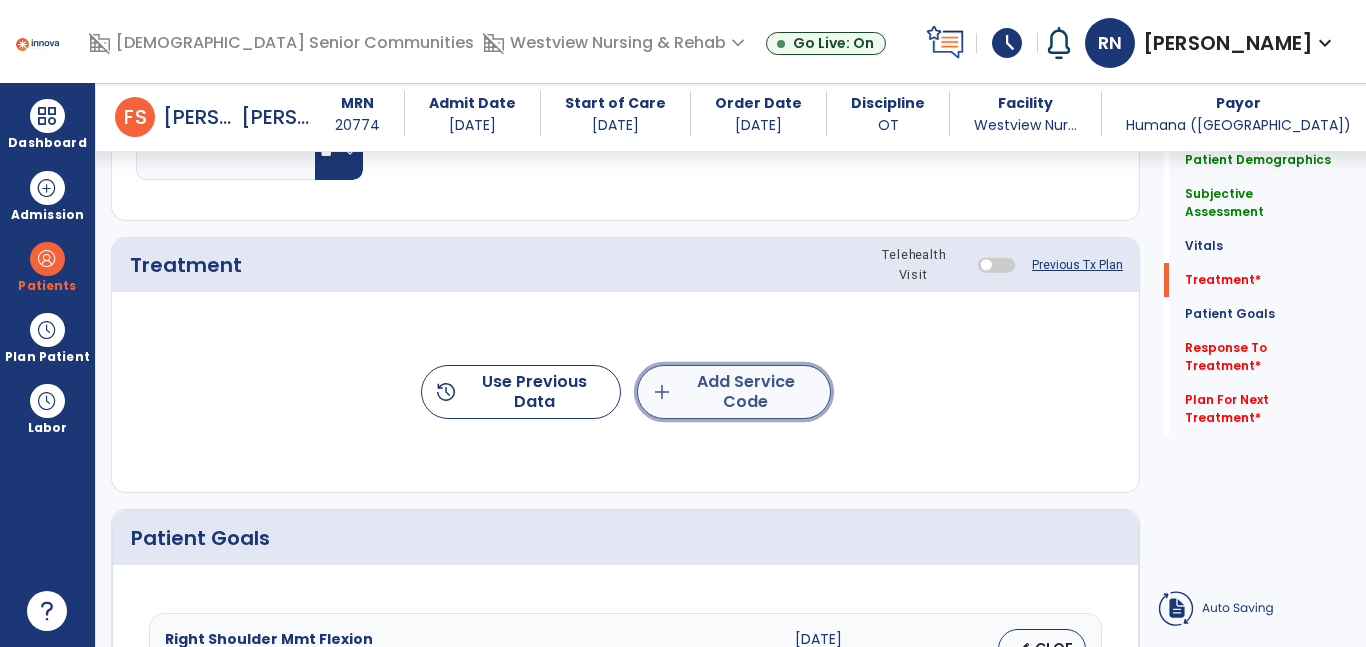 click on "add  Add Service Code" 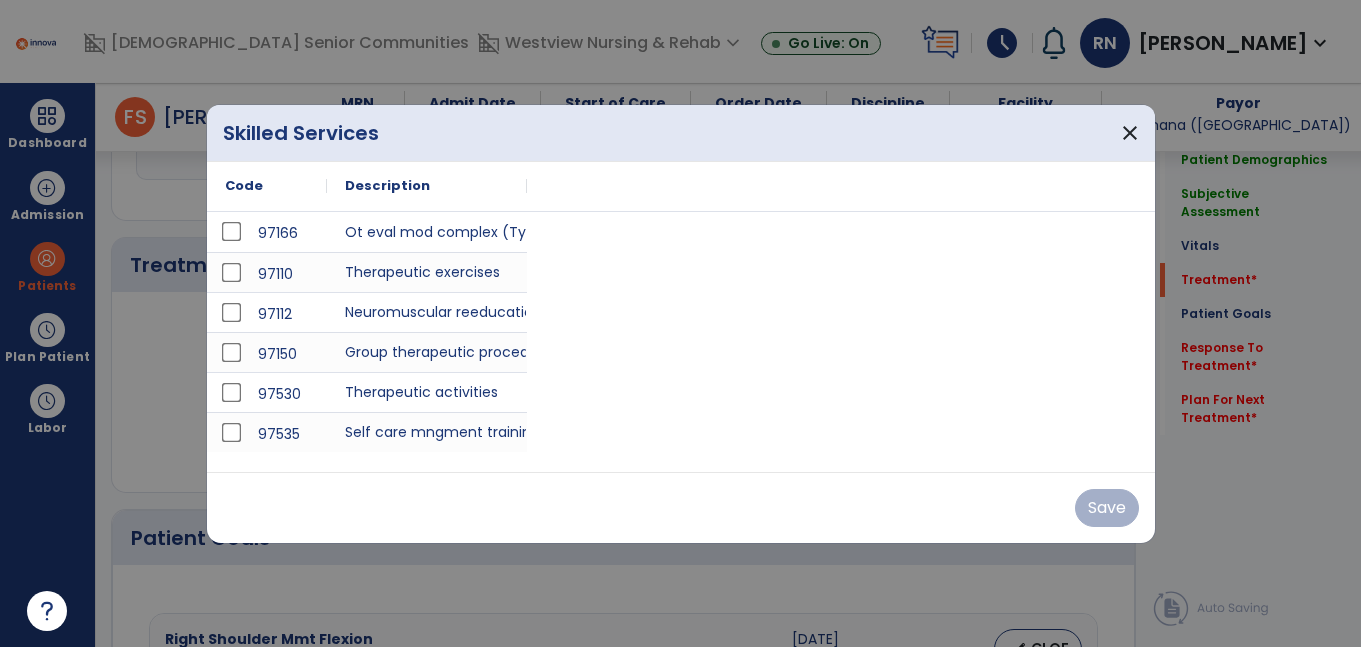 scroll, scrollTop: 1132, scrollLeft: 0, axis: vertical 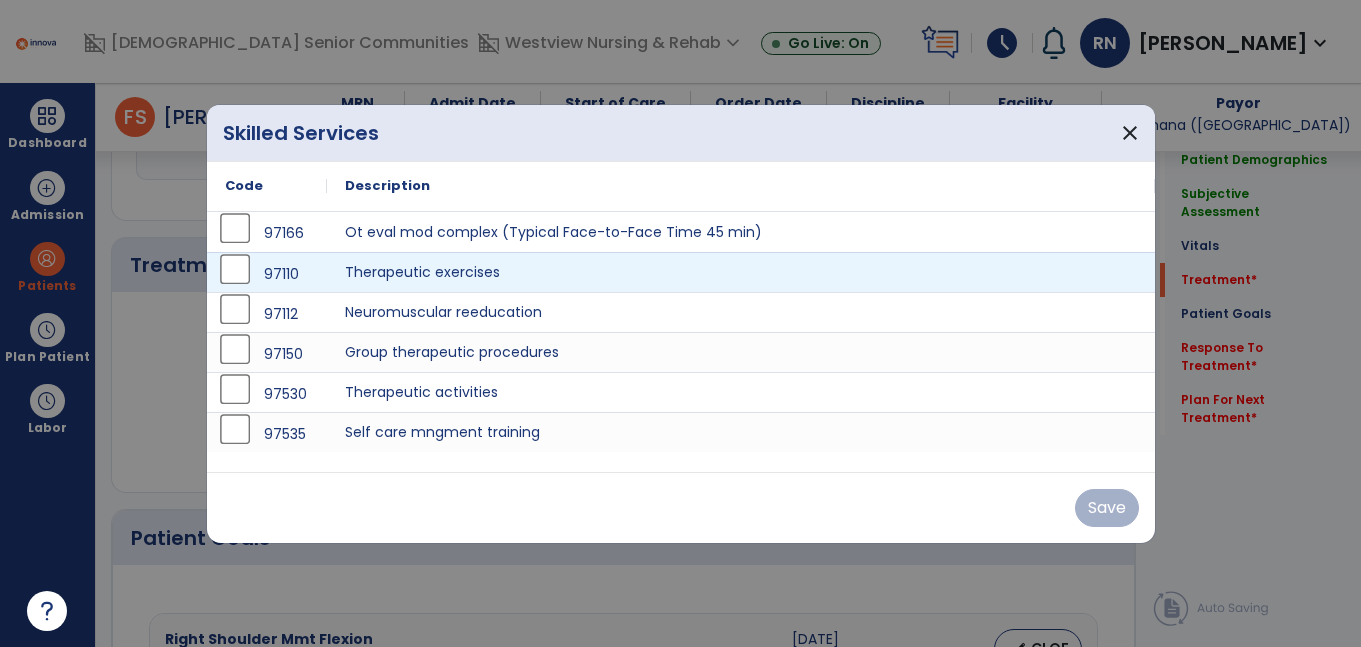 click on "97110" at bounding box center [267, 274] 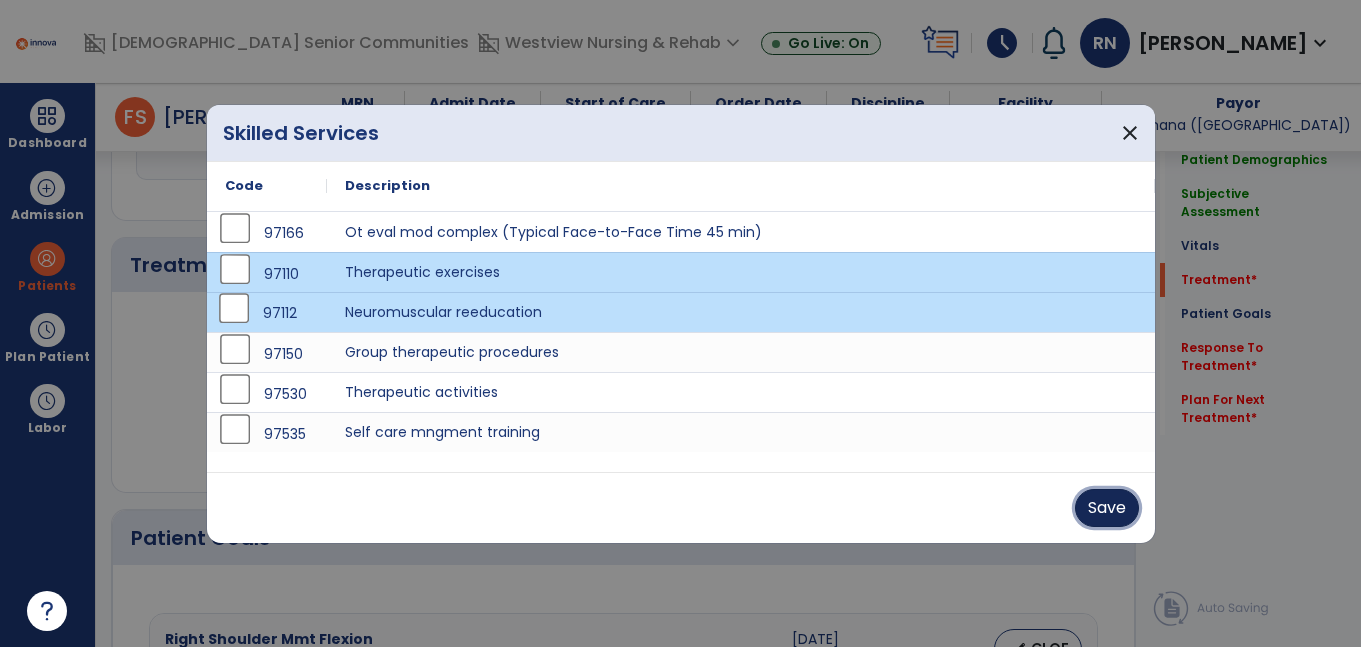 click on "Save" at bounding box center [1107, 508] 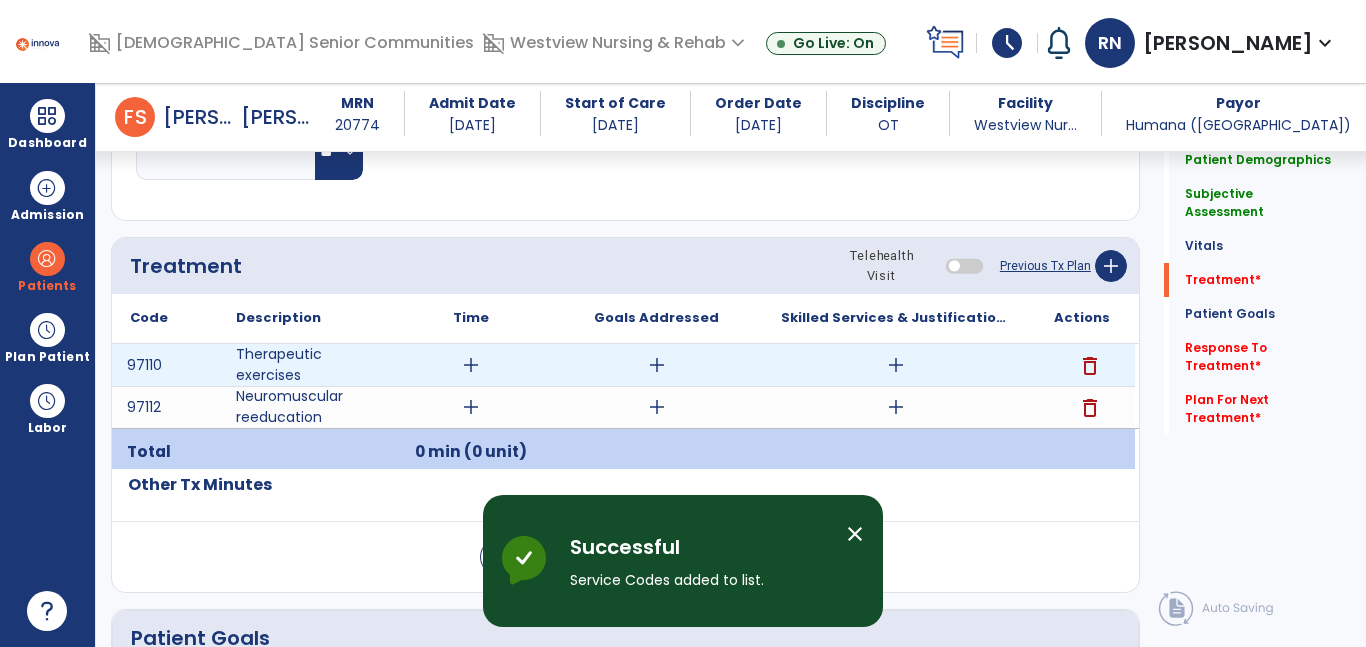 click on "add" at bounding box center [471, 365] 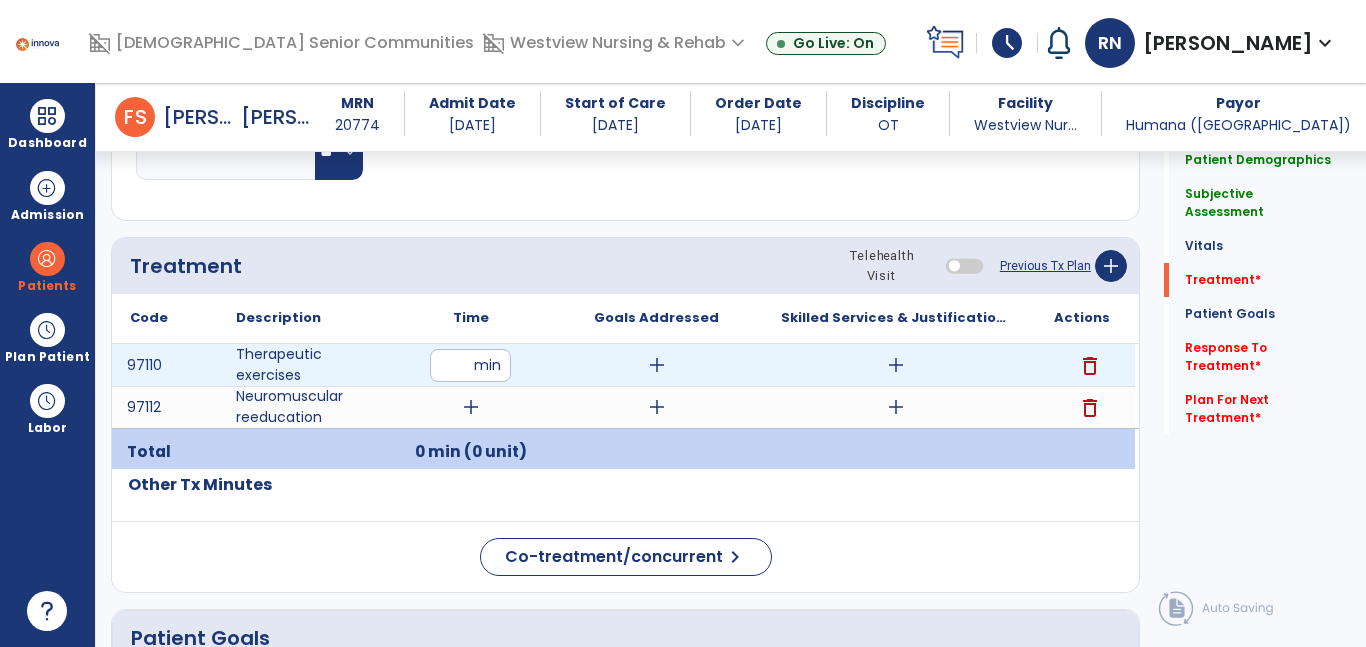 click at bounding box center [470, 365] 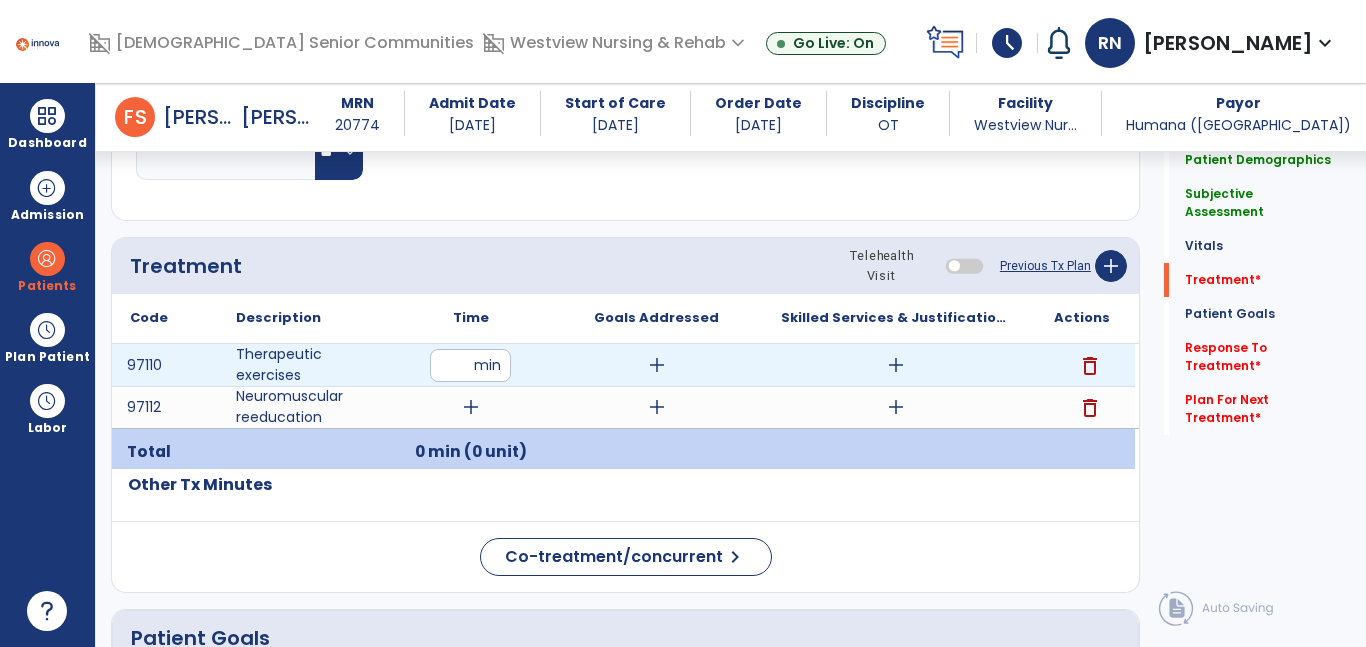 click at bounding box center [470, 365] 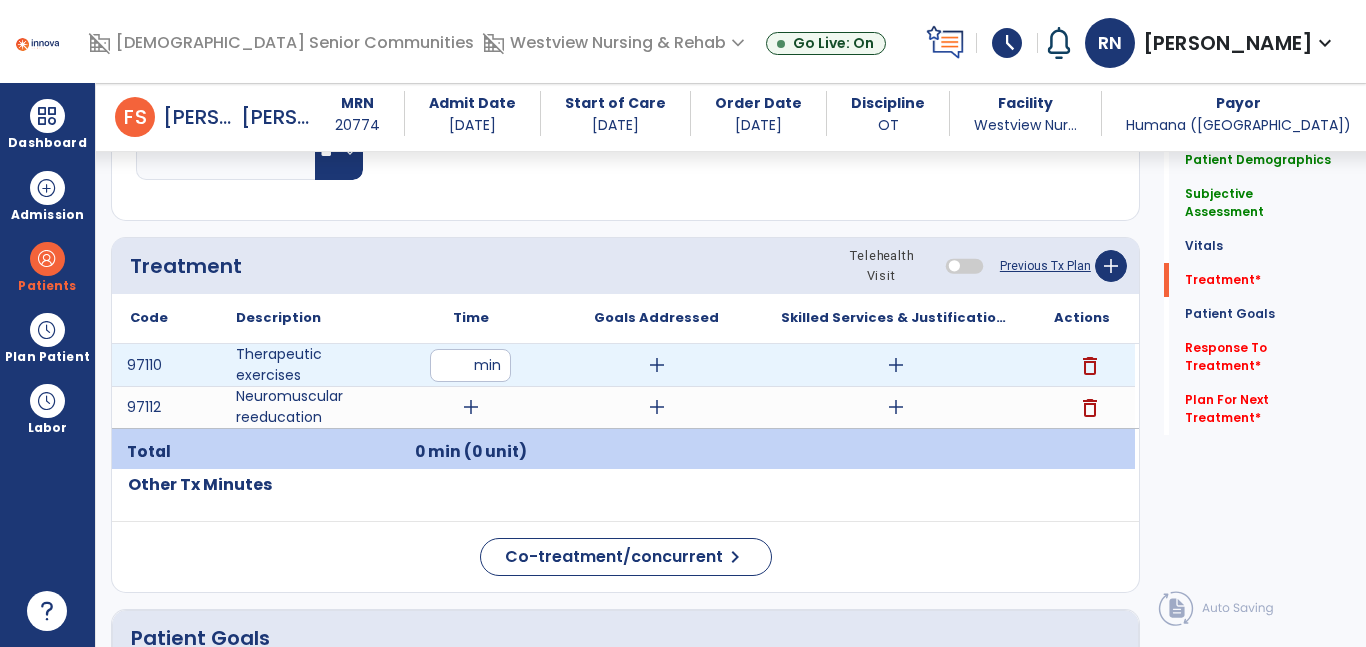 type on "**" 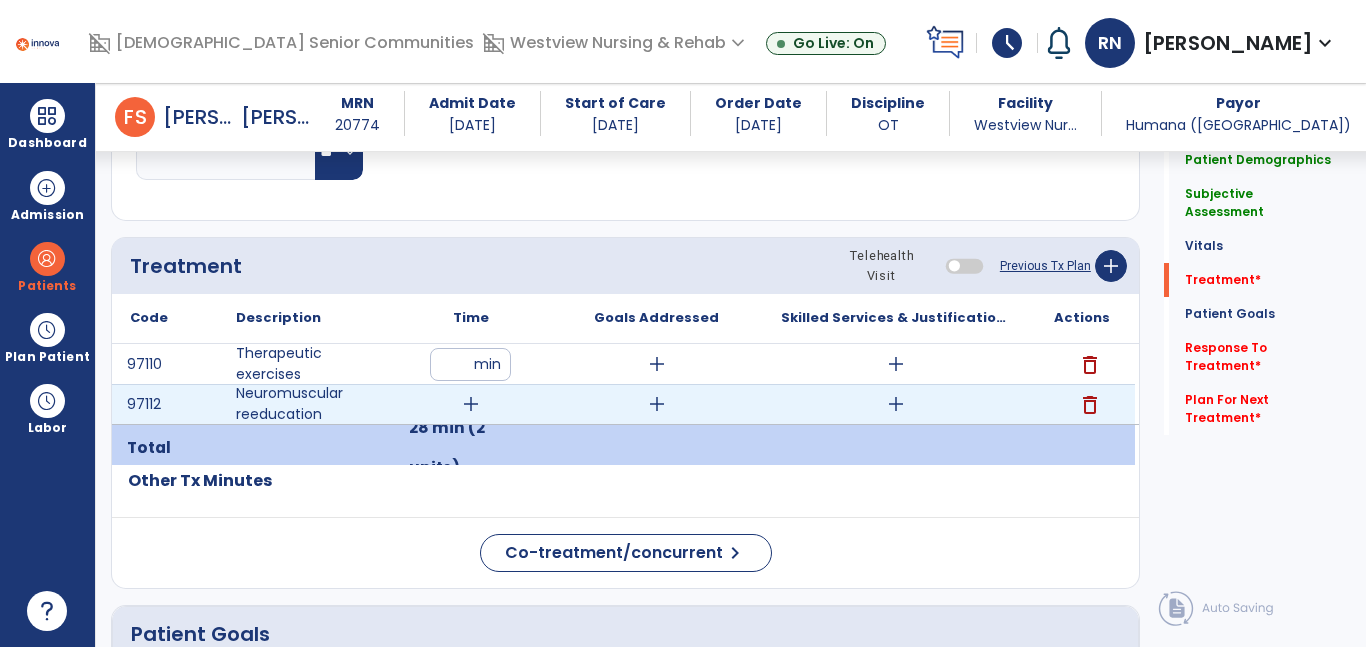 click on "add" at bounding box center [471, 404] 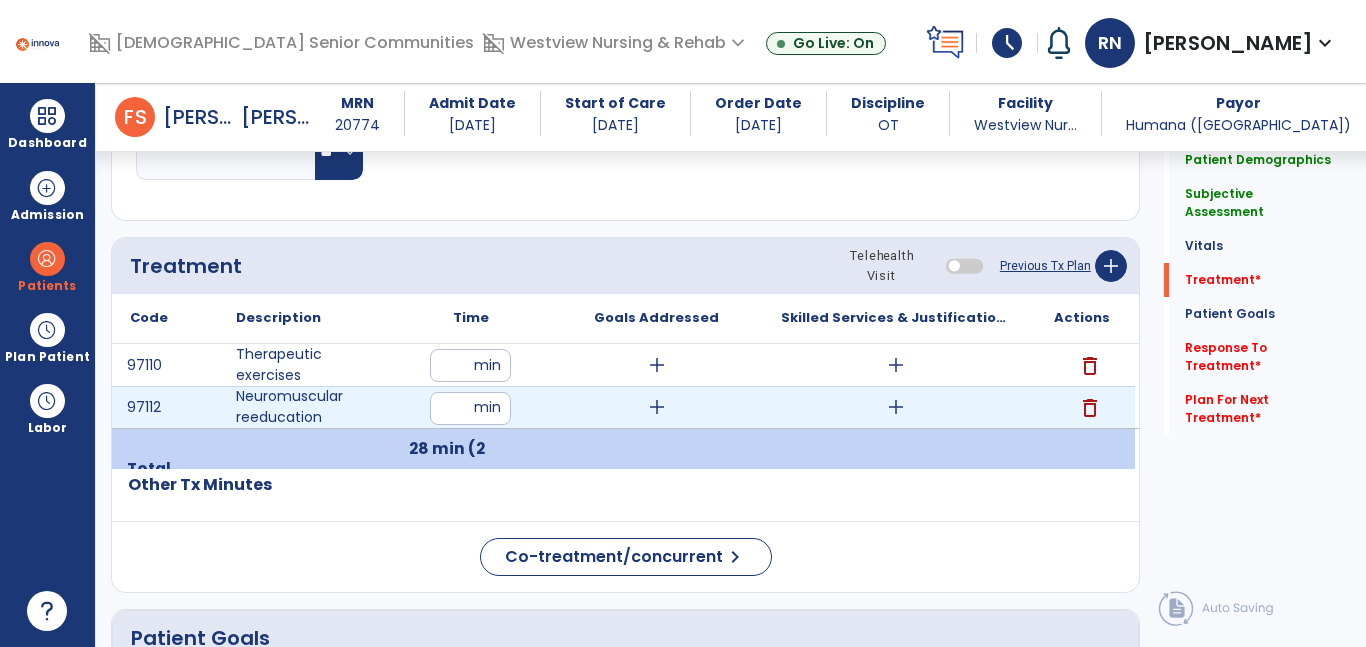 type on "**" 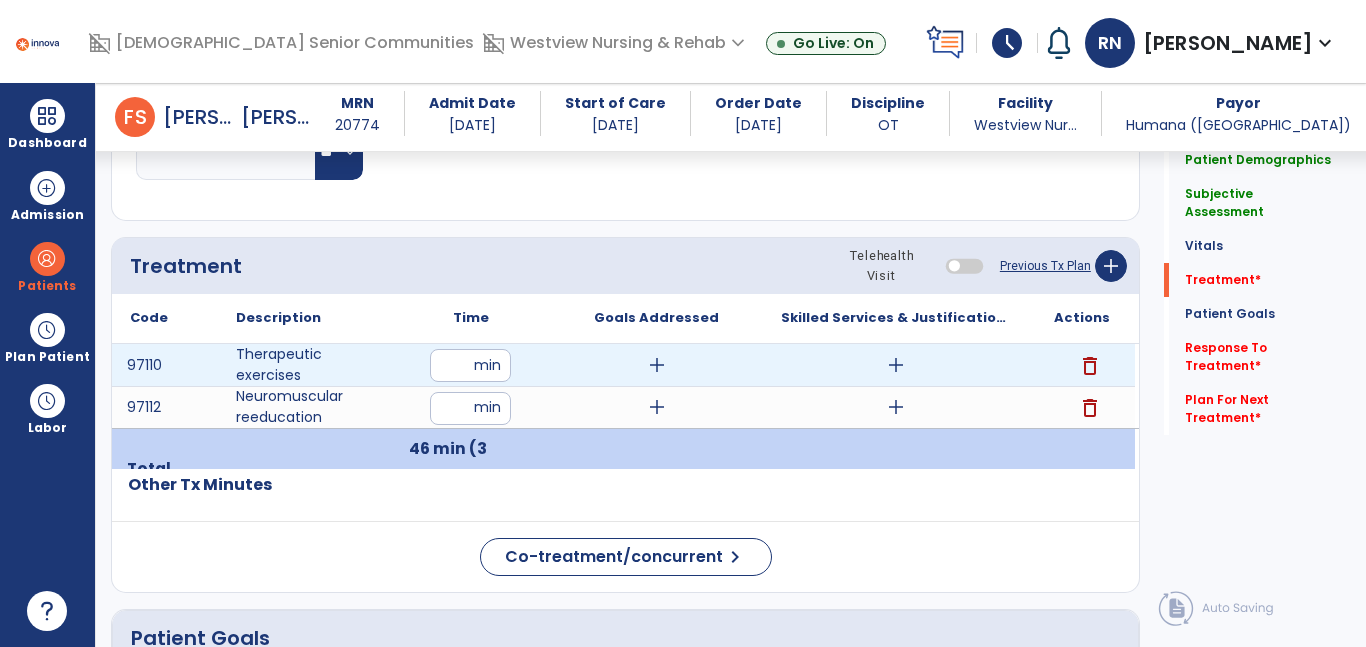 click on "add" at bounding box center [657, 365] 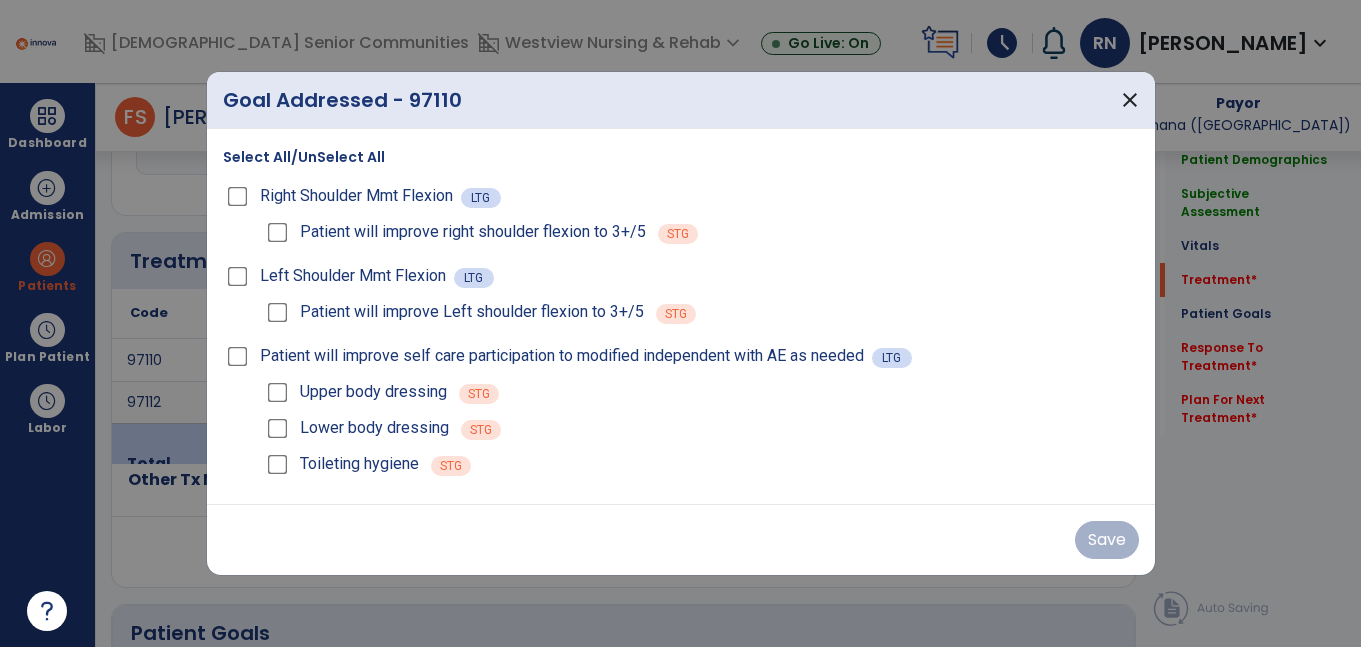 scroll, scrollTop: 1132, scrollLeft: 0, axis: vertical 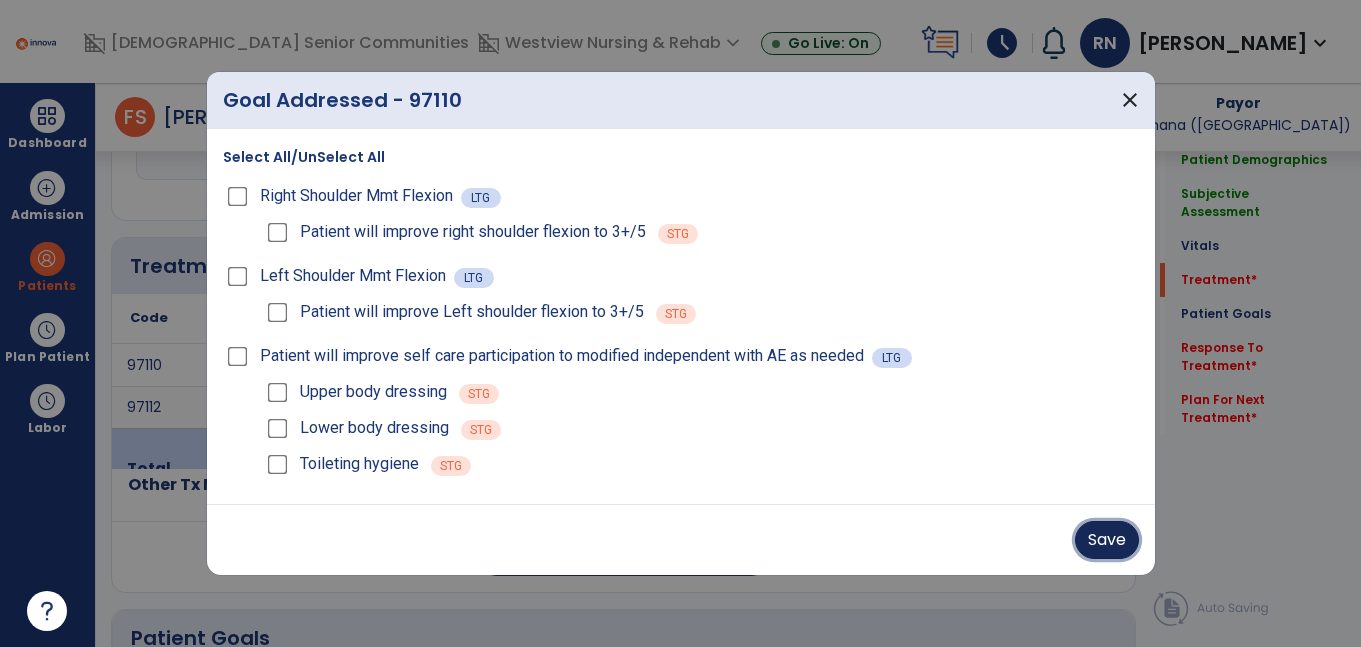 click on "Save" at bounding box center (1107, 540) 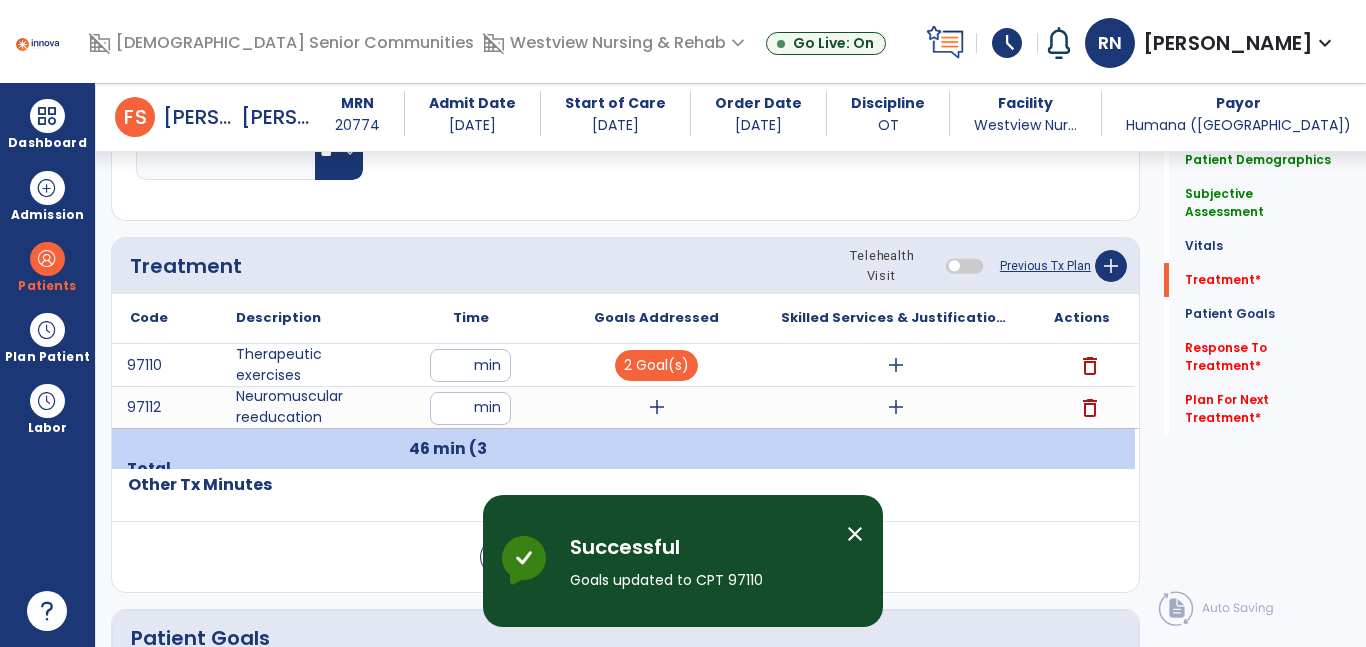 click on "add" at bounding box center [657, 407] 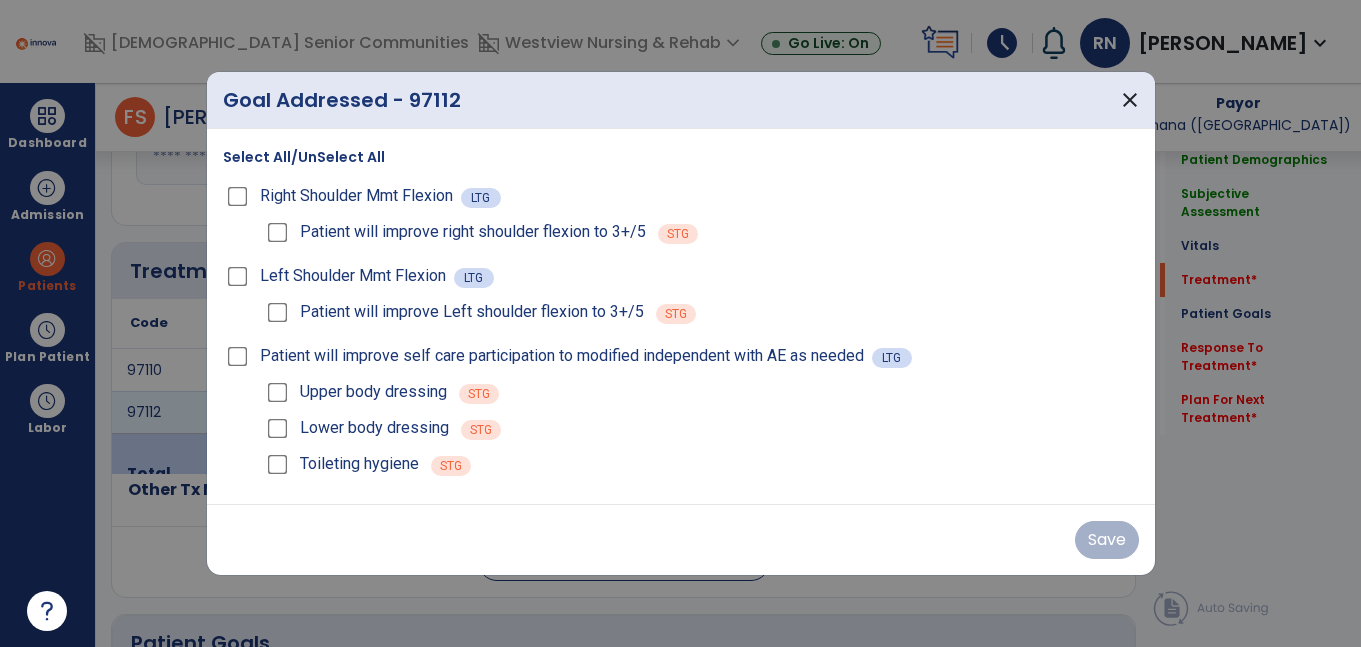 scroll, scrollTop: 1132, scrollLeft: 0, axis: vertical 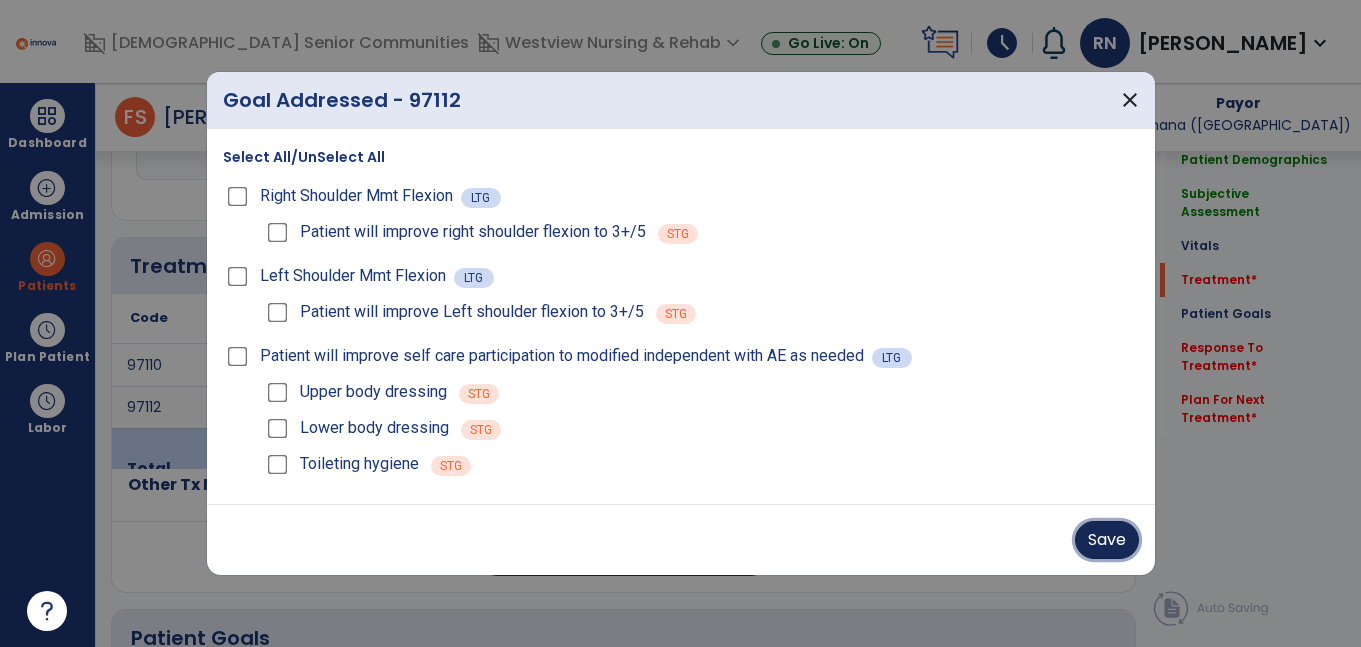 click on "Save" at bounding box center (1107, 540) 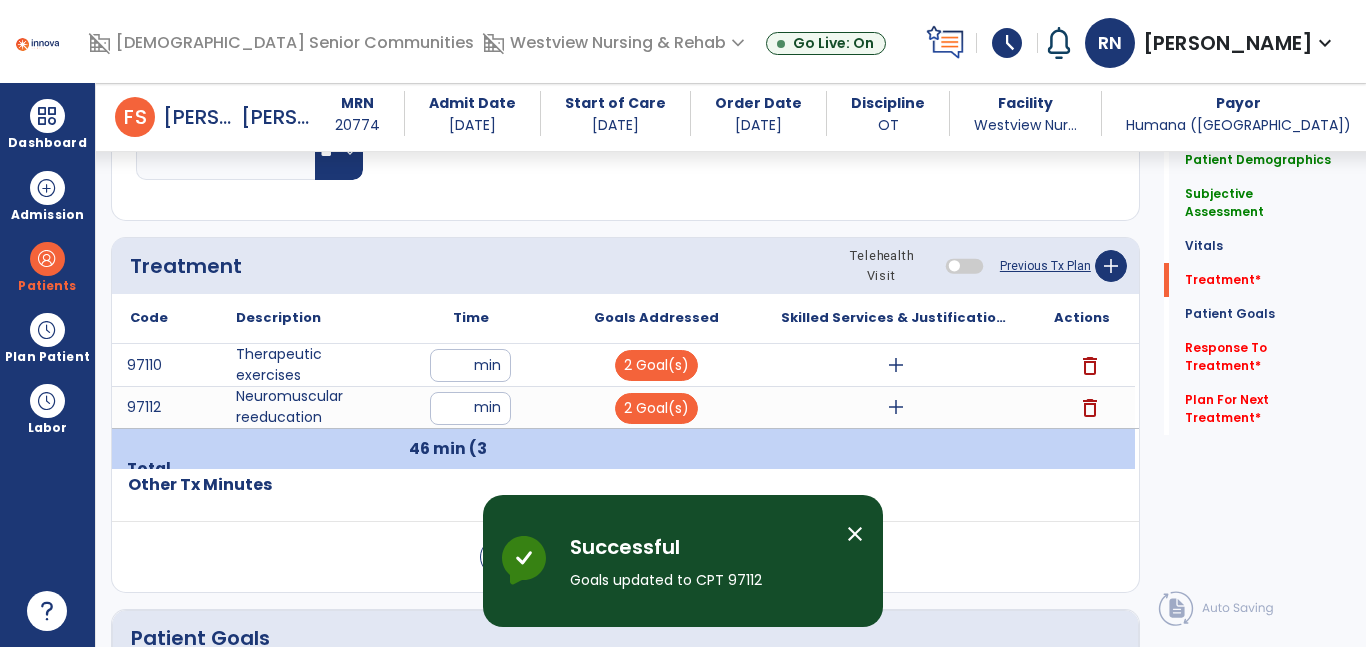 click on "add" at bounding box center (896, 365) 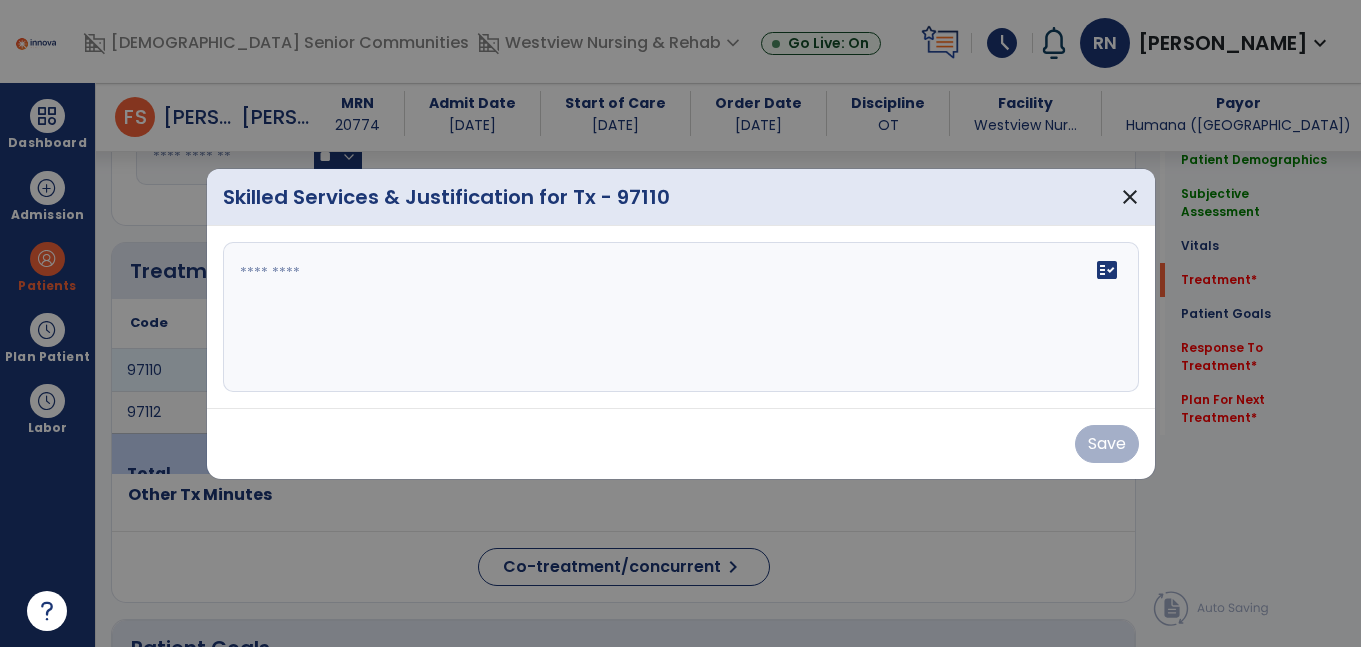 scroll, scrollTop: 1132, scrollLeft: 0, axis: vertical 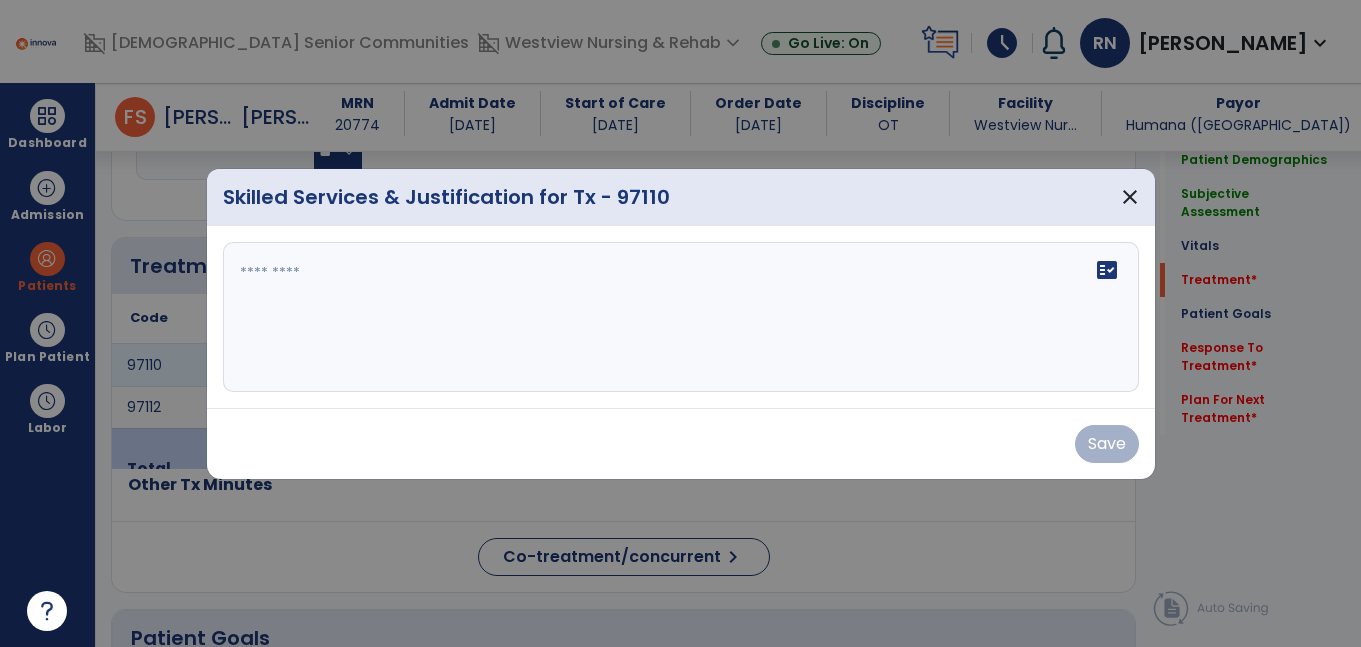 click at bounding box center (681, 317) 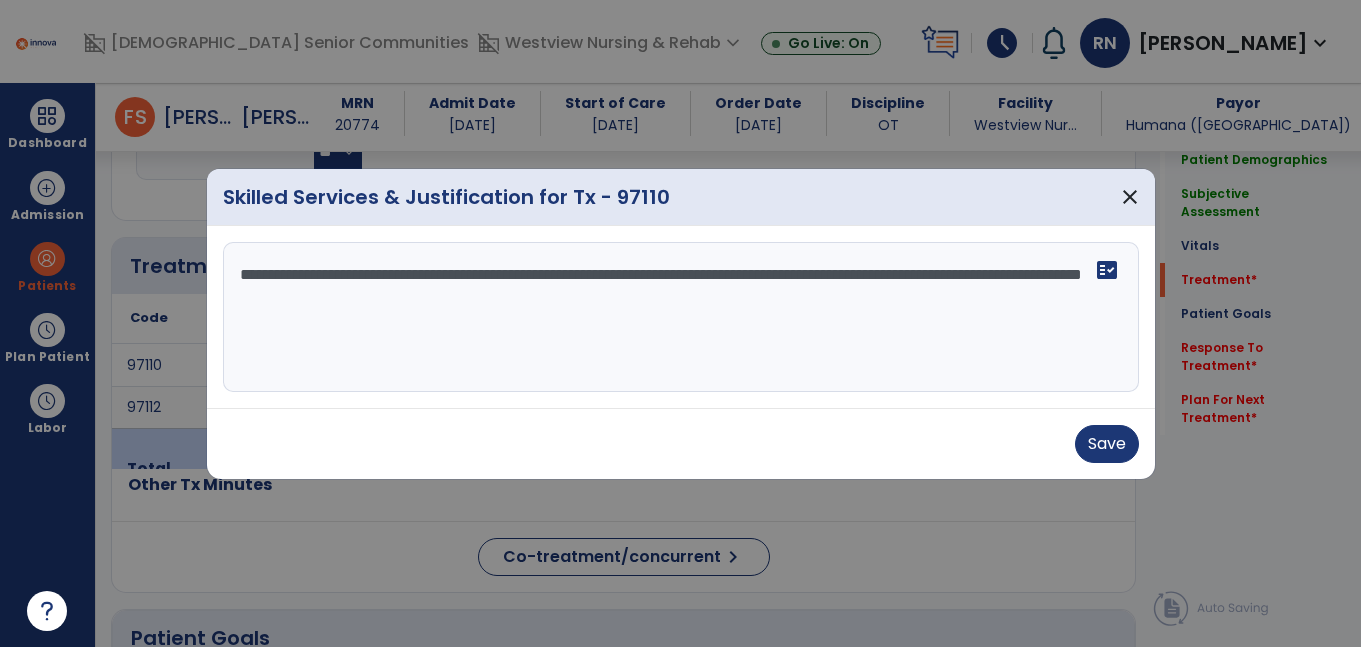 type on "**********" 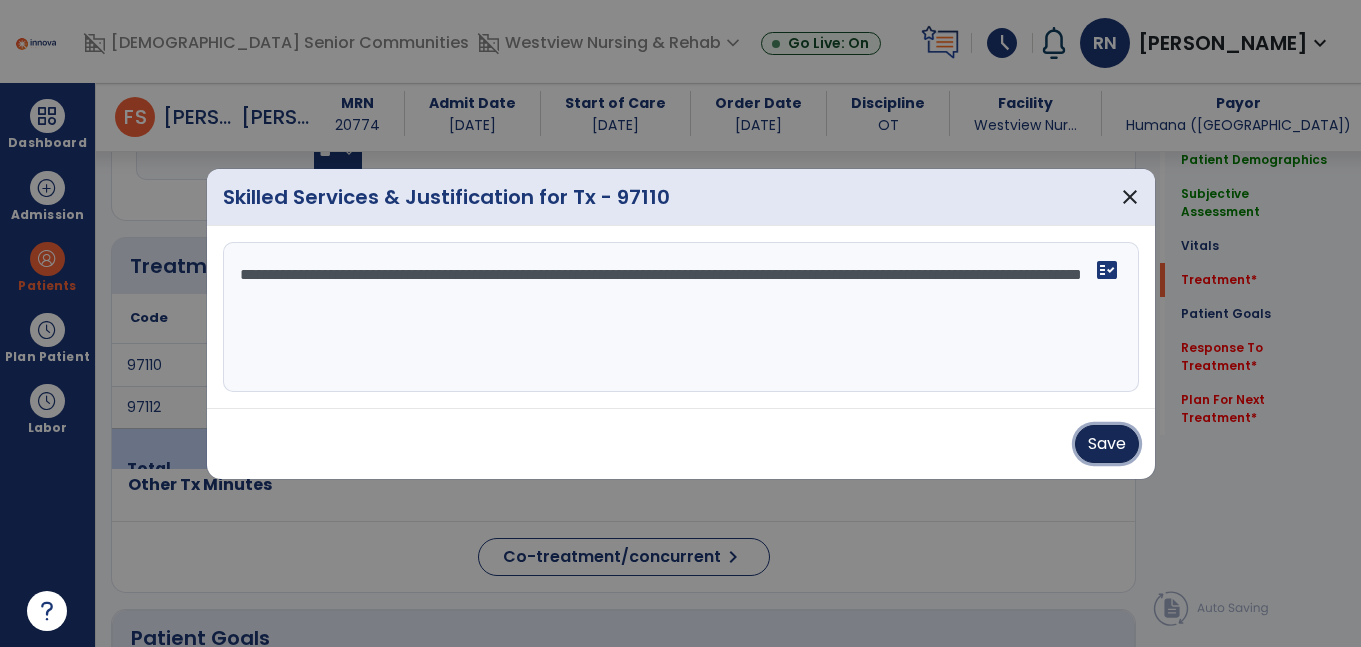type 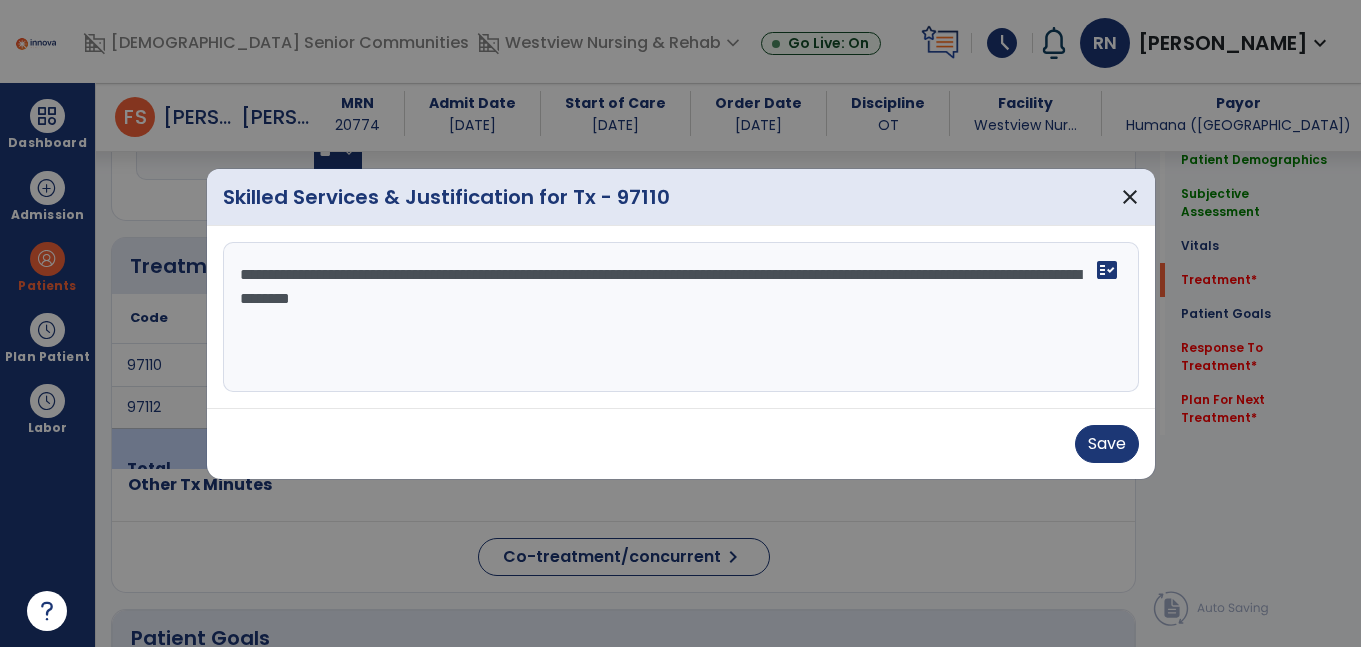 click on "**********" at bounding box center (681, 317) 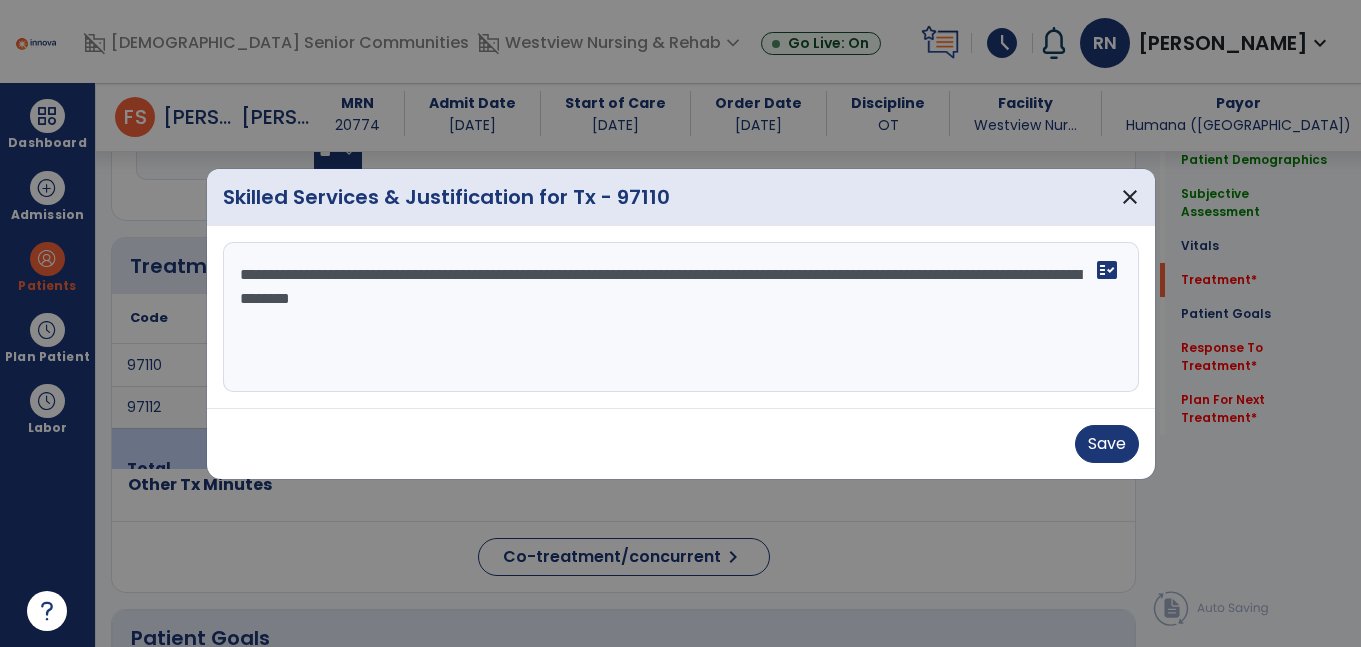 click on "**********" at bounding box center [681, 317] 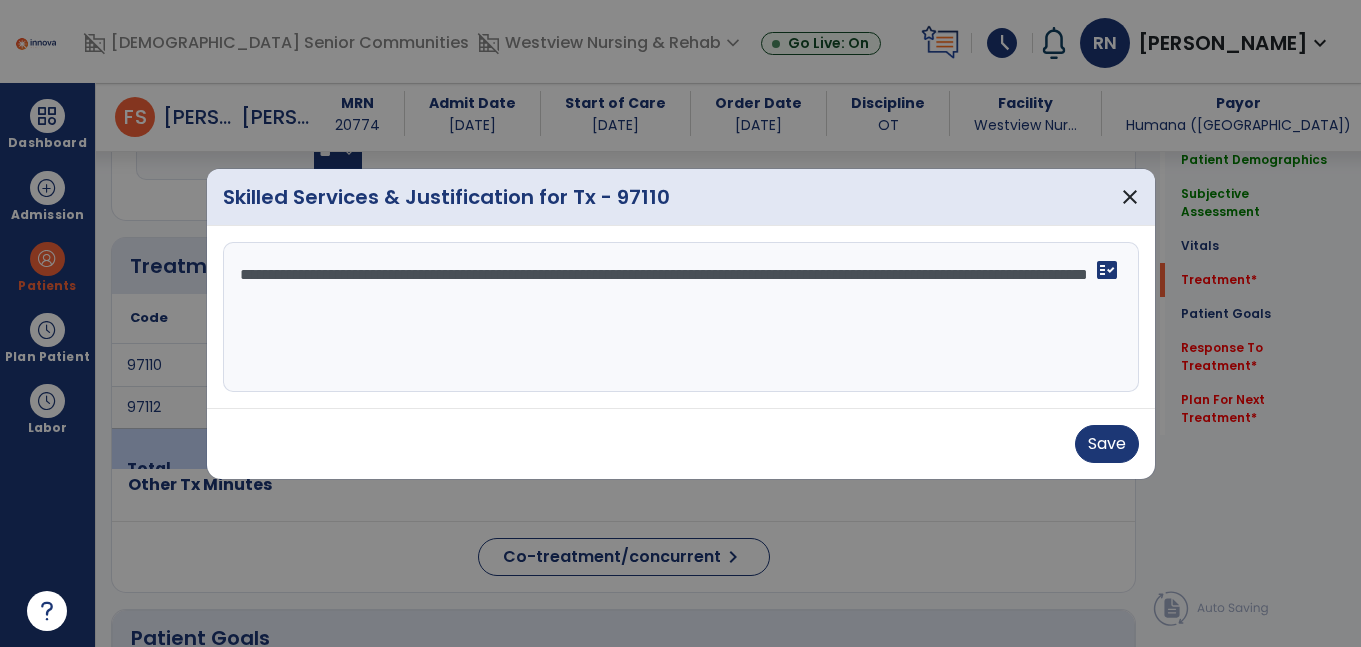 type on "**********" 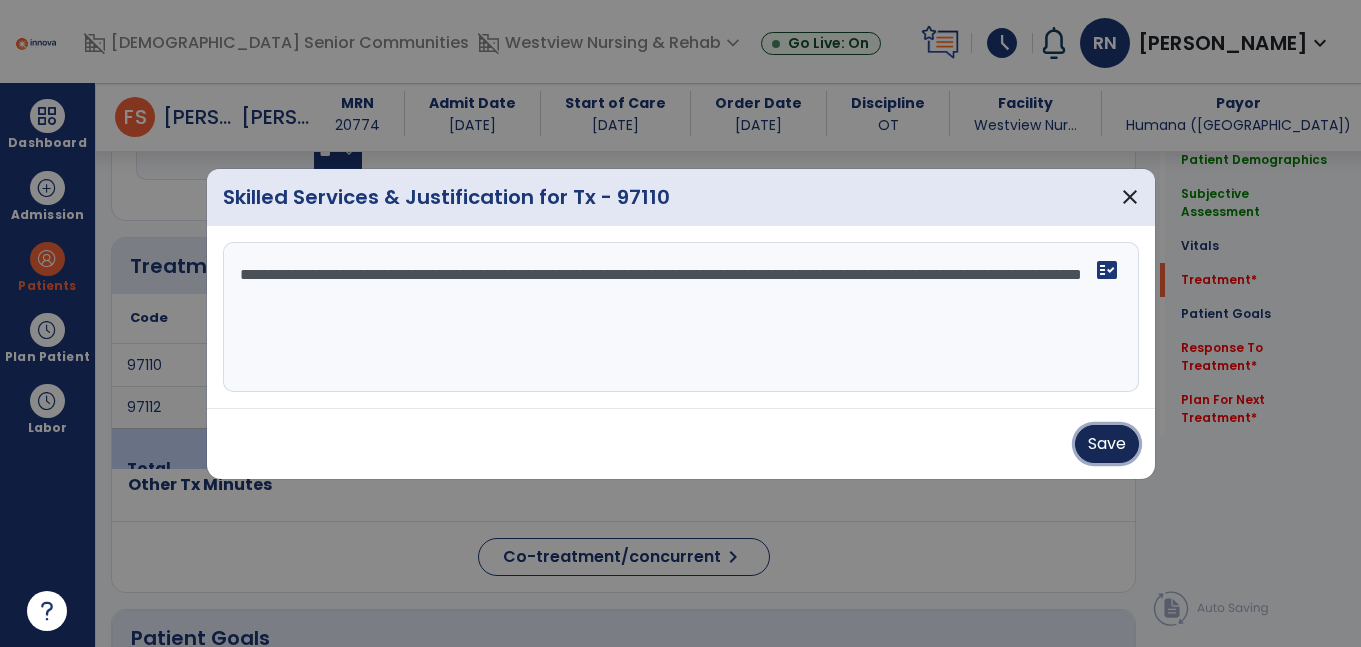 click on "Save" at bounding box center (1107, 444) 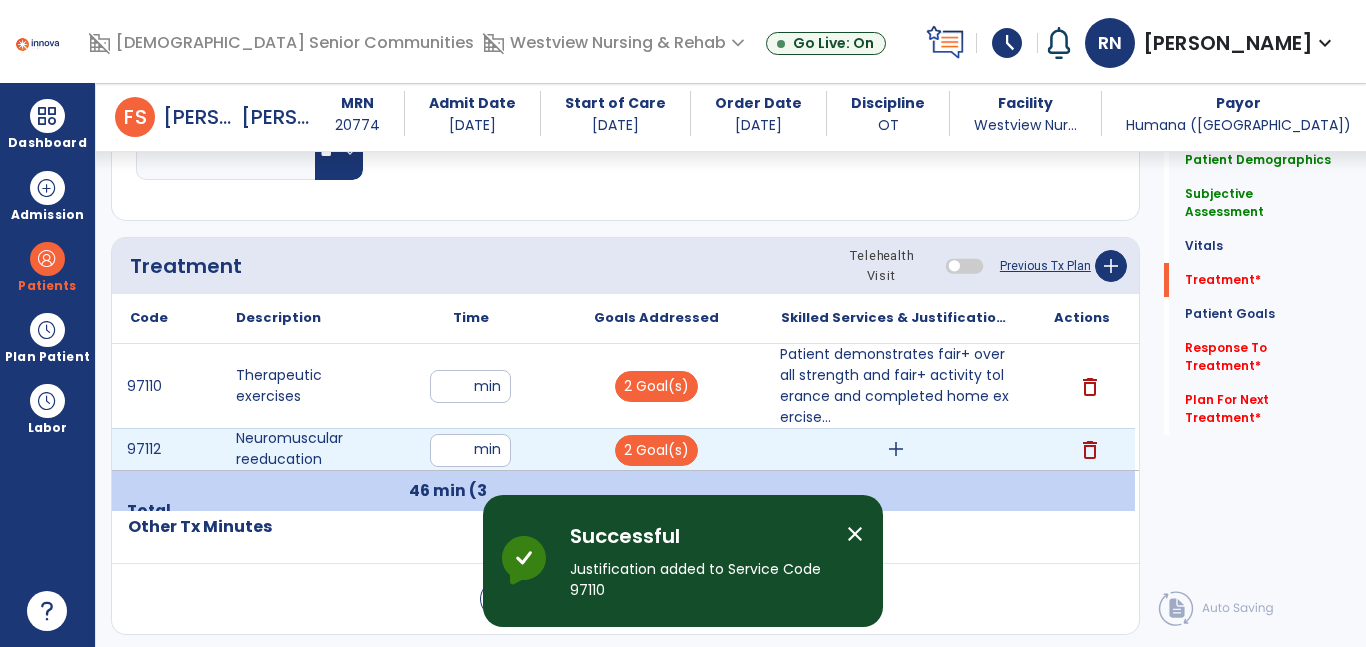 click on "add" at bounding box center (896, 449) 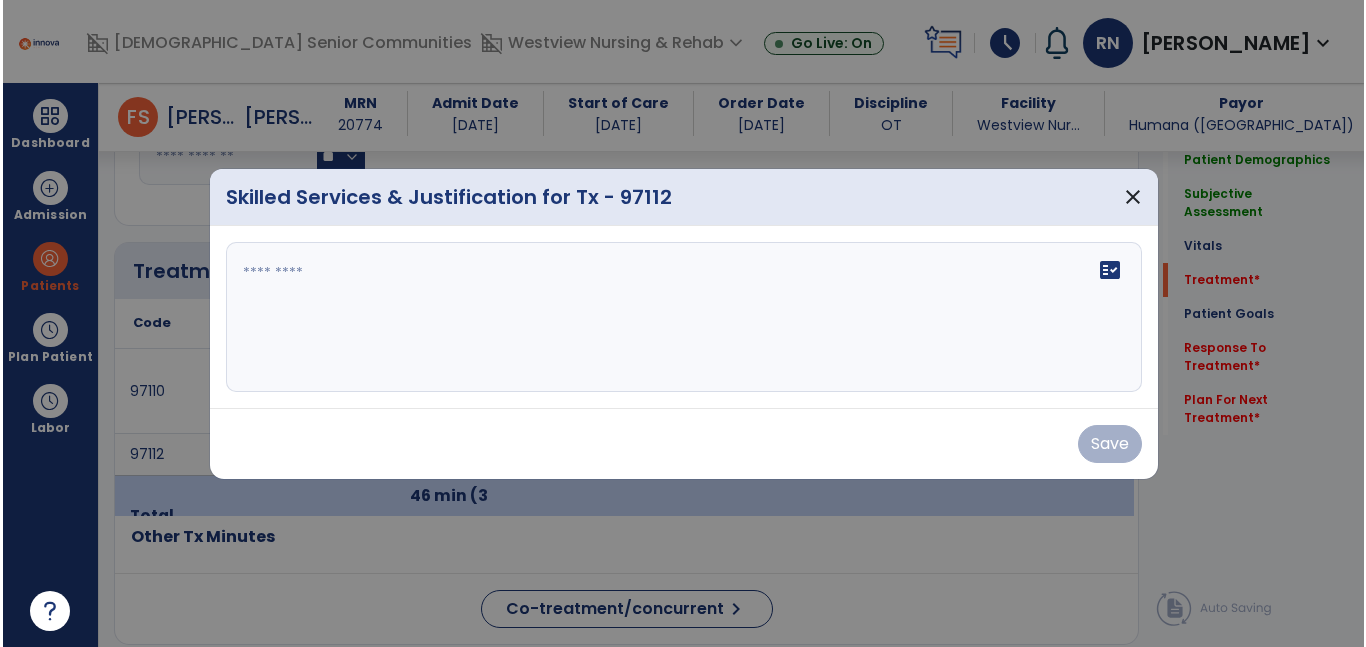 scroll, scrollTop: 1132, scrollLeft: 0, axis: vertical 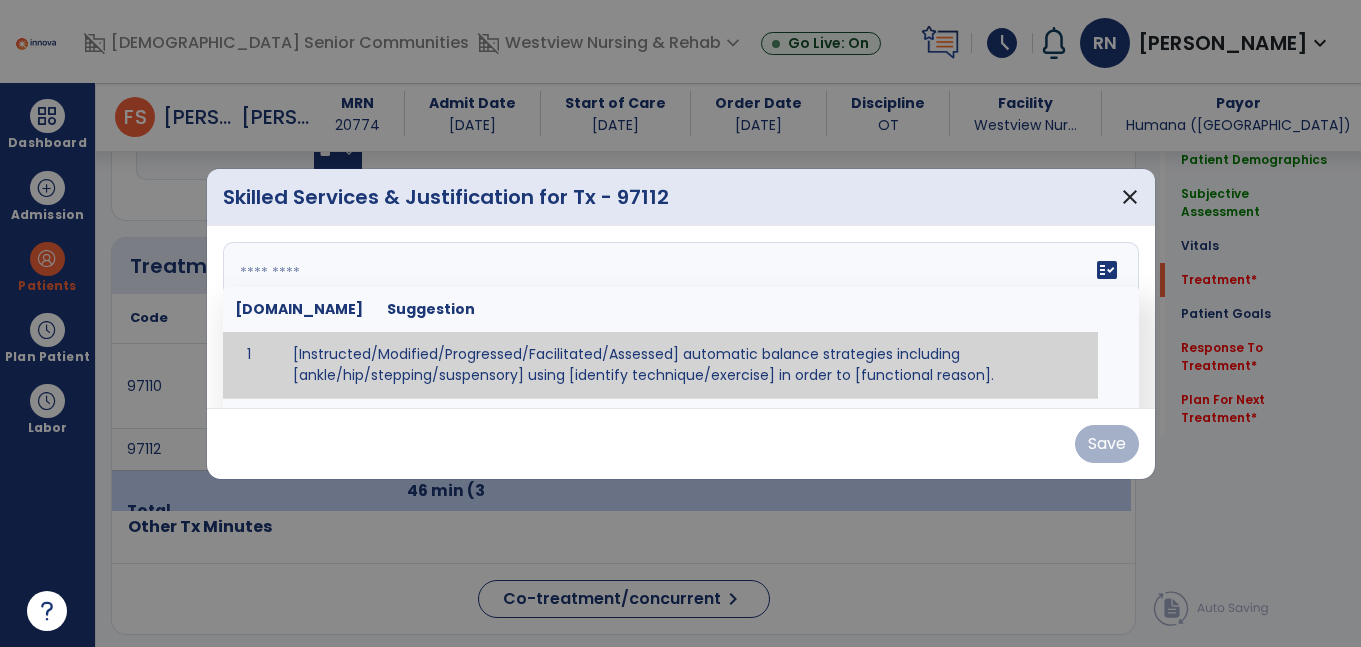click on "fact_check  [DOMAIN_NAME] Suggestion 1 [Instructed/Modified/Progressed/Facilitated/Assessed] automatic balance strategies including [ankle/hip/stepping/suspensory] using [identify technique/exercise] in order to [functional reason]. 2 [Instructed/Modified/Progressed/Facilitated/Assessed] sensory integration techniques including [visual inhibition/somatosensory inhibition/visual excitatory/somatosensory excitatory/vestibular excitatory] using [identify technique/exercise] in order to [functional reason]. 3 [Instructed/Modified/Progressed/Facilitated/Assessed] visual input including [oculomotor exercises, smooth pursuits, saccades, visual field, other] in order to [functional reasons]. 4 [Instructed/Modified/Progressed/Assessed] somatosensory techniques including [joint compression, proprioceptive activities, other] in order to [functional reasons]. 5 [Instructed/Modified/Progressed/Assessed] vestibular techniques including [gaze stabilization, [PERSON_NAME]-Darhoff, Epley, other] in order to [functional reasons]. 6 7" at bounding box center (681, 317) 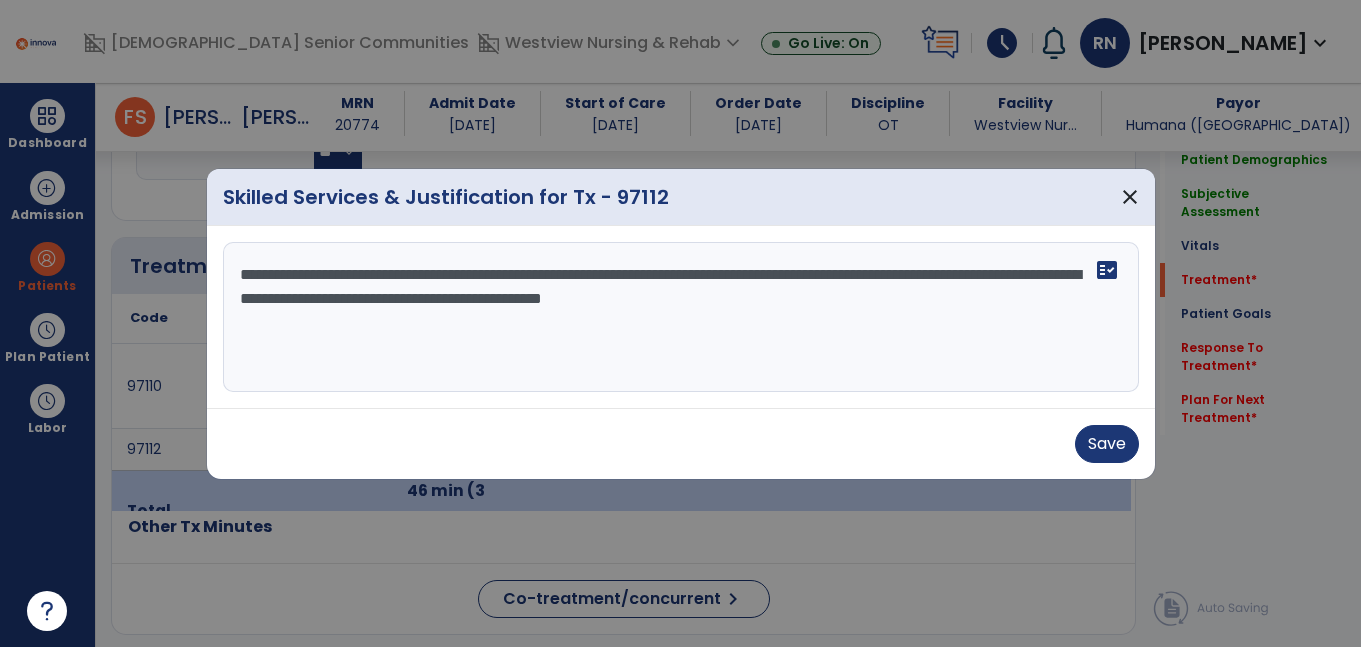 type on "**********" 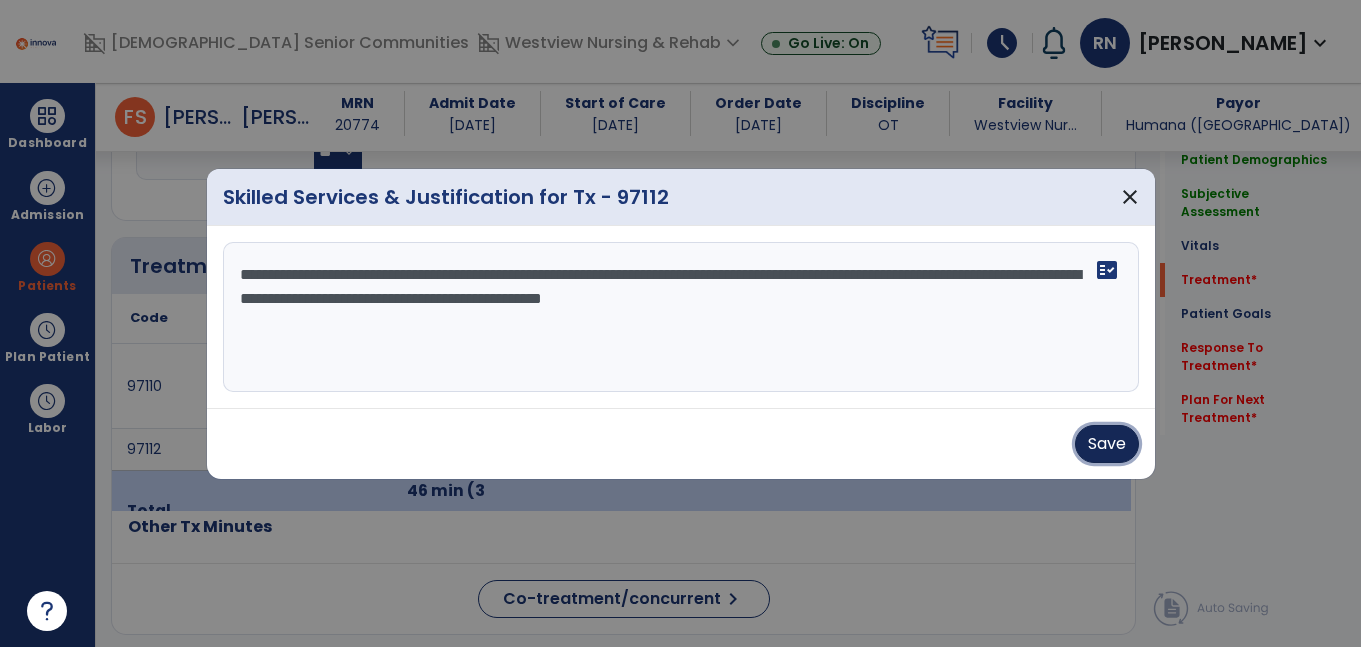 type 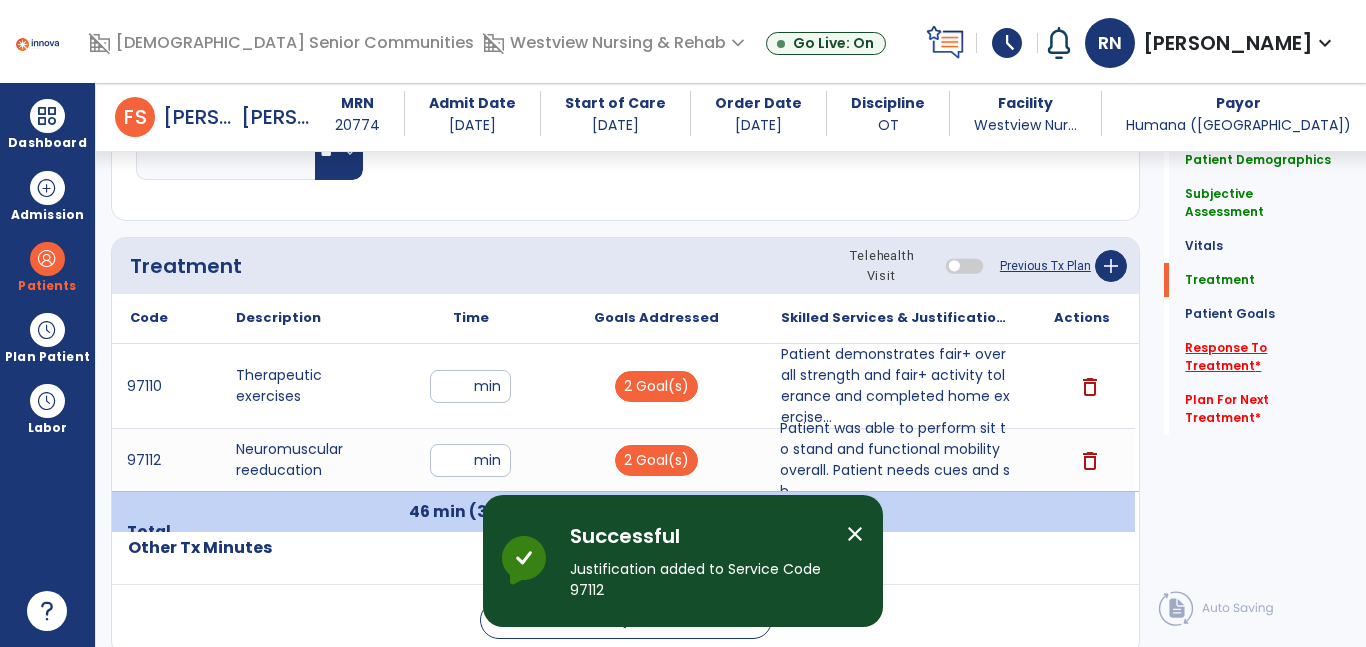 click on "Response To Treatment   *" 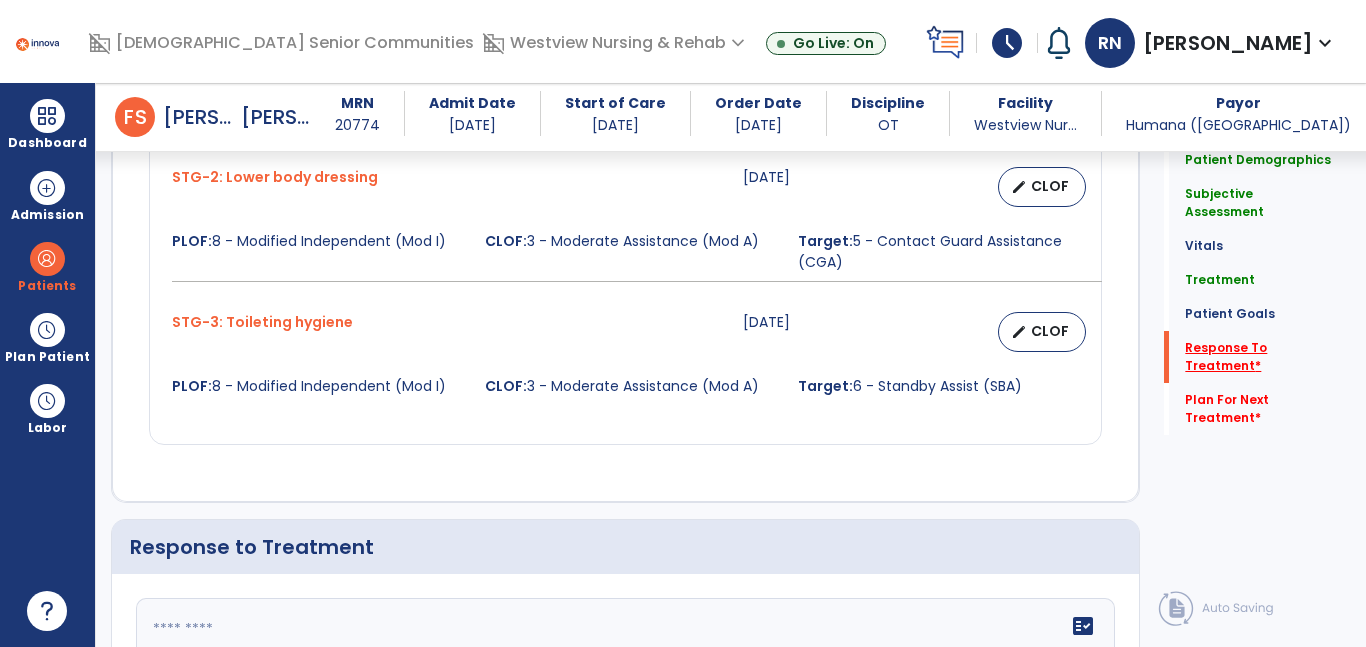 scroll, scrollTop: 2865, scrollLeft: 0, axis: vertical 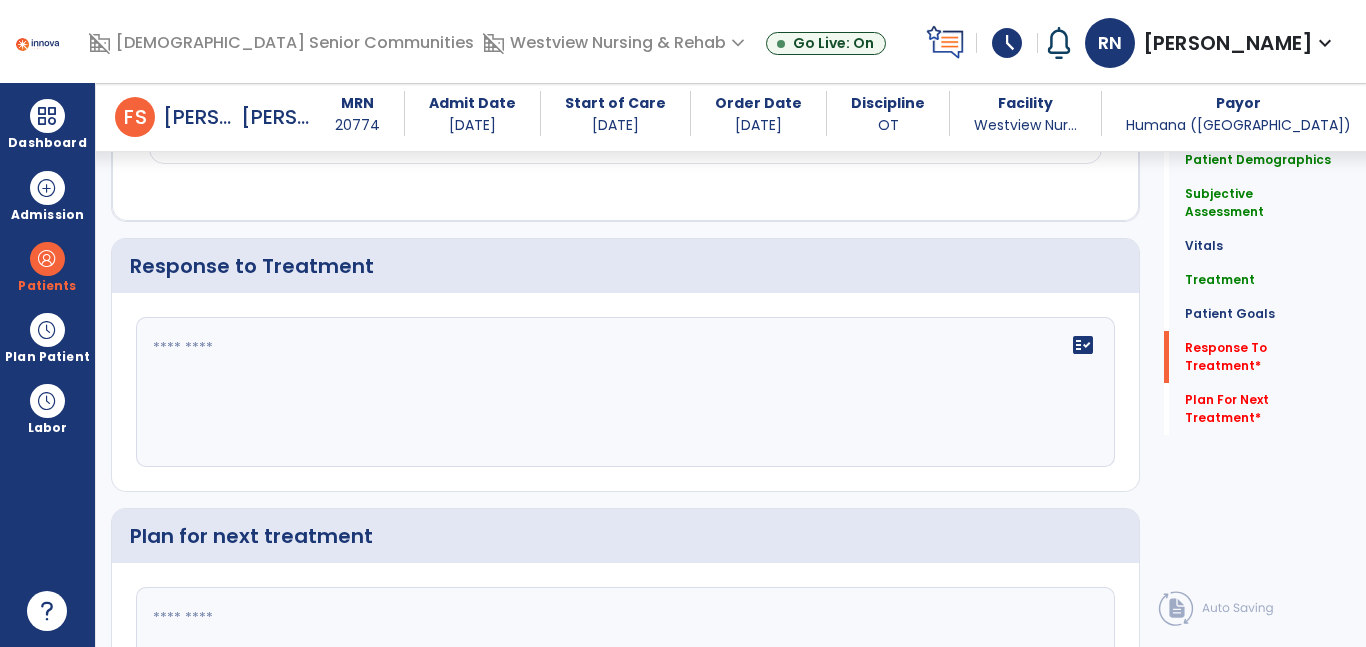 click 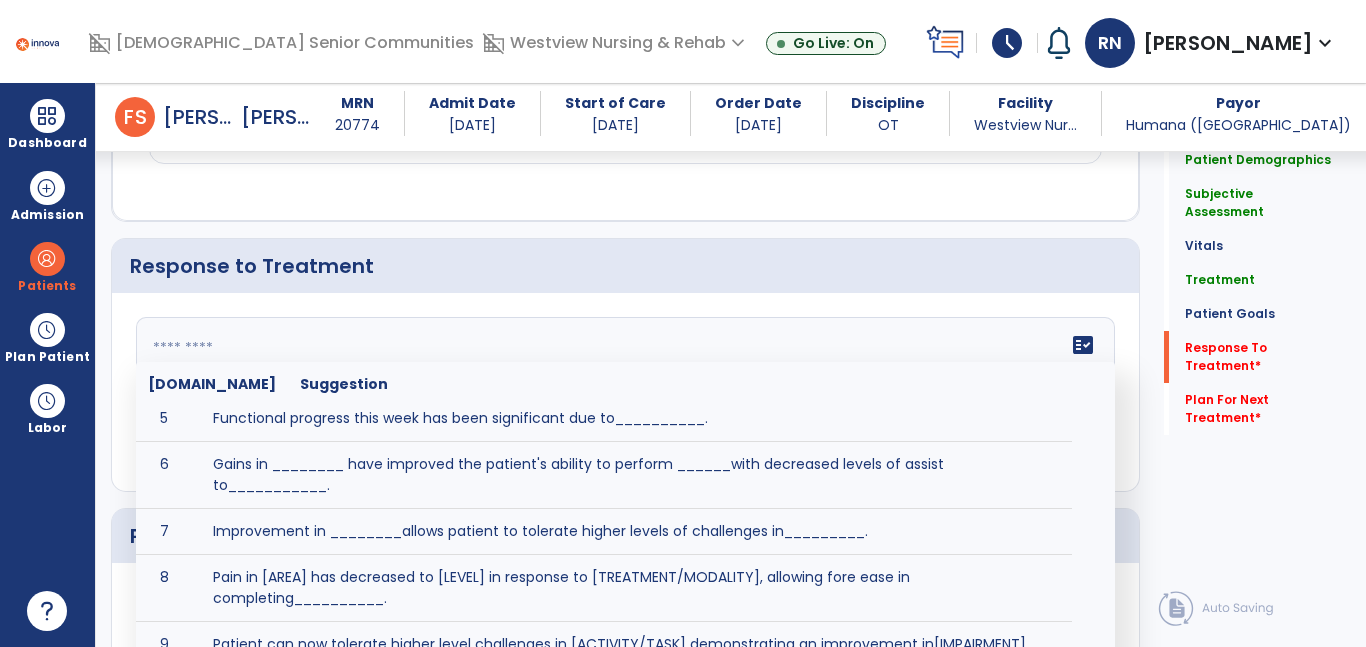 scroll, scrollTop: 260, scrollLeft: 0, axis: vertical 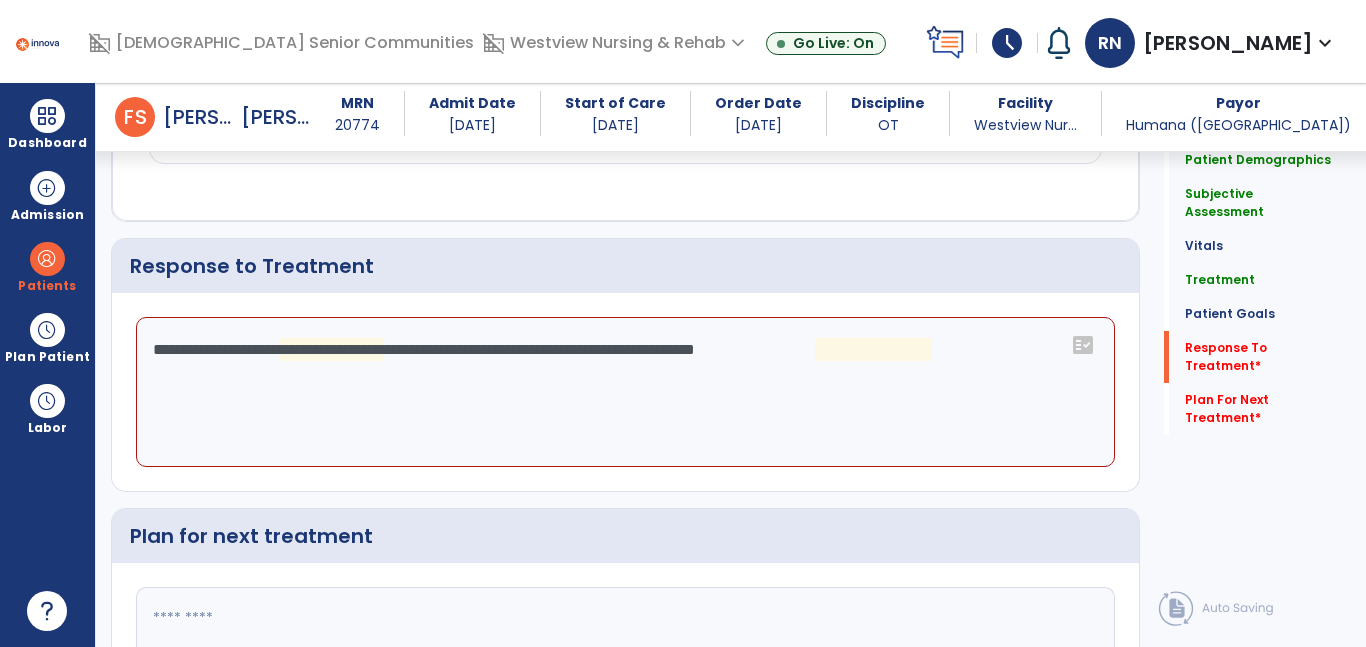 click on "**********" 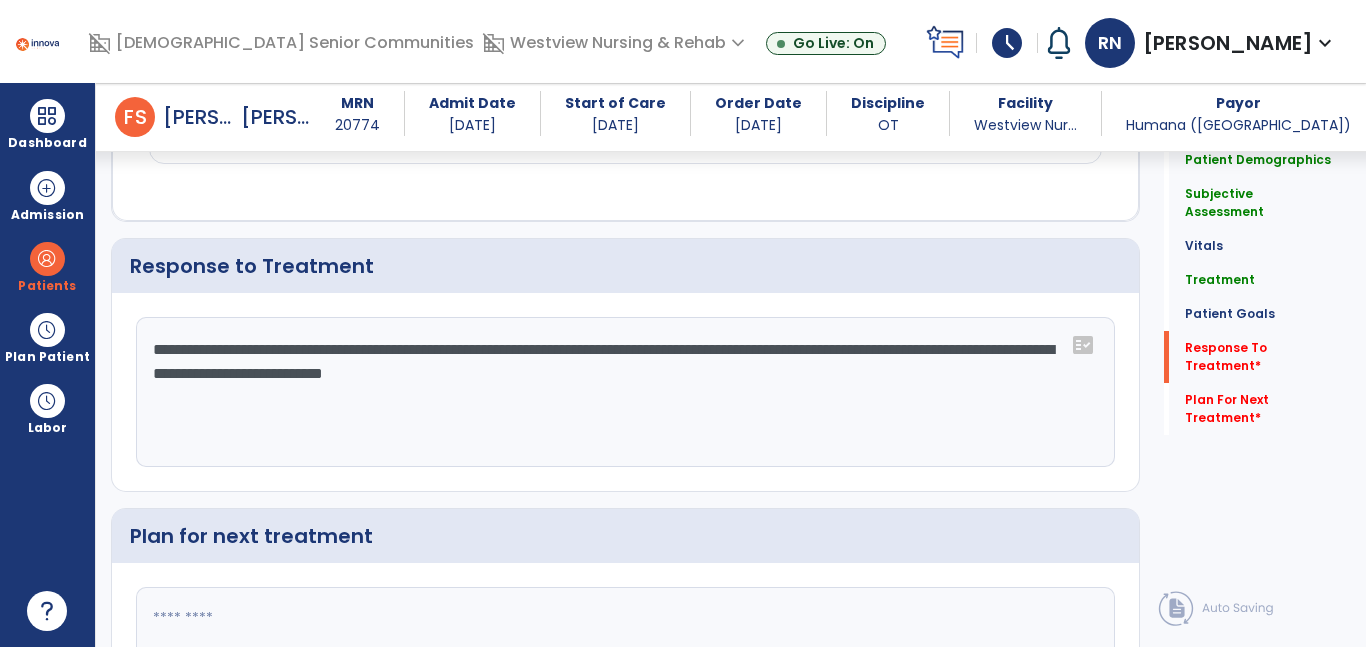 type on "**********" 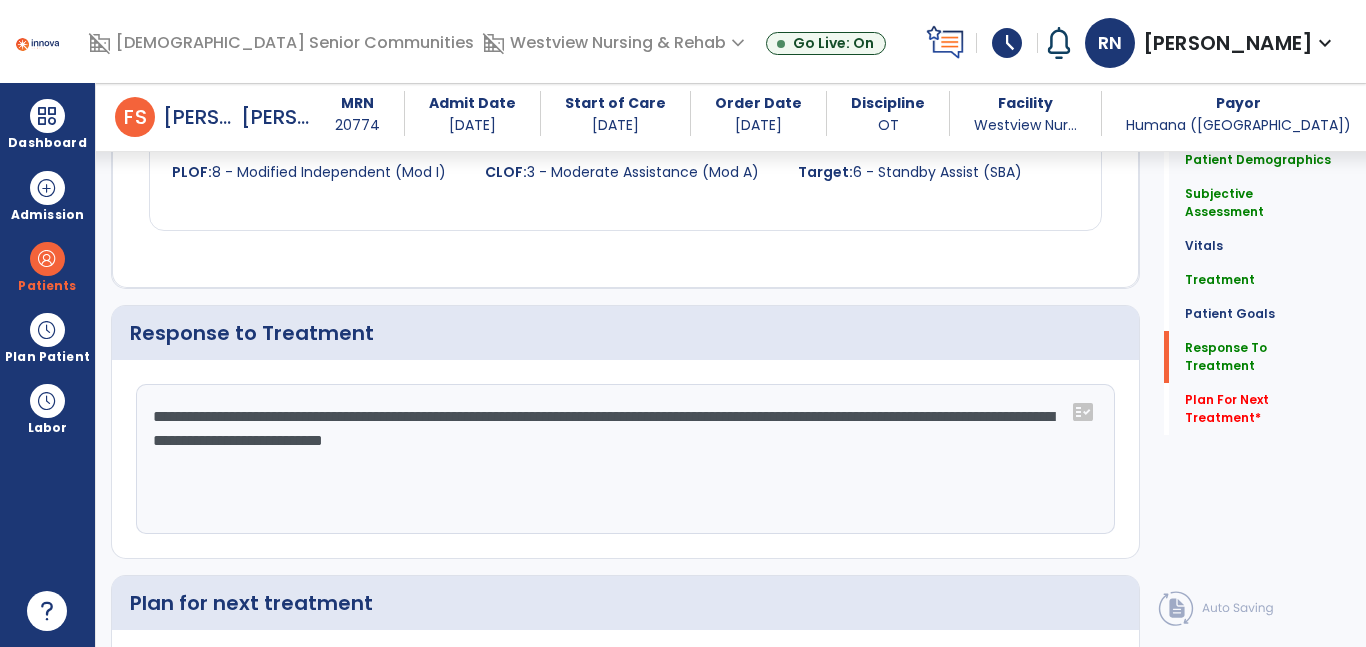 scroll, scrollTop: 2865, scrollLeft: 0, axis: vertical 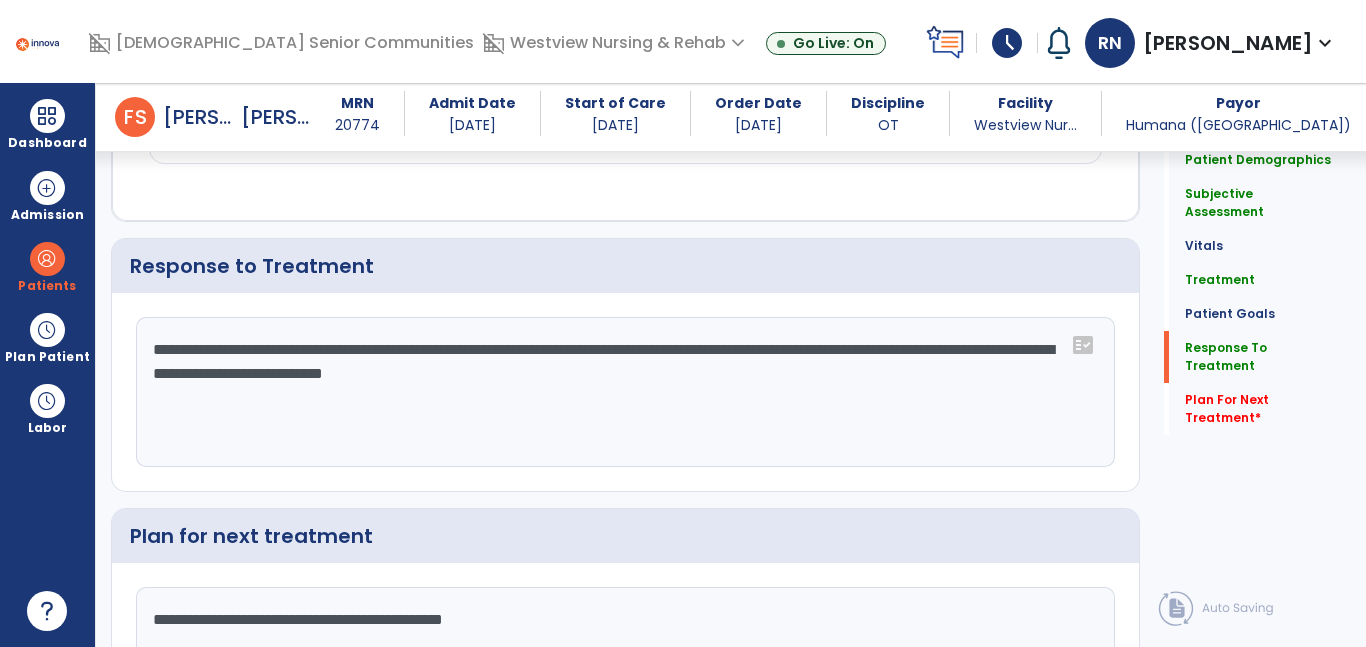 type on "**********" 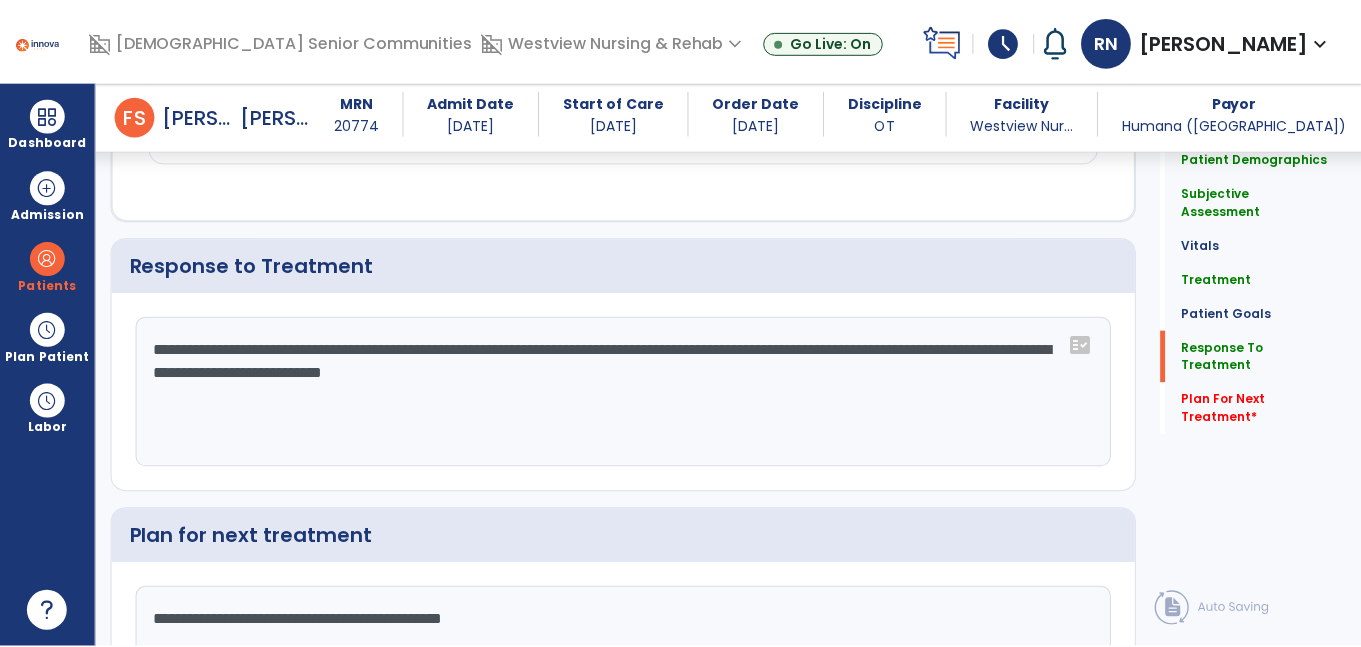 scroll, scrollTop: 3046, scrollLeft: 0, axis: vertical 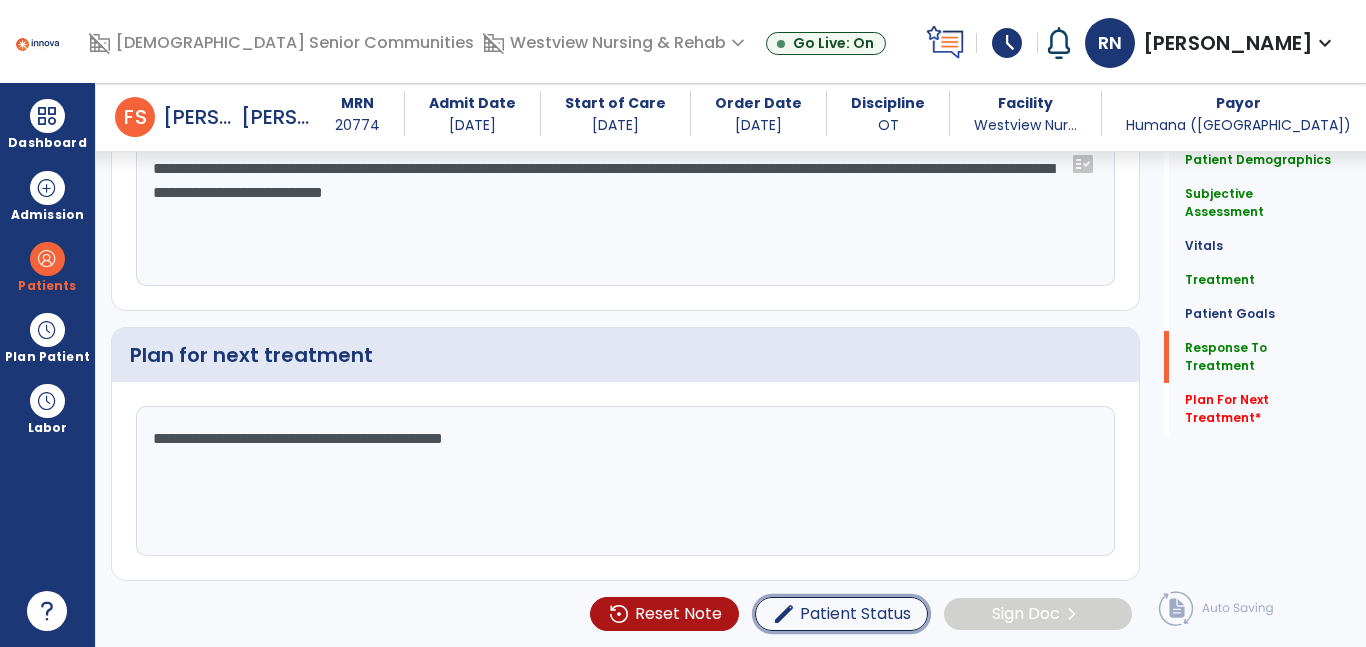 type 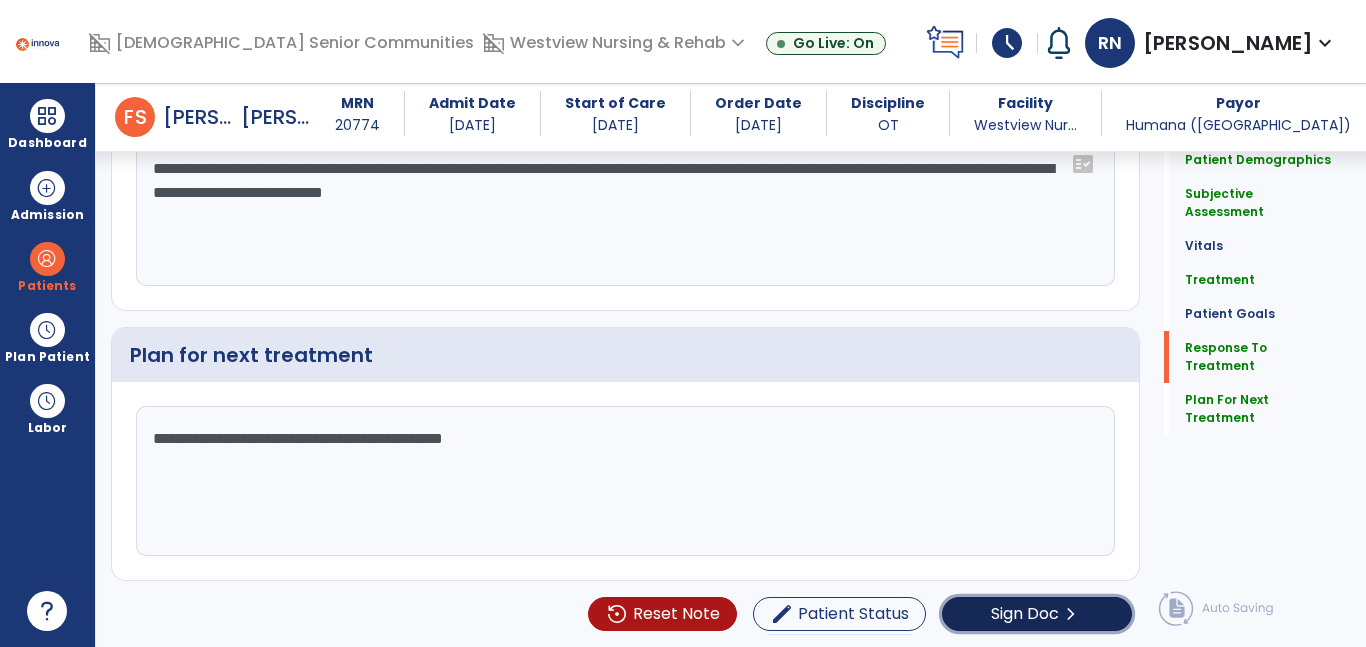 click on "chevron_right" 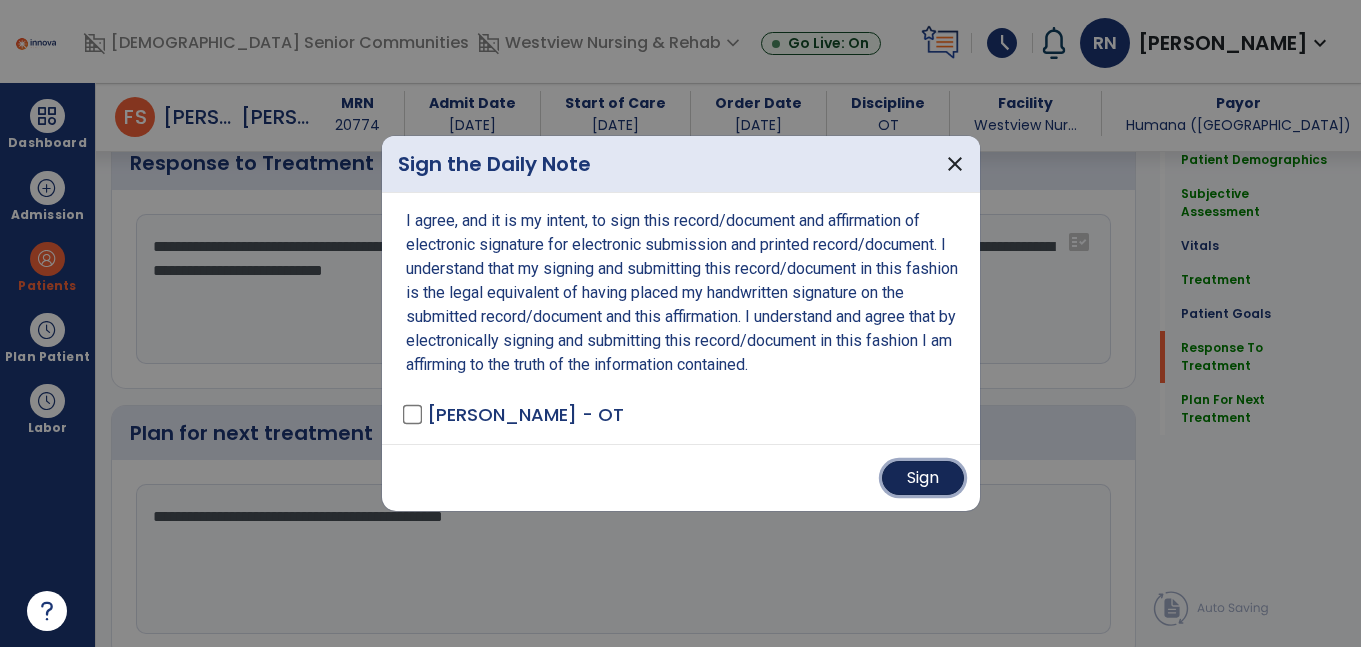 click on "Sign" at bounding box center [923, 478] 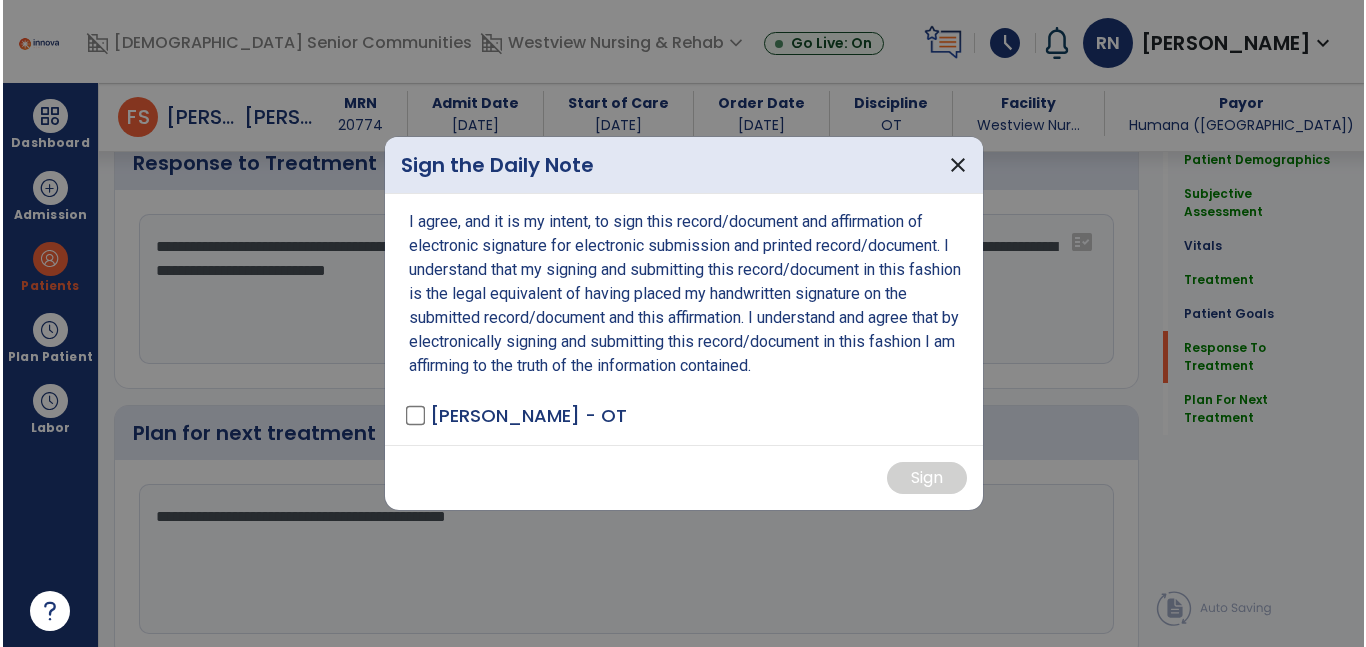 scroll, scrollTop: 3067, scrollLeft: 0, axis: vertical 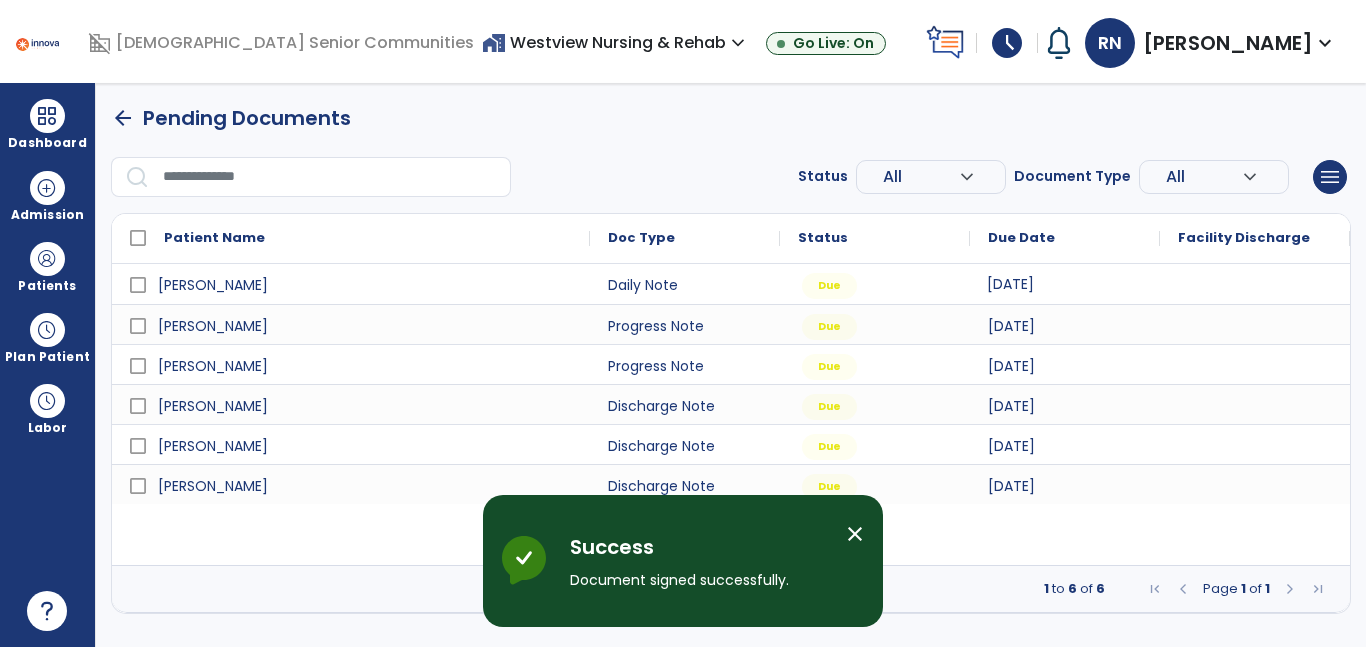 click on "[DATE]" at bounding box center [1065, 284] 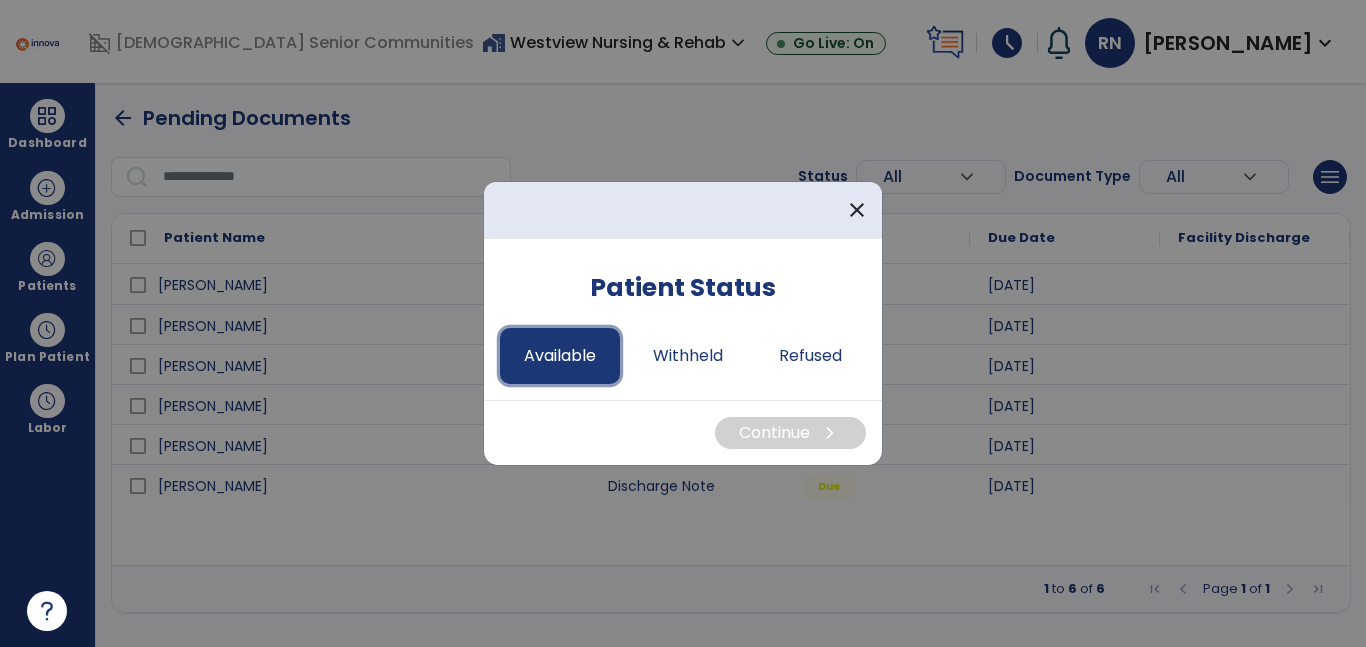 click on "Available" at bounding box center (560, 356) 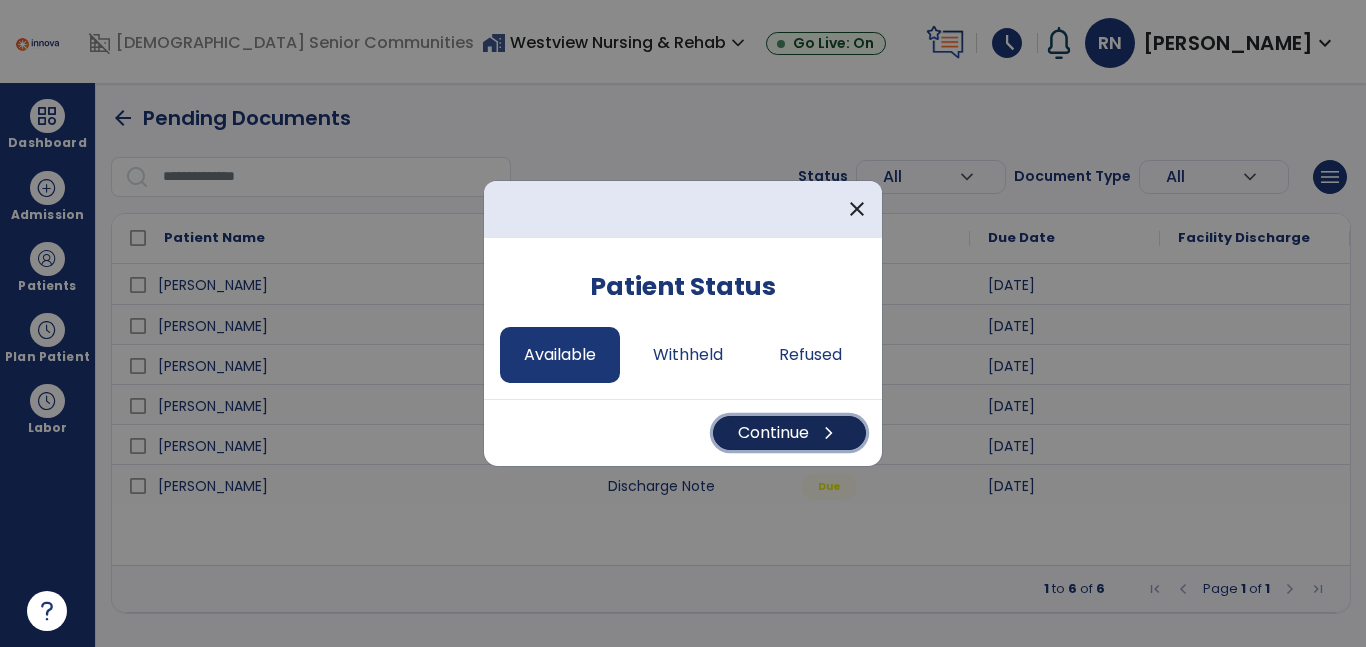 click on "Continue   chevron_right" at bounding box center (789, 433) 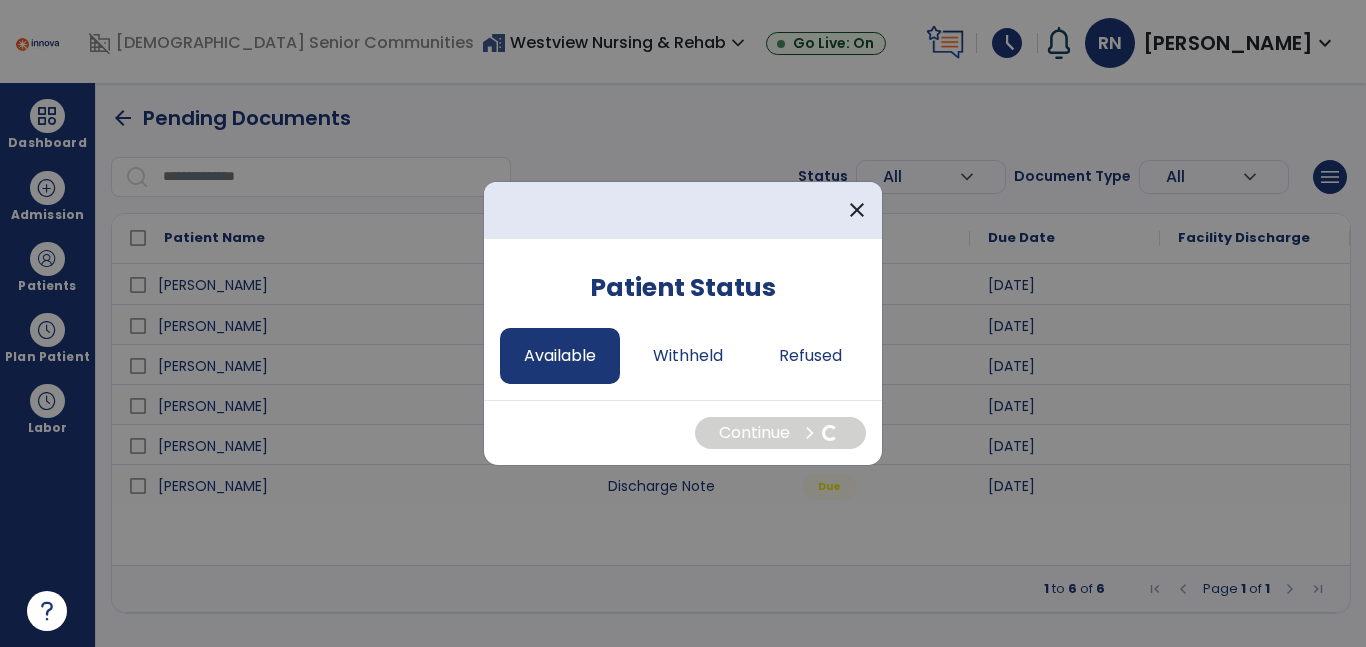 select on "*" 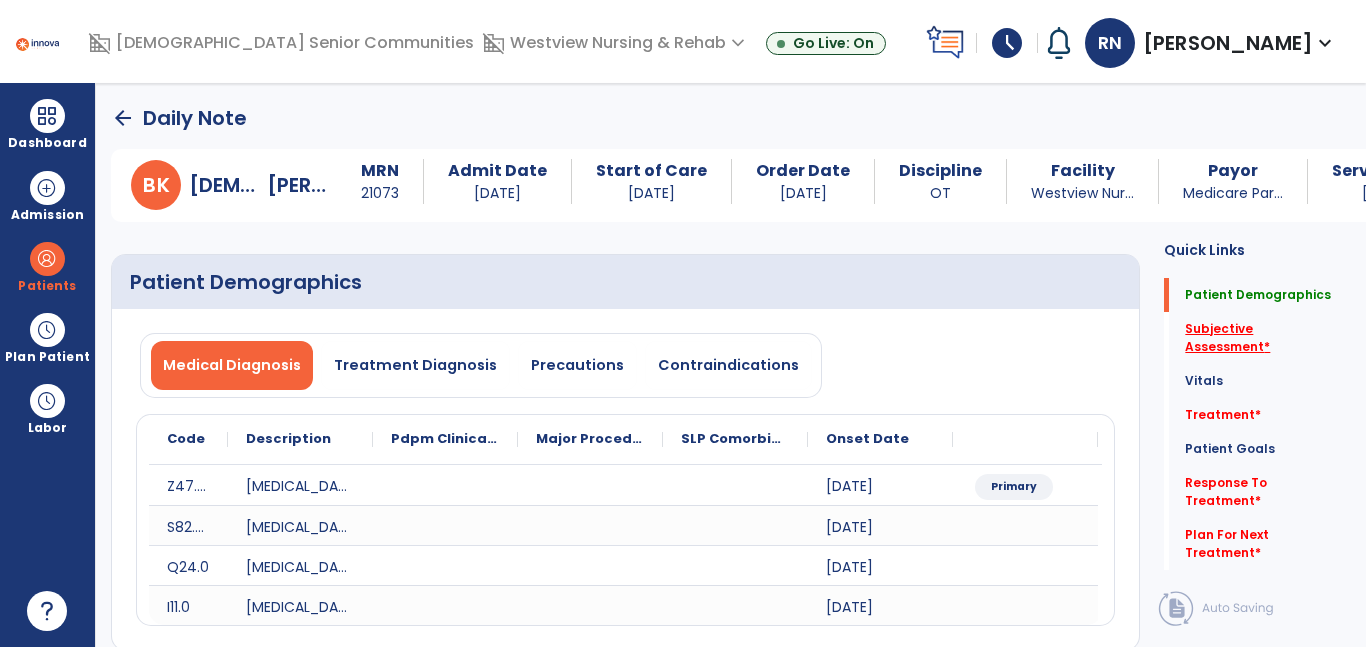 click on "Subjective Assessment   *" 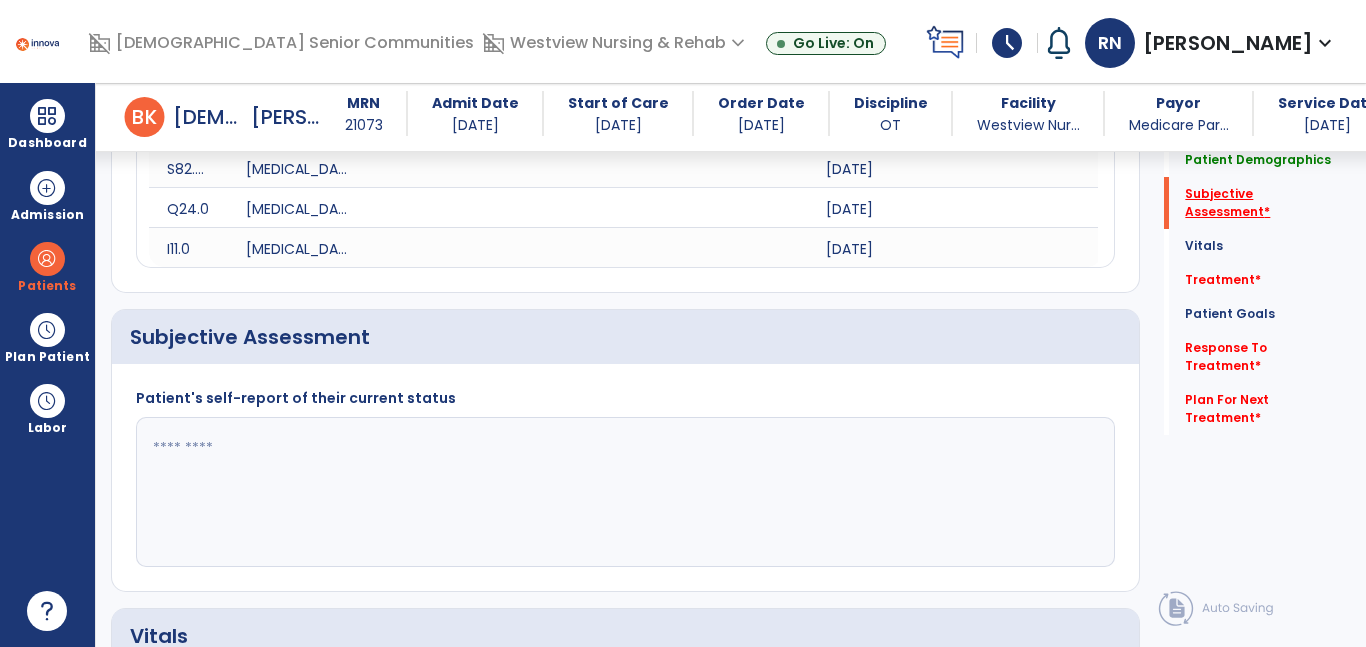 scroll, scrollTop: 443, scrollLeft: 0, axis: vertical 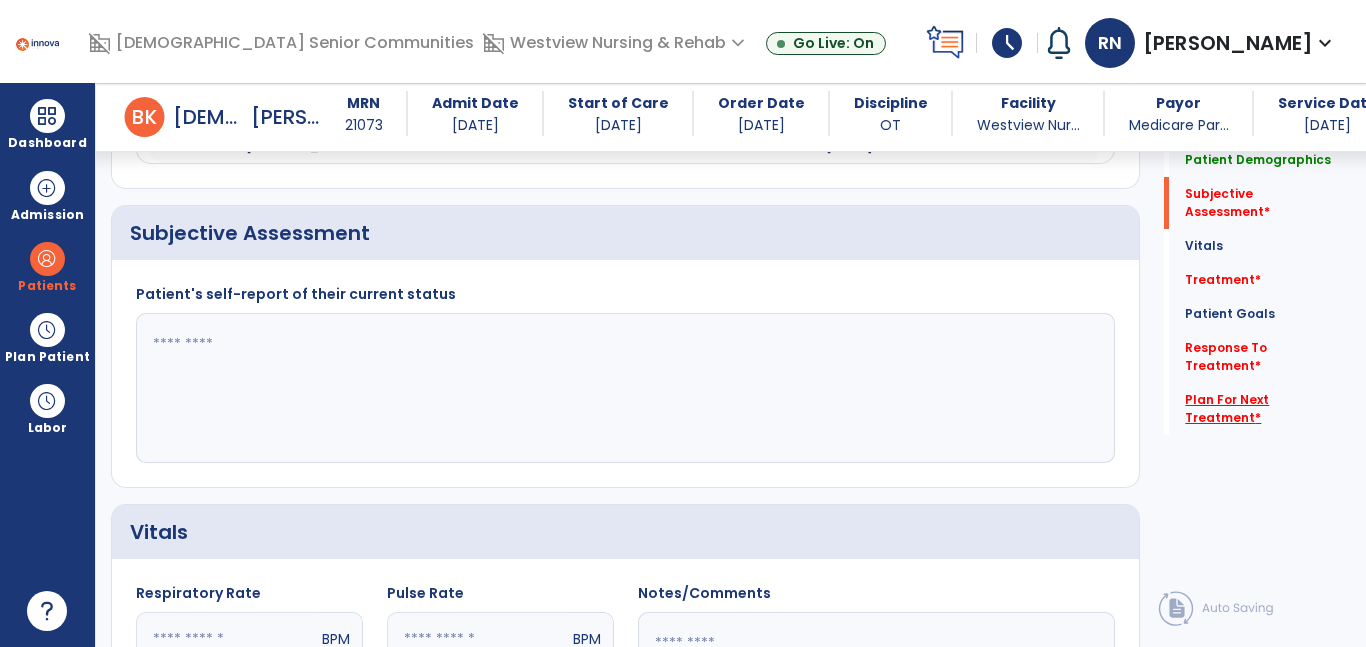 click on "Plan For Next Treatment   *" 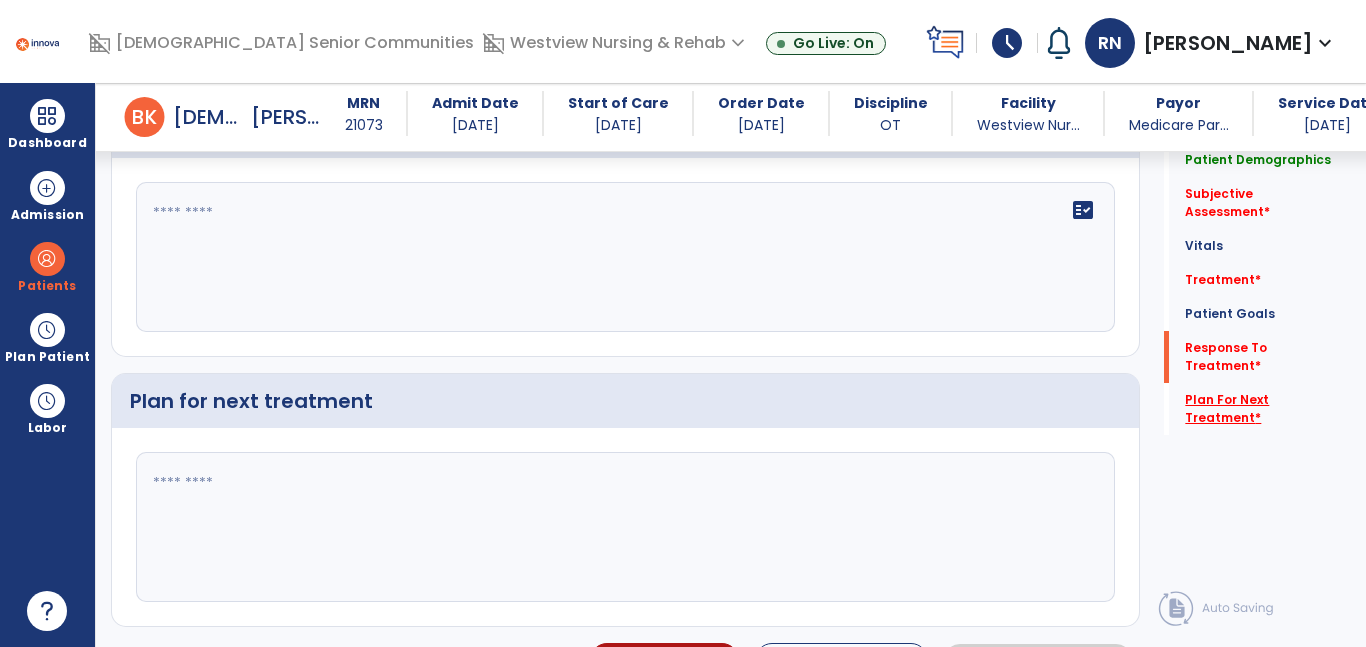 scroll, scrollTop: 3026, scrollLeft: 0, axis: vertical 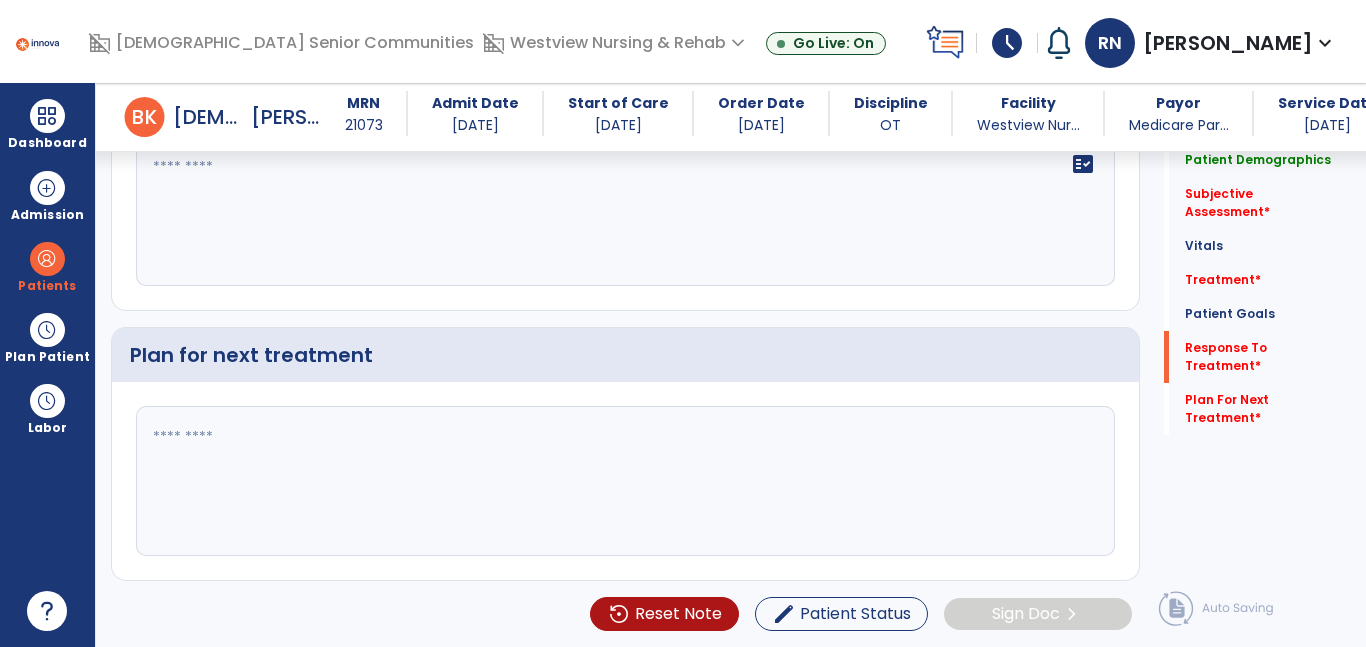 click 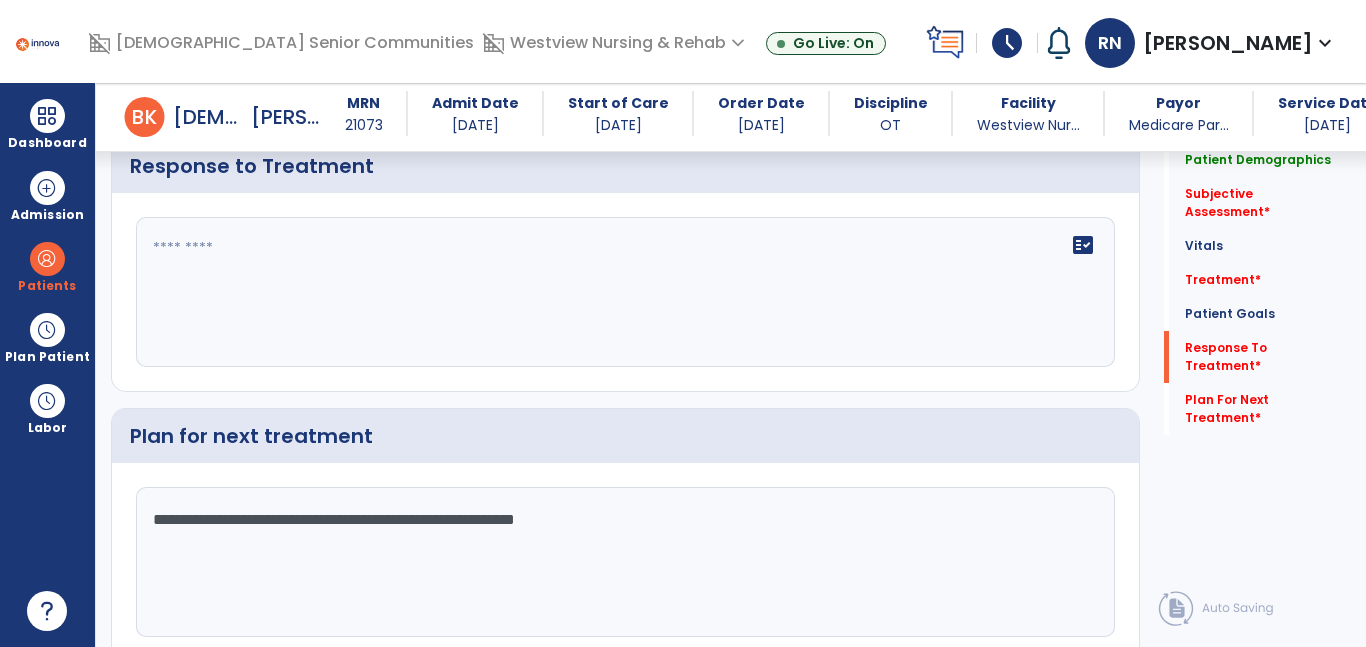 scroll, scrollTop: 2942, scrollLeft: 0, axis: vertical 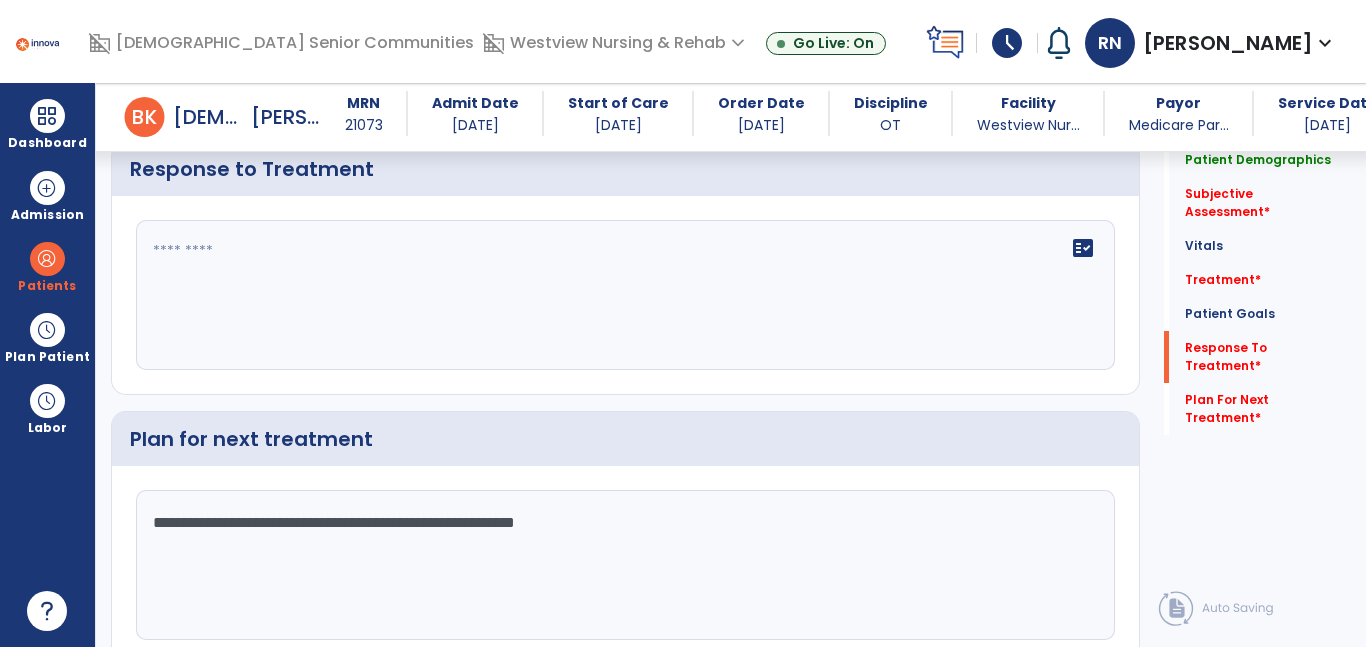 type on "**********" 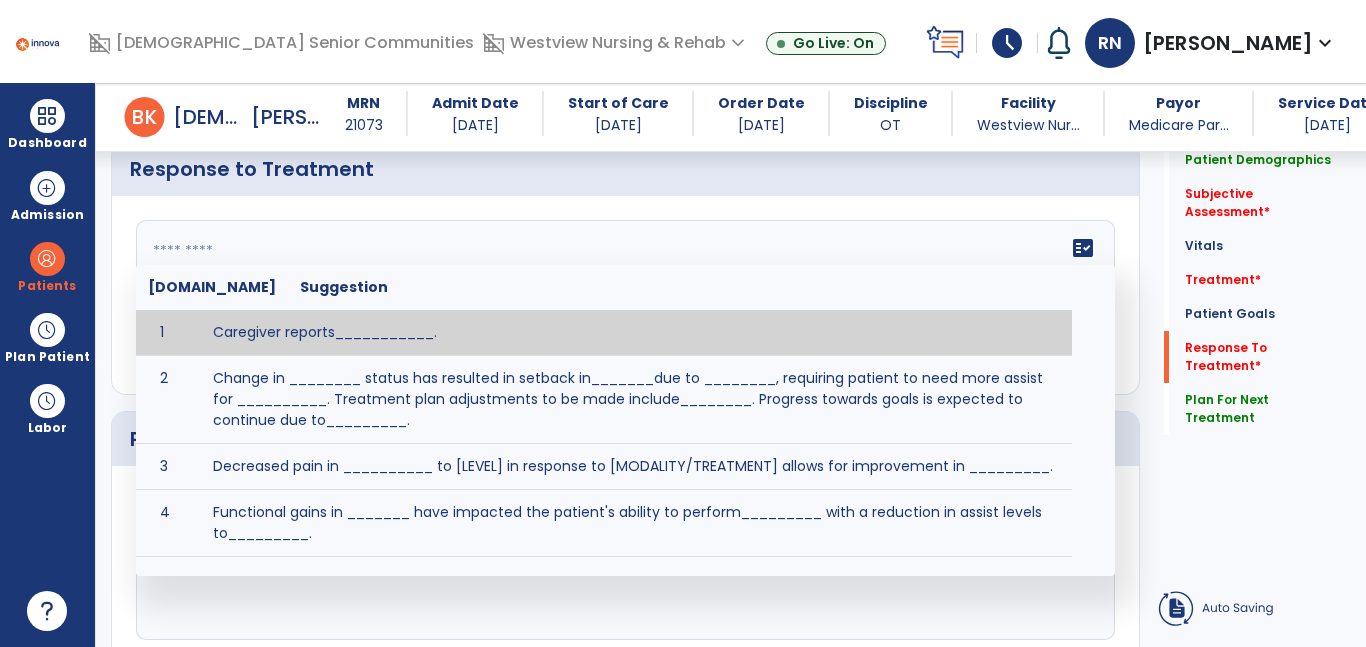 click 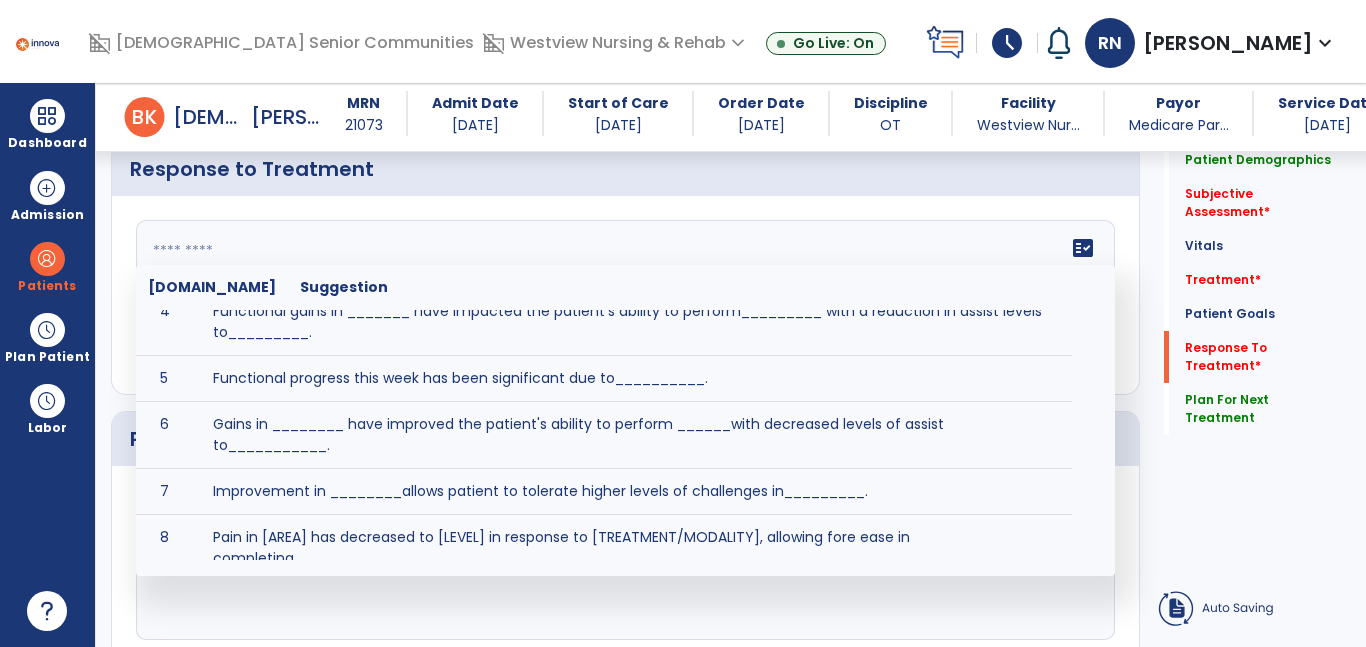 scroll, scrollTop: 205, scrollLeft: 0, axis: vertical 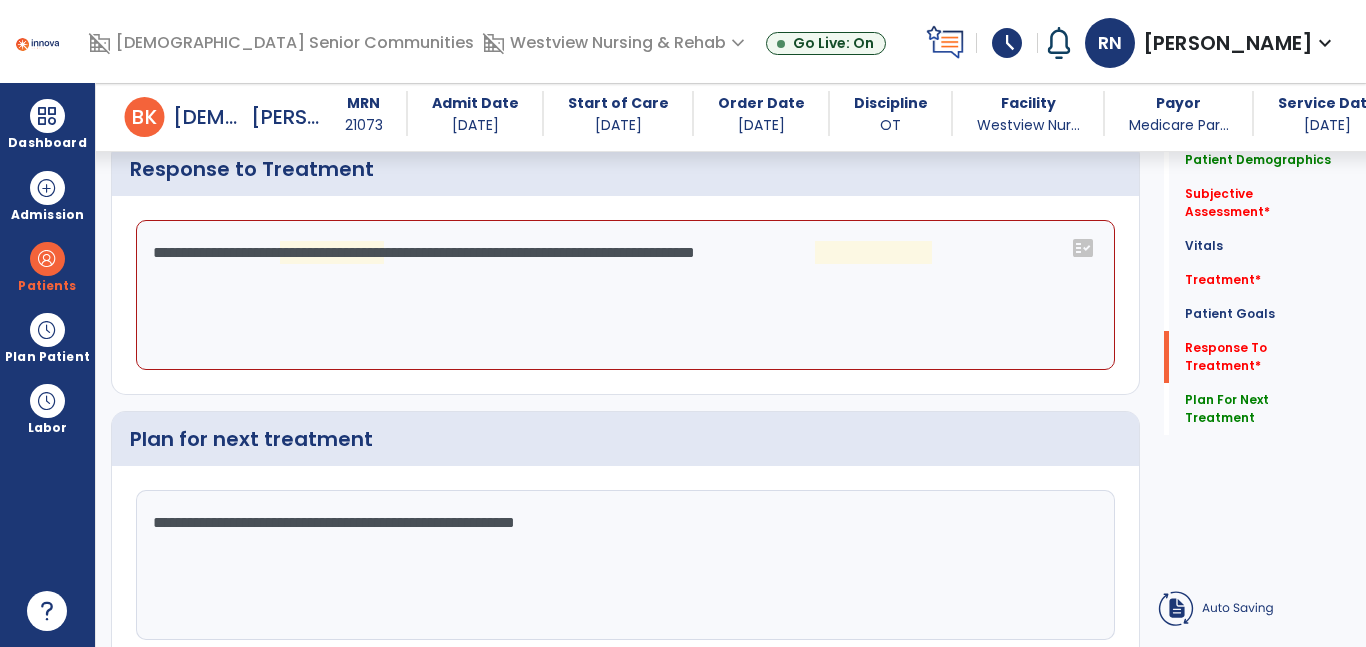 click on "**********" 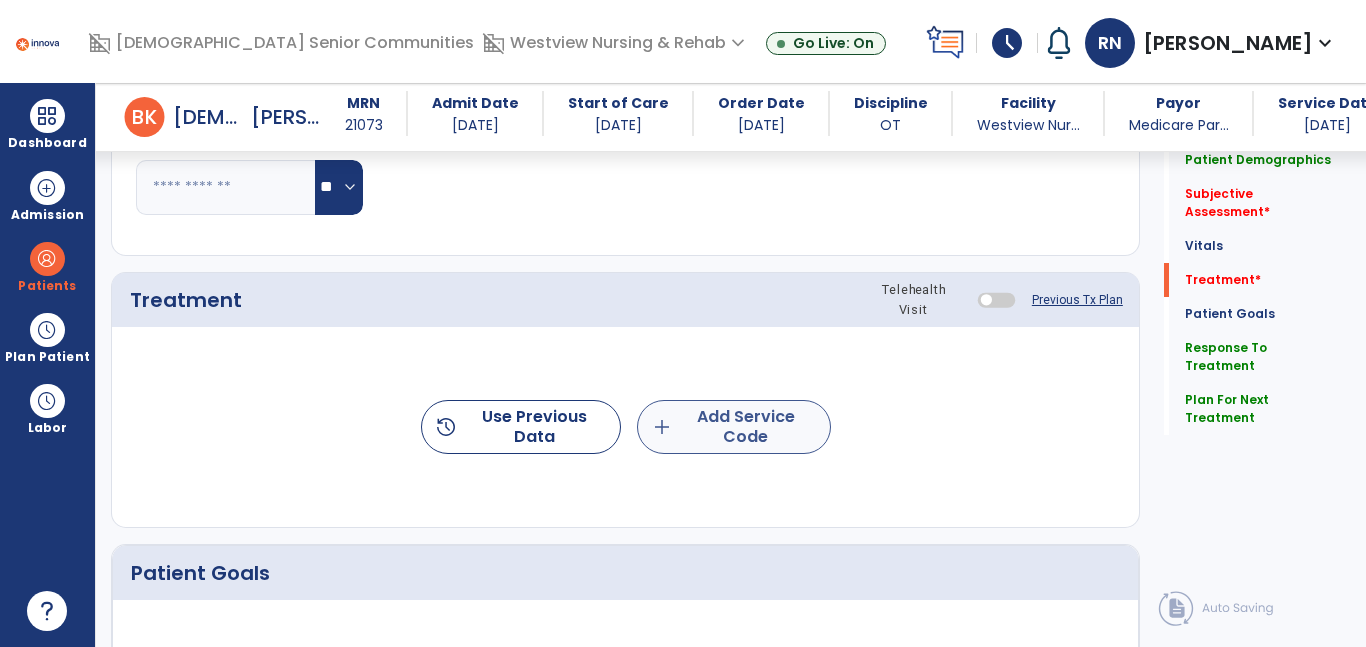 type on "**********" 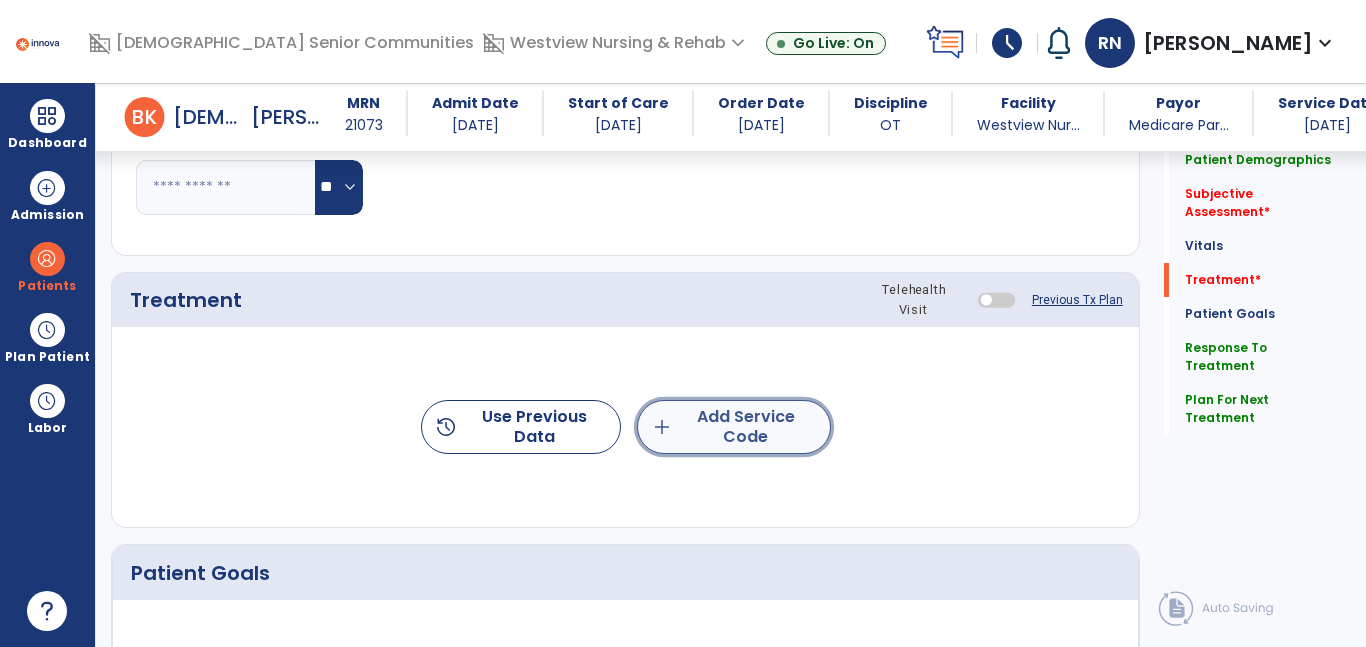 click on "add  Add Service Code" 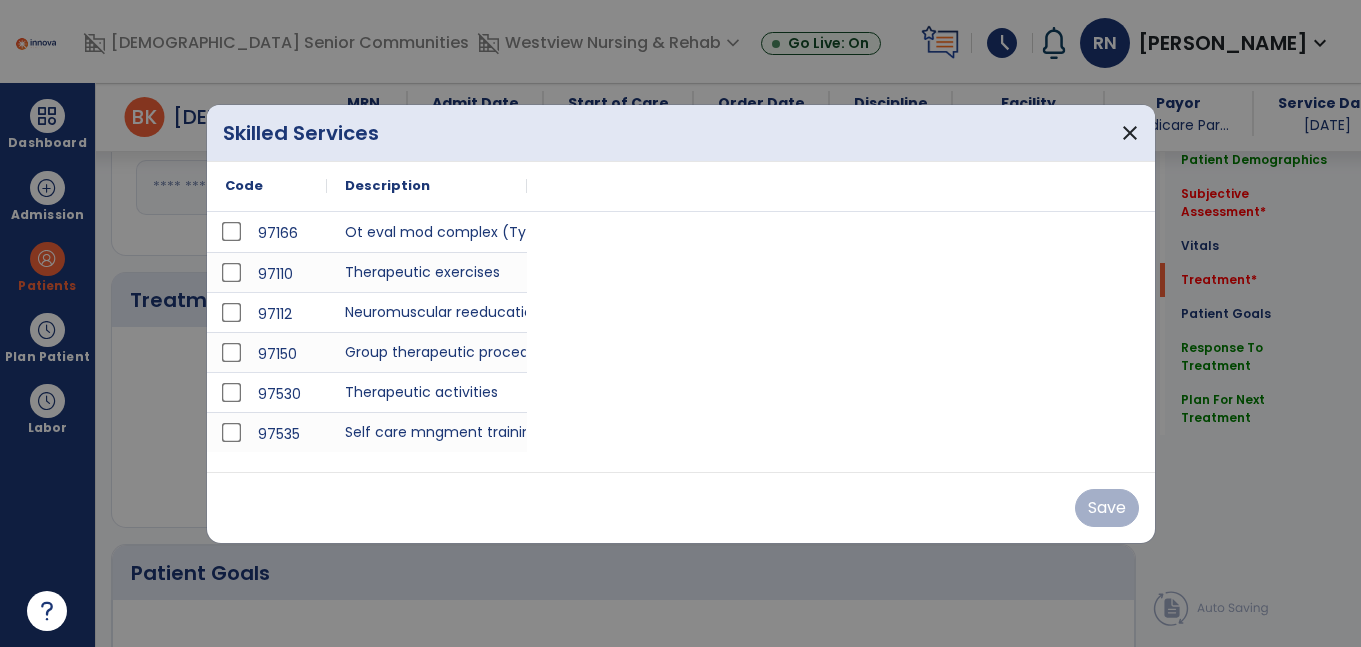 scroll, scrollTop: 1097, scrollLeft: 0, axis: vertical 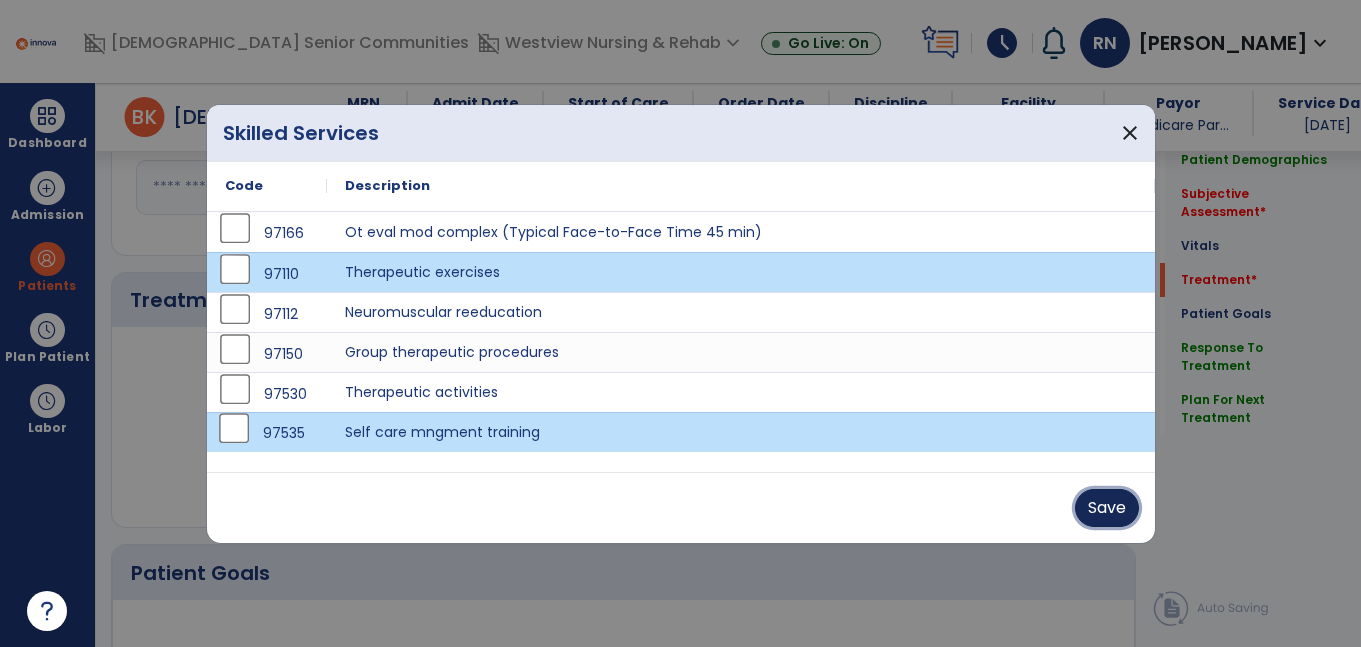 click on "Save" at bounding box center [1107, 508] 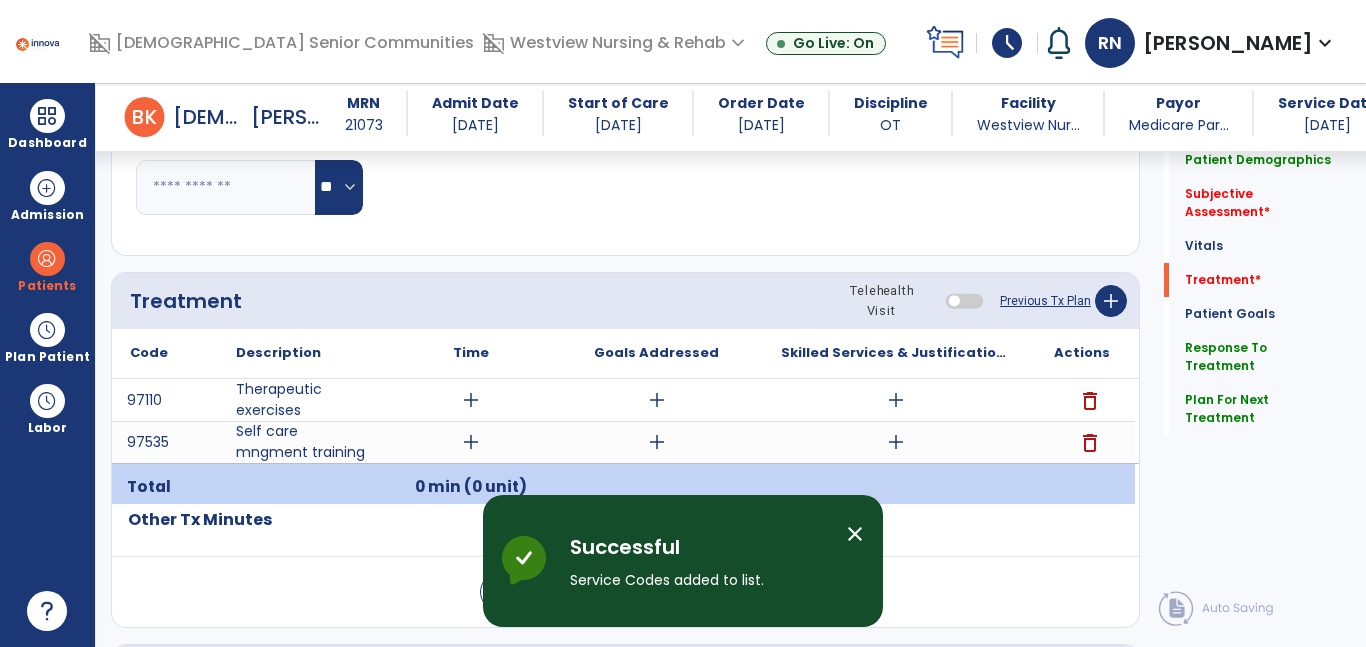 click on "add" at bounding box center (471, 400) 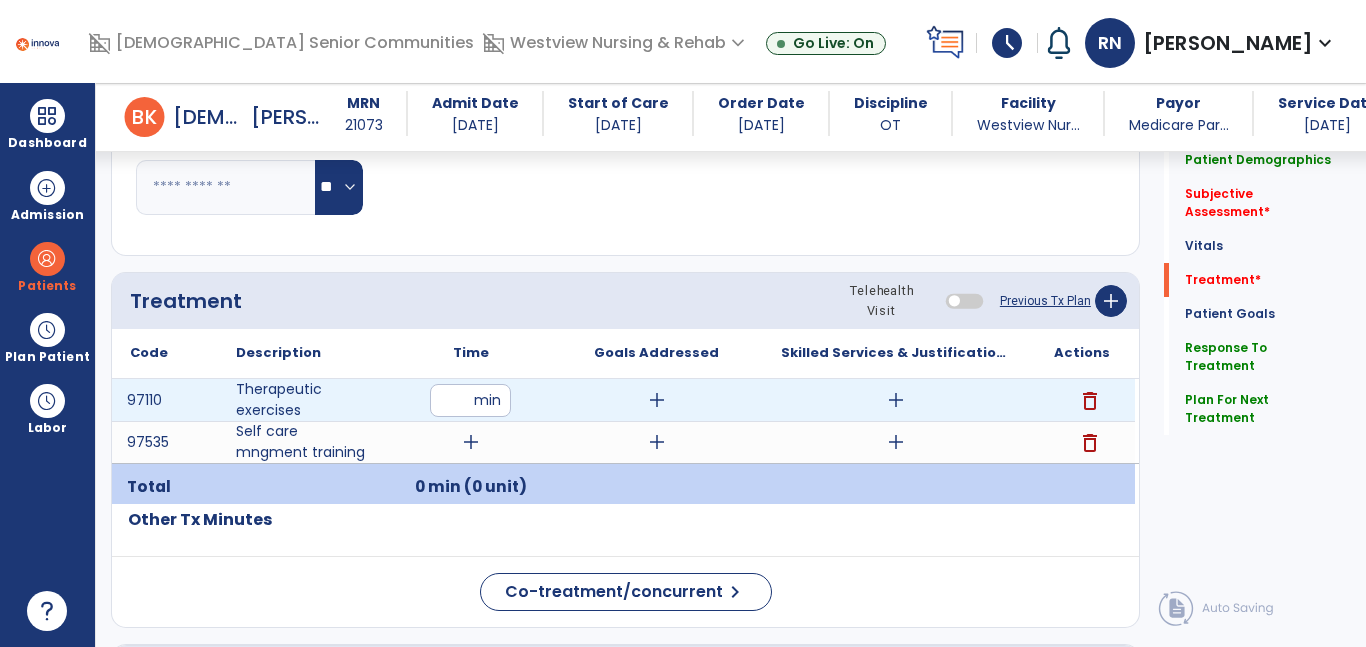 type on "**" 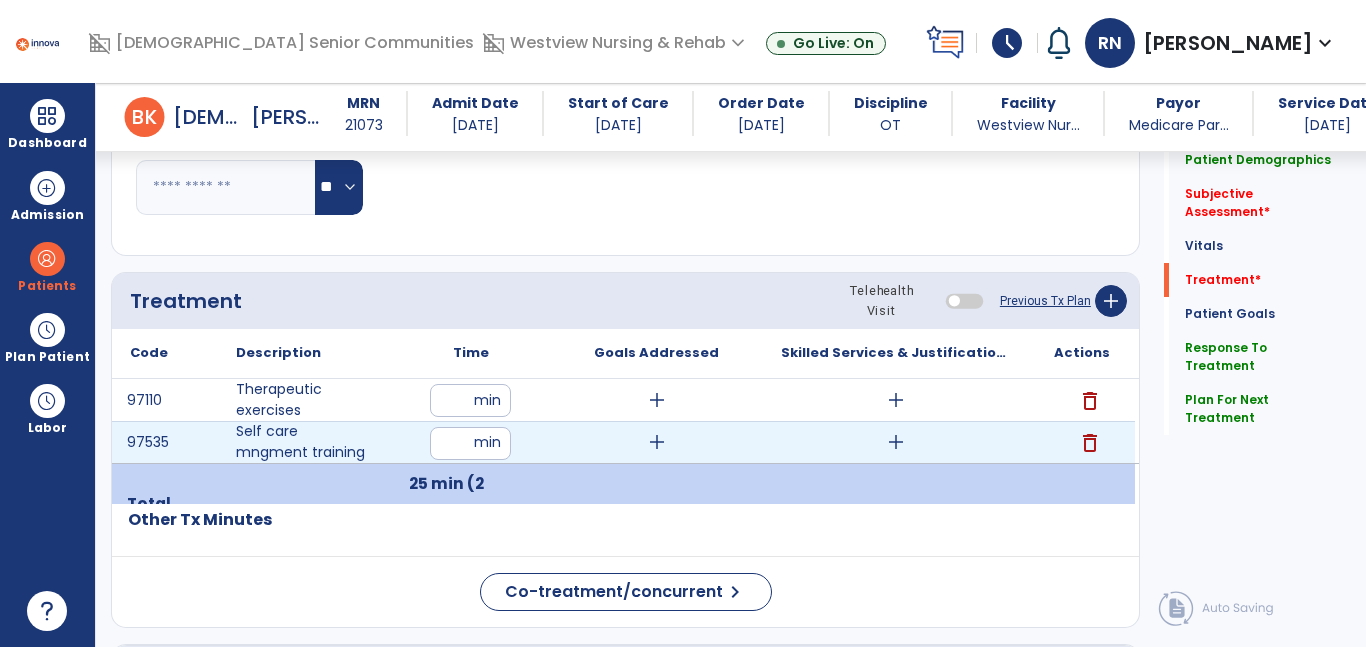 type on "**" 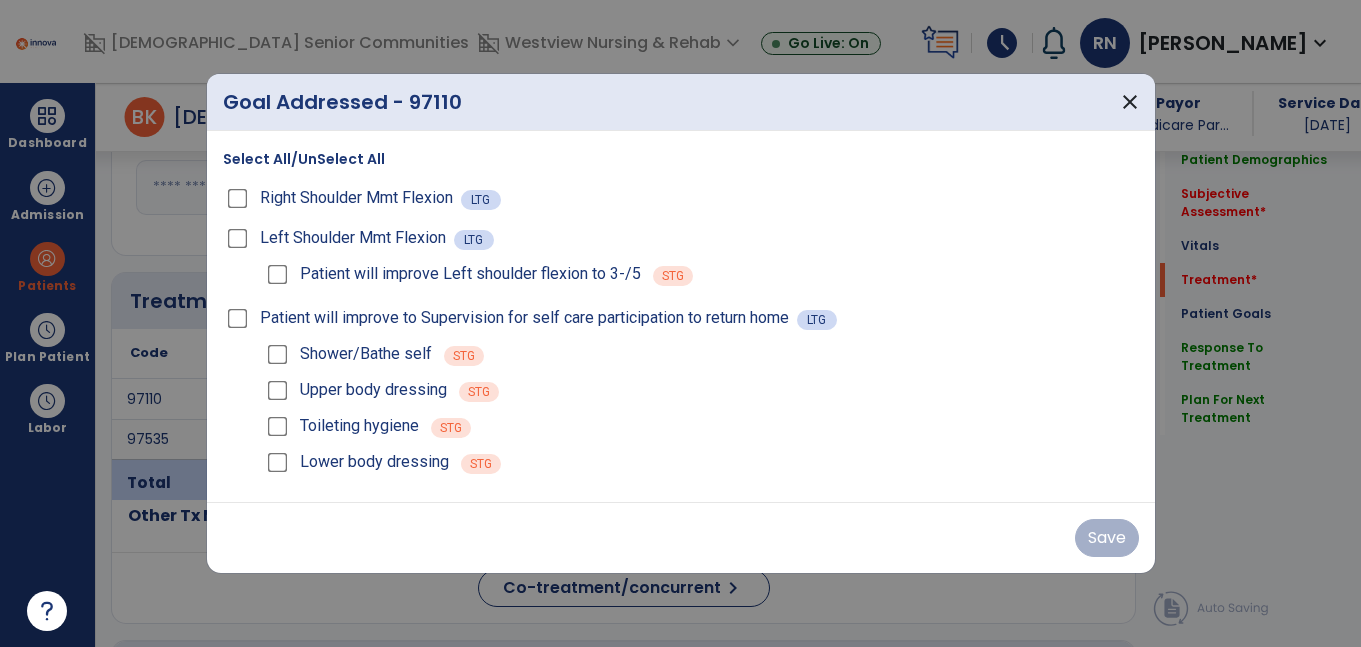 click on "Upper body dressing  STG" at bounding box center [701, 390] 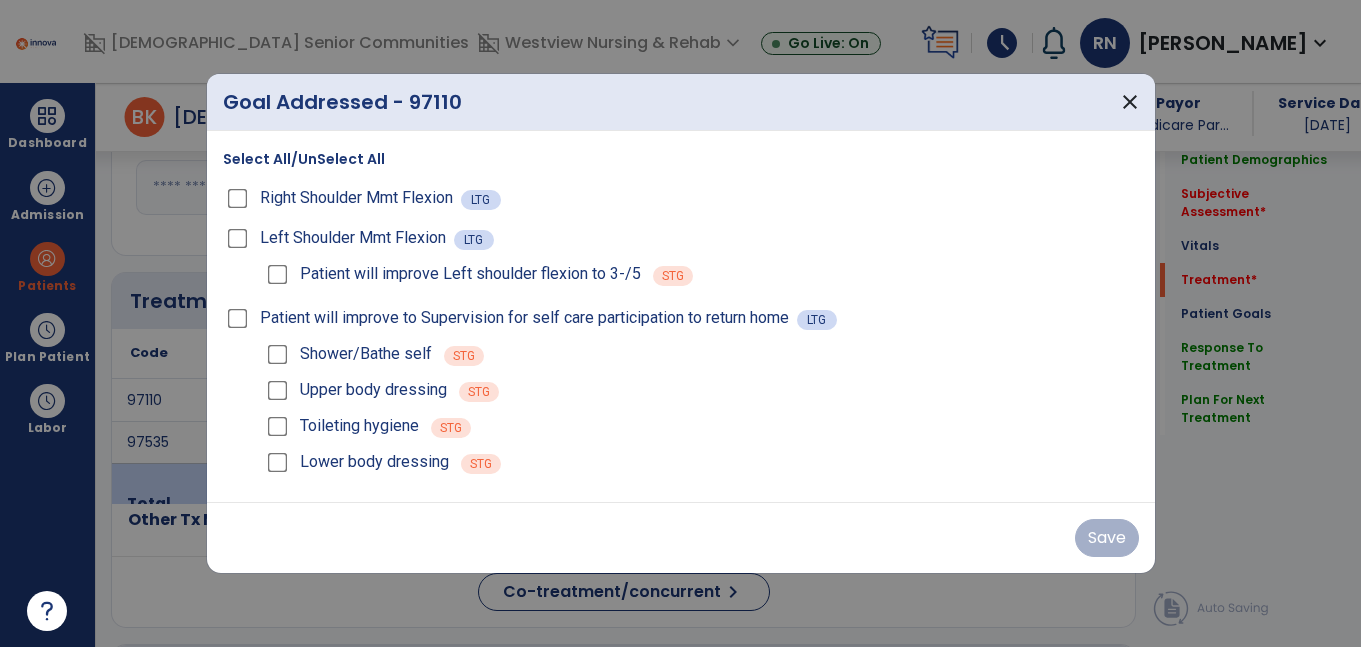 scroll, scrollTop: 1097, scrollLeft: 0, axis: vertical 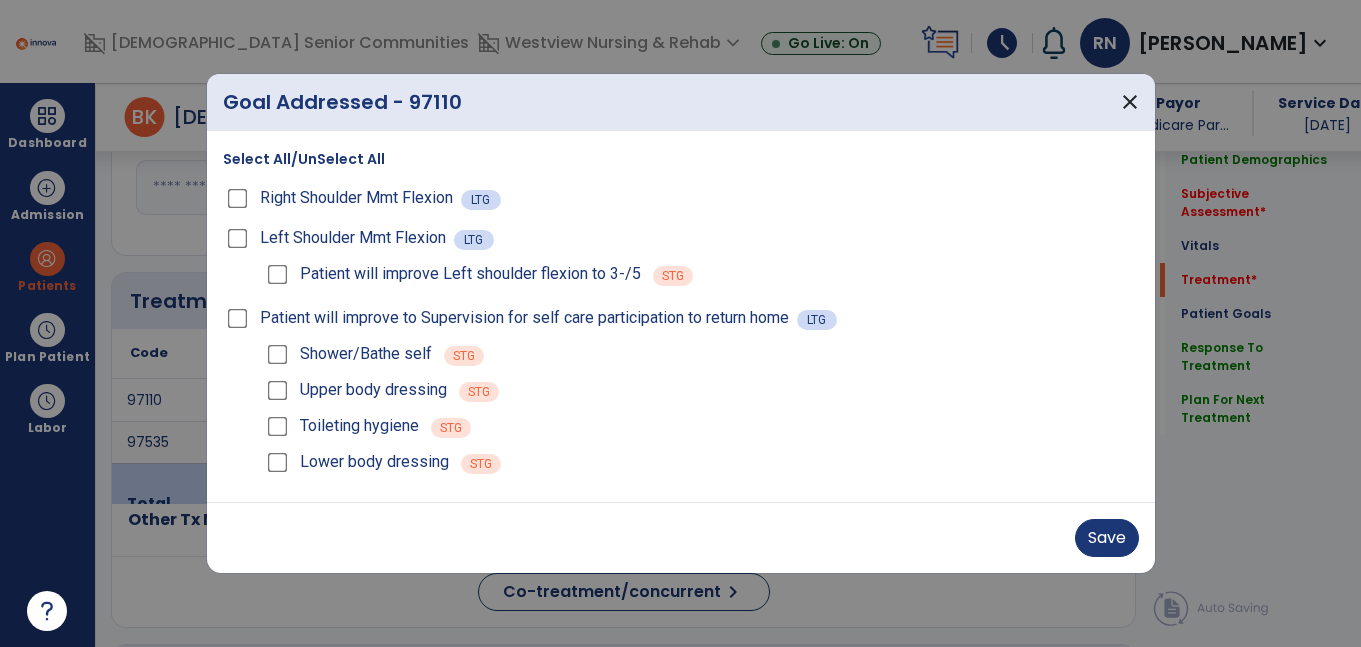 click on "Select All/UnSelect All Right Shoulder Mmt Flexion  LTG  Left Shoulder Mmt Flexion  LTG  Patient will improve Left shoulder flexion to 3-/5  STG  Patient will improve to Supervision for self care participation to return home  LTG  Shower/Bathe self  STG  Upper body dressing  STG  Toileting hygiene  STG  Lower body dressing  STG" at bounding box center (681, 316) 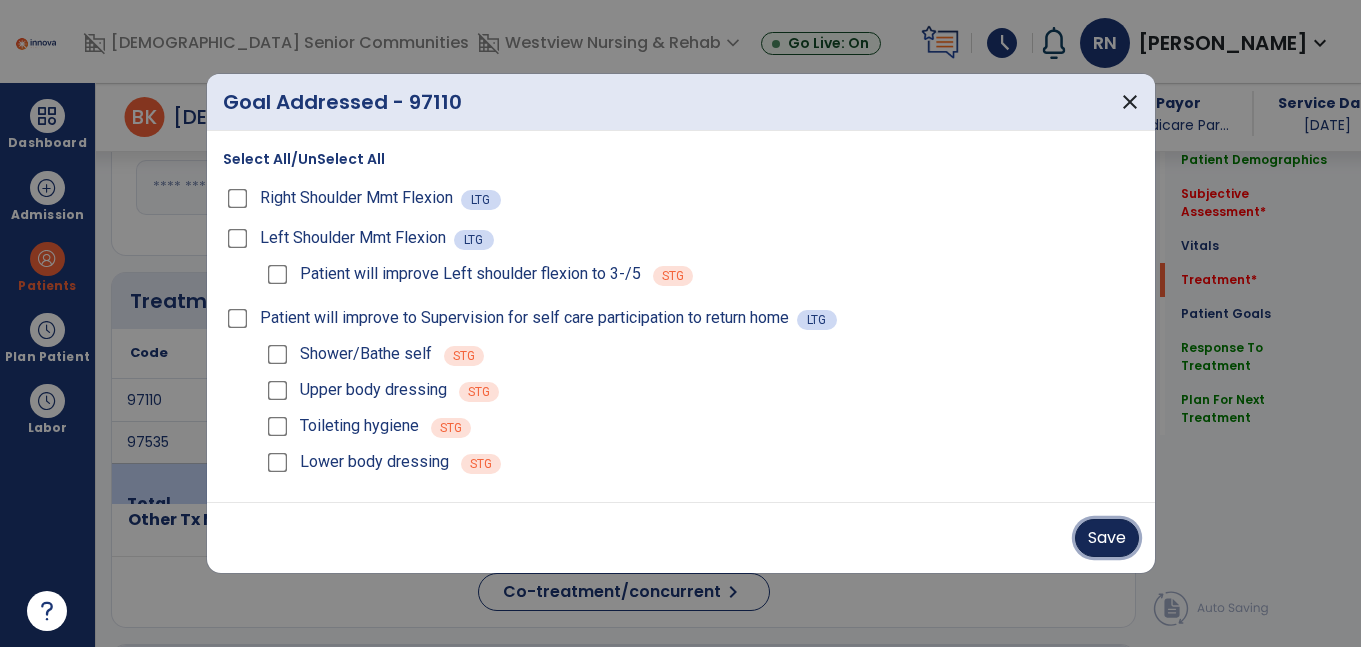 click on "Save" at bounding box center [1107, 538] 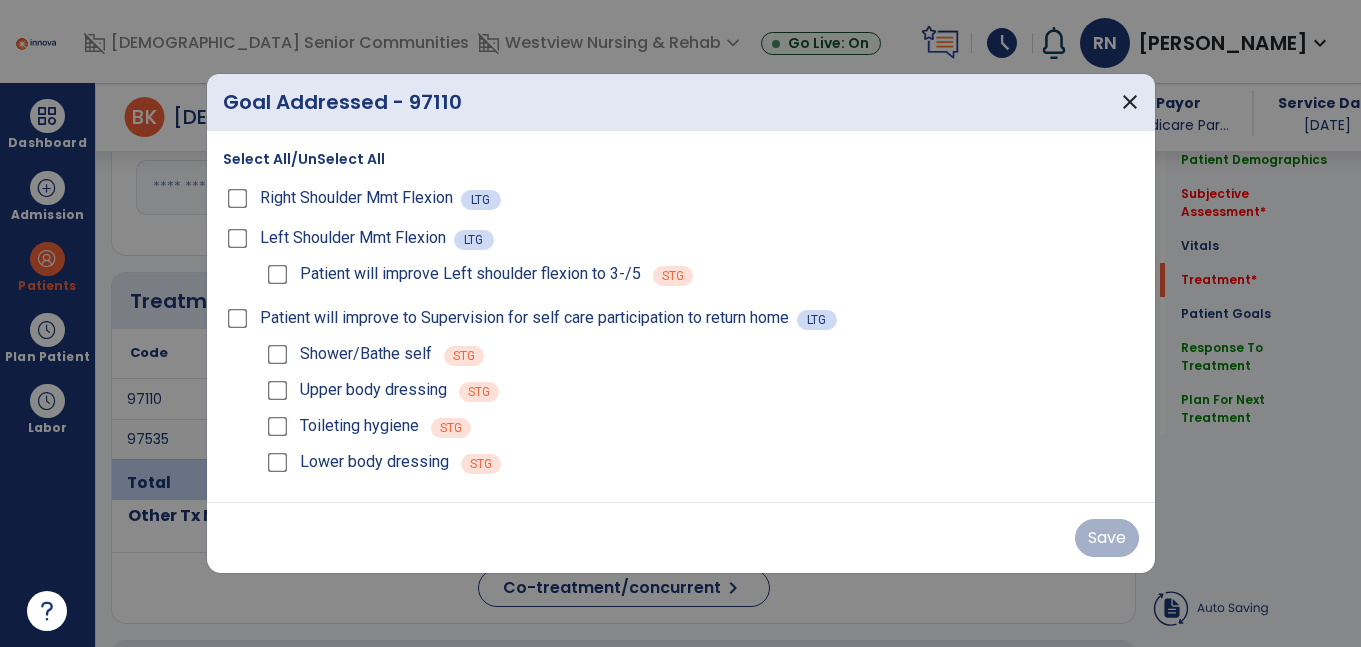 click on "Save" at bounding box center [681, 538] 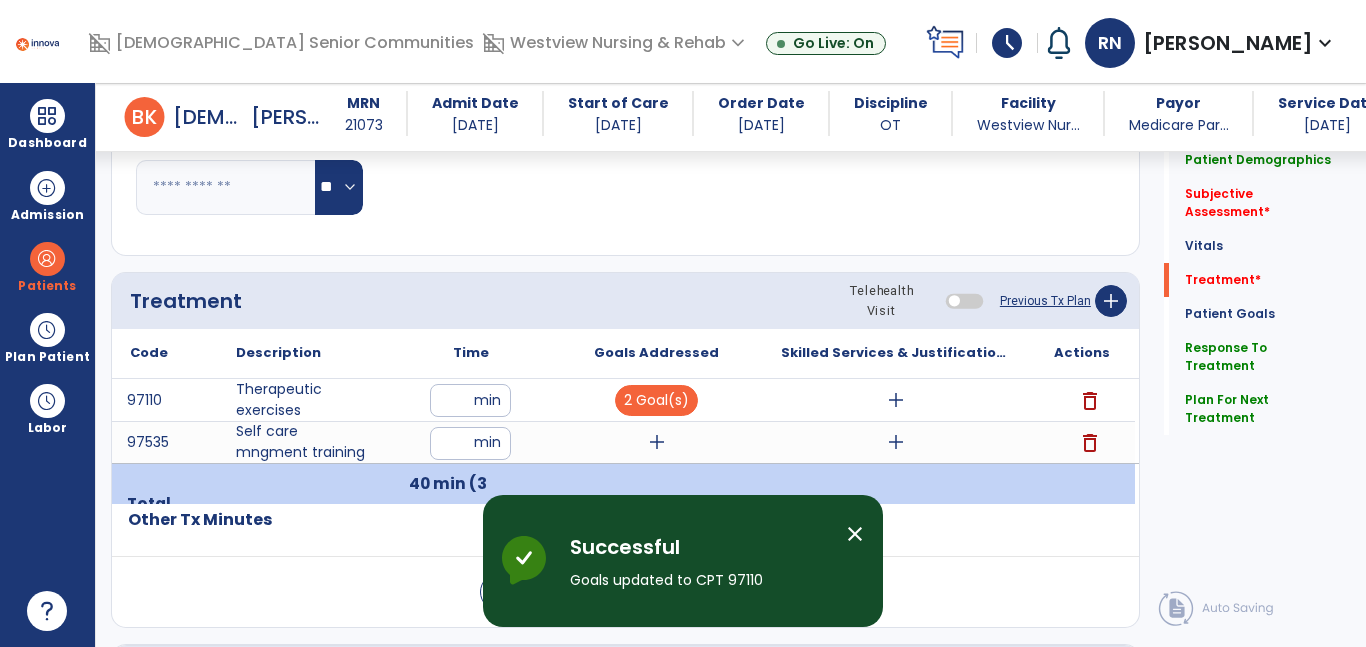 click on "add" at bounding box center (657, 442) 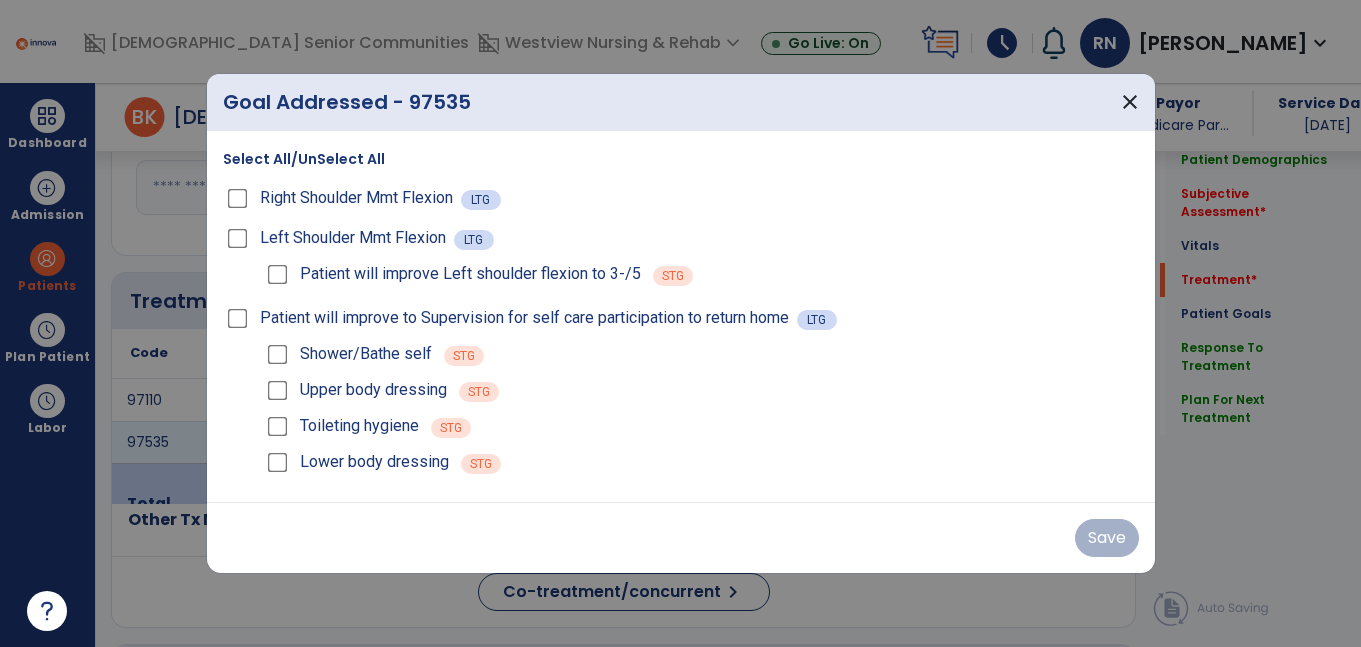 scroll, scrollTop: 1097, scrollLeft: 0, axis: vertical 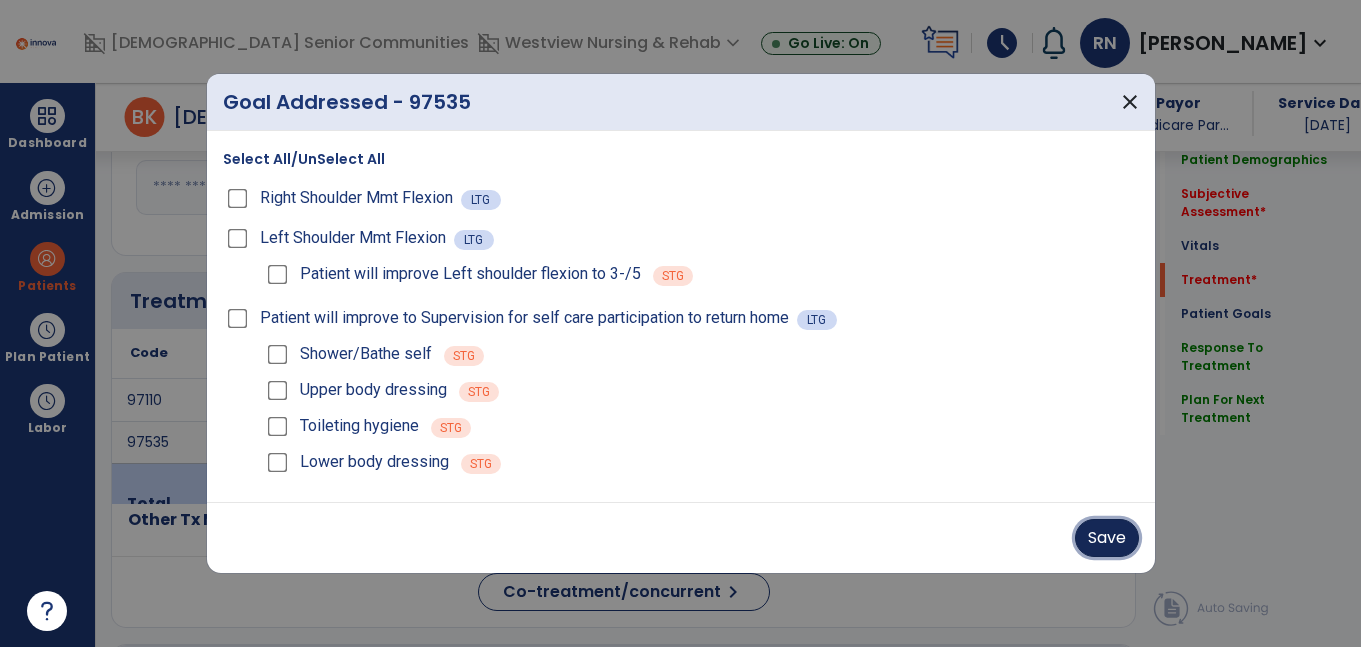 click on "Save" at bounding box center [1107, 538] 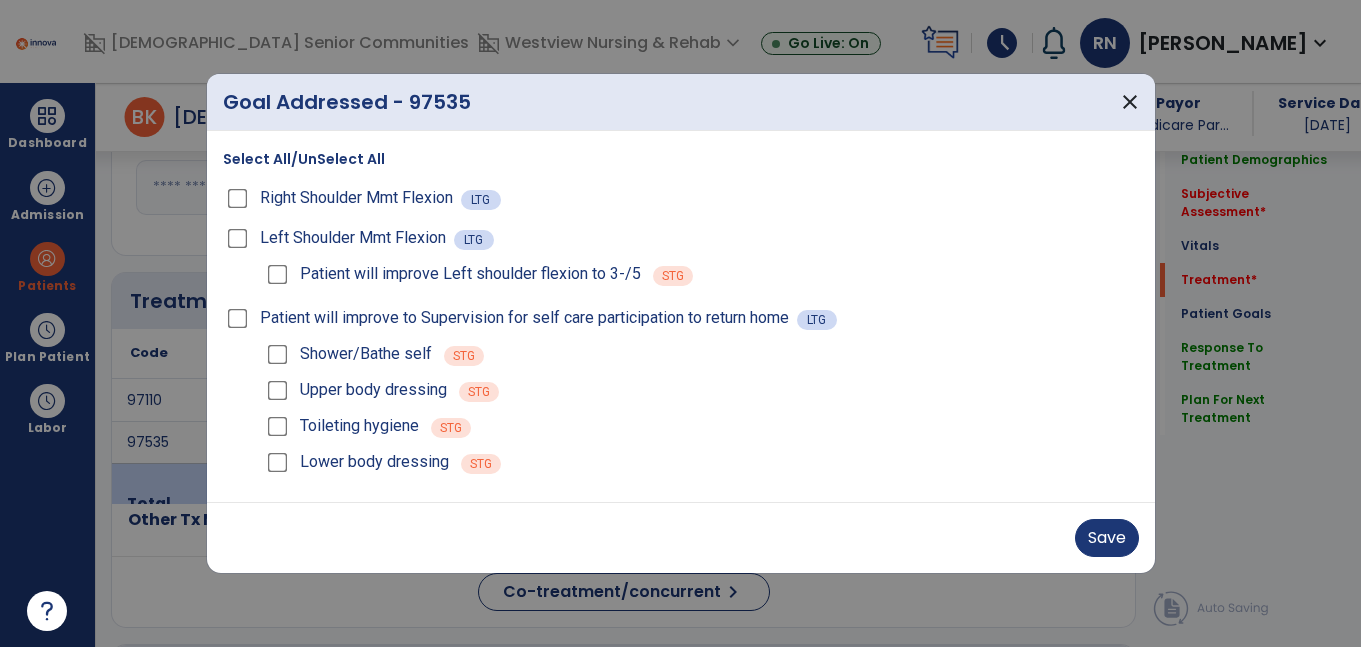 click on "Save" at bounding box center [681, 538] 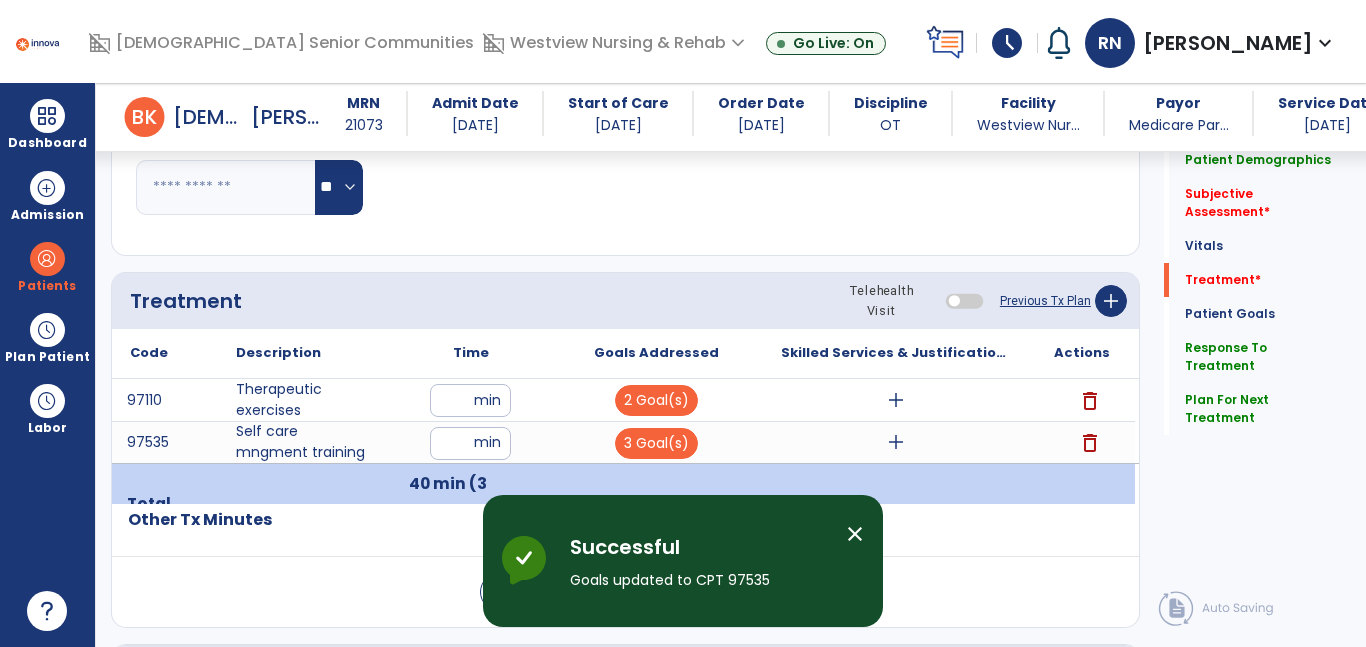 click on "add" at bounding box center (896, 400) 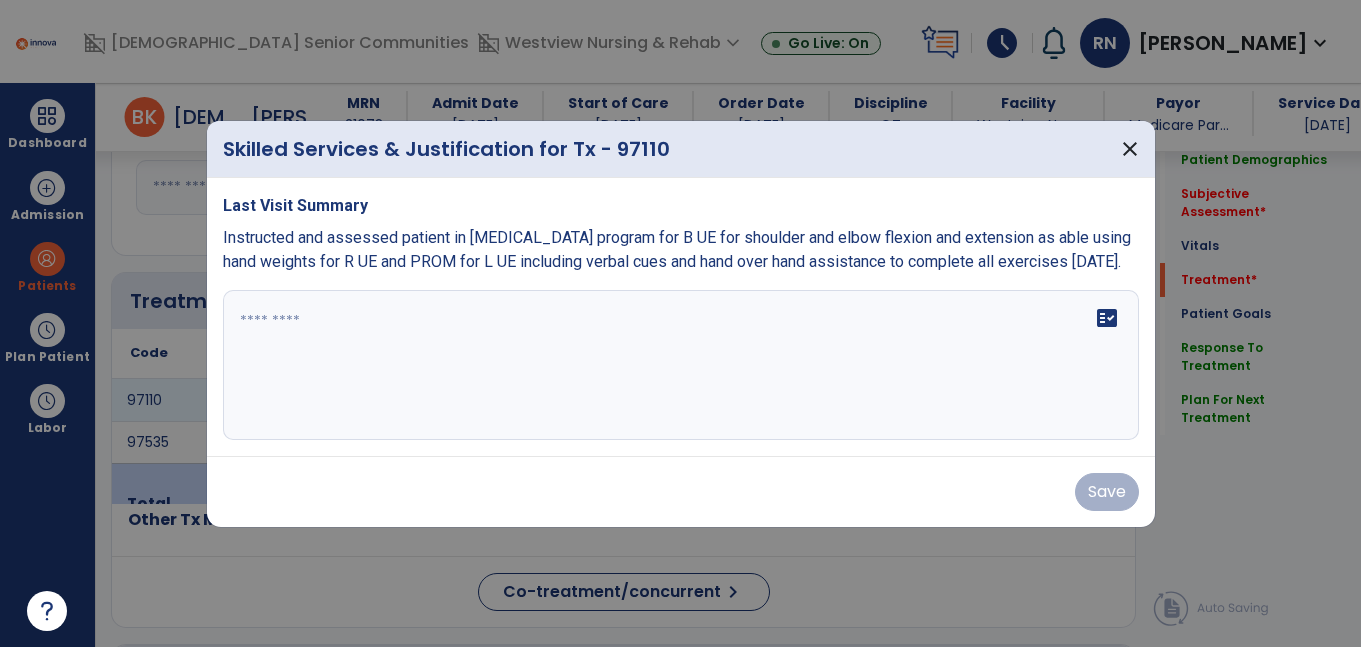 scroll, scrollTop: 1097, scrollLeft: 0, axis: vertical 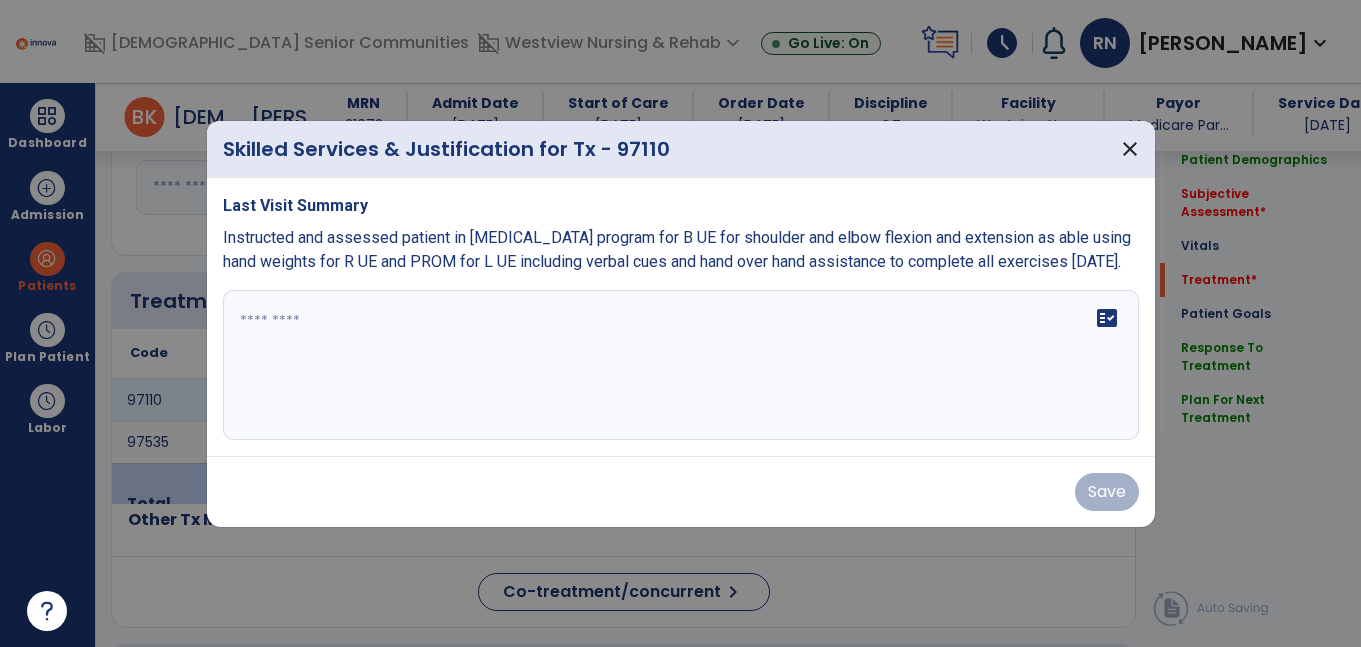 click at bounding box center [681, 365] 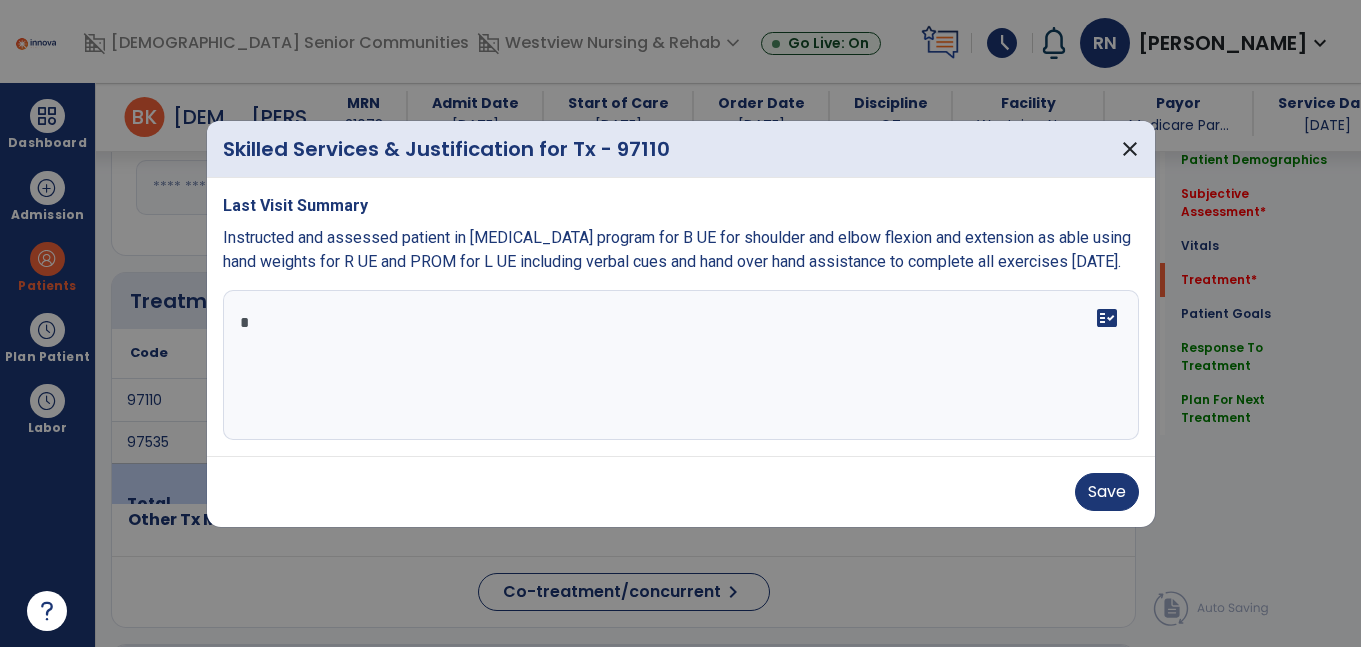 click on "*" at bounding box center [681, 365] 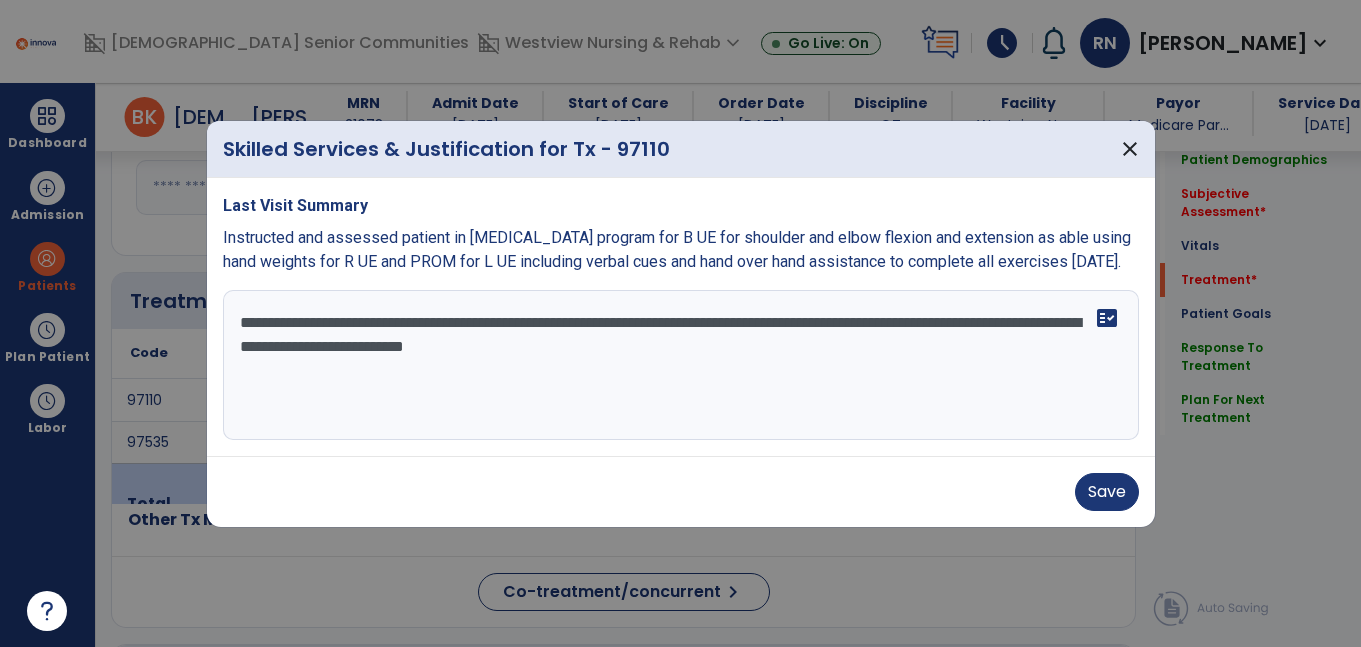 click on "**********" at bounding box center [681, 365] 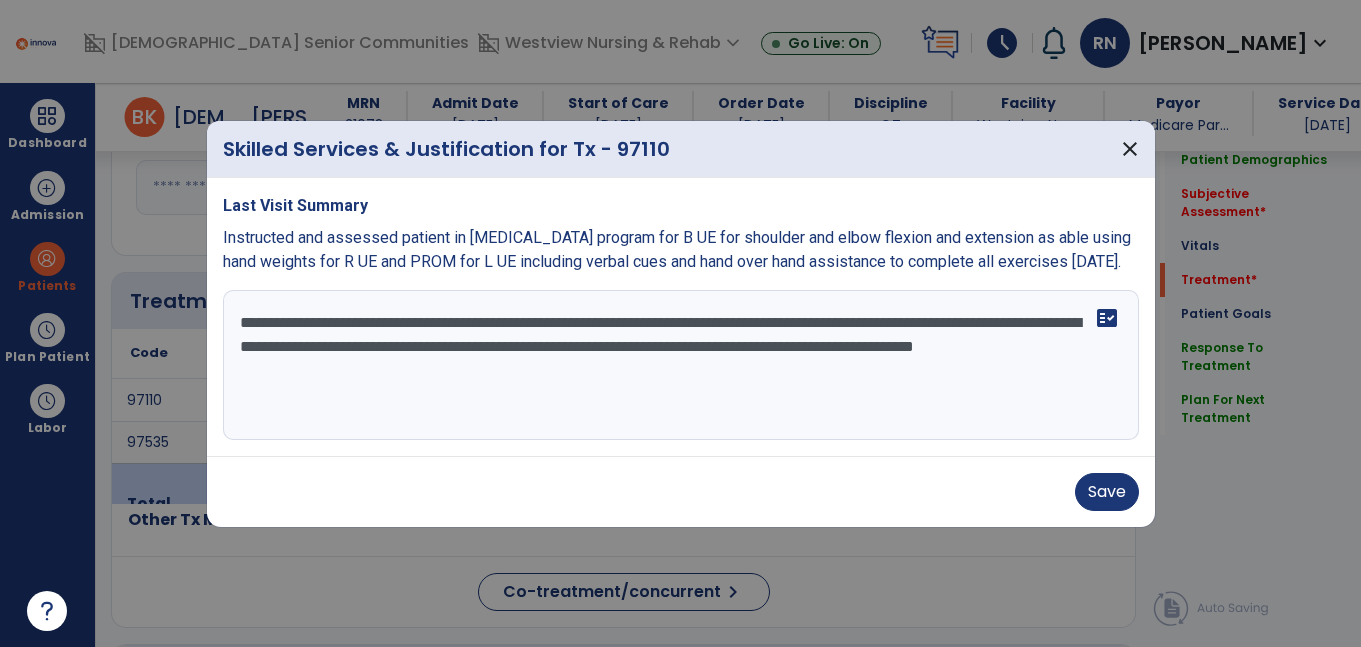 type on "**********" 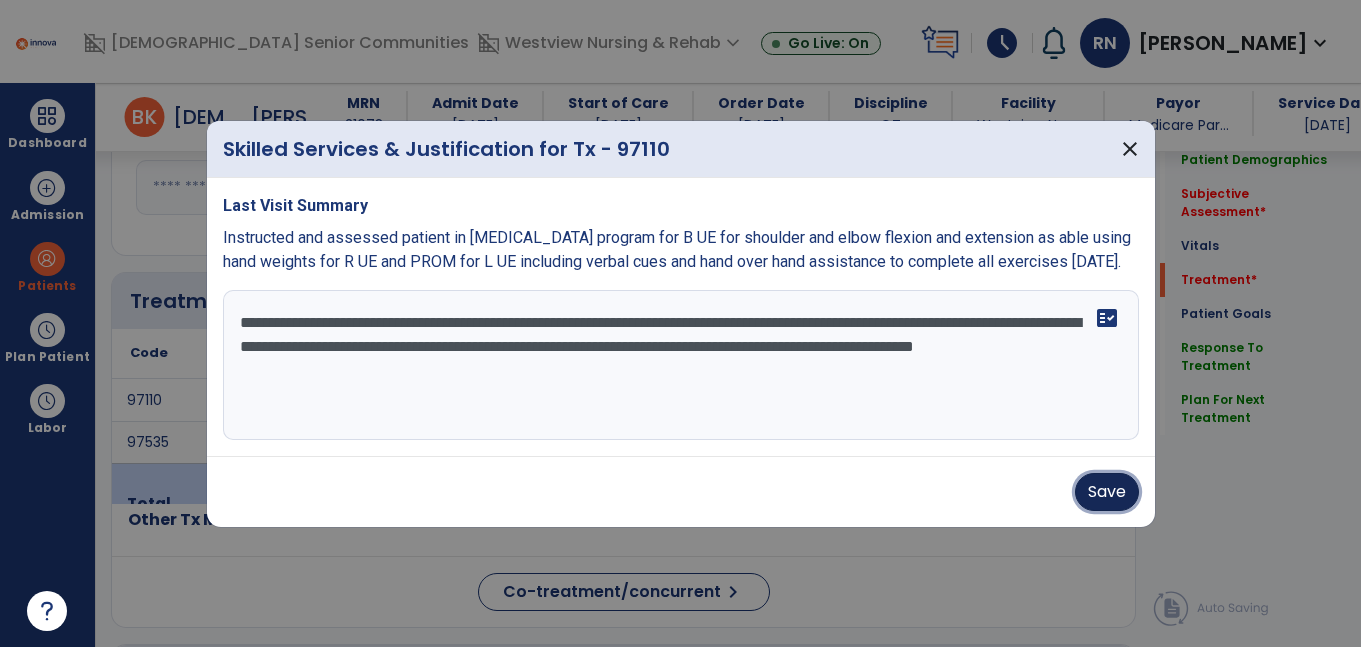type 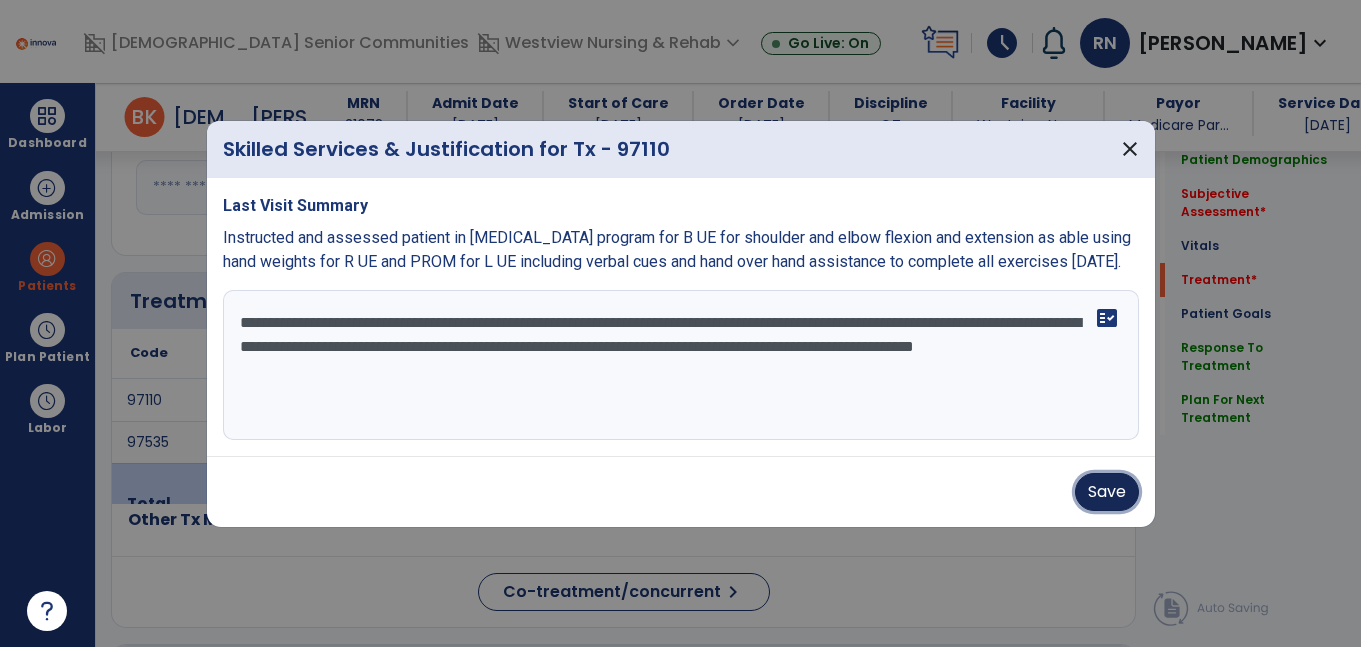 click on "Save" at bounding box center [1107, 492] 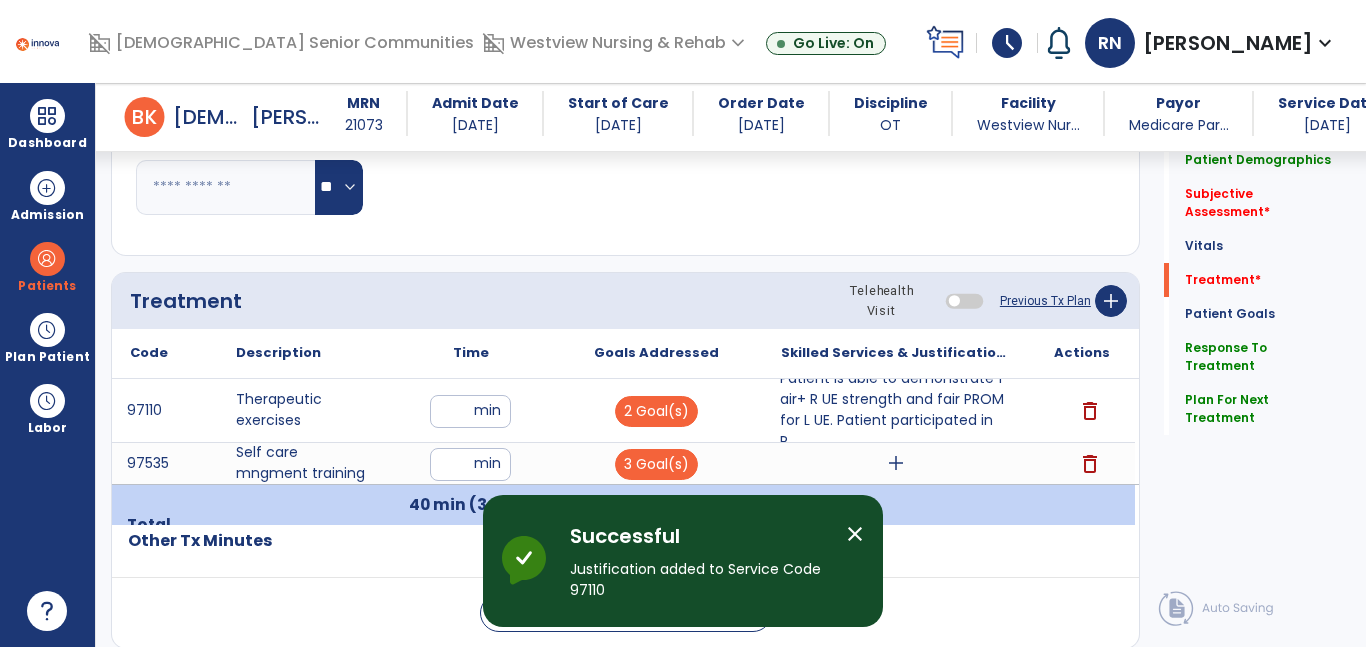 click on "add" at bounding box center (896, 463) 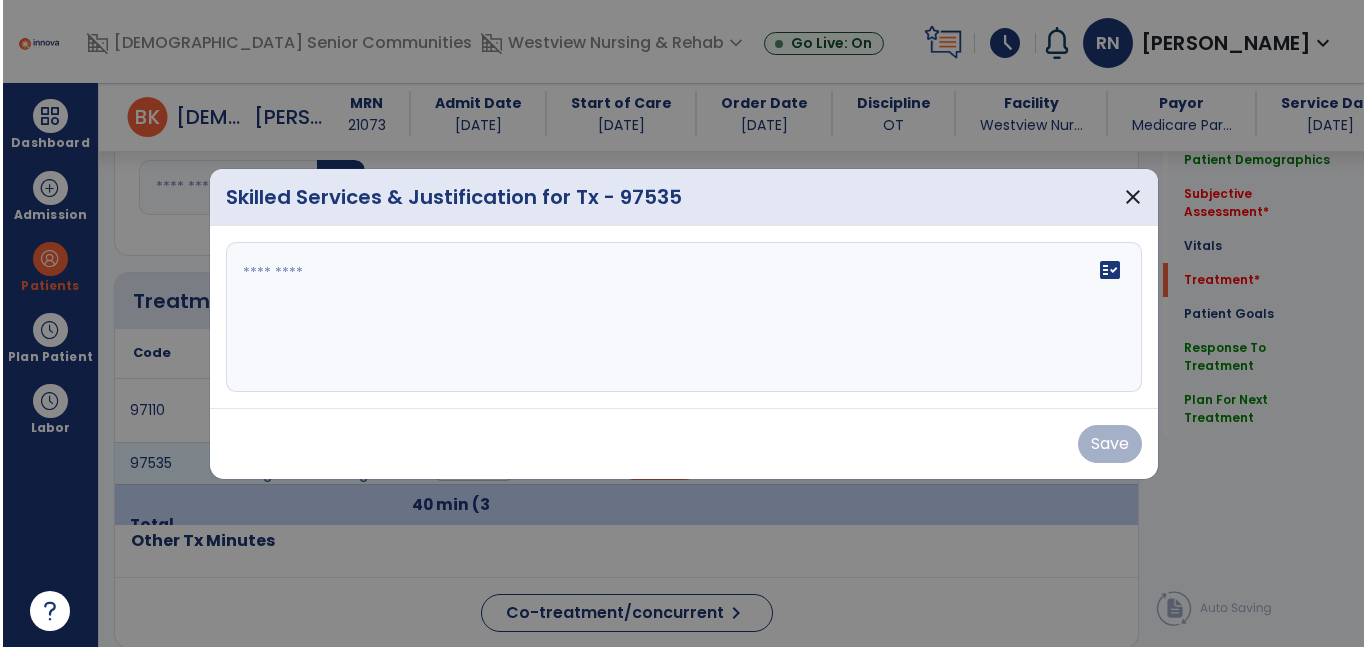 scroll, scrollTop: 1097, scrollLeft: 0, axis: vertical 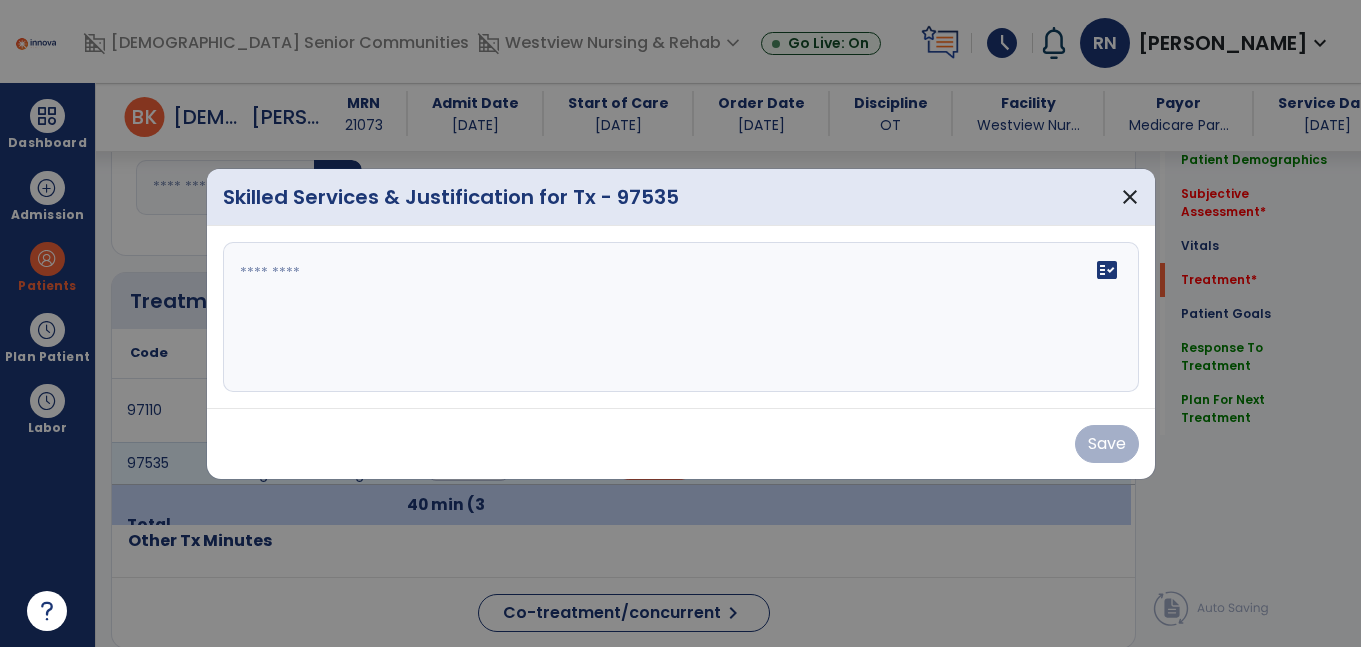 click on "fact_check" at bounding box center (681, 317) 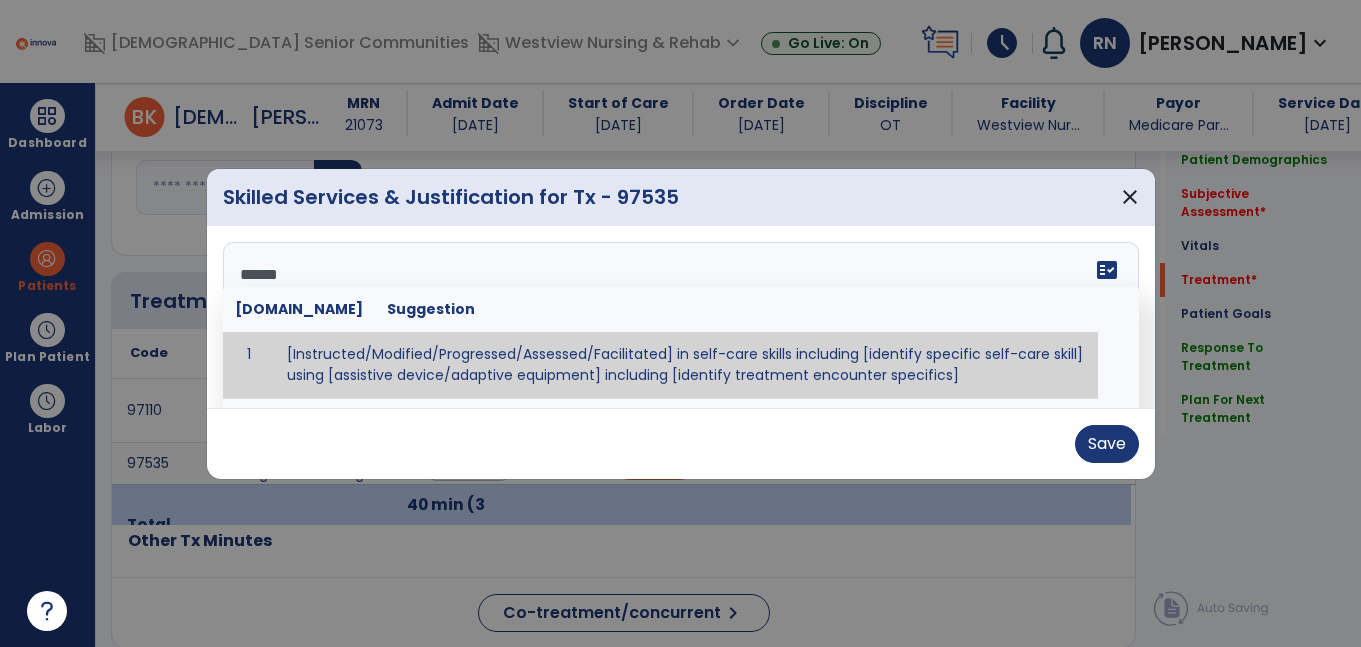 type on "*******" 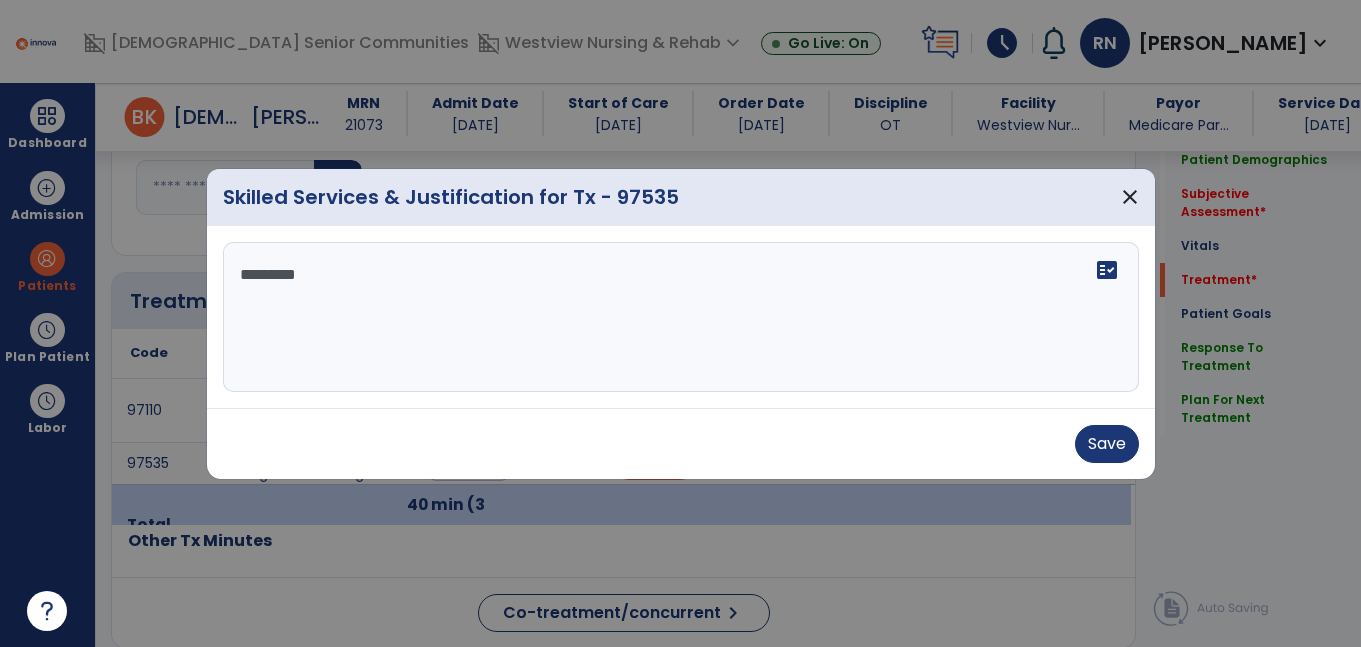type on "**********" 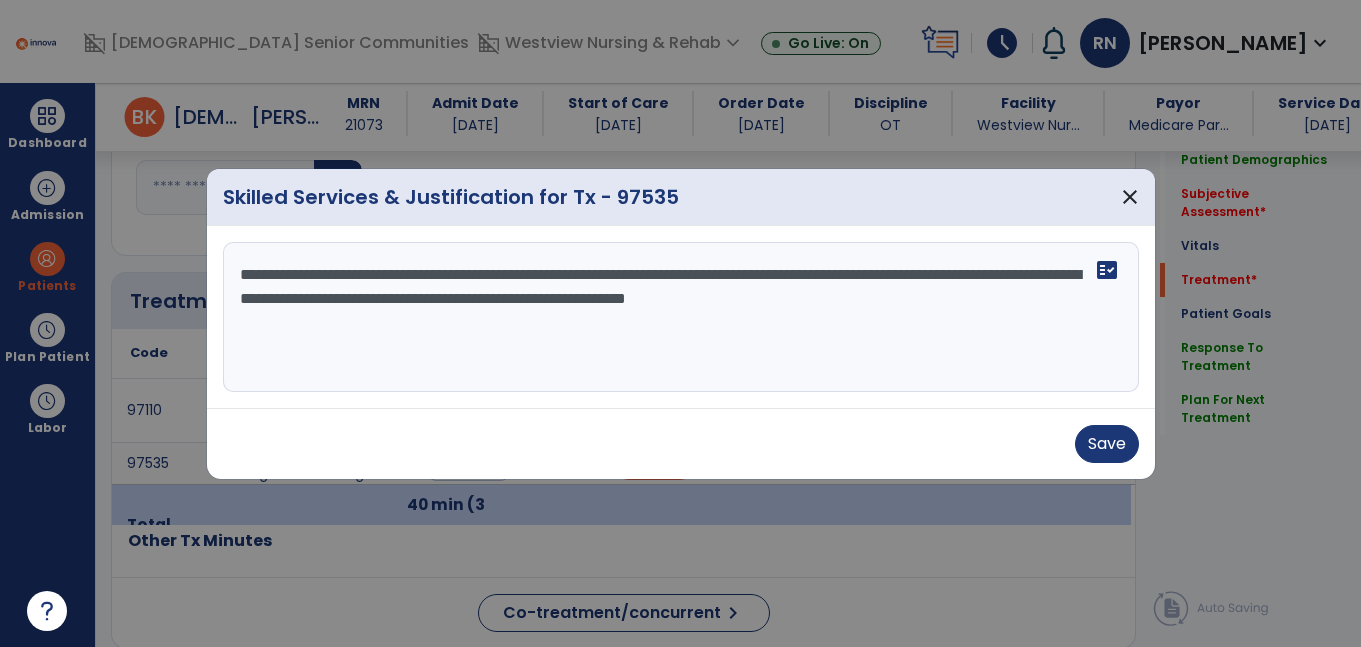 type on "**********" 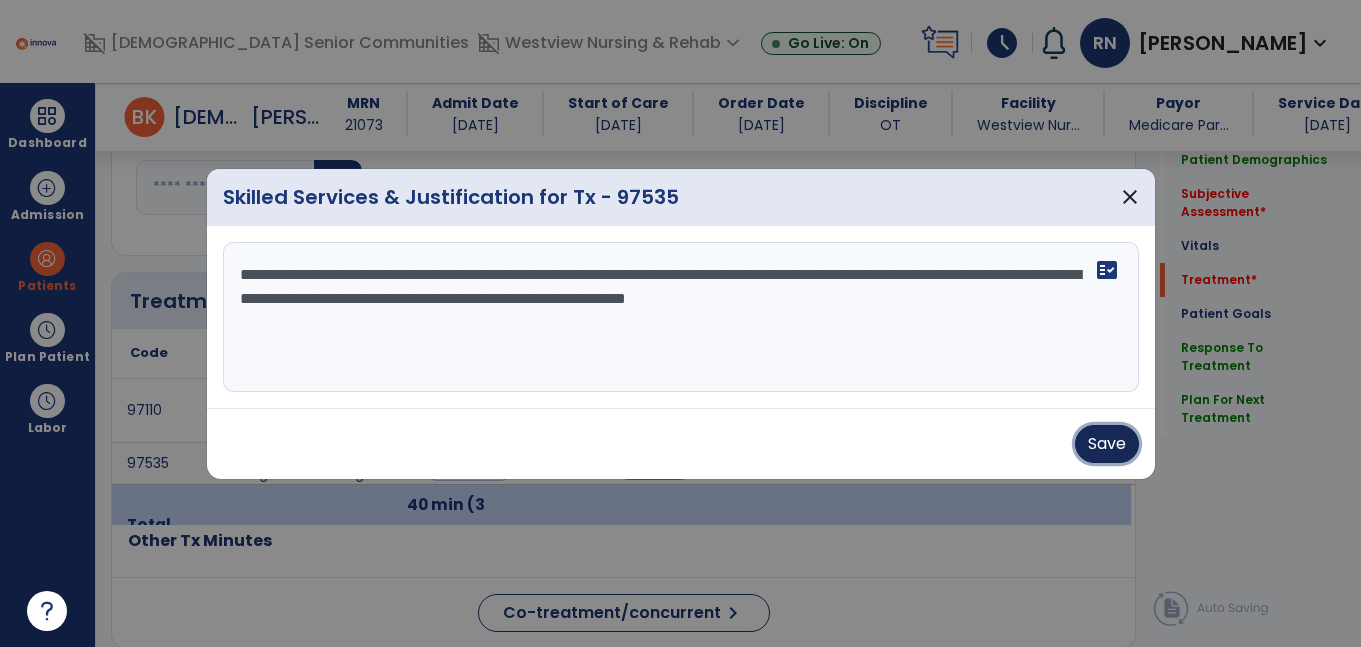 type 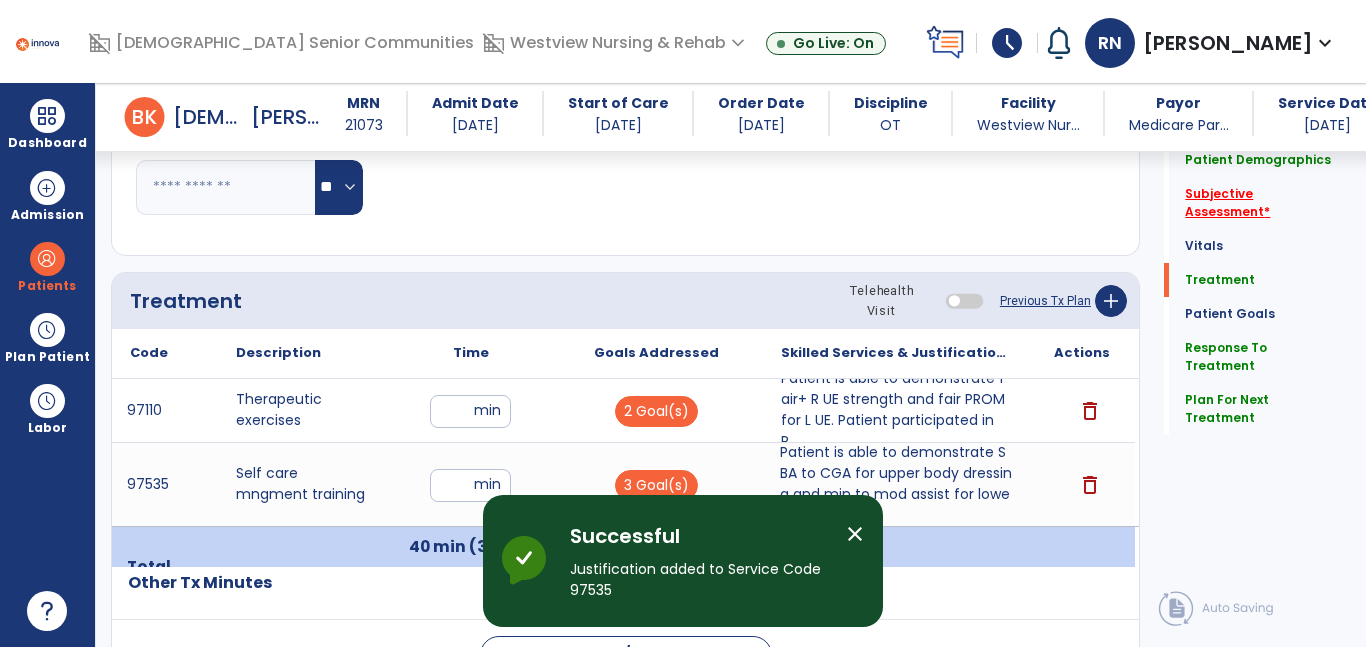 click on "Subjective Assessment   *" 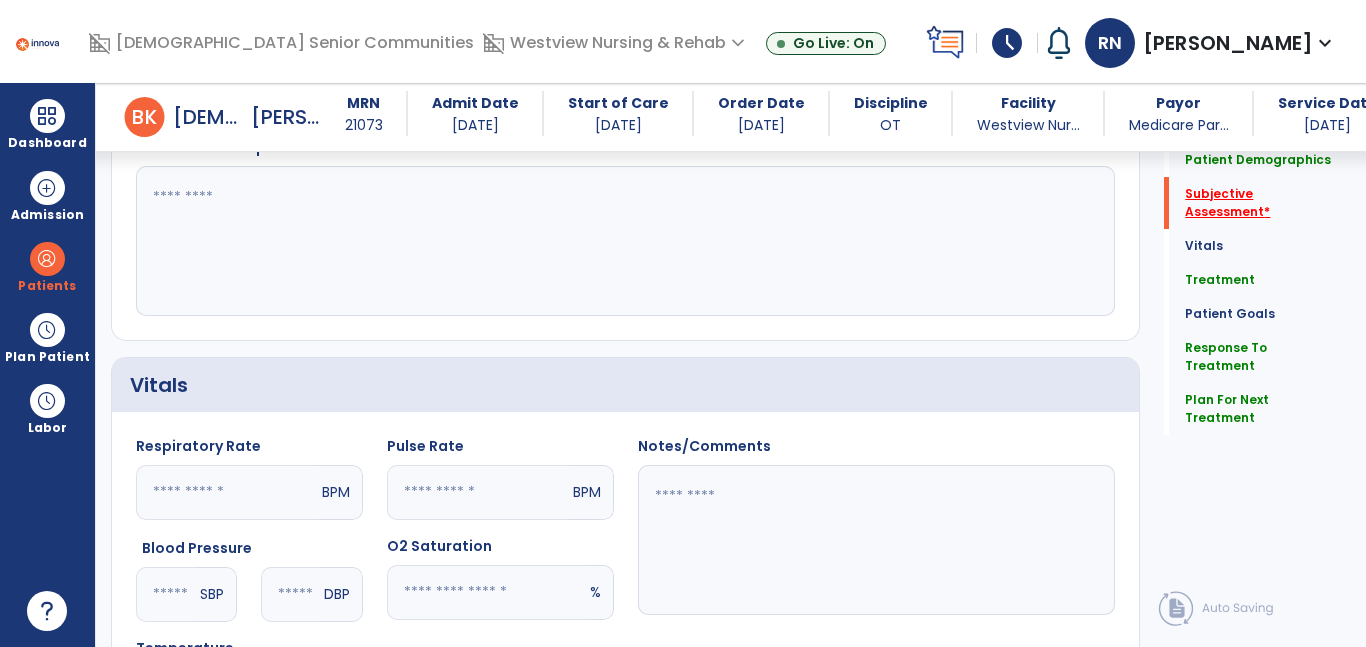 scroll, scrollTop: 424, scrollLeft: 0, axis: vertical 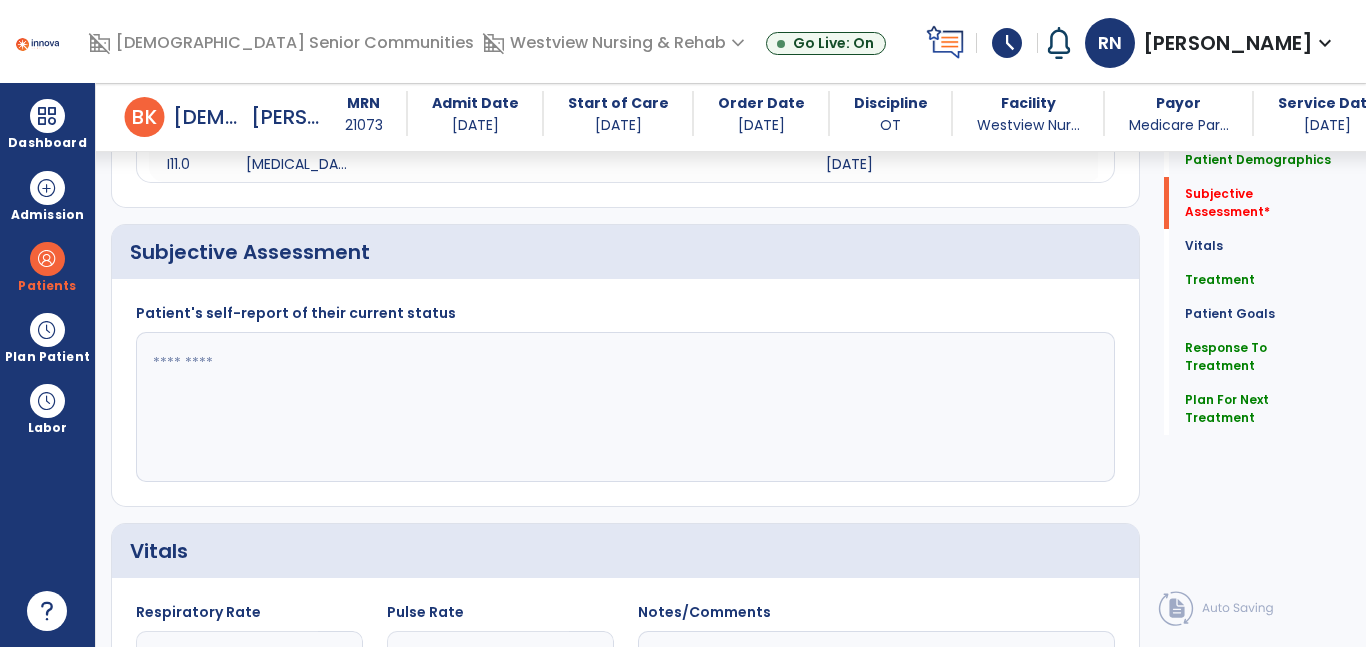 click 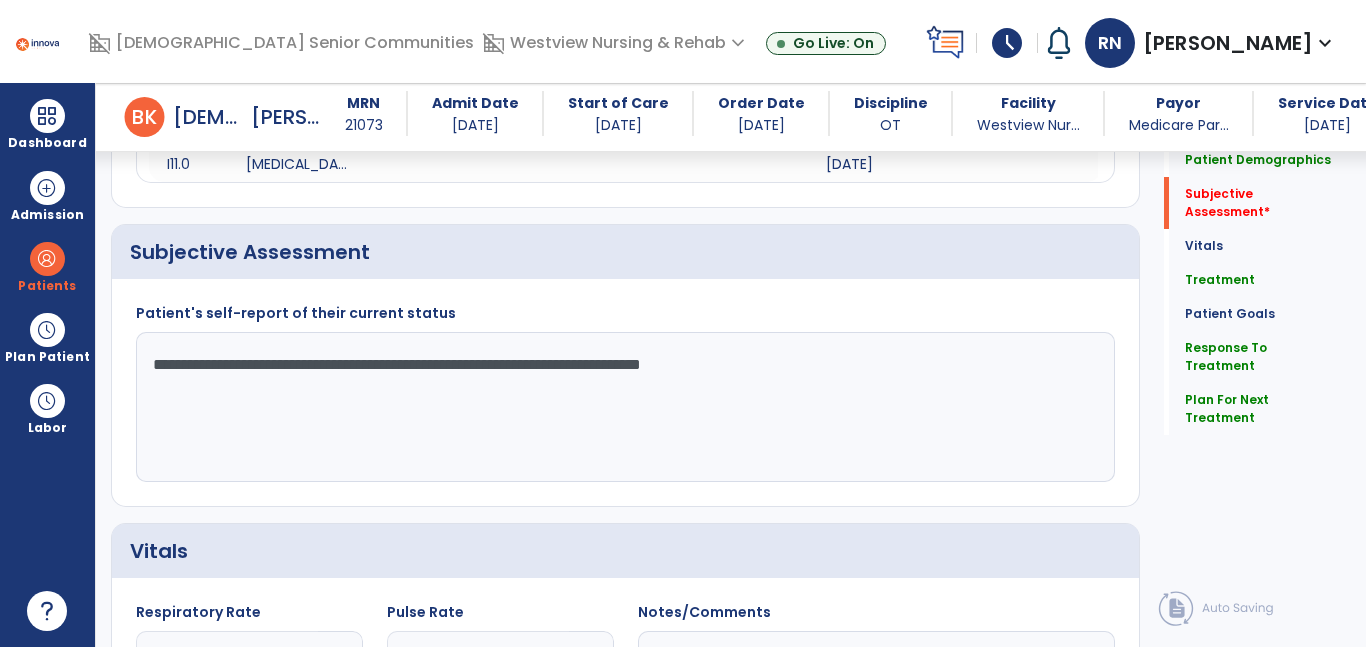 type on "**********" 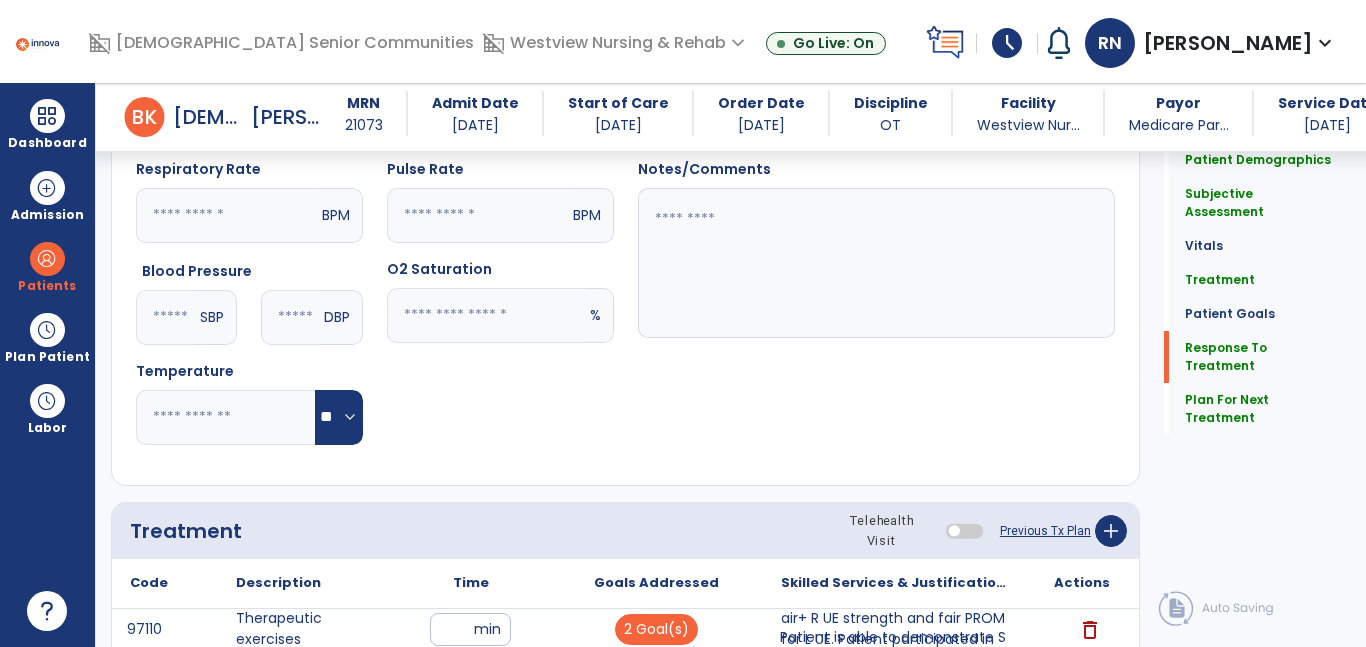 scroll, scrollTop: 3122, scrollLeft: 0, axis: vertical 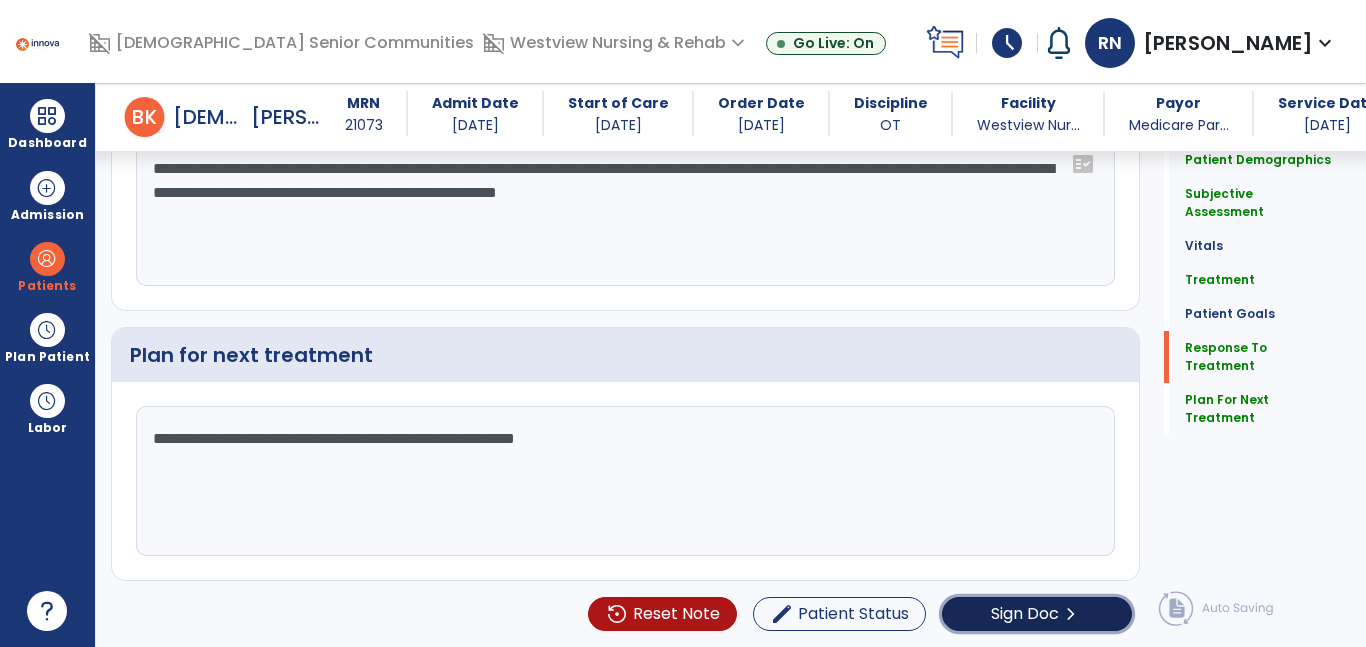 click on "Sign Doc" 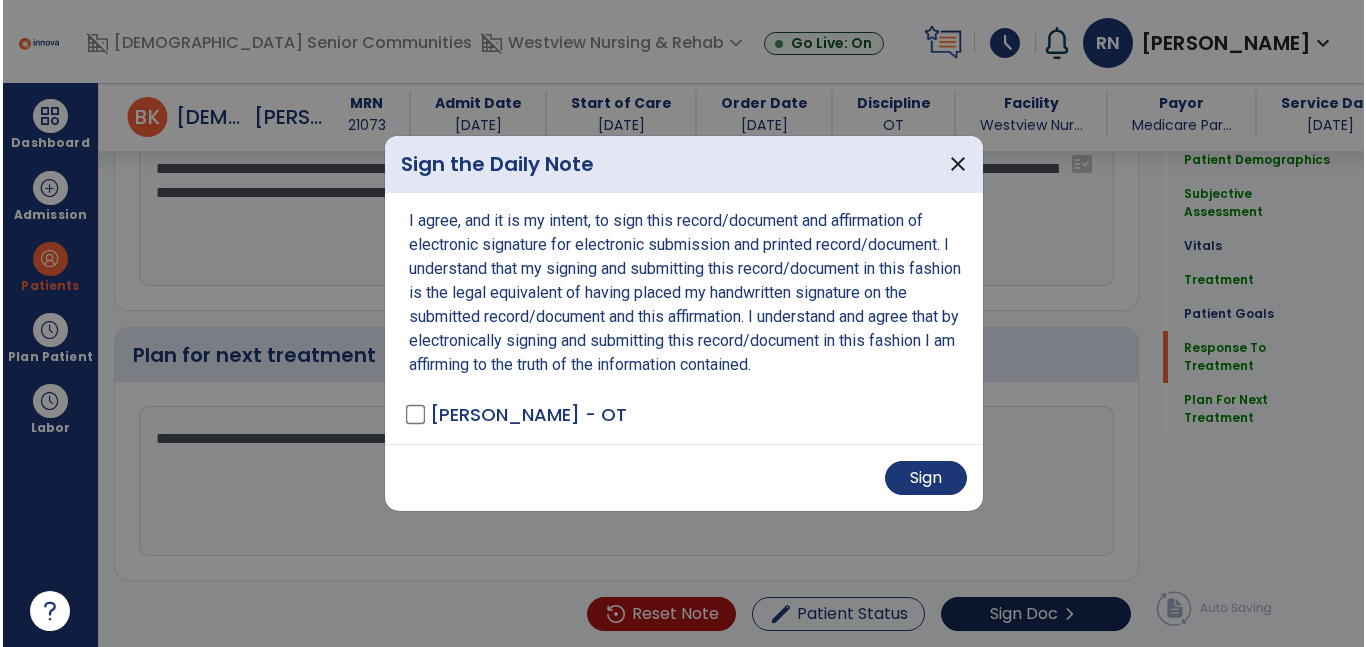 scroll, scrollTop: 3189, scrollLeft: 0, axis: vertical 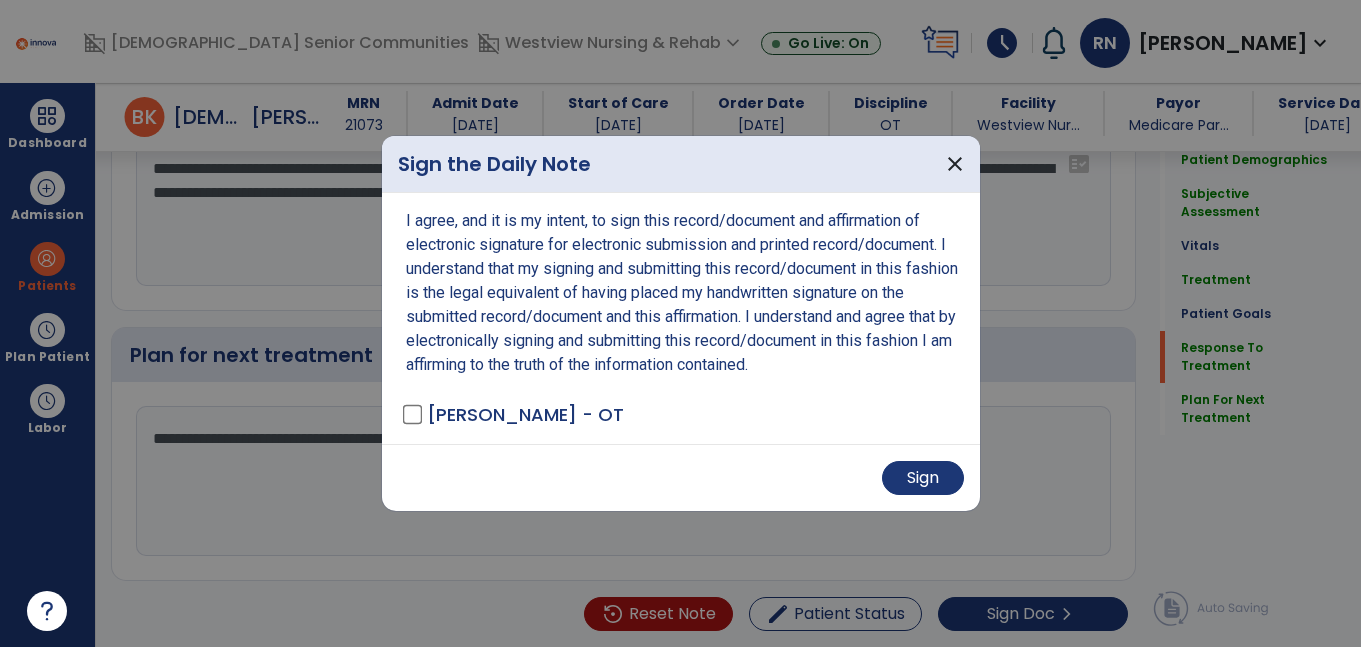 click on "Sign" at bounding box center [681, 478] 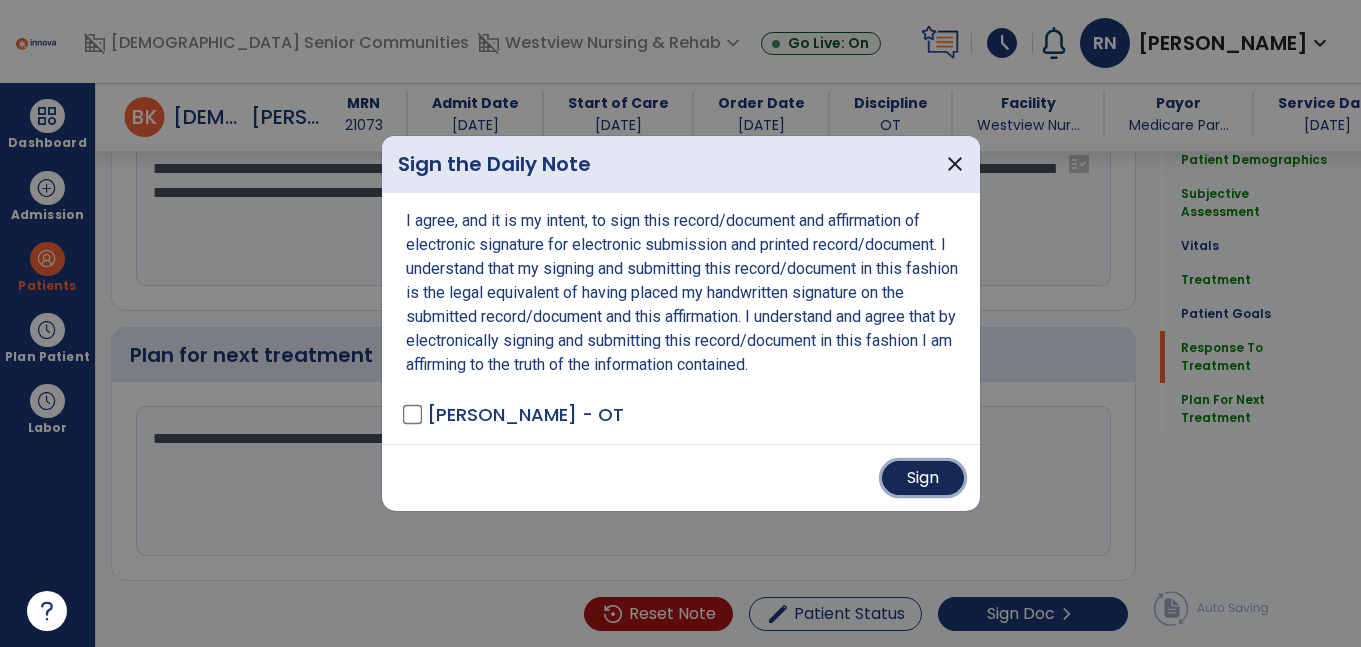 click on "Sign" at bounding box center (923, 478) 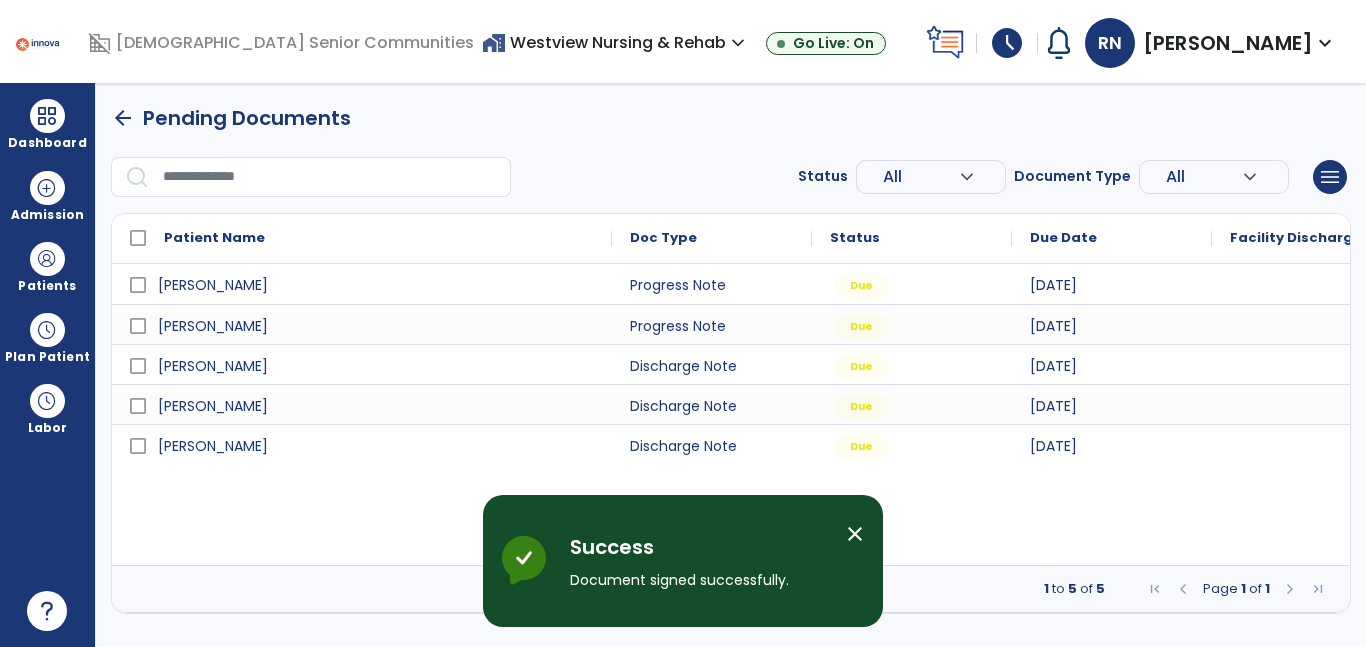 scroll, scrollTop: 0, scrollLeft: 0, axis: both 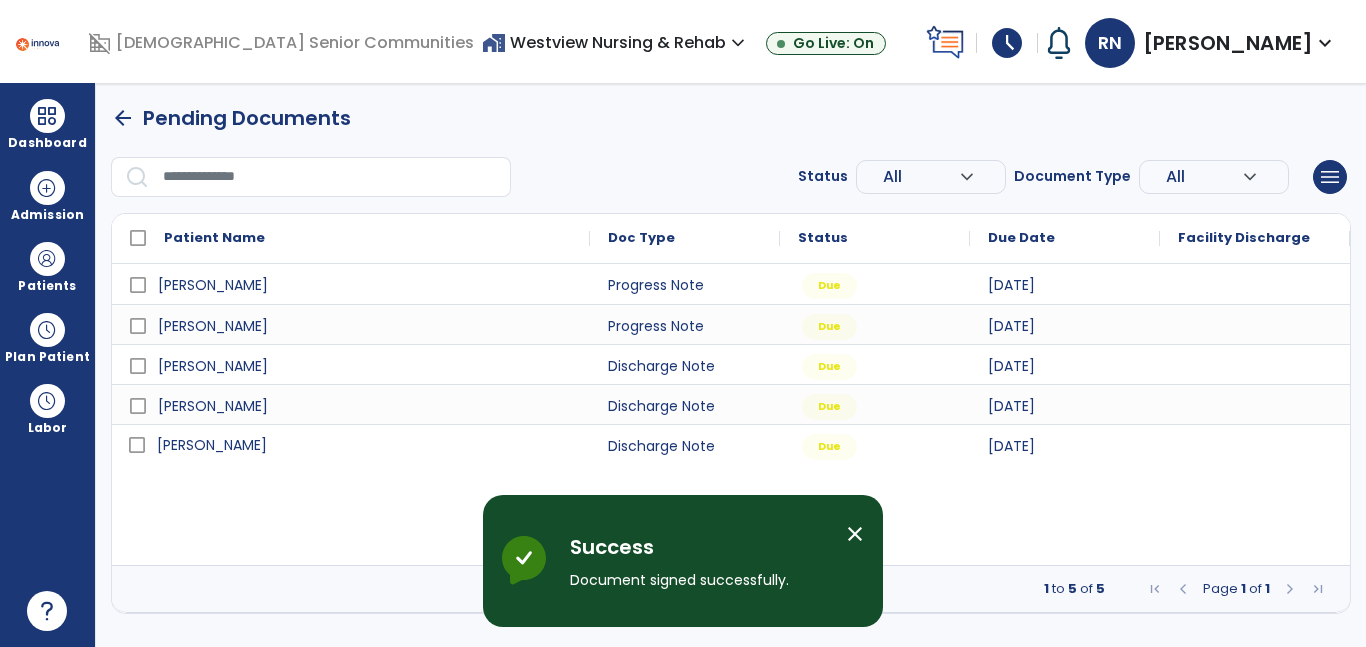 click on "[PERSON_NAME]" at bounding box center [212, 445] 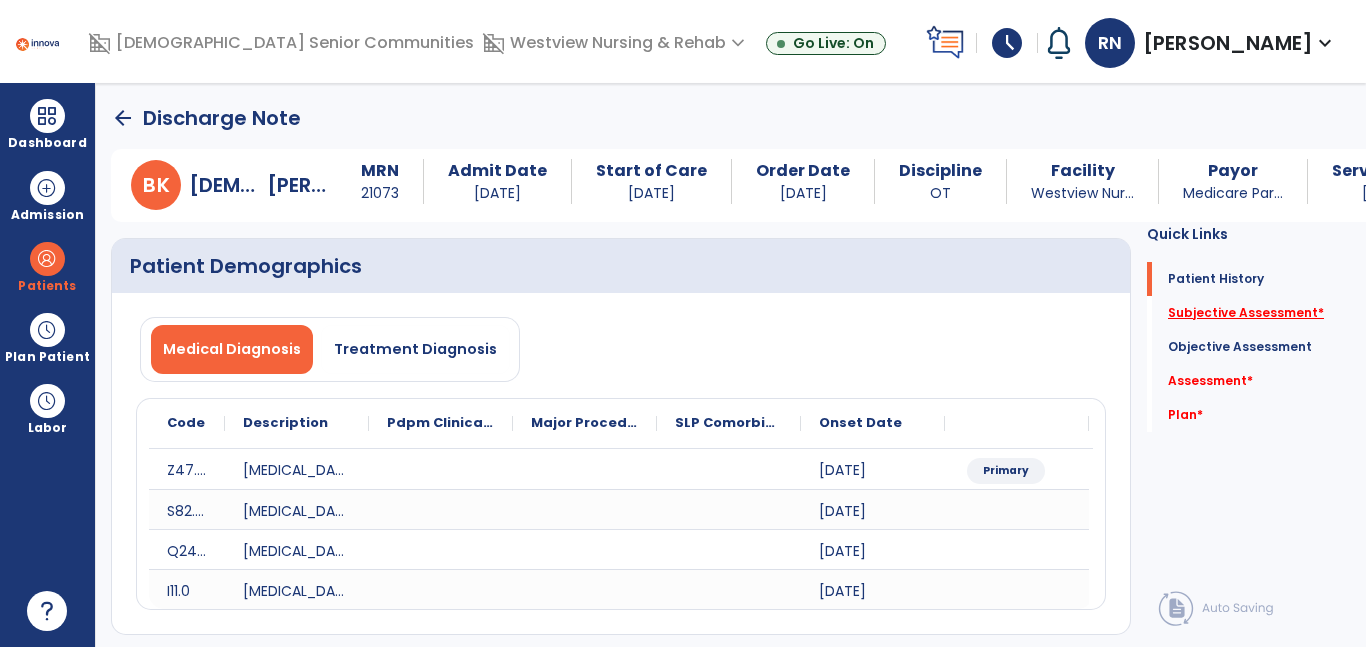 click on "Subjective Assessment   *" 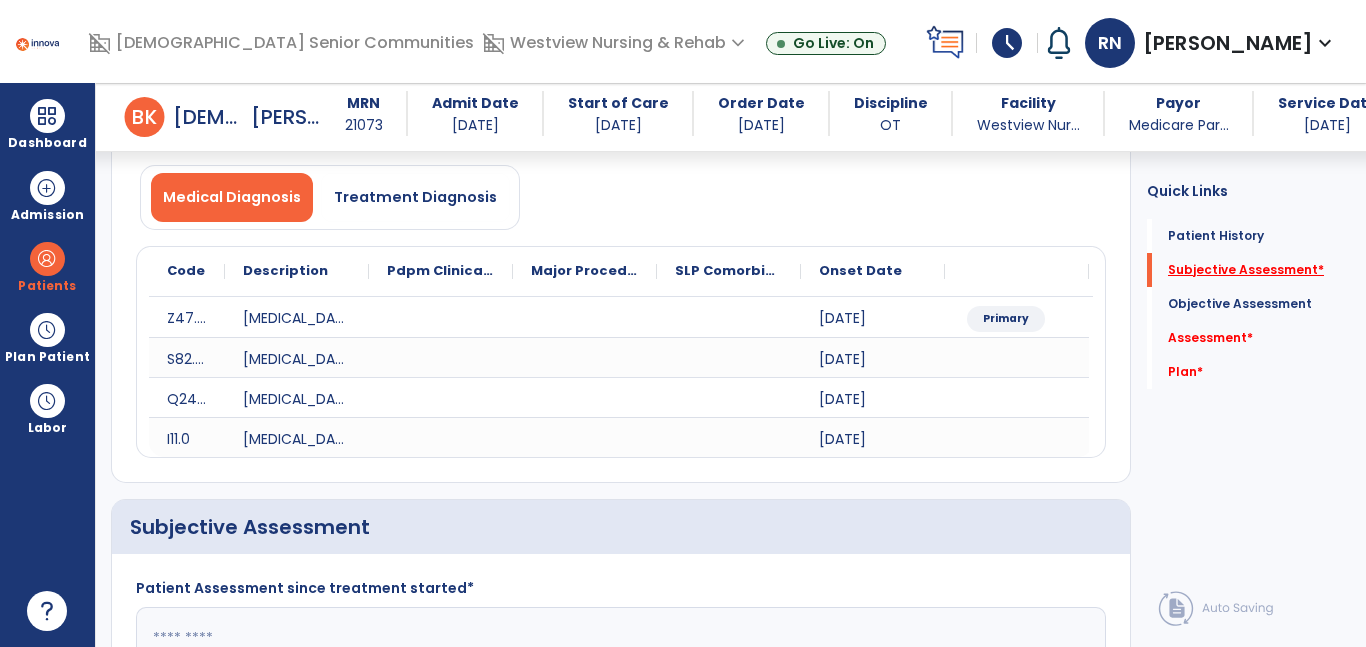 scroll, scrollTop: 427, scrollLeft: 0, axis: vertical 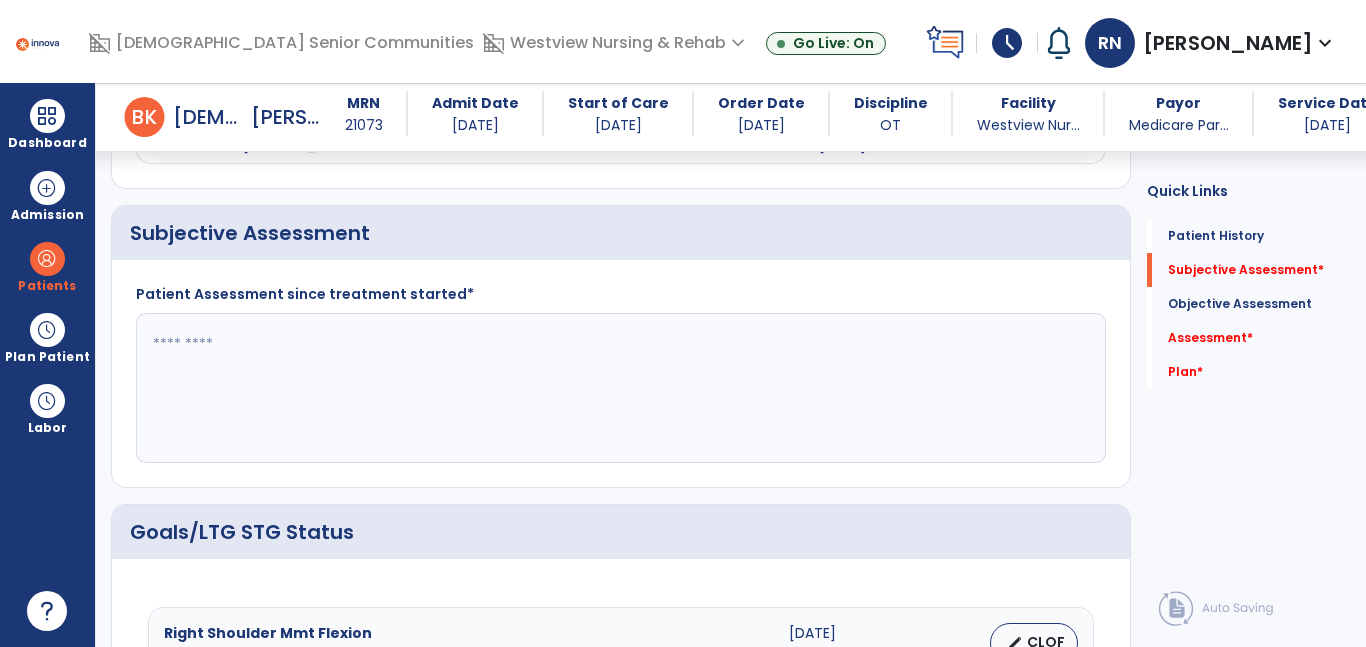 click 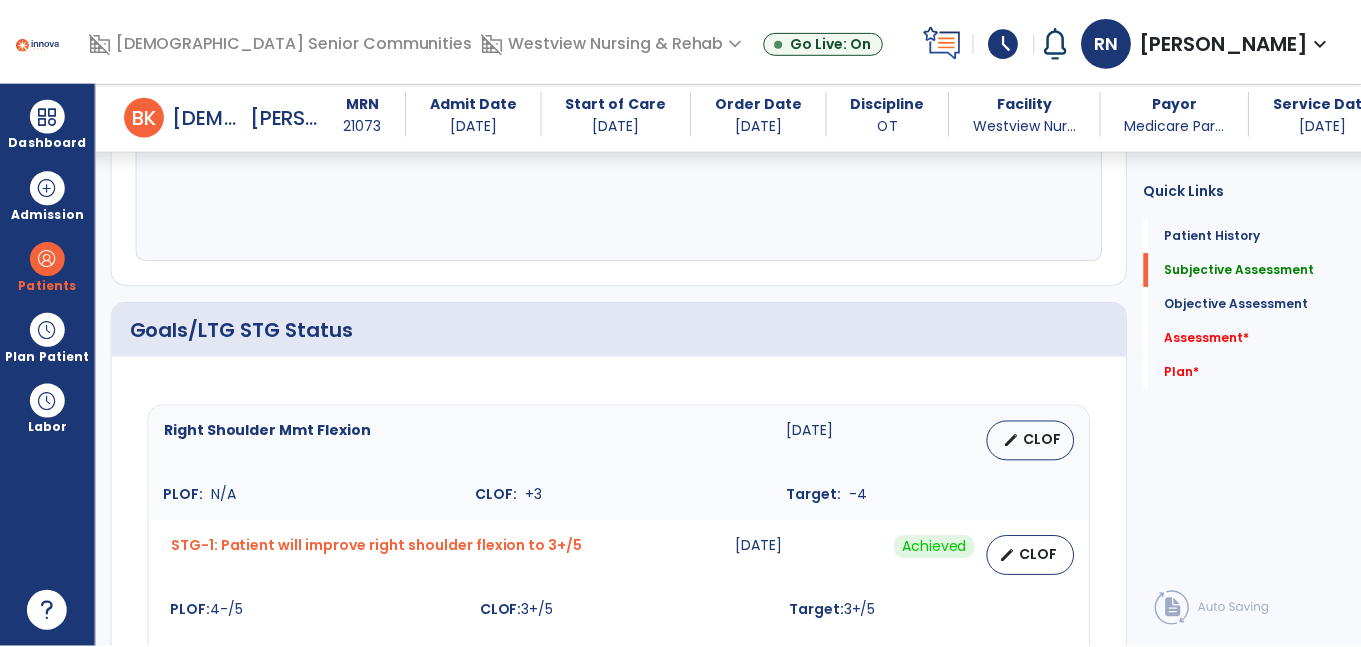 scroll, scrollTop: 638, scrollLeft: 0, axis: vertical 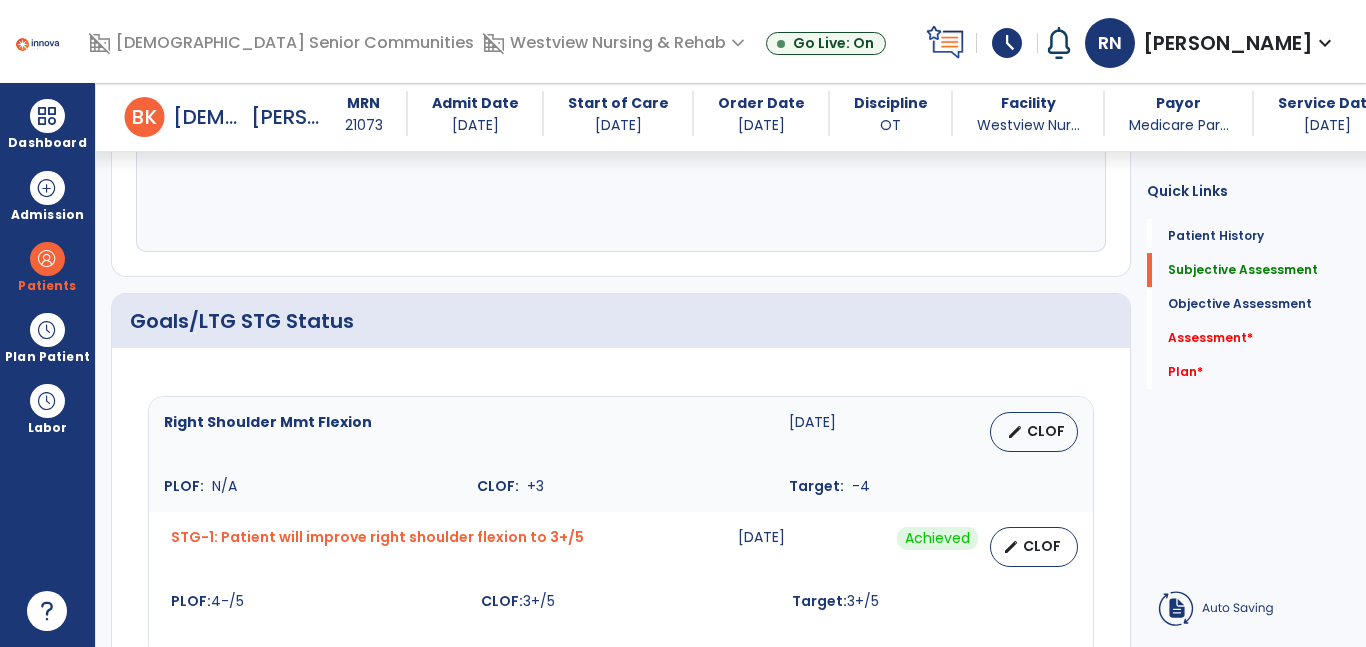 type on "**********" 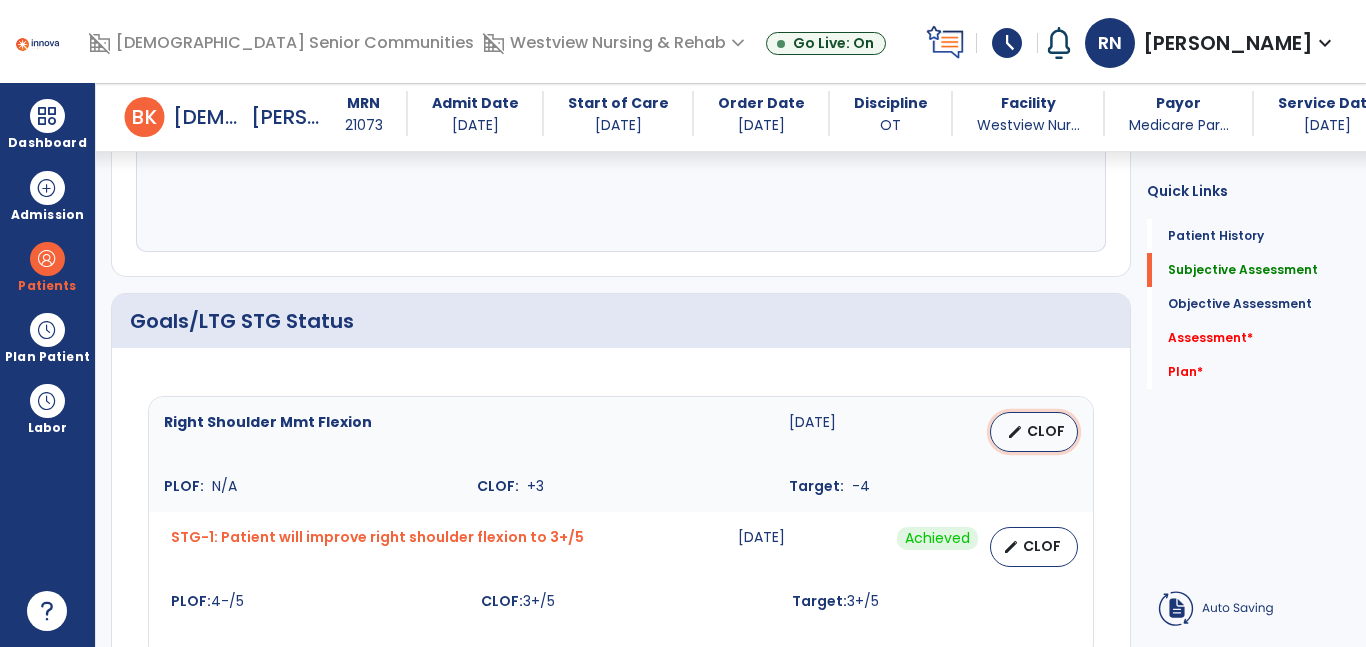 click on "edit" at bounding box center (1015, 432) 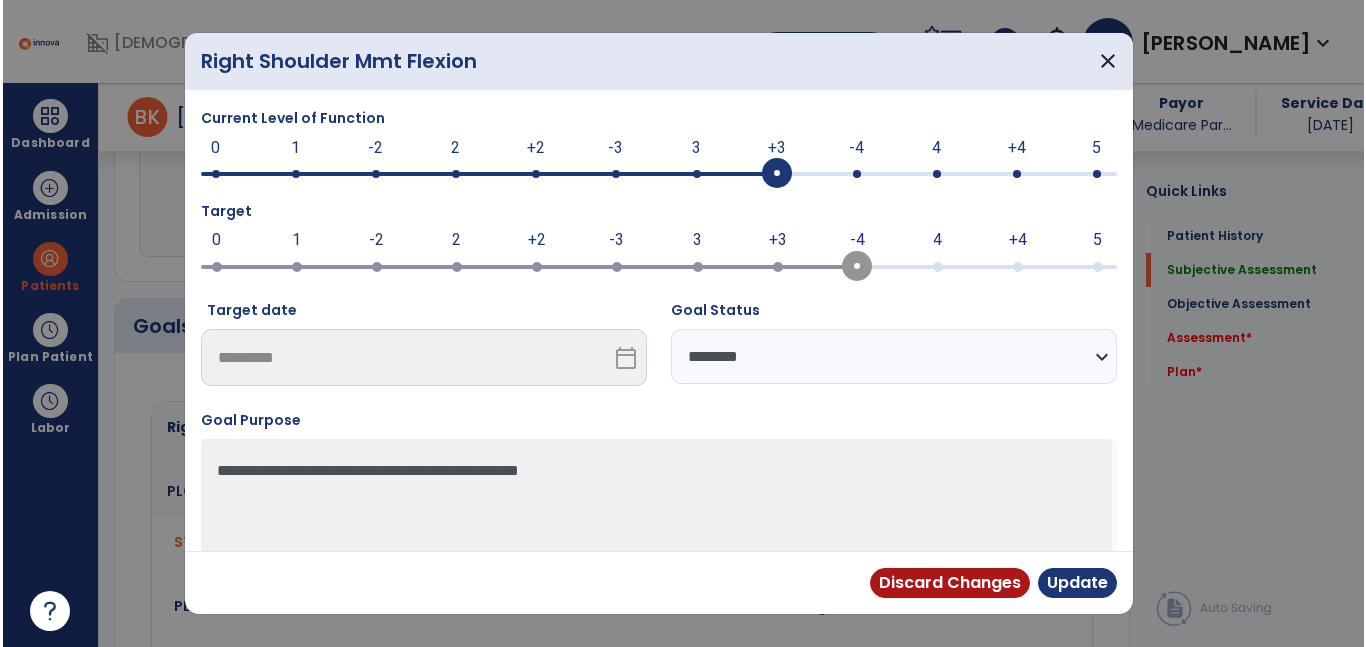 scroll, scrollTop: 638, scrollLeft: 0, axis: vertical 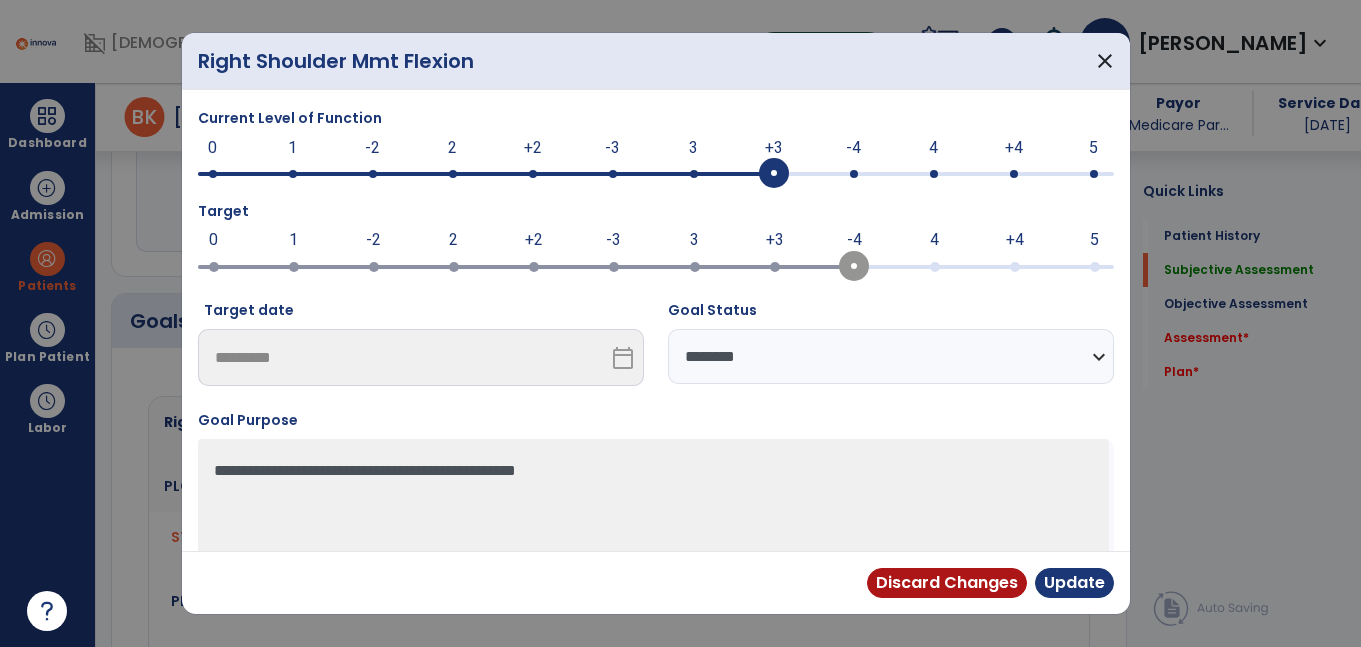 click at bounding box center (656, 174) 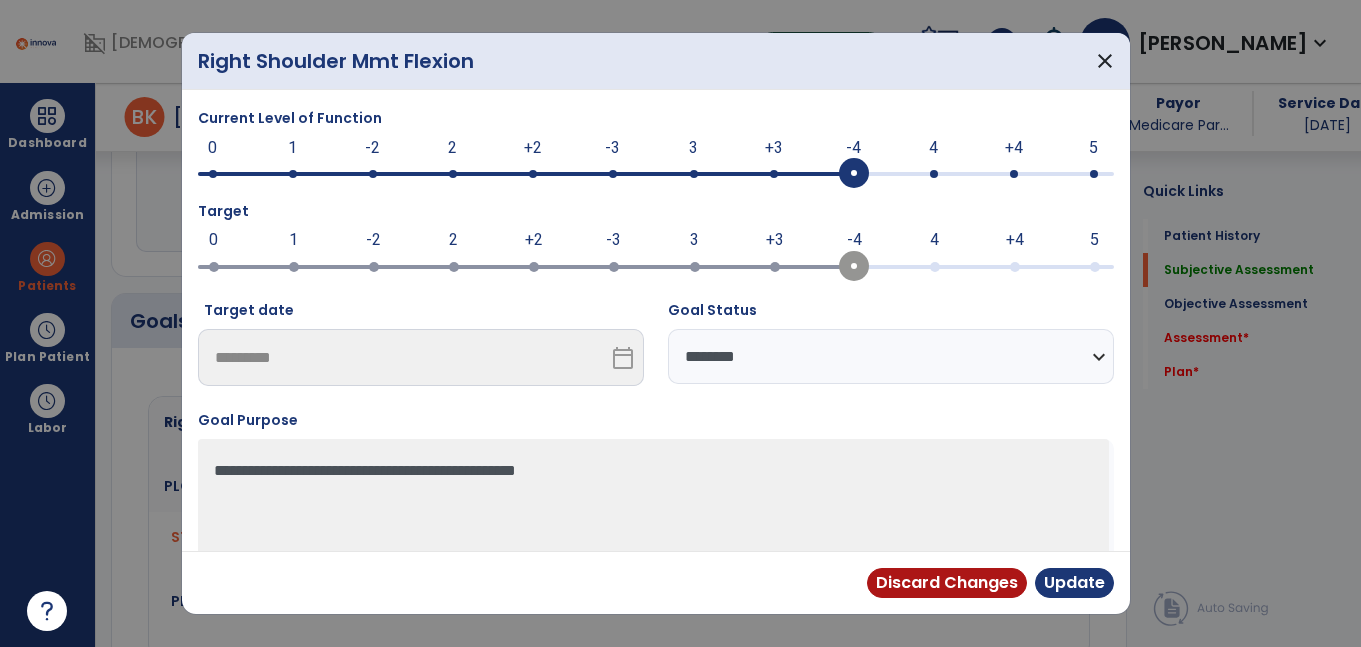 click on "**********" at bounding box center [891, 356] 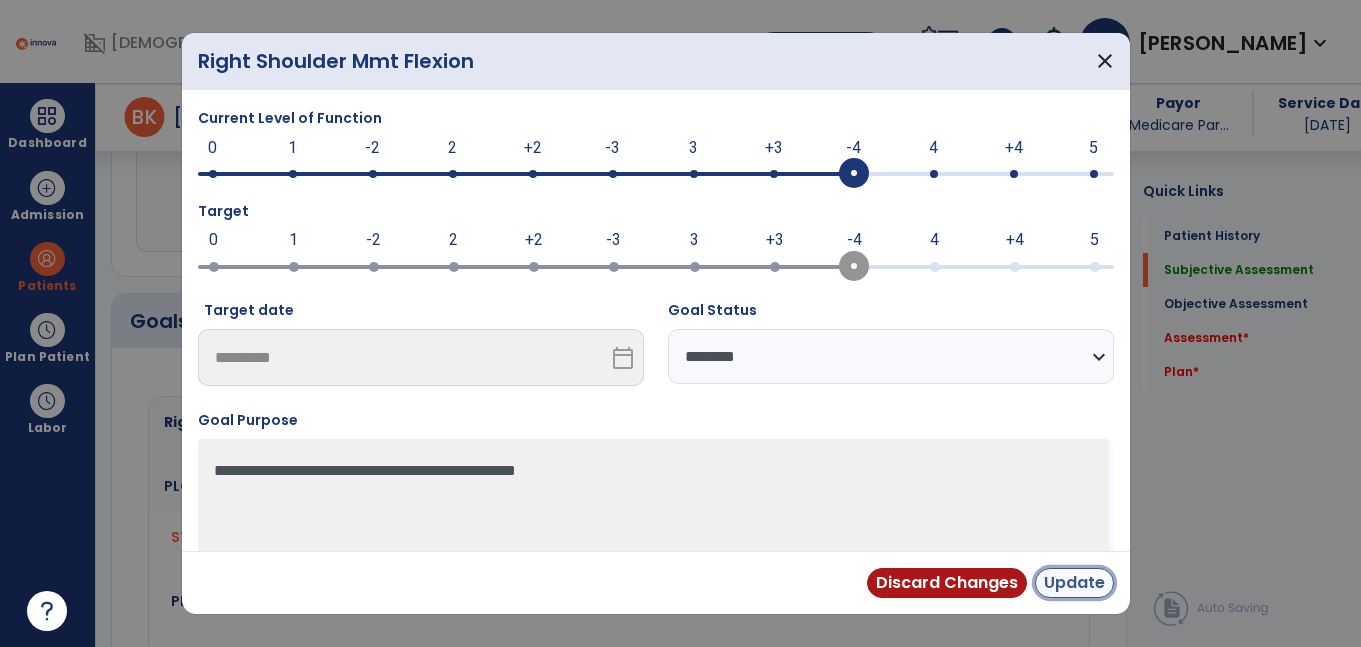 click on "Update" at bounding box center [1074, 583] 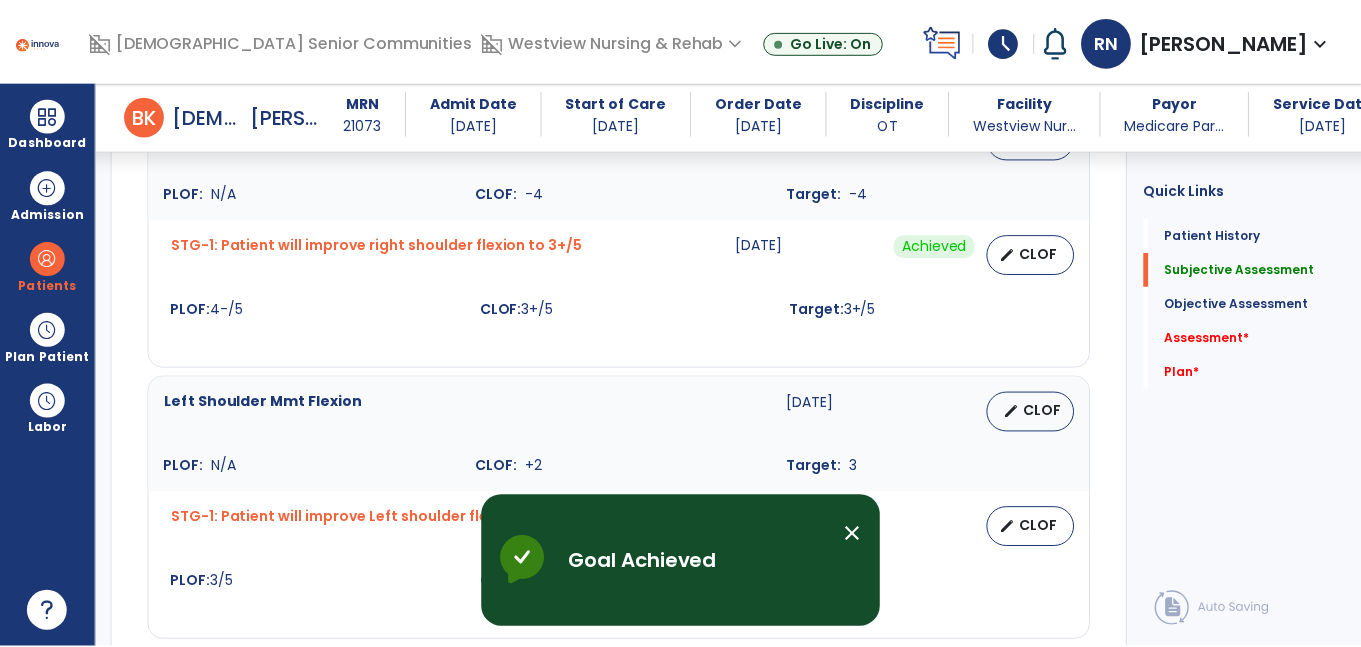 scroll, scrollTop: 931, scrollLeft: 0, axis: vertical 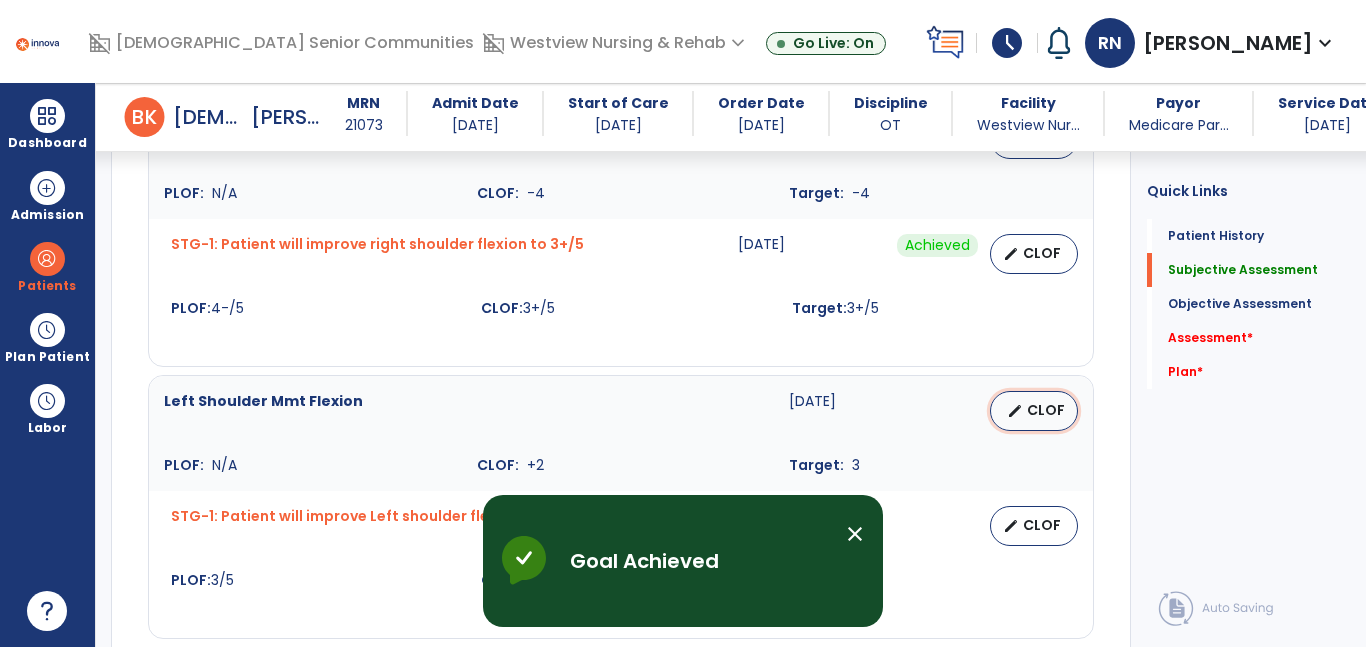 click on "CLOF" at bounding box center (1046, 410) 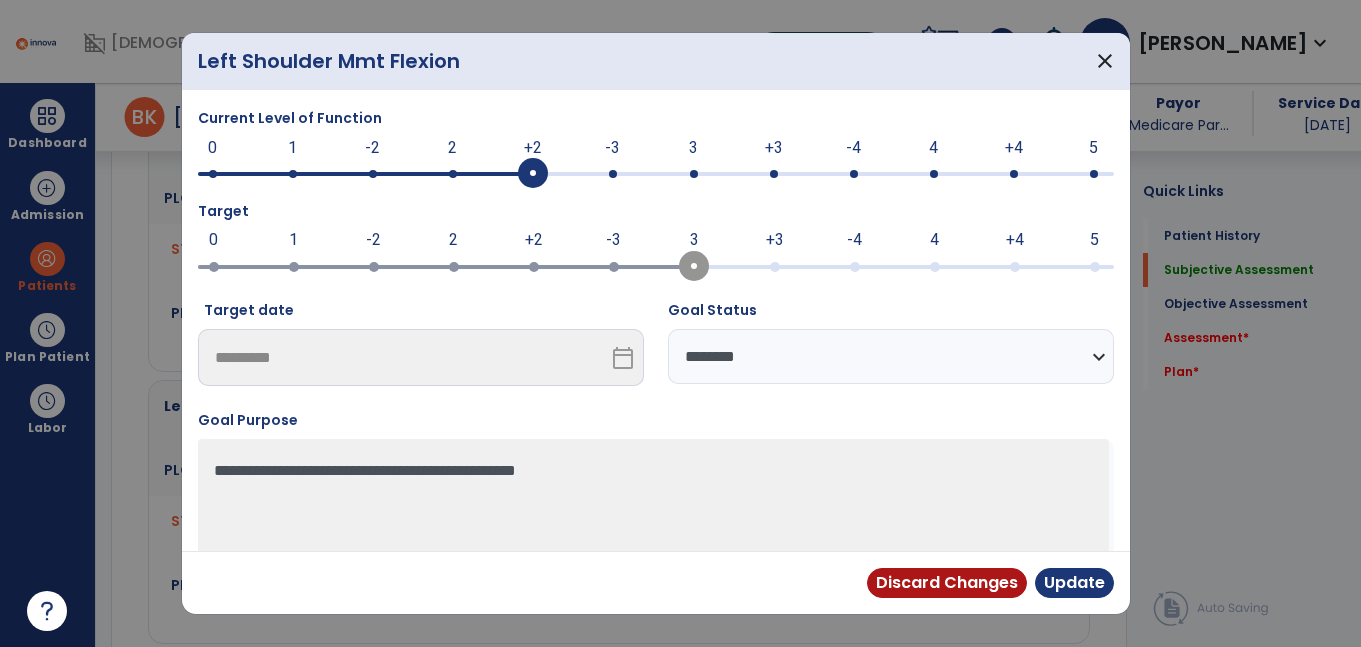 scroll, scrollTop: 931, scrollLeft: 0, axis: vertical 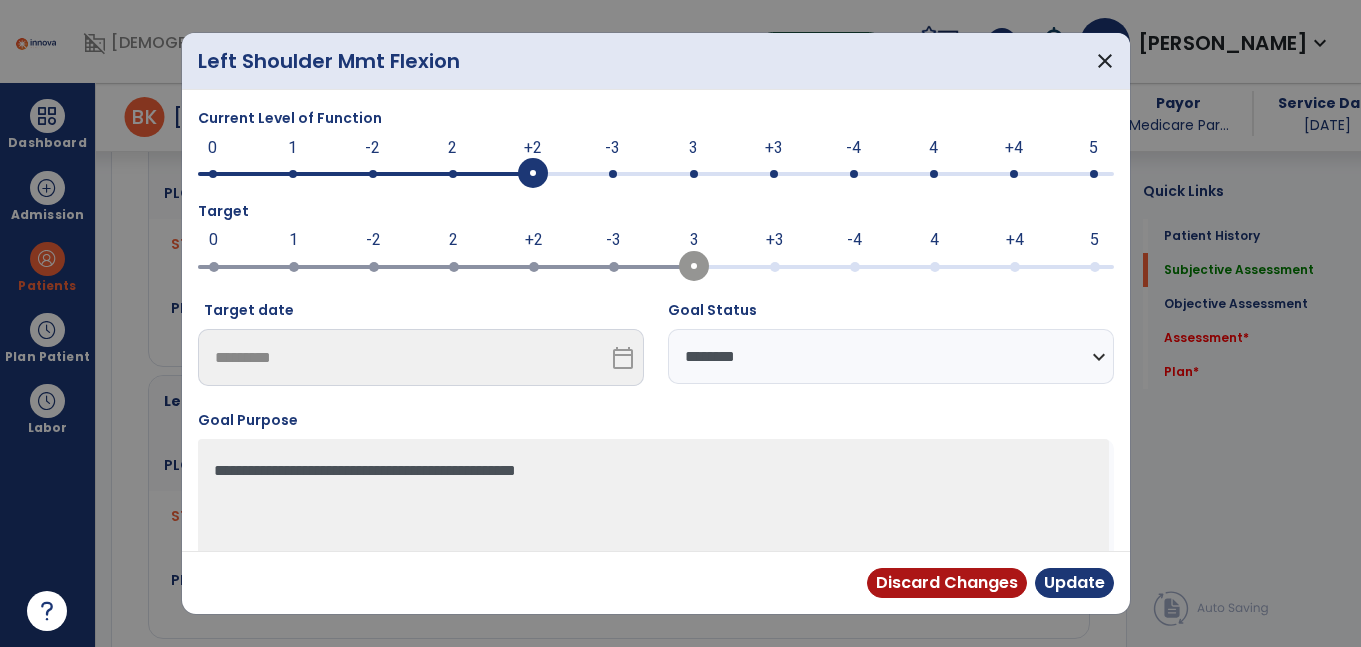 click at bounding box center (613, 174) 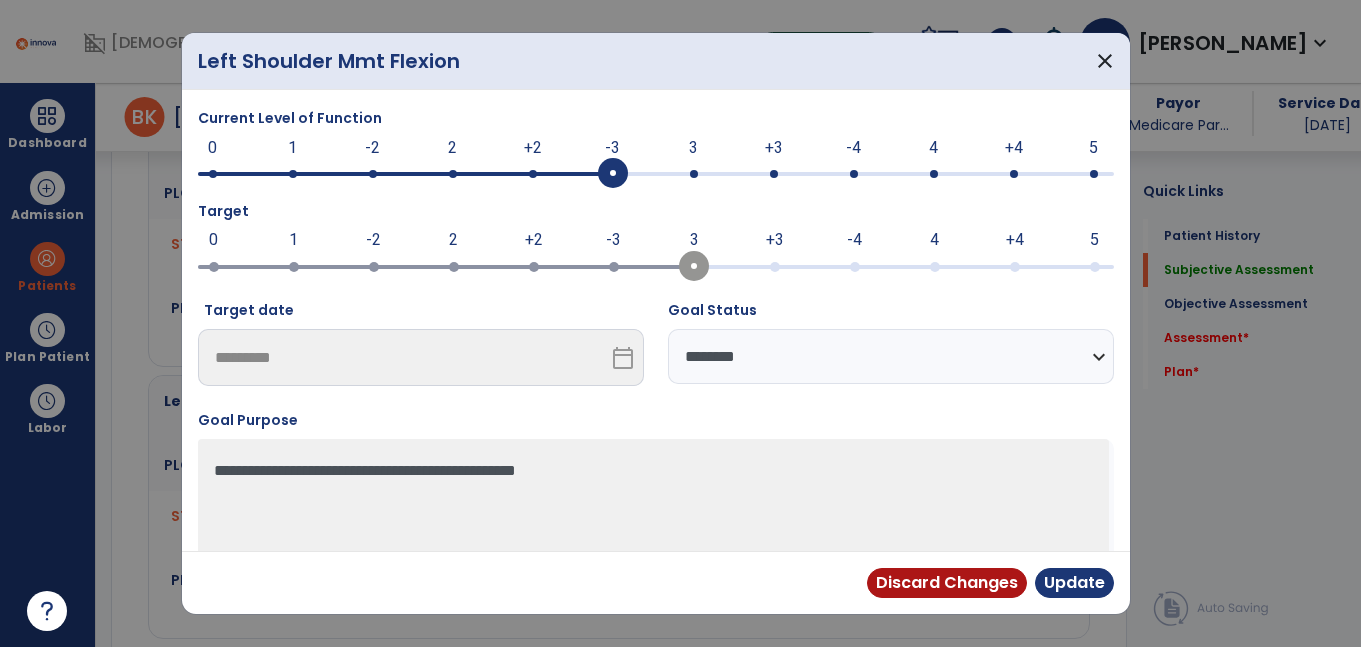 scroll, scrollTop: 2, scrollLeft: 0, axis: vertical 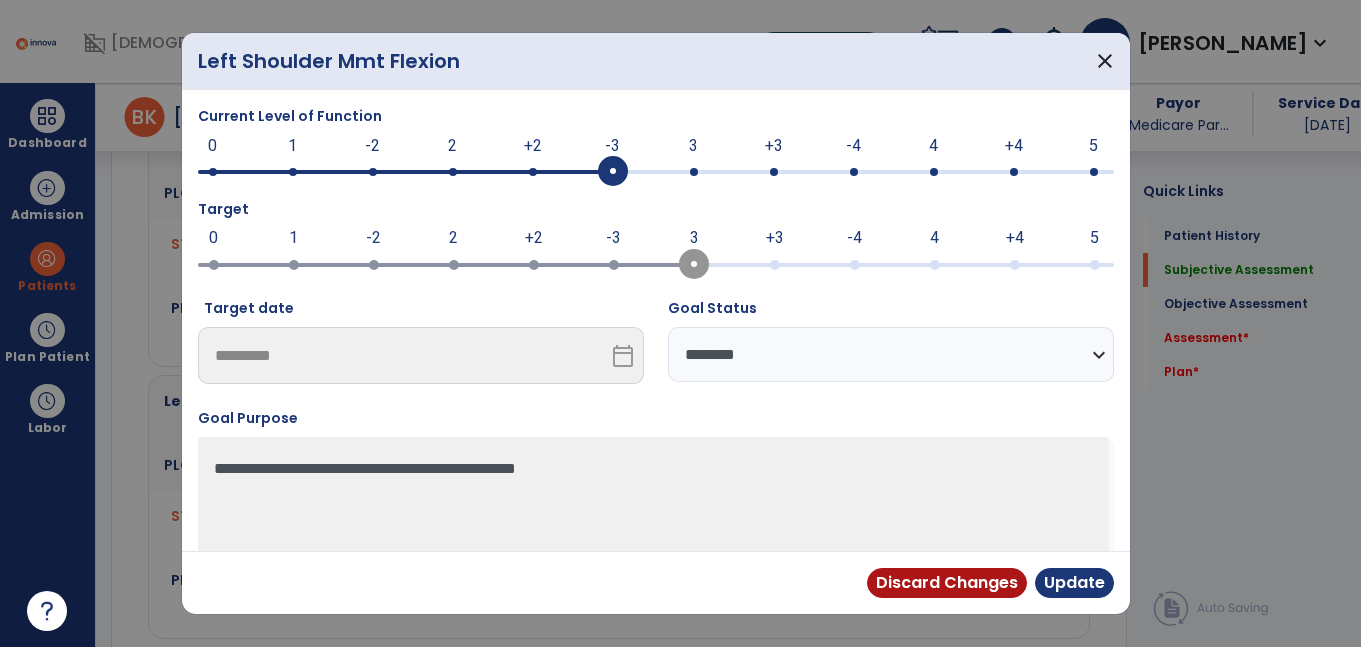 click on "**********" at bounding box center [891, 354] 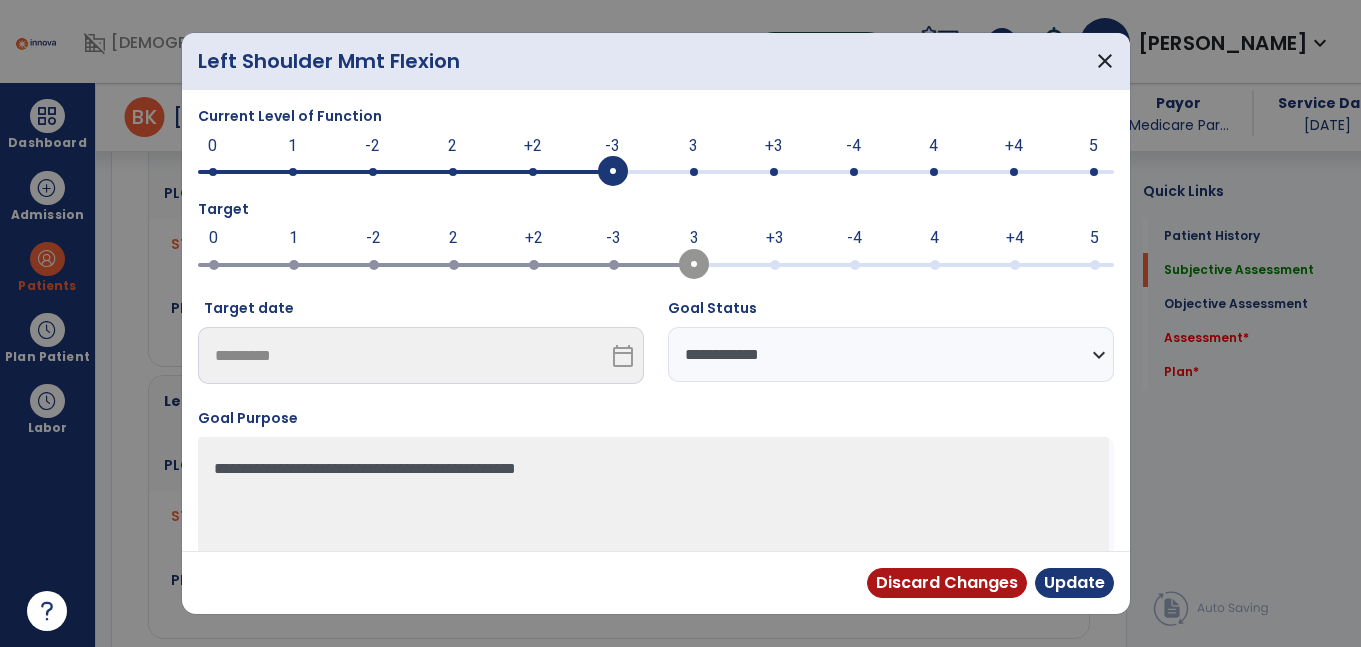click on "**********" at bounding box center [891, 354] 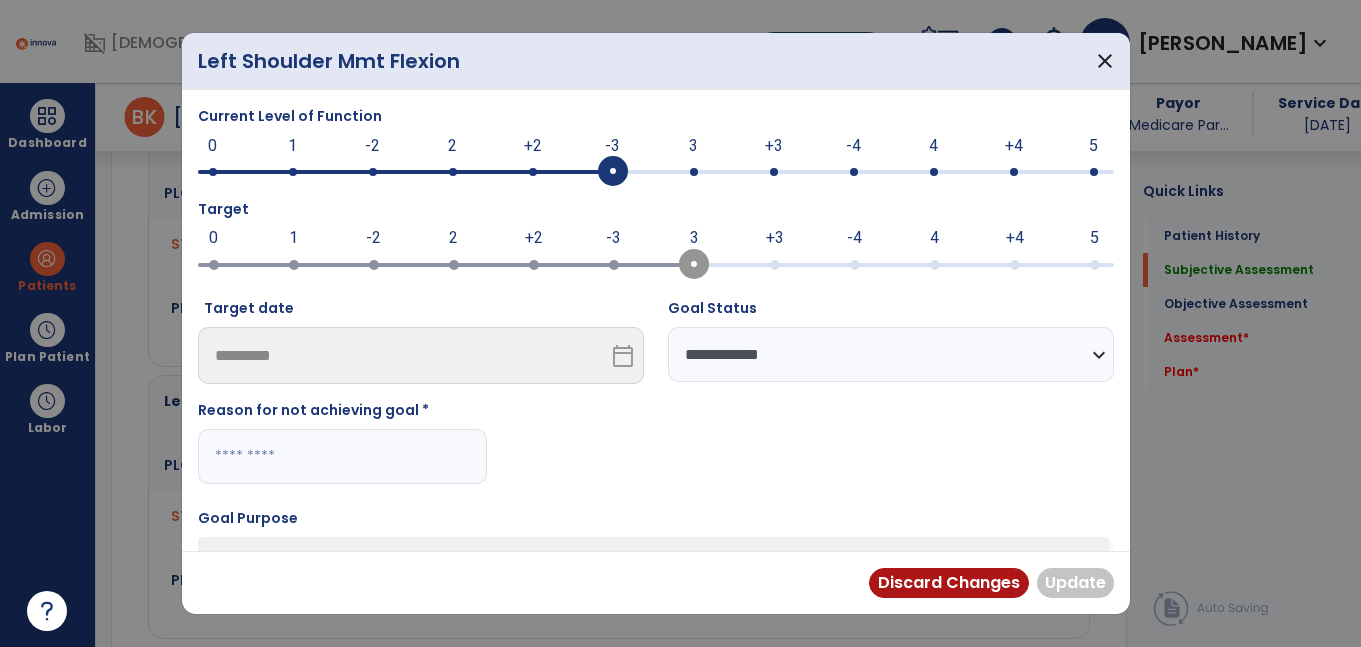 click at bounding box center (342, 456) 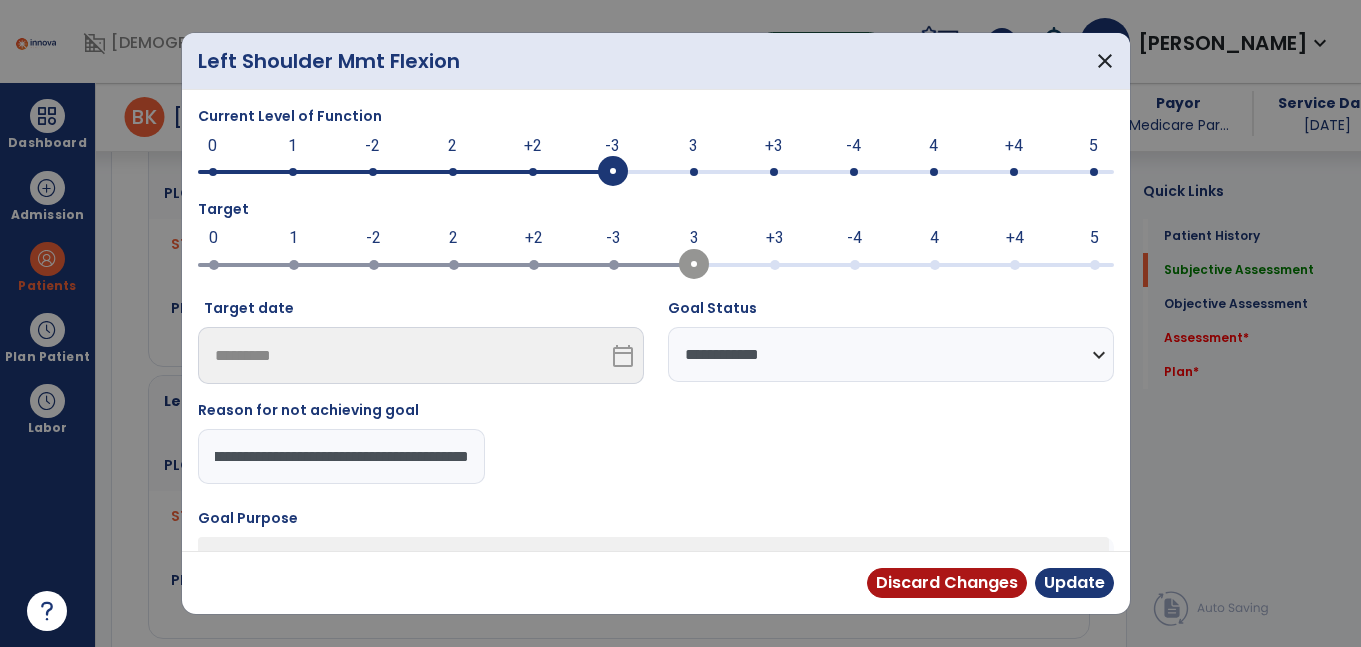 scroll, scrollTop: 0, scrollLeft: 234, axis: horizontal 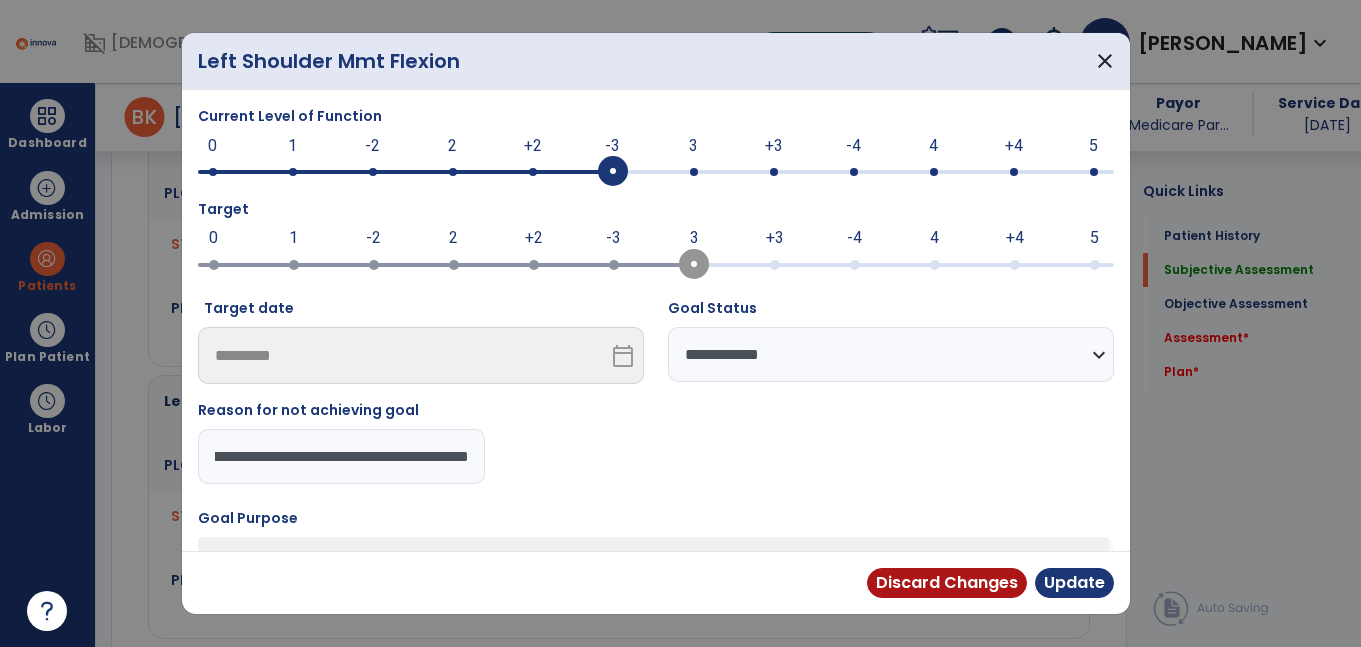 type on "**********" 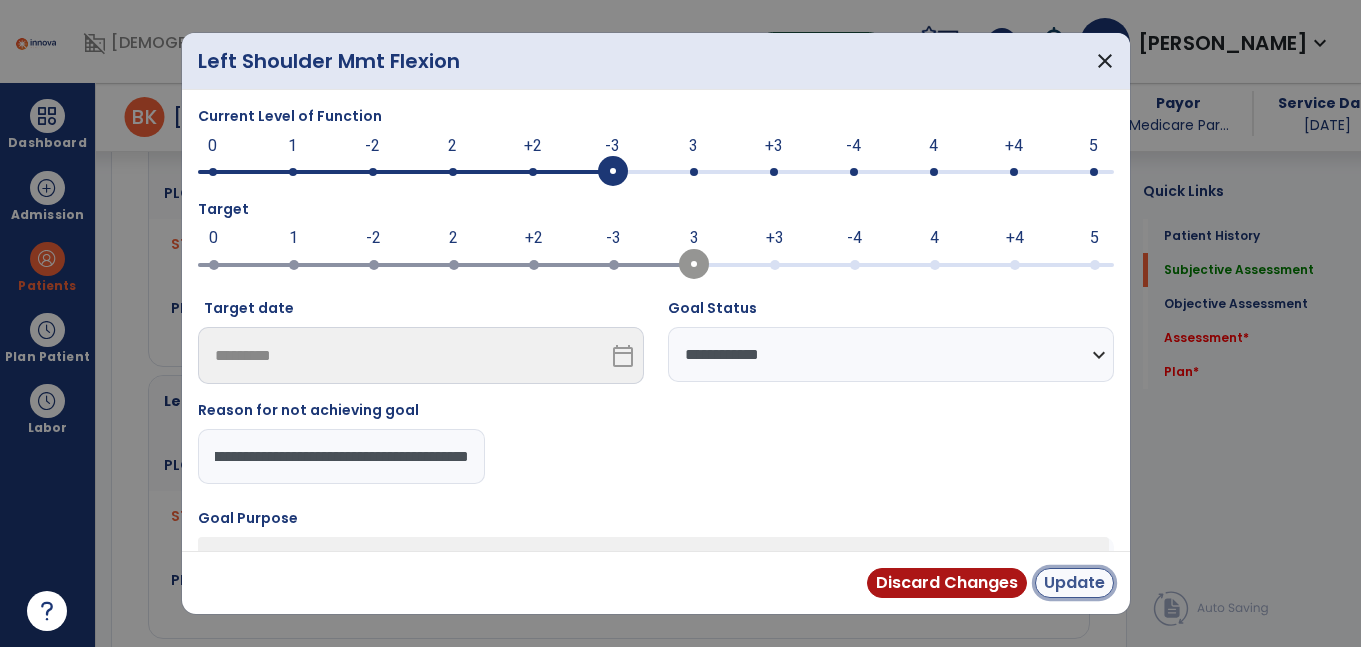 click on "Update" at bounding box center (1074, 583) 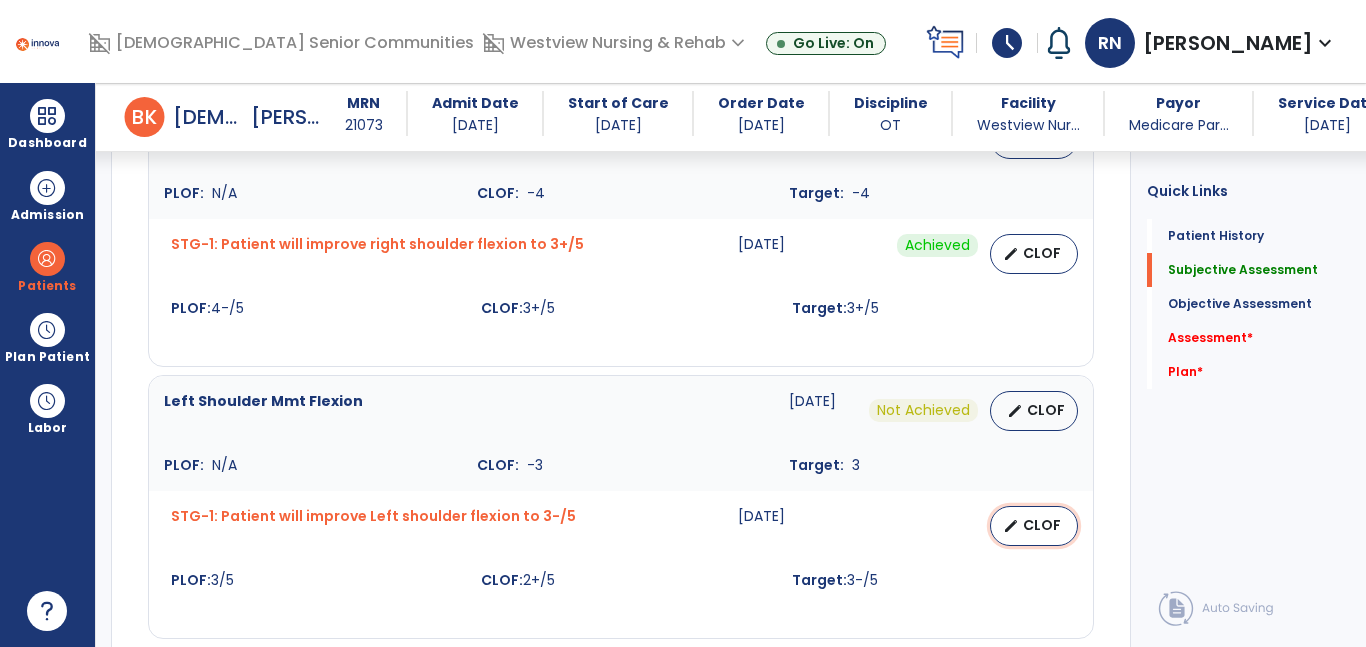 click on "CLOF" at bounding box center (1042, 525) 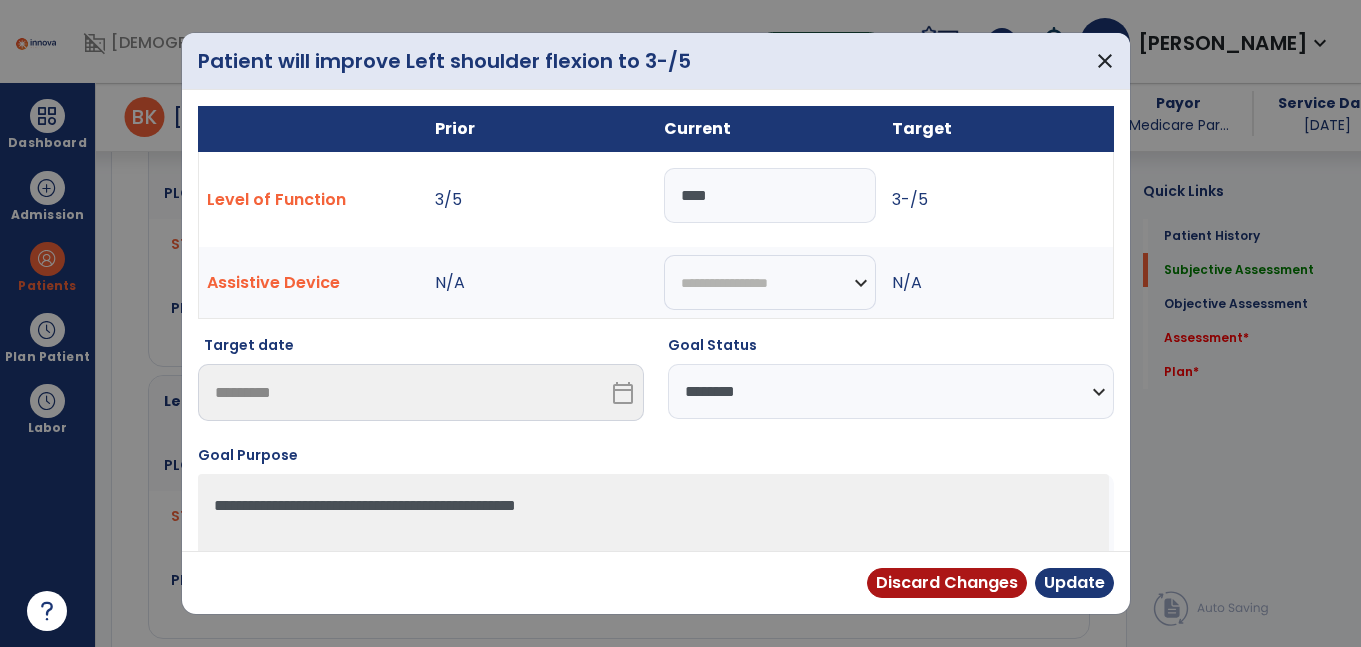 scroll, scrollTop: 931, scrollLeft: 0, axis: vertical 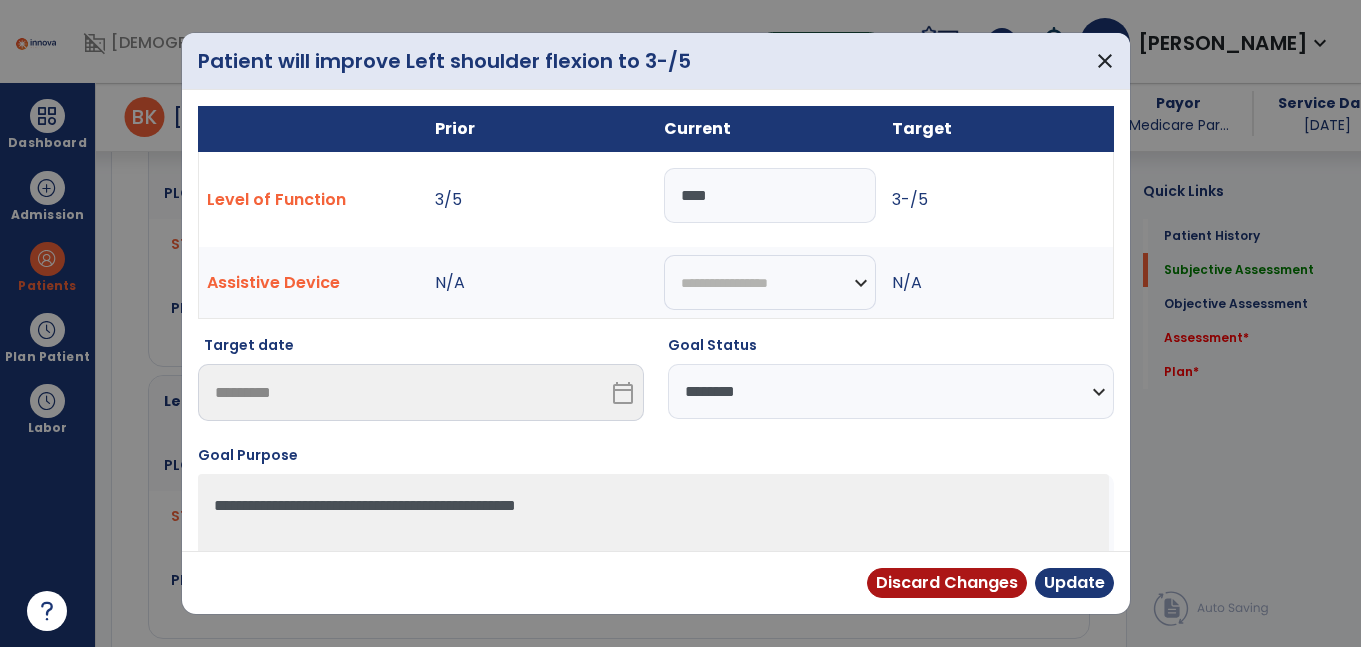 select on "**********" 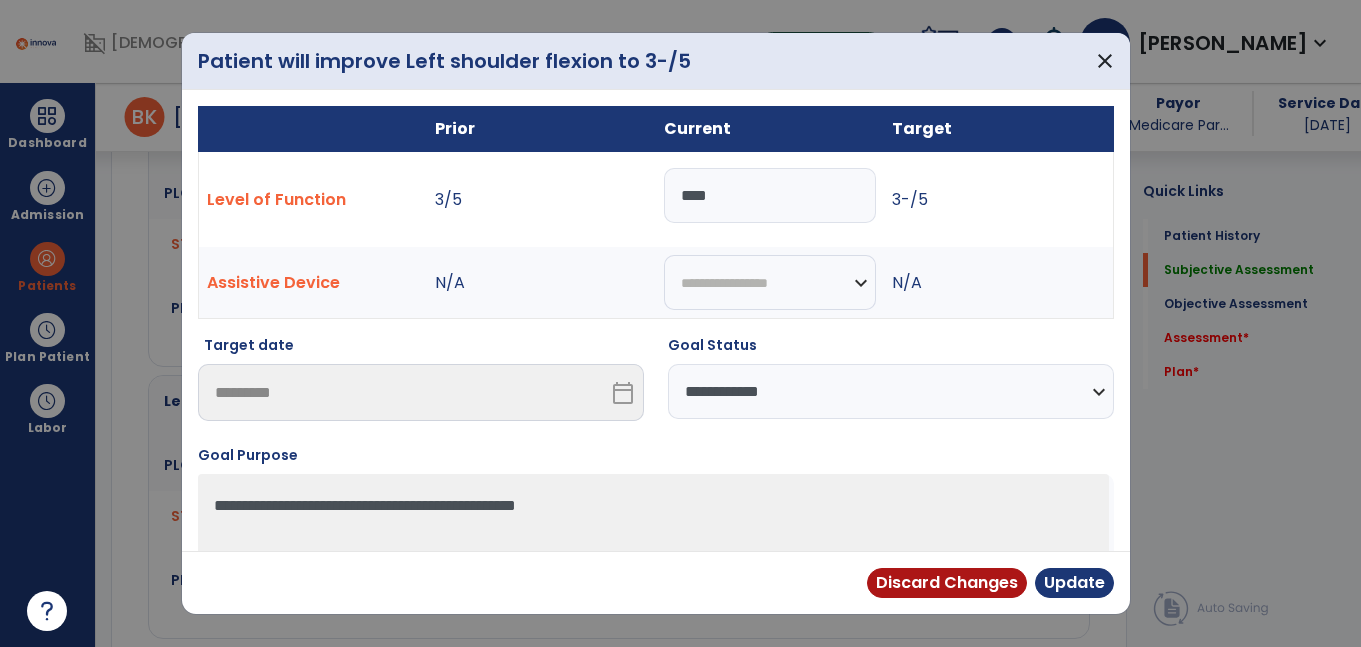 click on "**********" at bounding box center (891, 391) 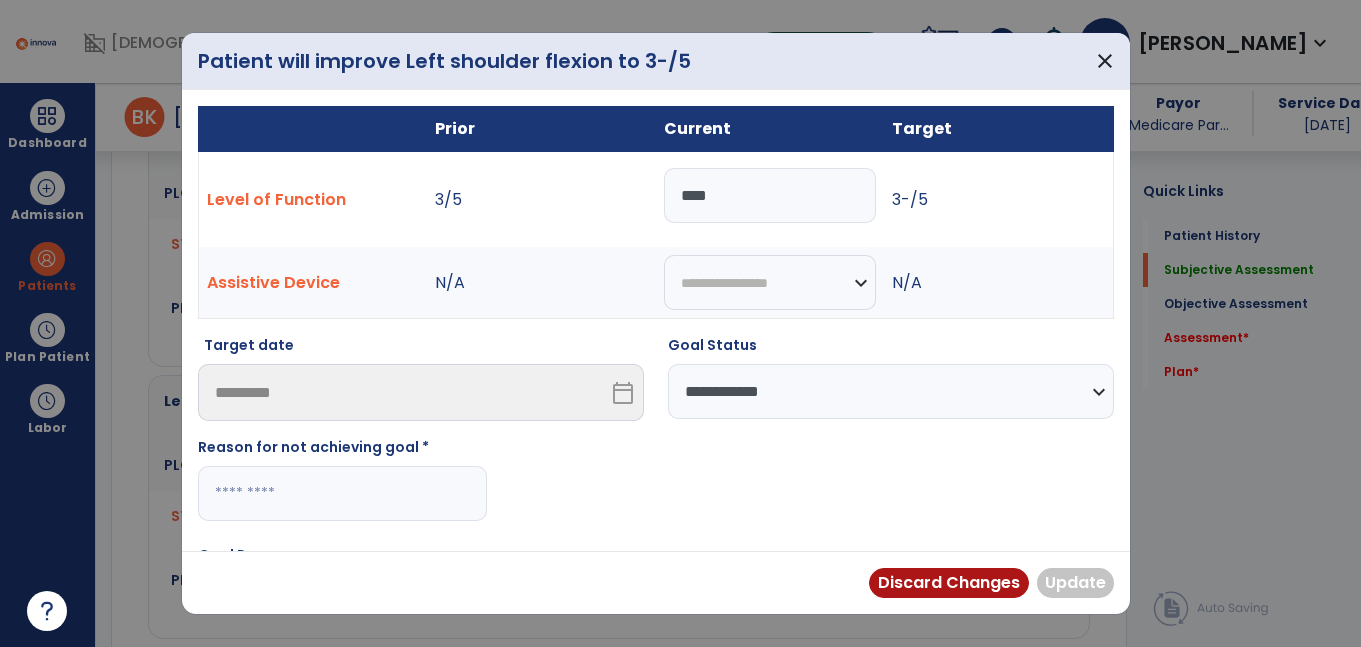 click at bounding box center [342, 493] 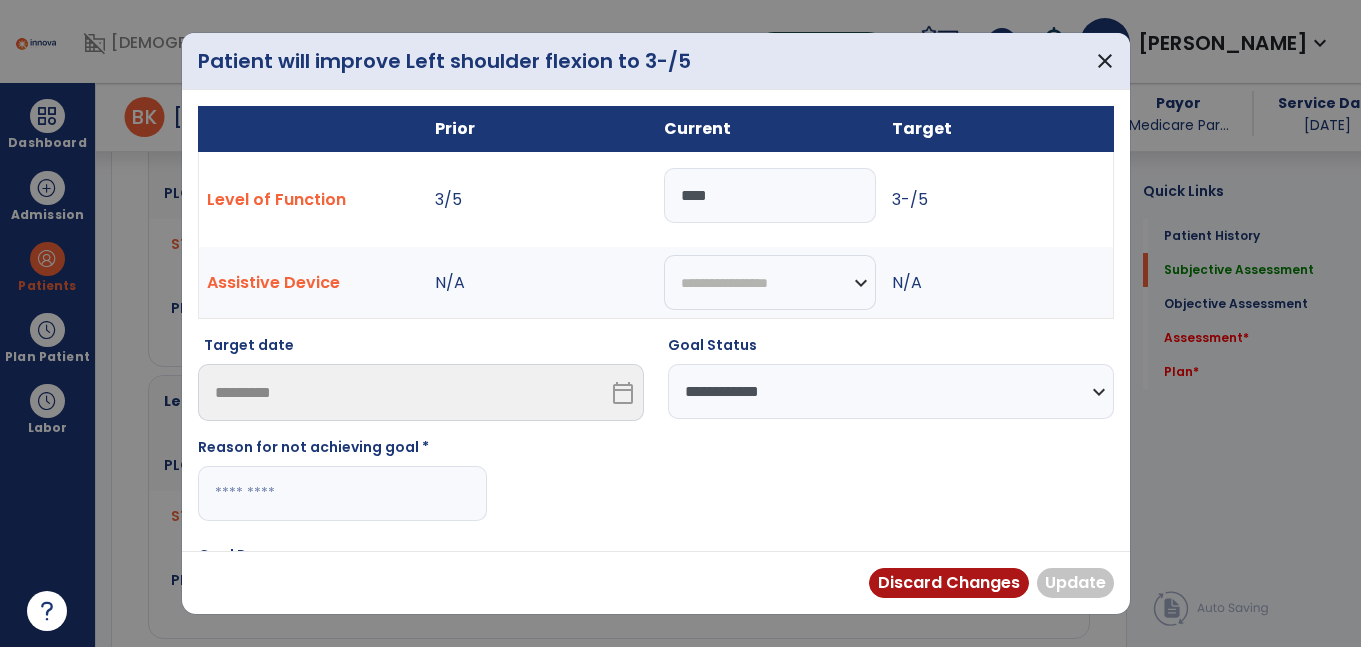 paste on "**********" 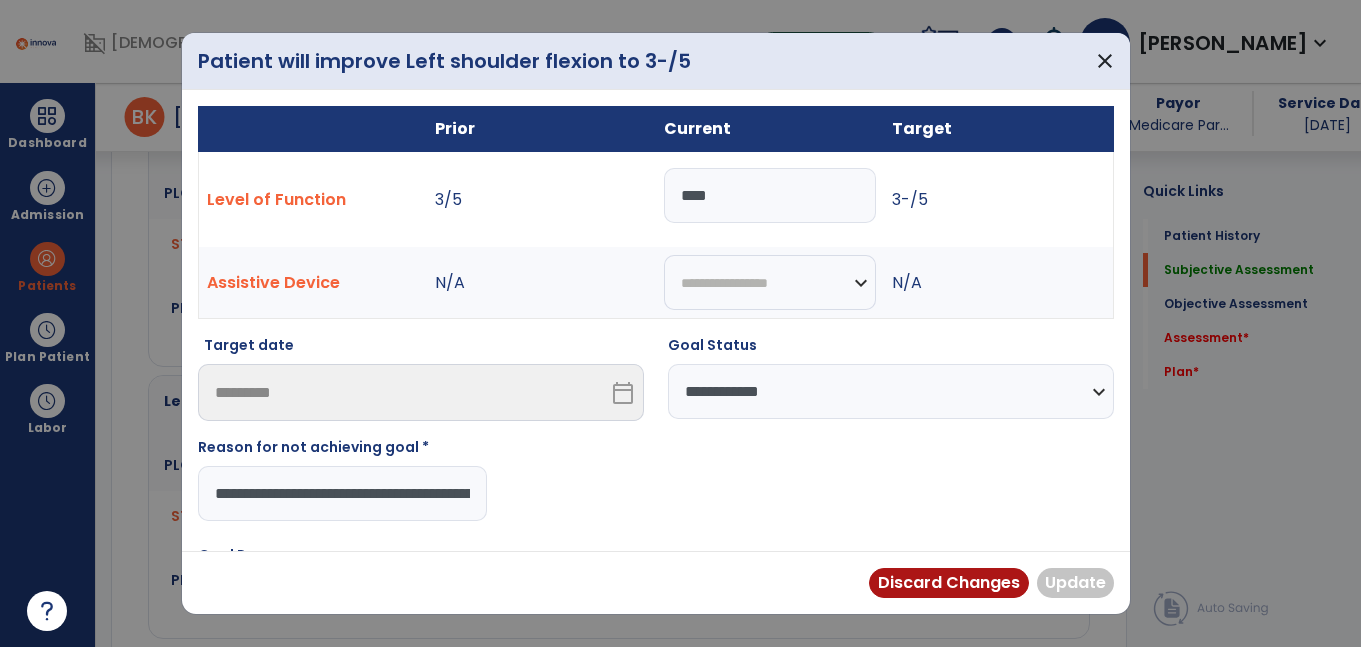 scroll, scrollTop: 0, scrollLeft: 312, axis: horizontal 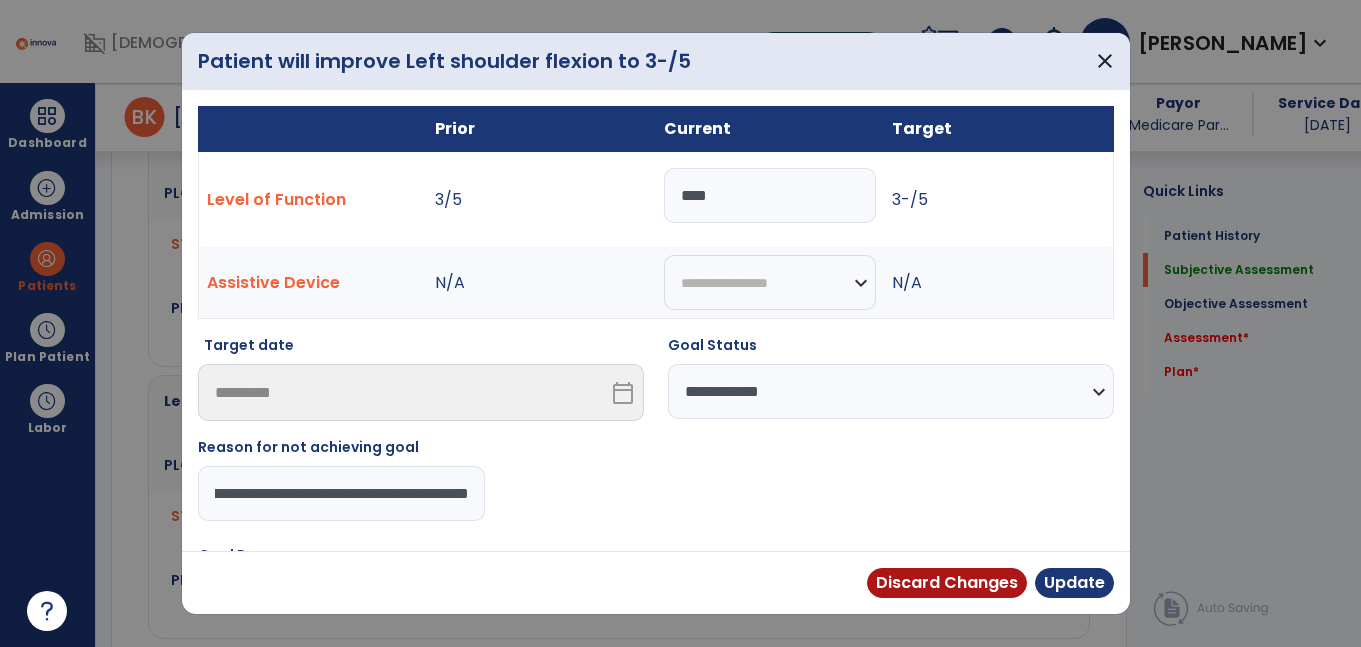 type on "**********" 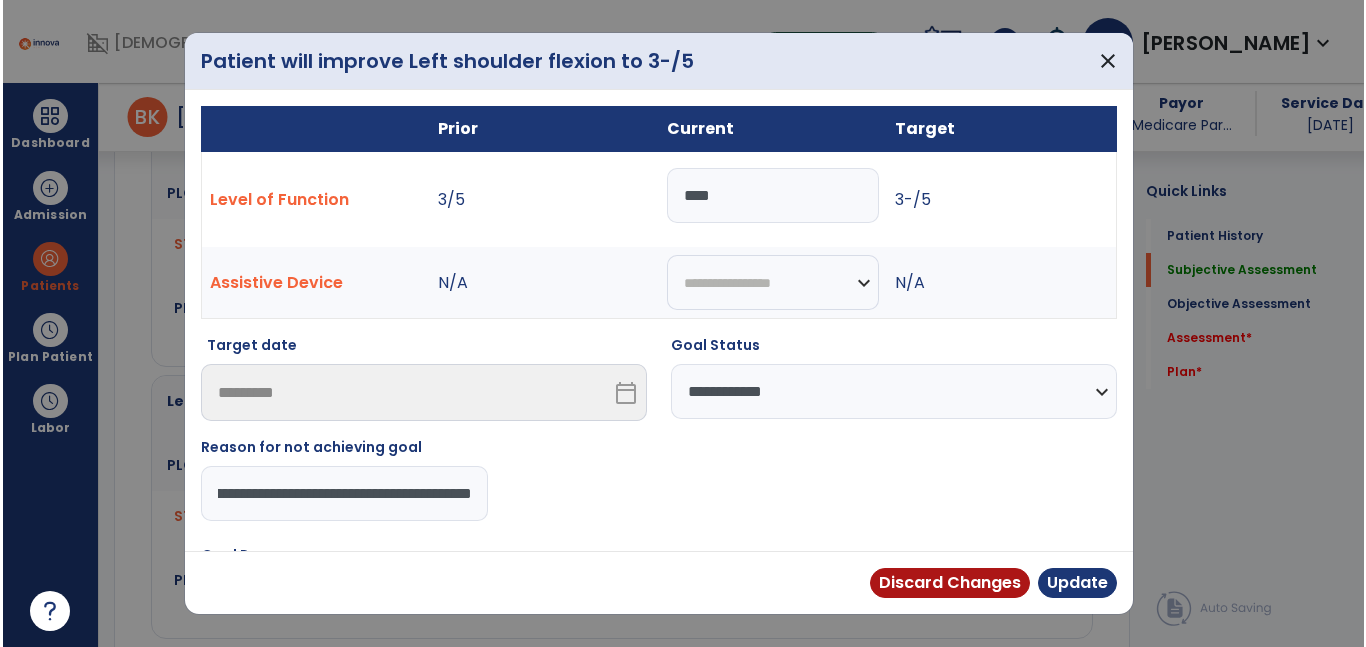 scroll, scrollTop: 0, scrollLeft: 0, axis: both 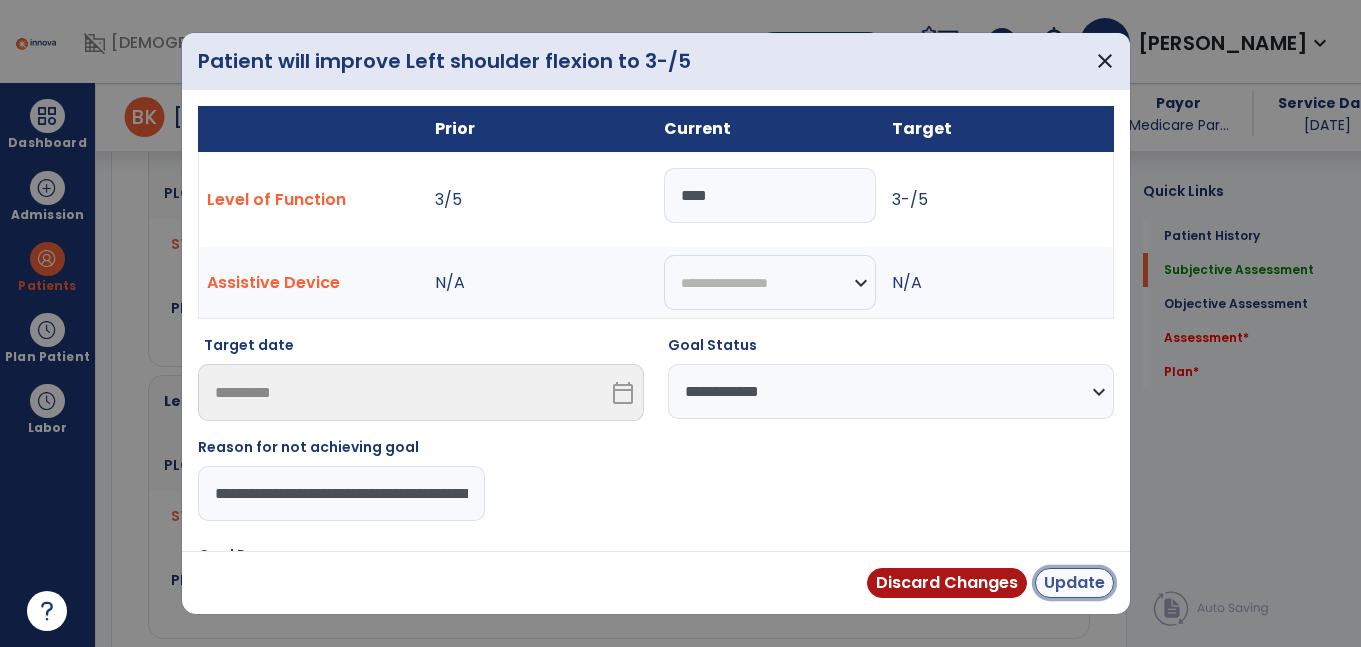 click on "Update" at bounding box center [1074, 583] 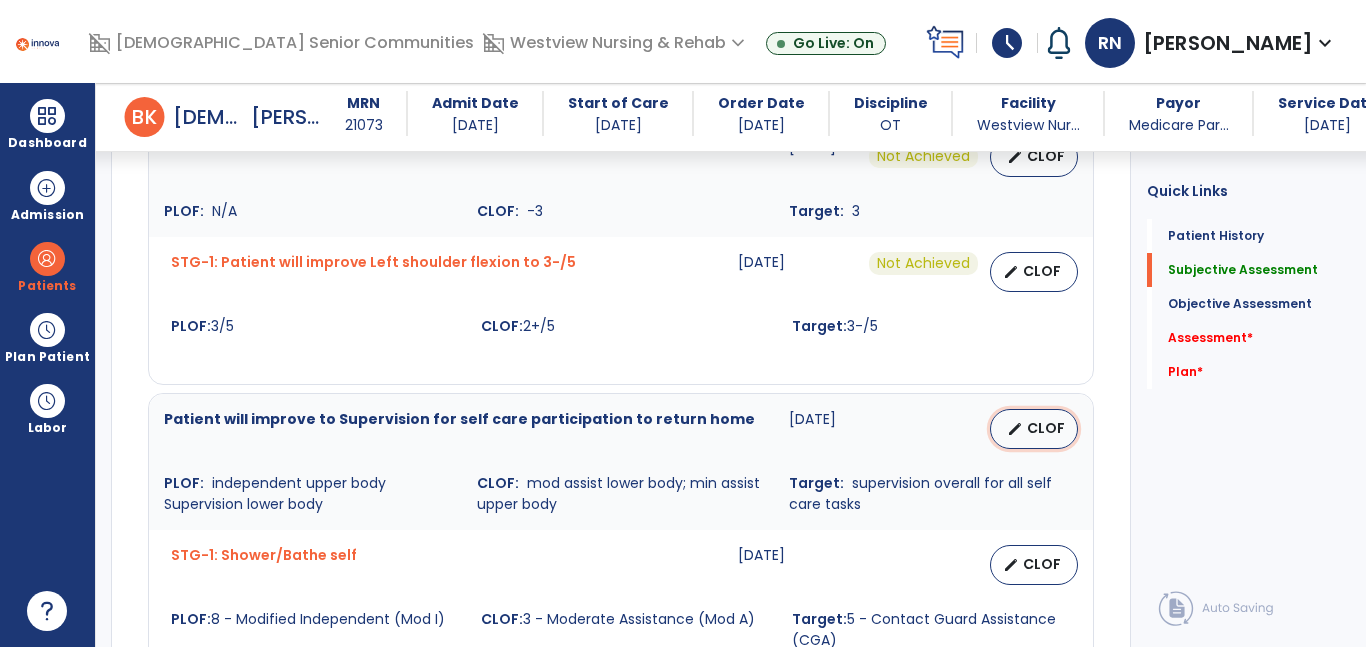 click on "edit   CLOF" at bounding box center [1034, 429] 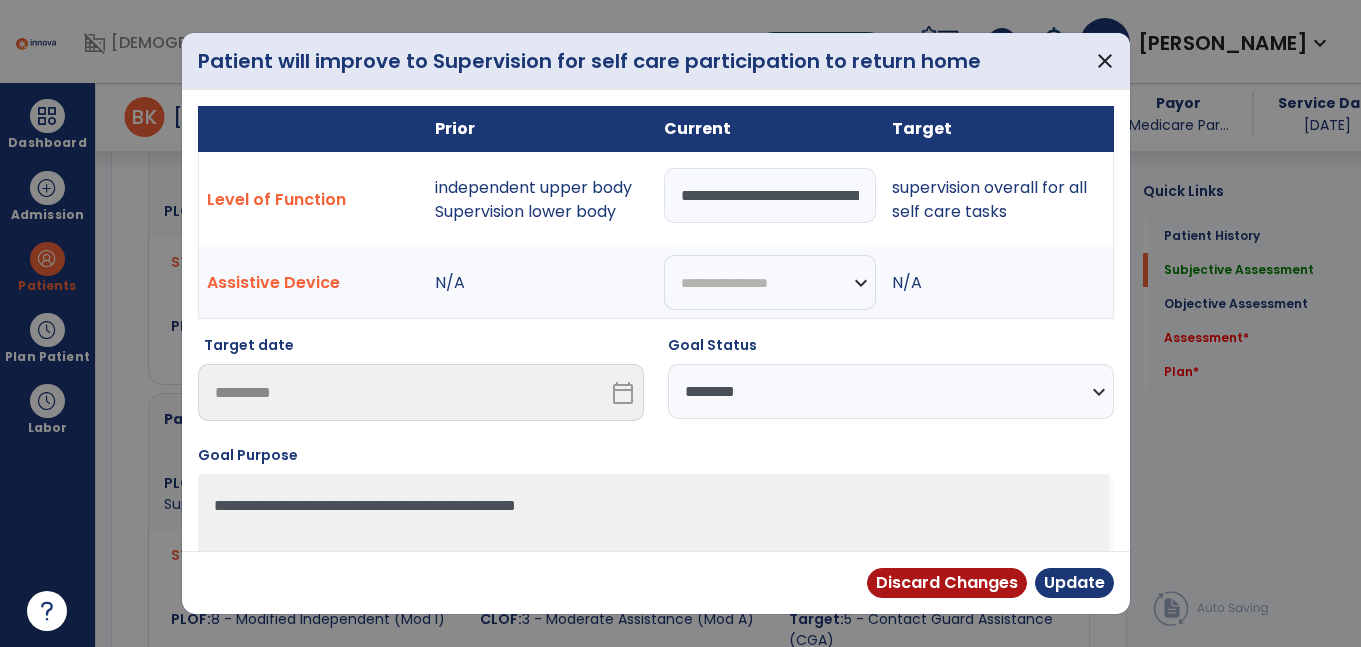 scroll, scrollTop: 1185, scrollLeft: 0, axis: vertical 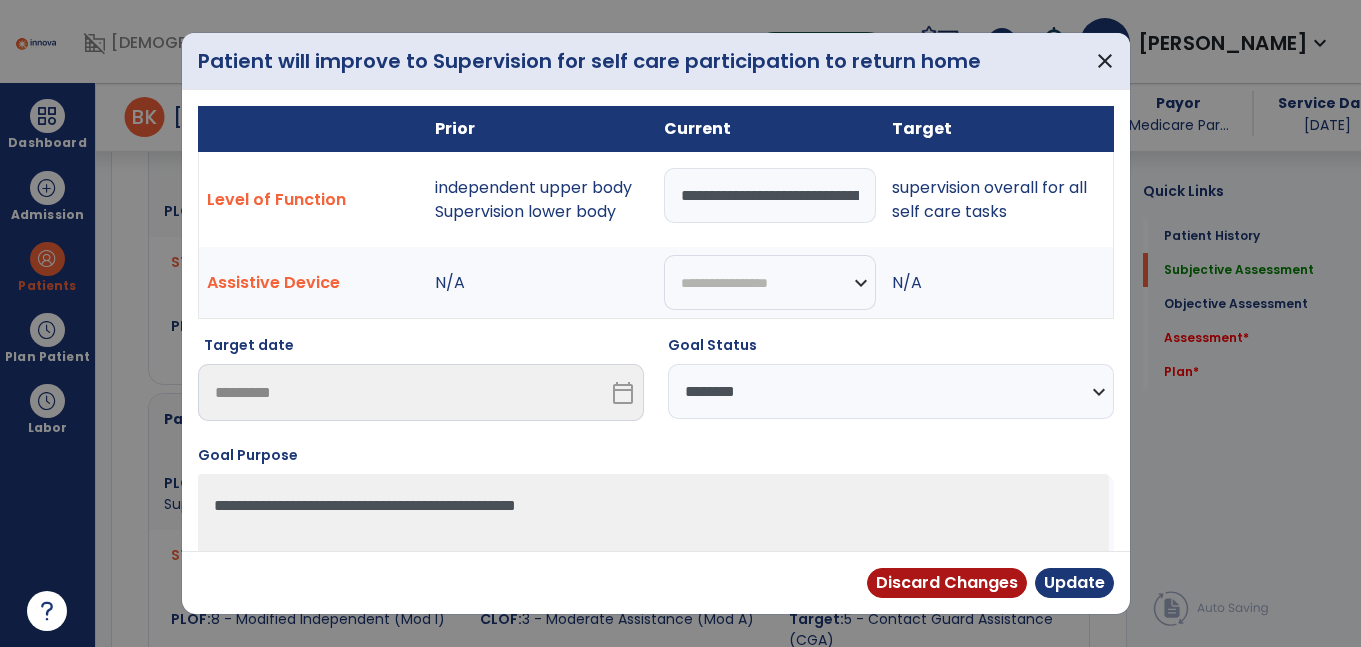 click on "**********" at bounding box center [770, 195] 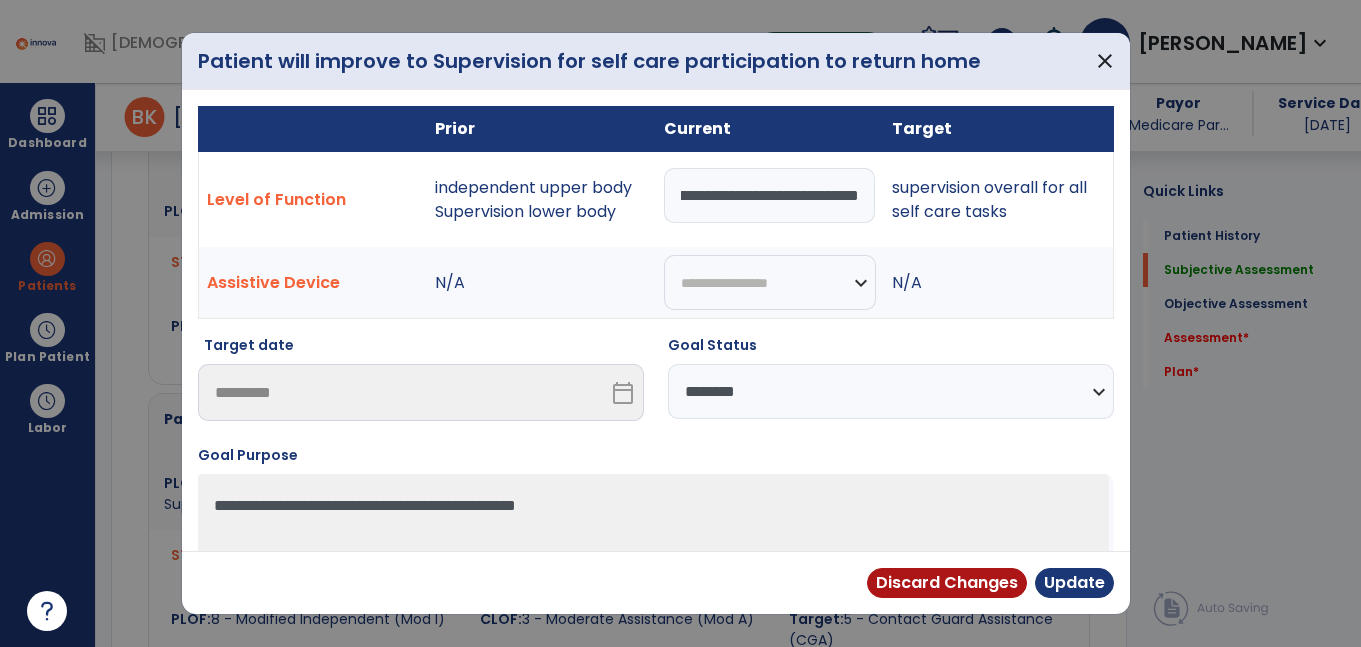 scroll, scrollTop: 0, scrollLeft: 168, axis: horizontal 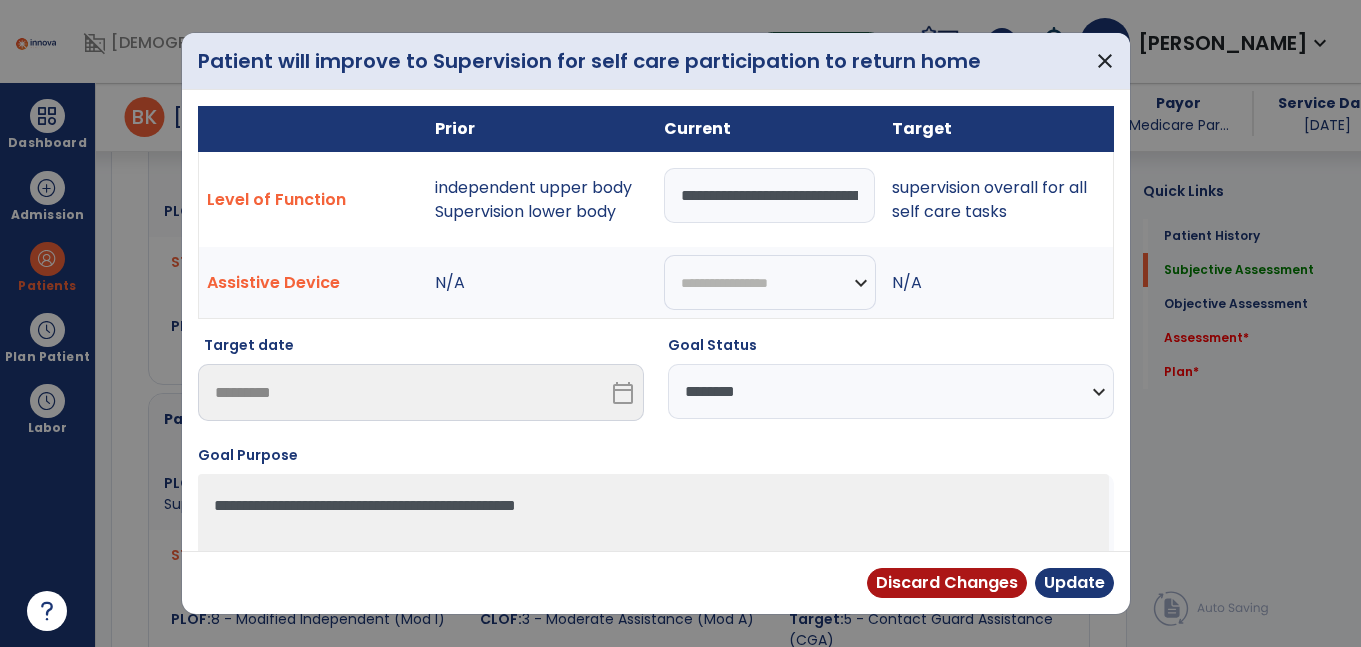 select on "**********" 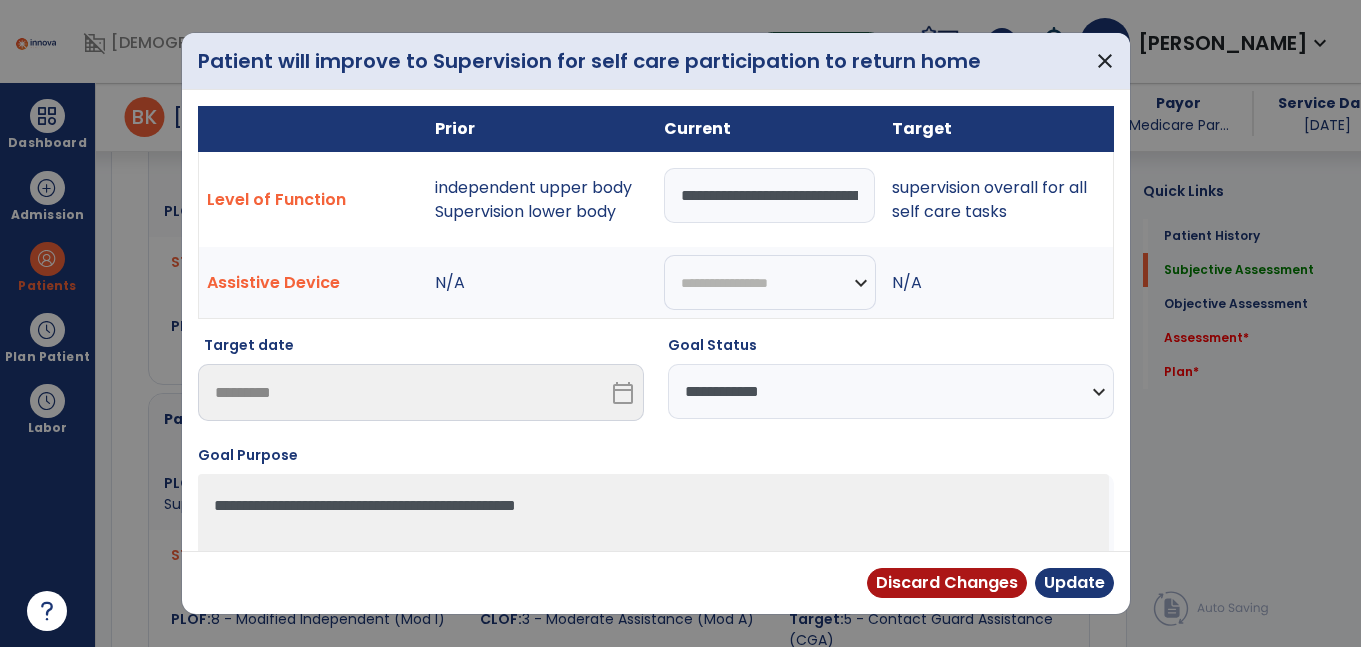 click on "**********" at bounding box center (891, 391) 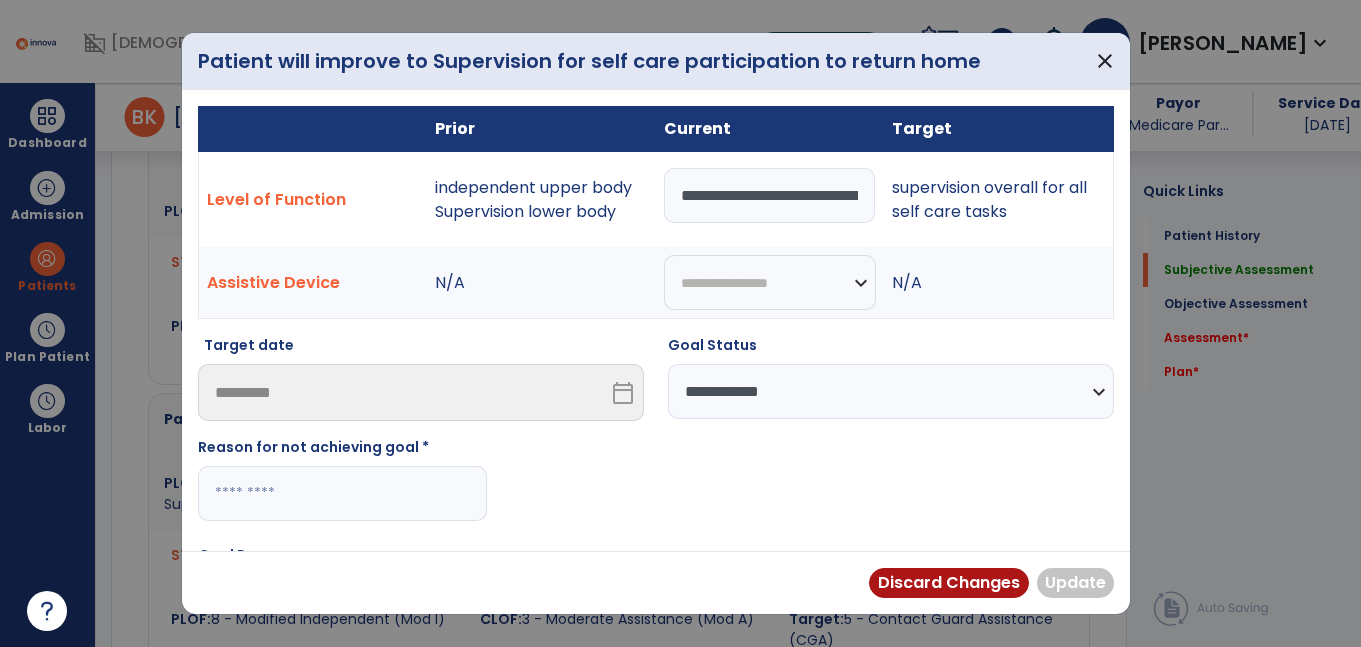 click at bounding box center [342, 493] 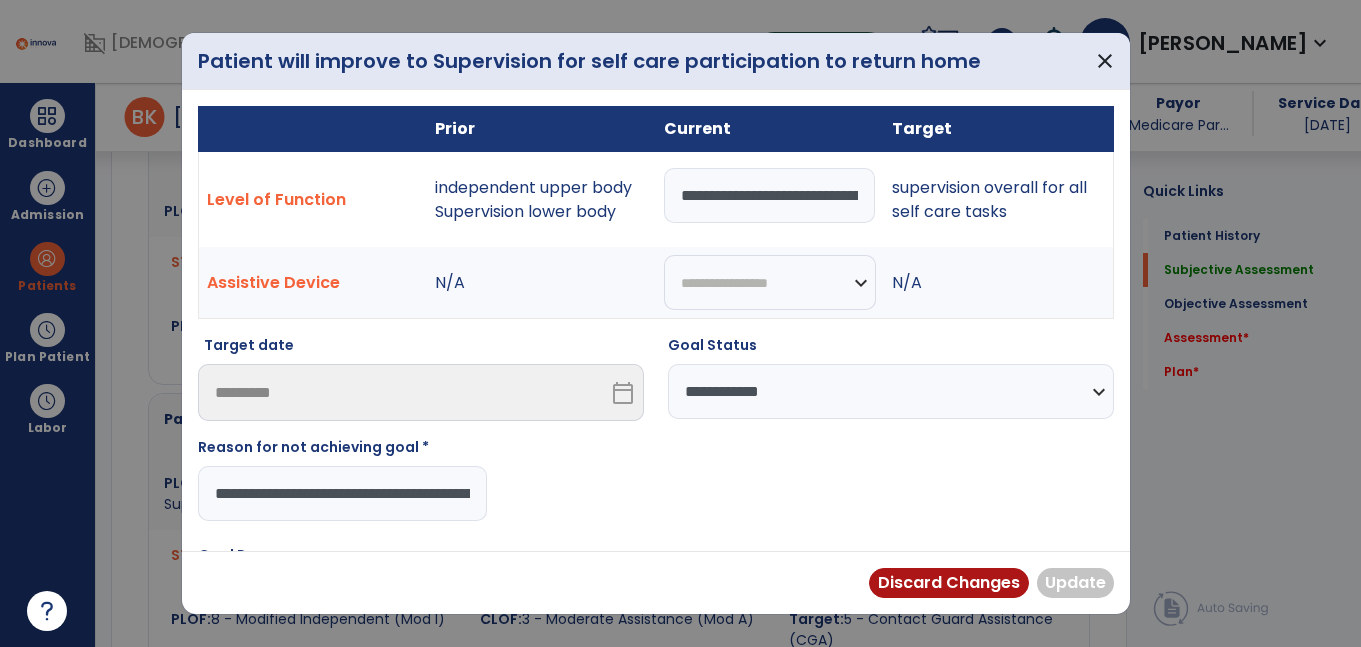 scroll, scrollTop: 0, scrollLeft: 312, axis: horizontal 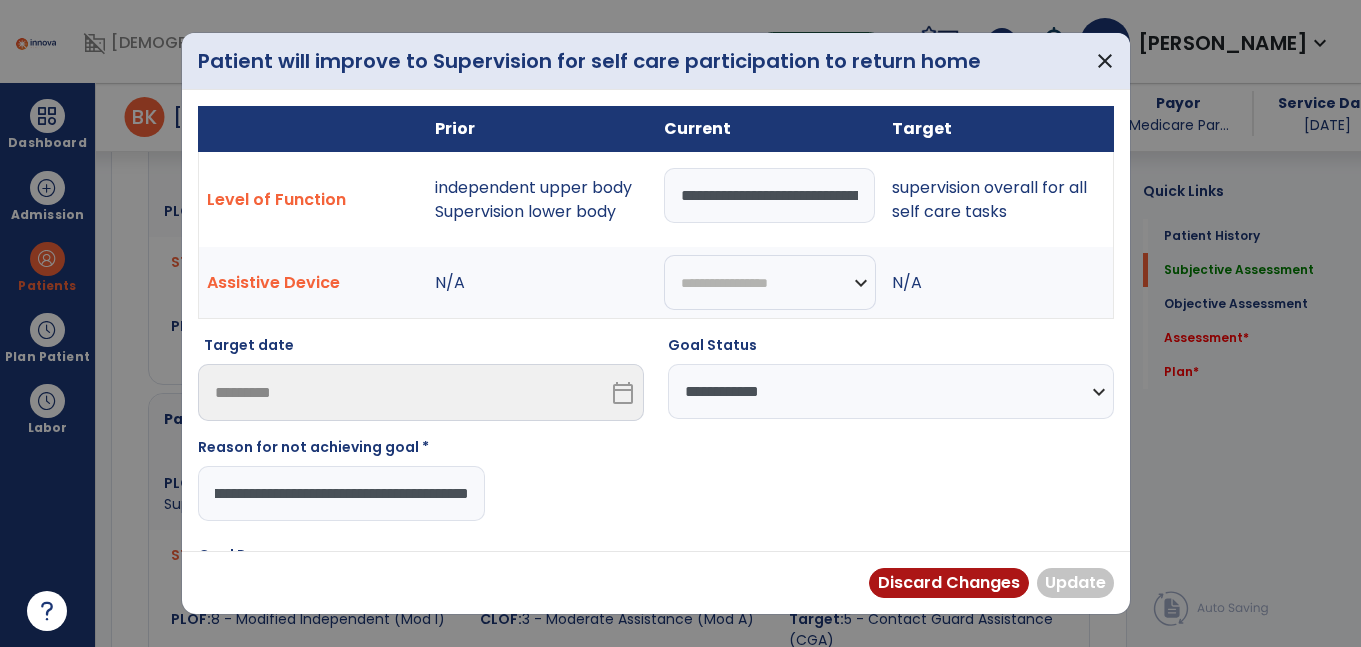 click on "Update" at bounding box center (1075, 583) 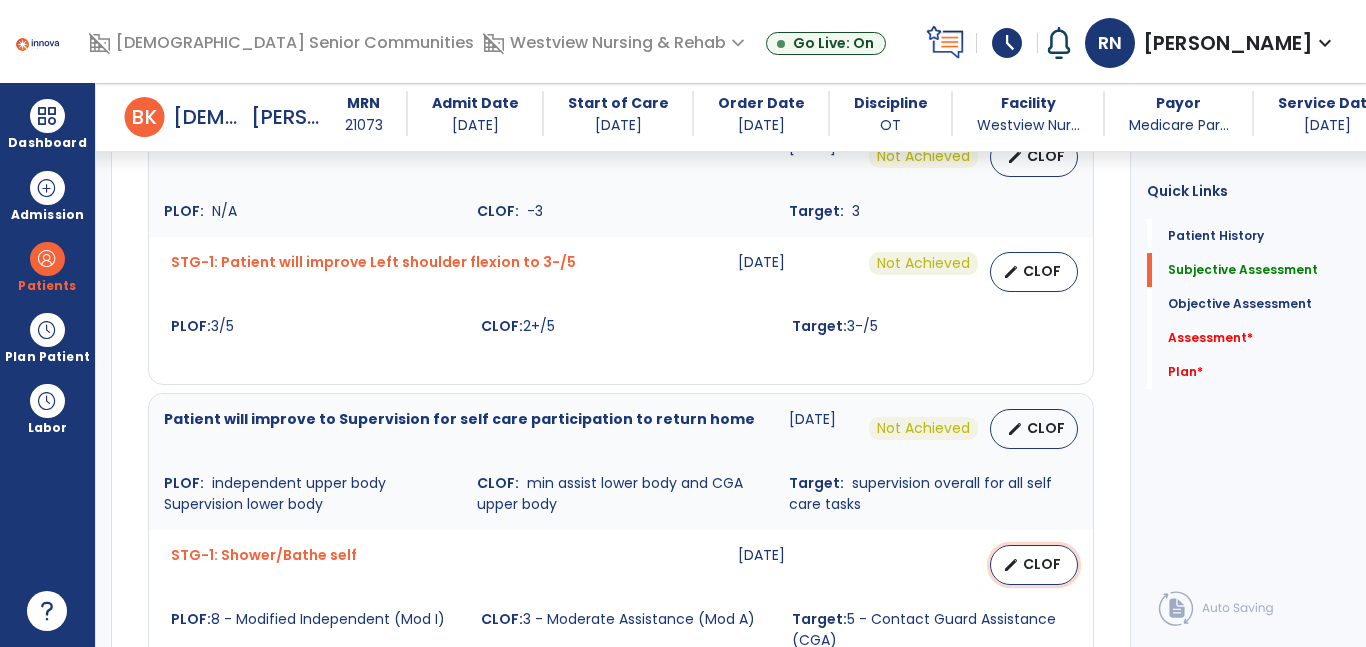click on "CLOF" at bounding box center [1042, 564] 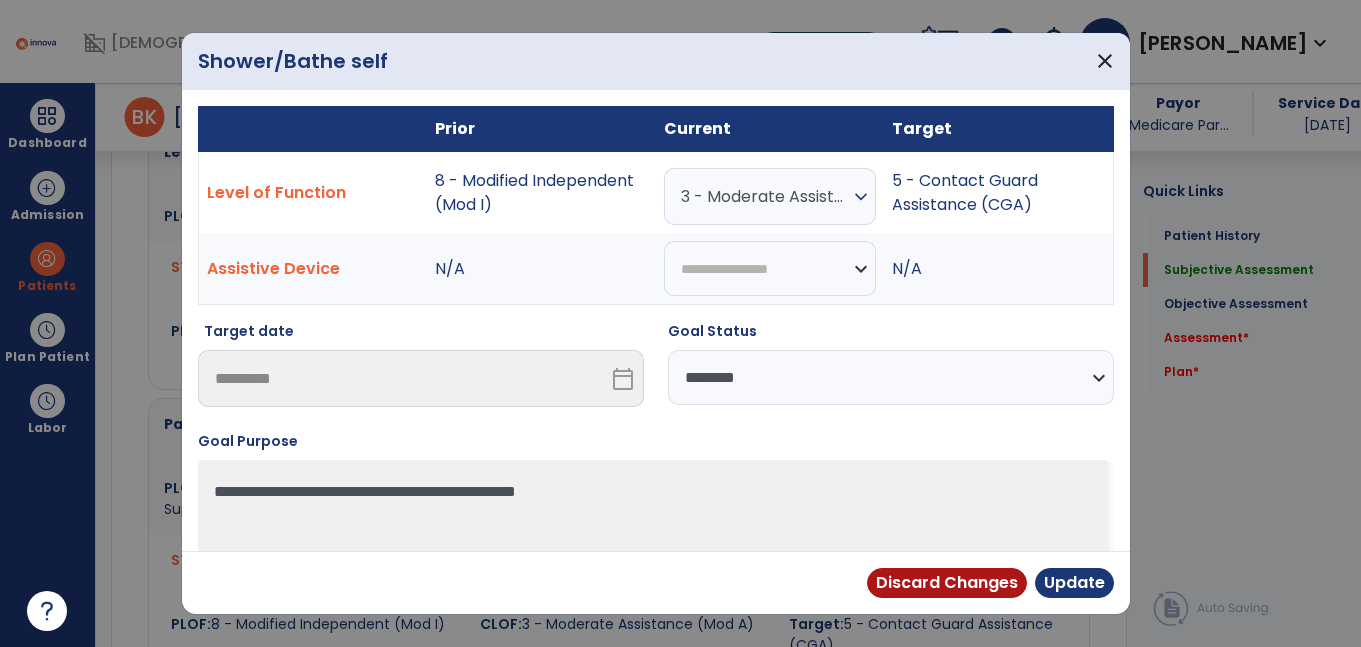 scroll, scrollTop: 1185, scrollLeft: 0, axis: vertical 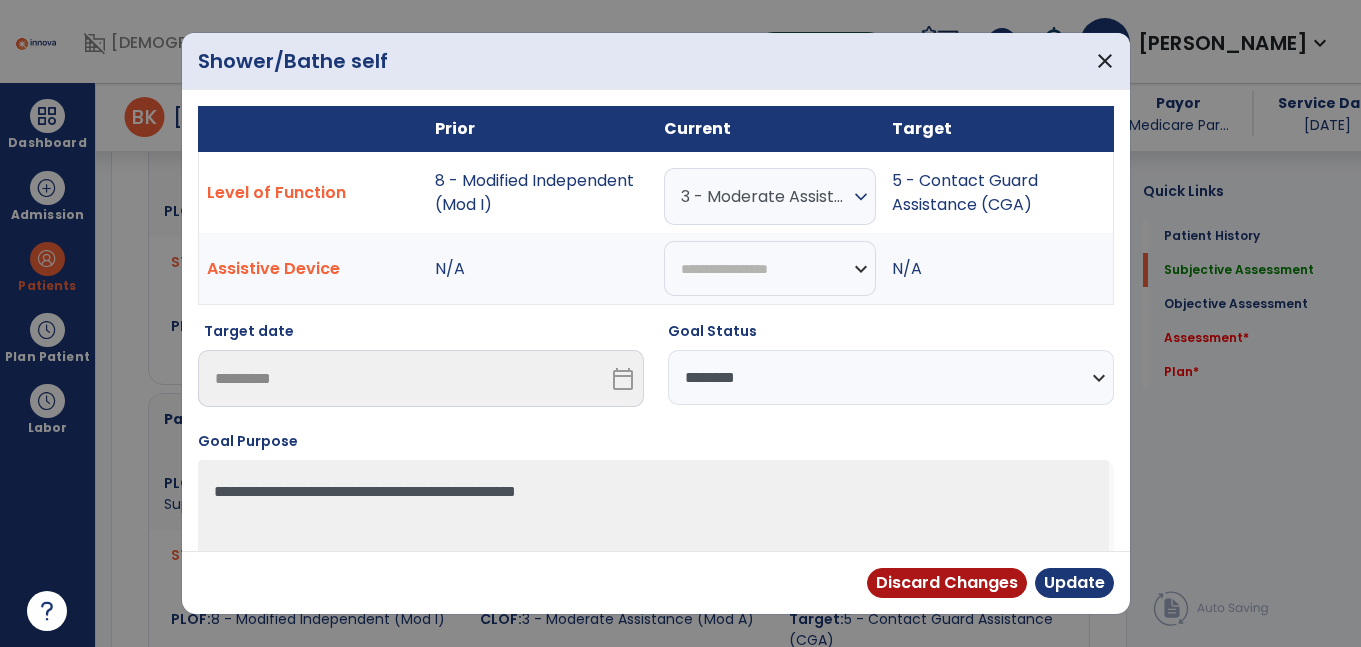 click on "3 - Moderate Assistance (Mod A)" at bounding box center [765, 196] 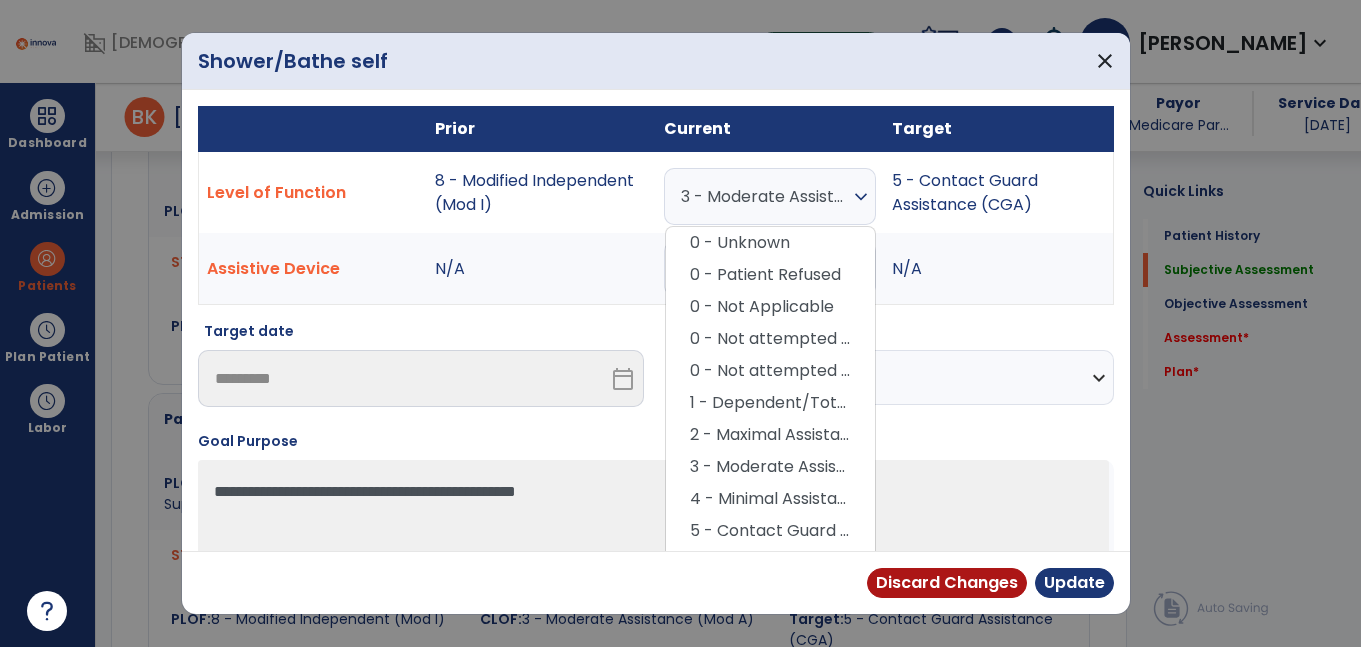 click on "3 - Moderate Assistance (Mod A)" at bounding box center (765, 196) 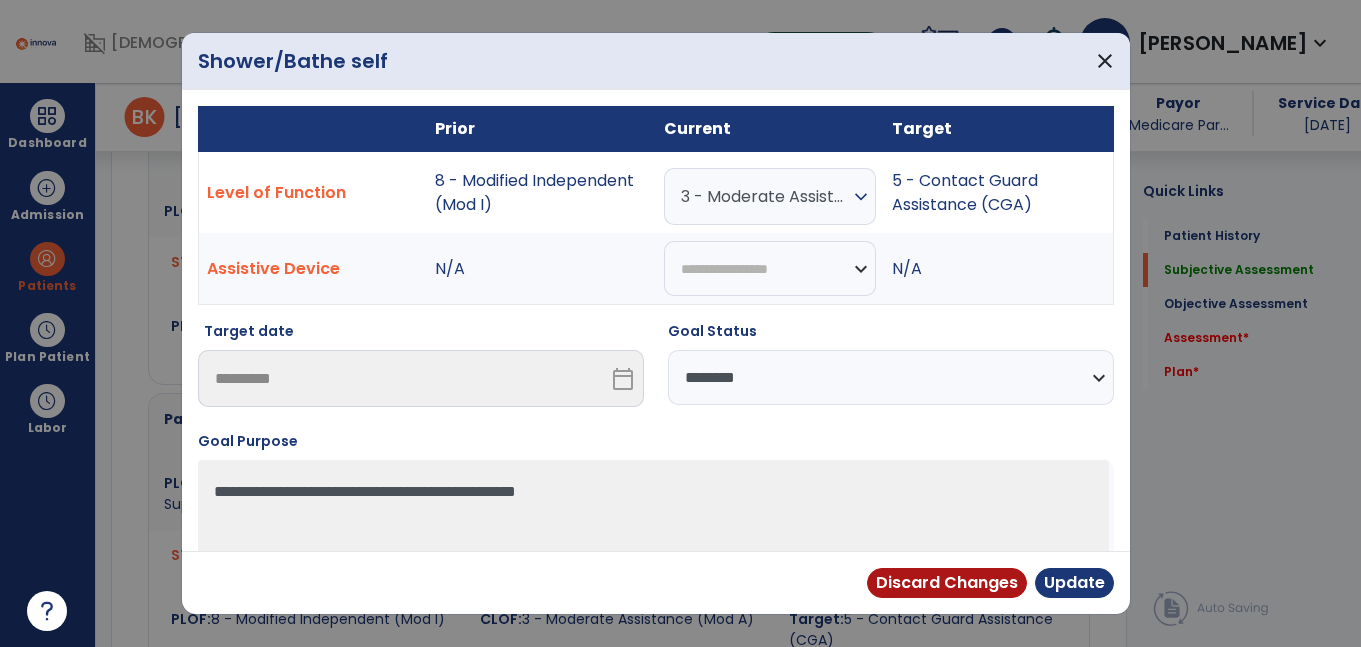 click on "**********" at bounding box center (891, 377) 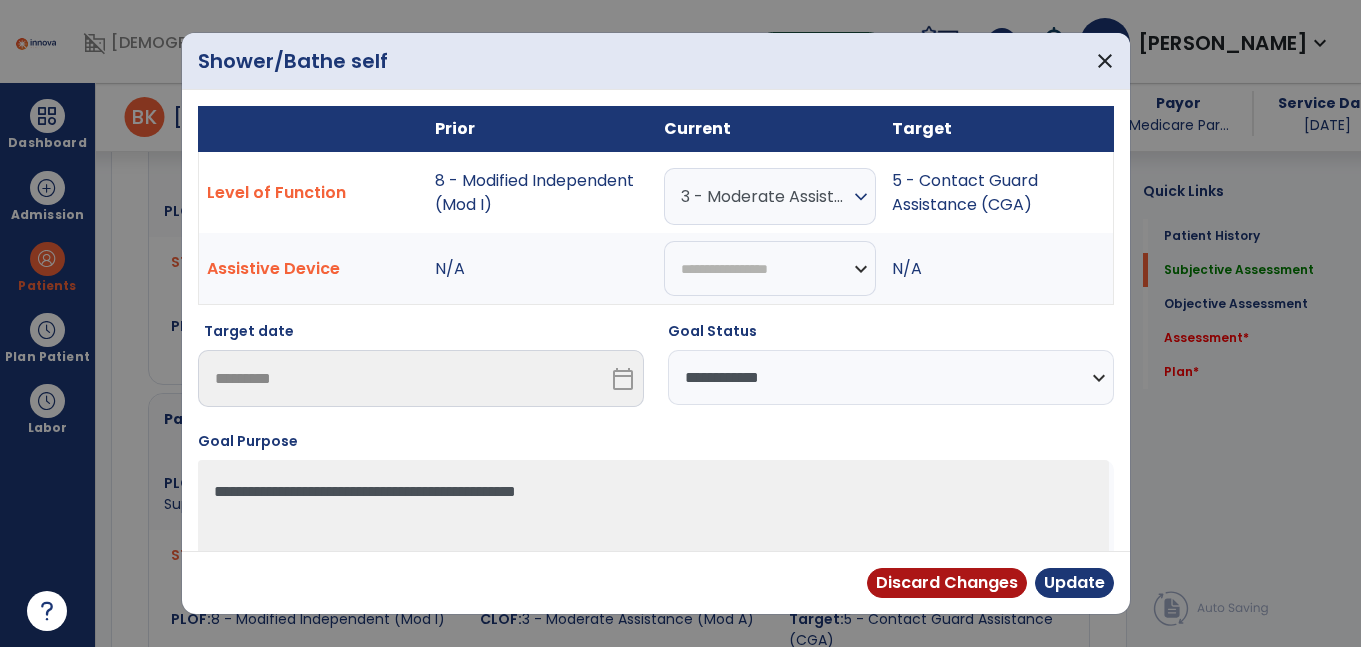 click on "**********" at bounding box center [891, 377] 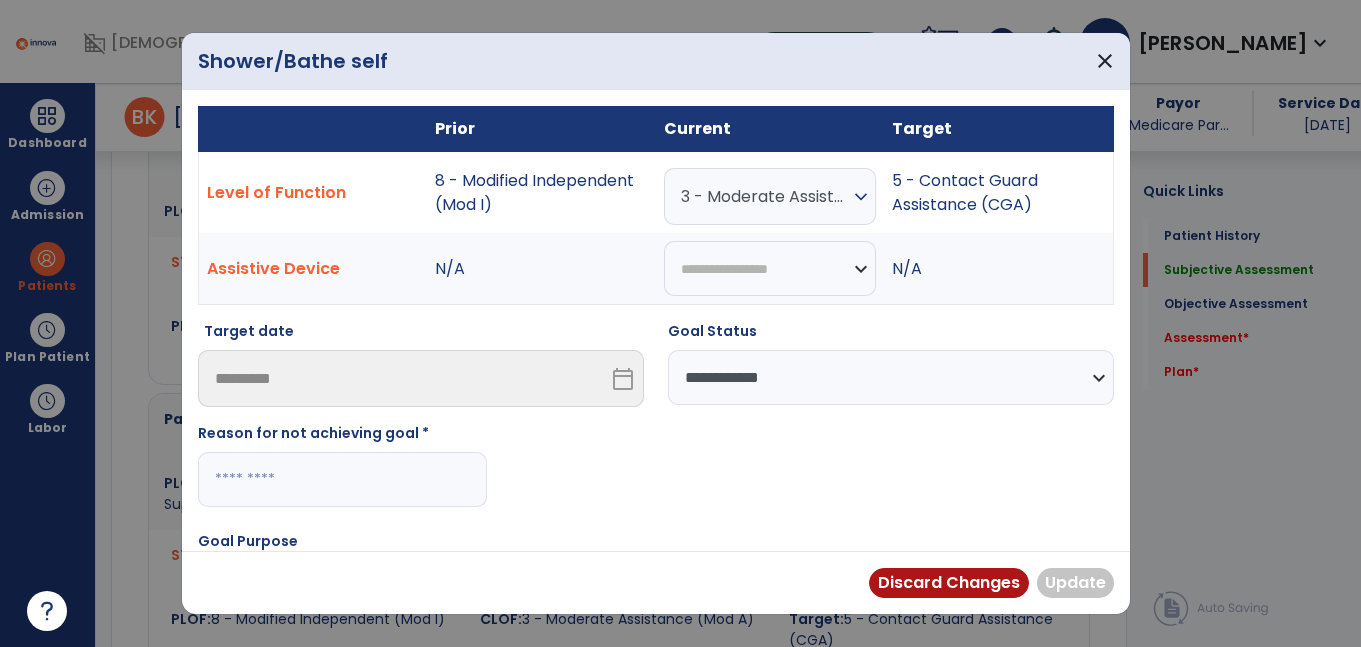 click at bounding box center (342, 479) 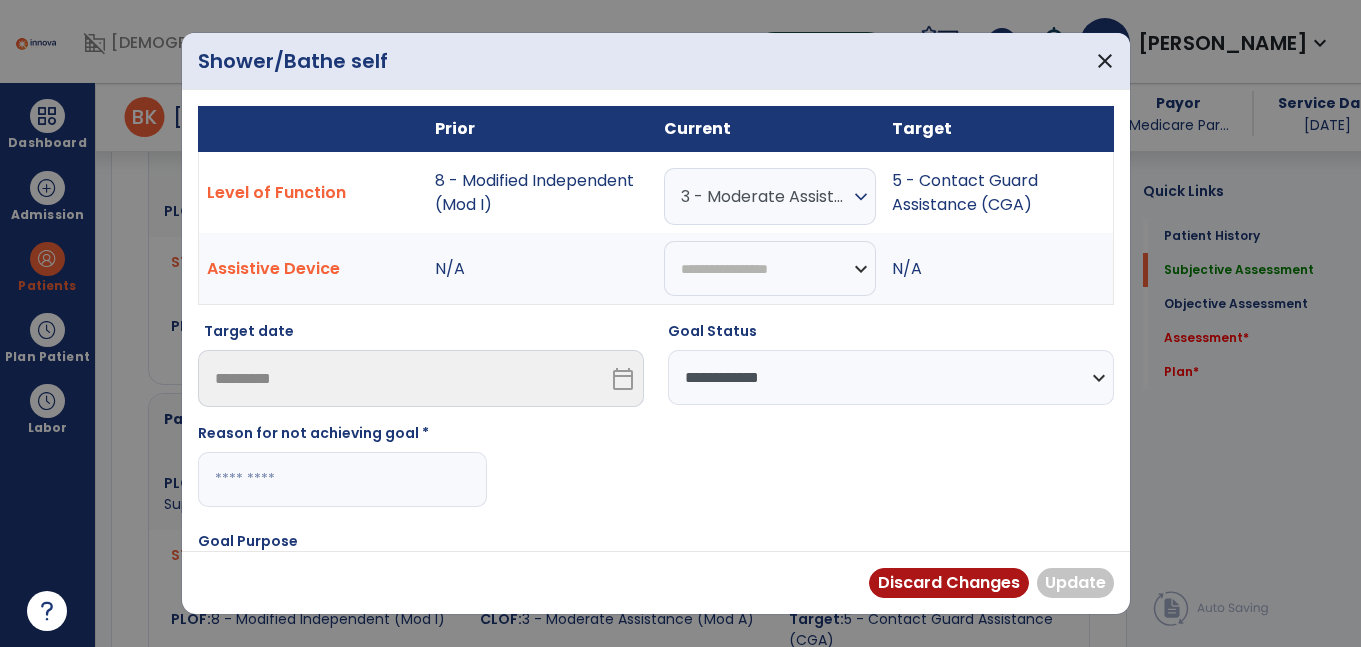 paste on "**********" 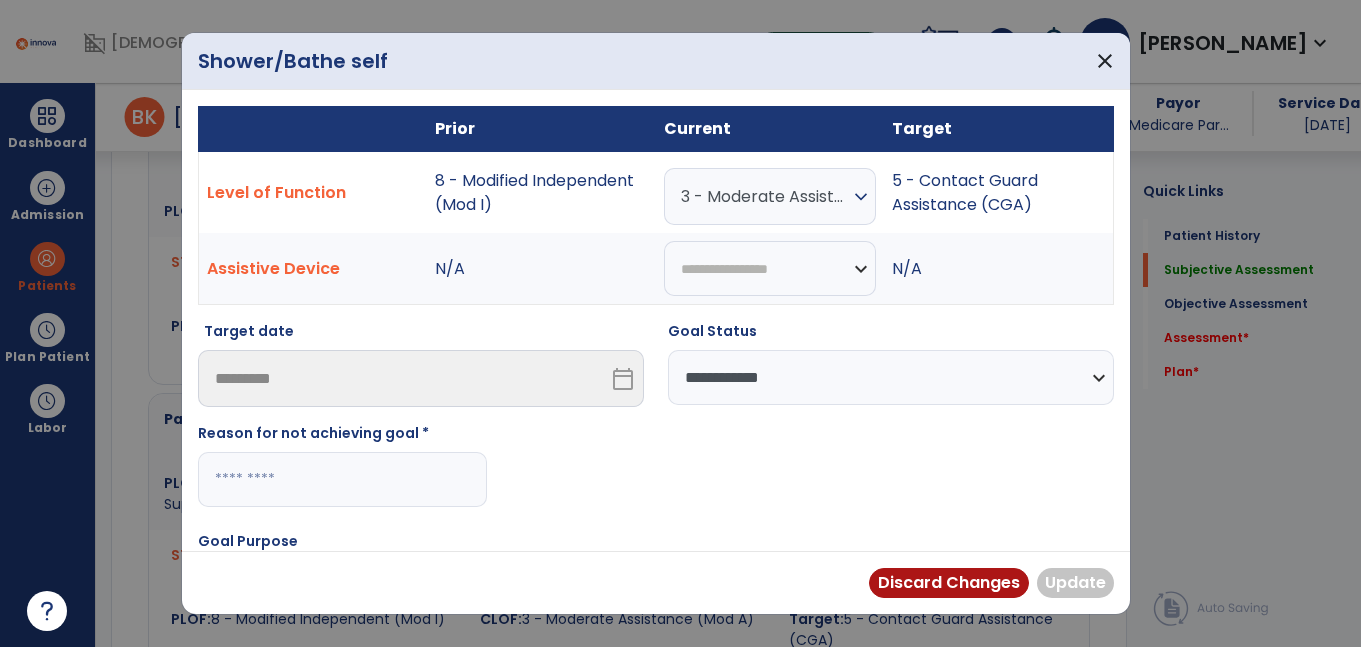 type on "**********" 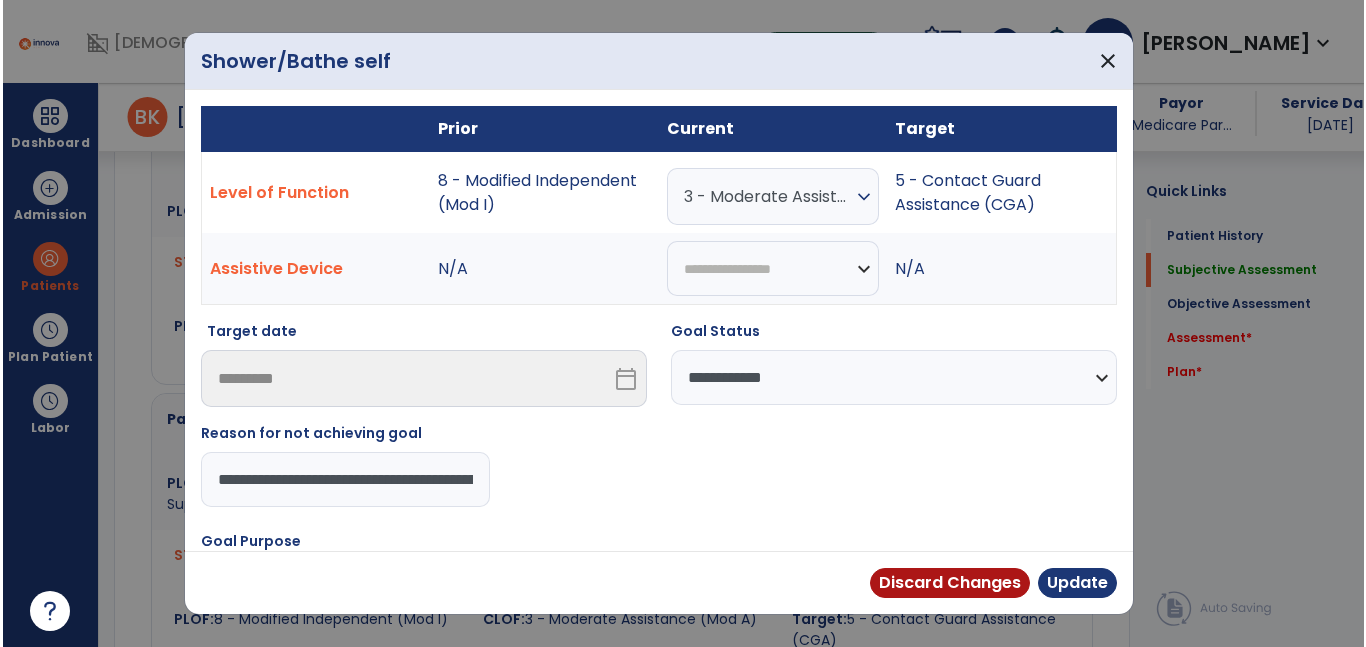scroll, scrollTop: 0, scrollLeft: 312, axis: horizontal 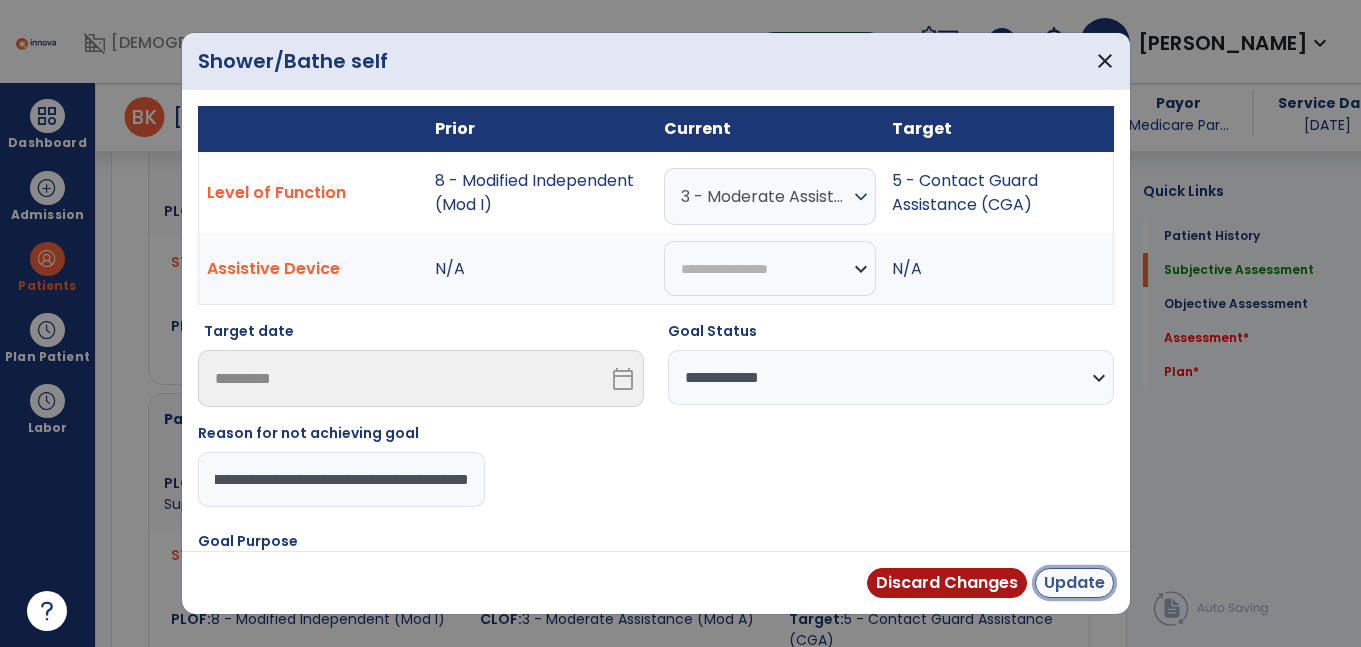 click on "Update" at bounding box center [1074, 583] 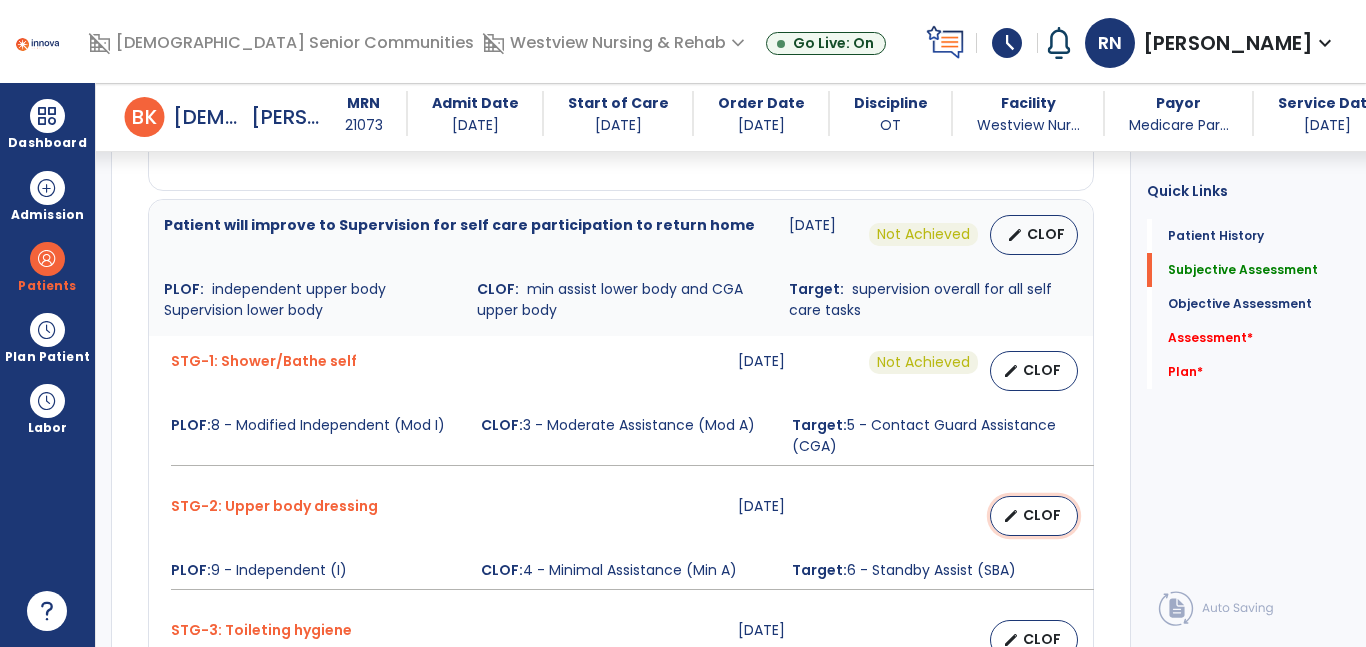 click on "CLOF" at bounding box center [1042, 515] 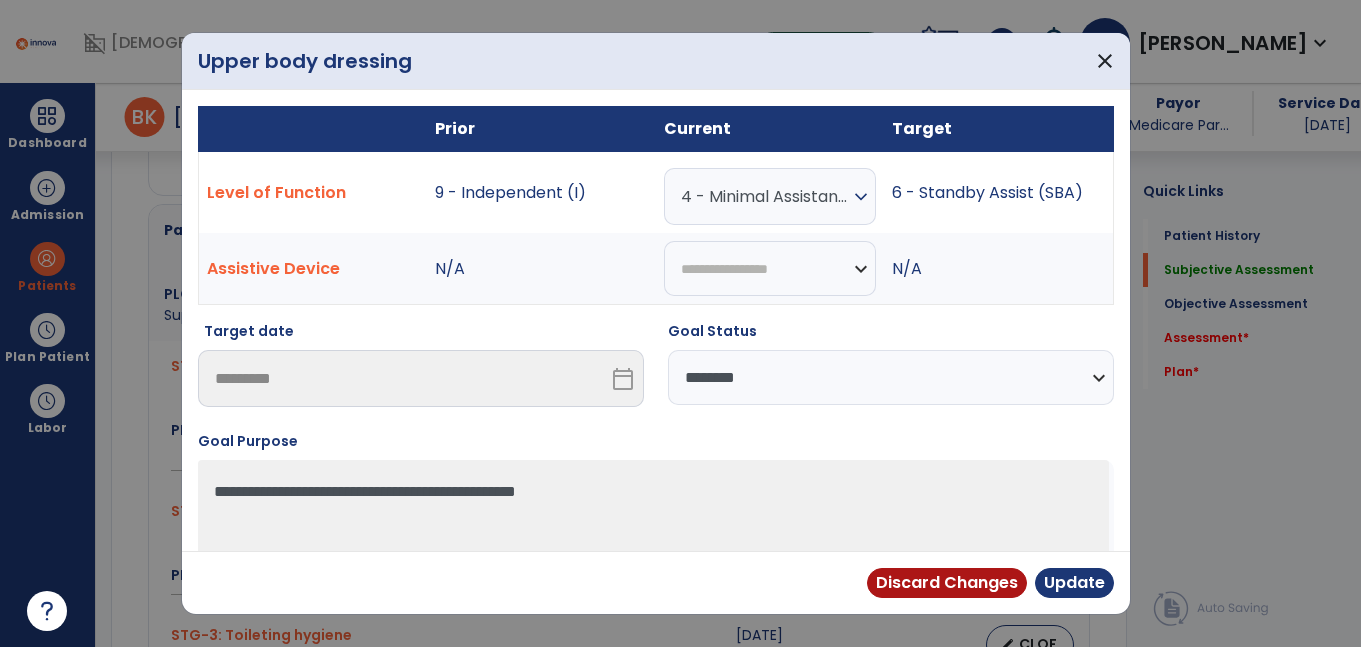 scroll, scrollTop: 1379, scrollLeft: 0, axis: vertical 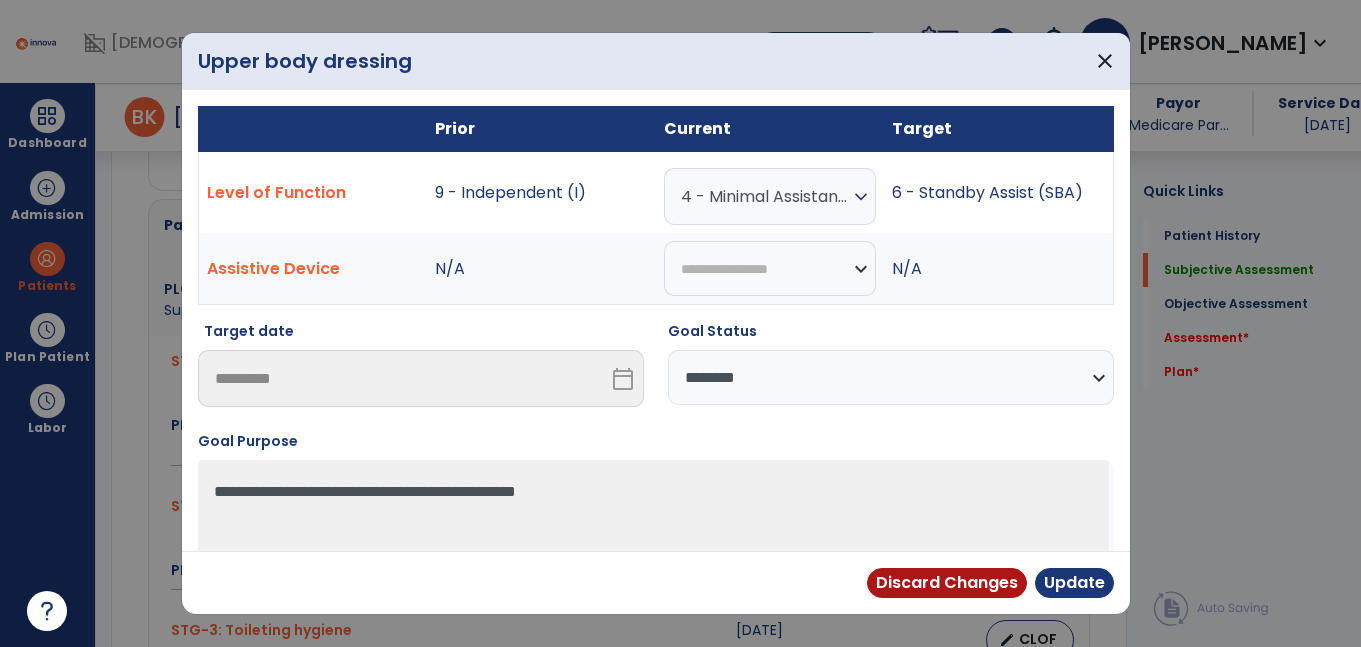 click on "4 - Minimal Assistance (Min A)" at bounding box center (765, 196) 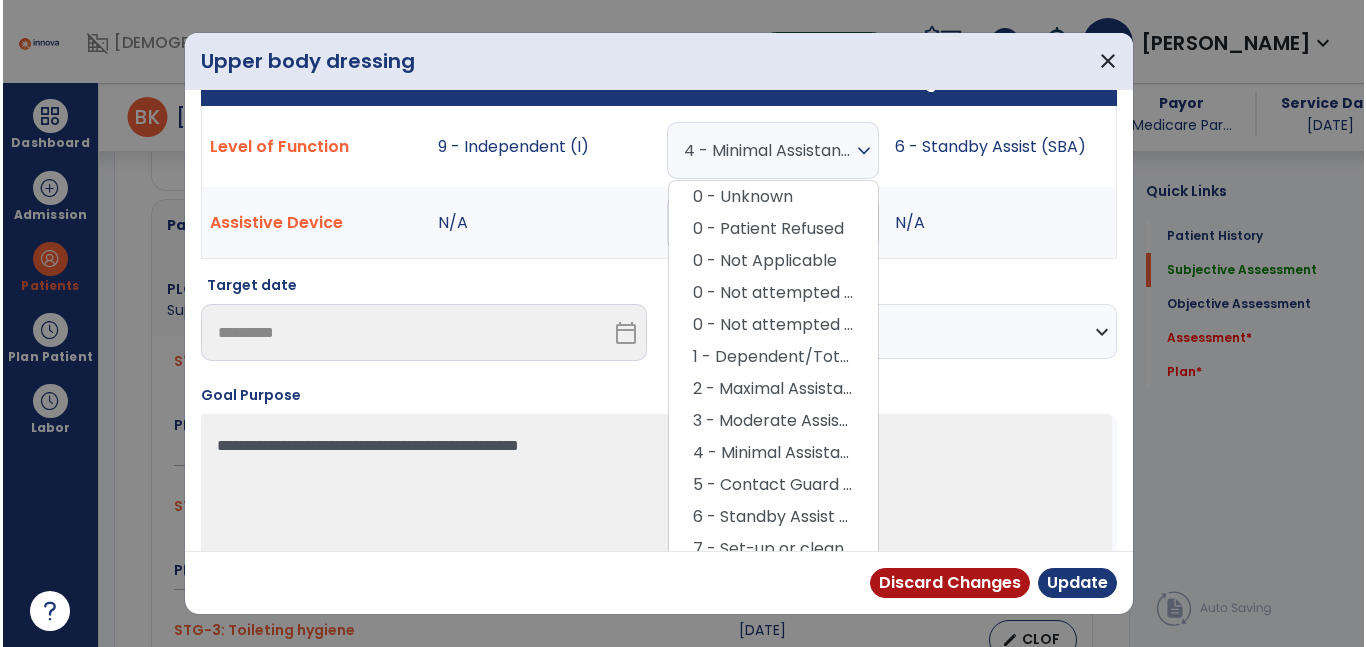 scroll, scrollTop: 52, scrollLeft: 0, axis: vertical 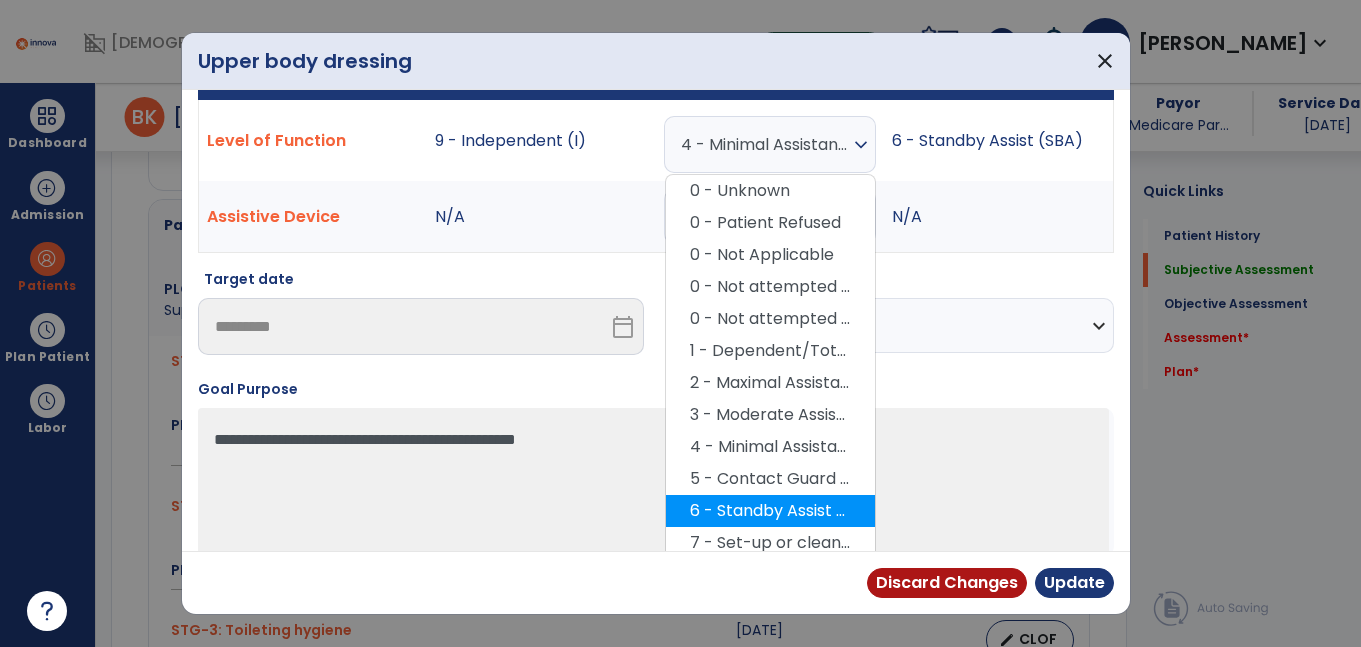 click on "6 - Standby Assist (SBA)" at bounding box center [770, 511] 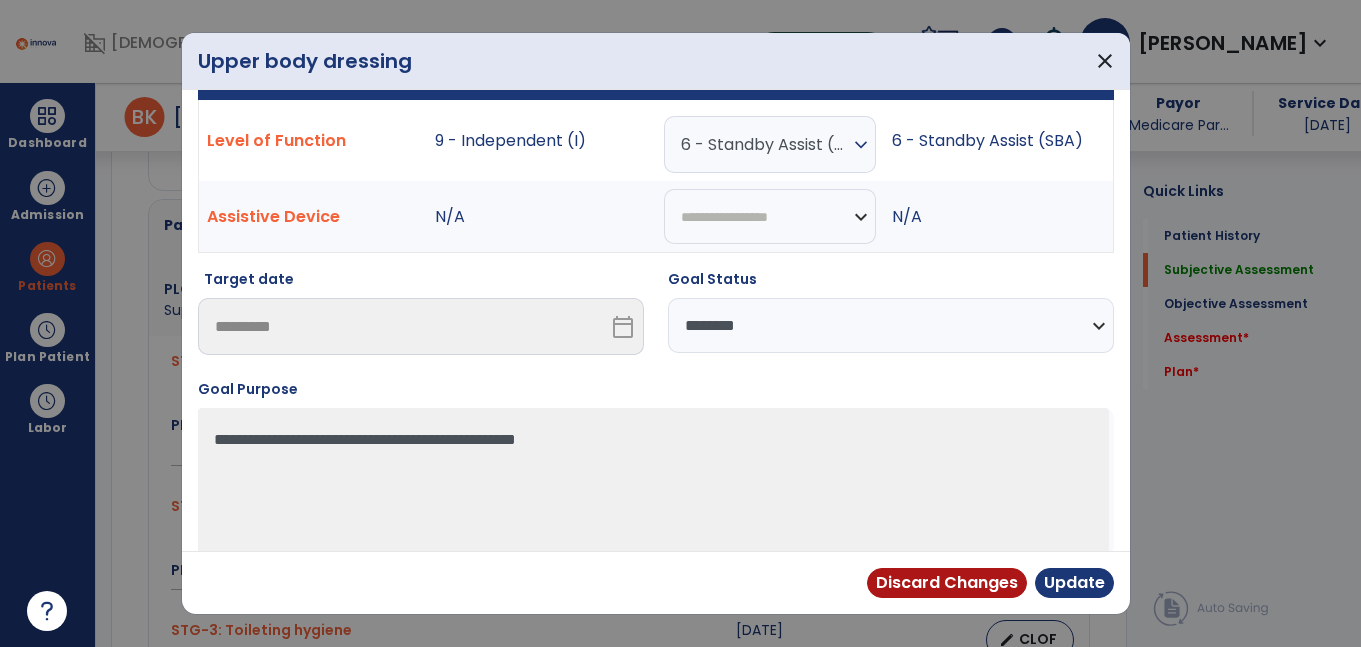 click on "**********" at bounding box center [891, 325] 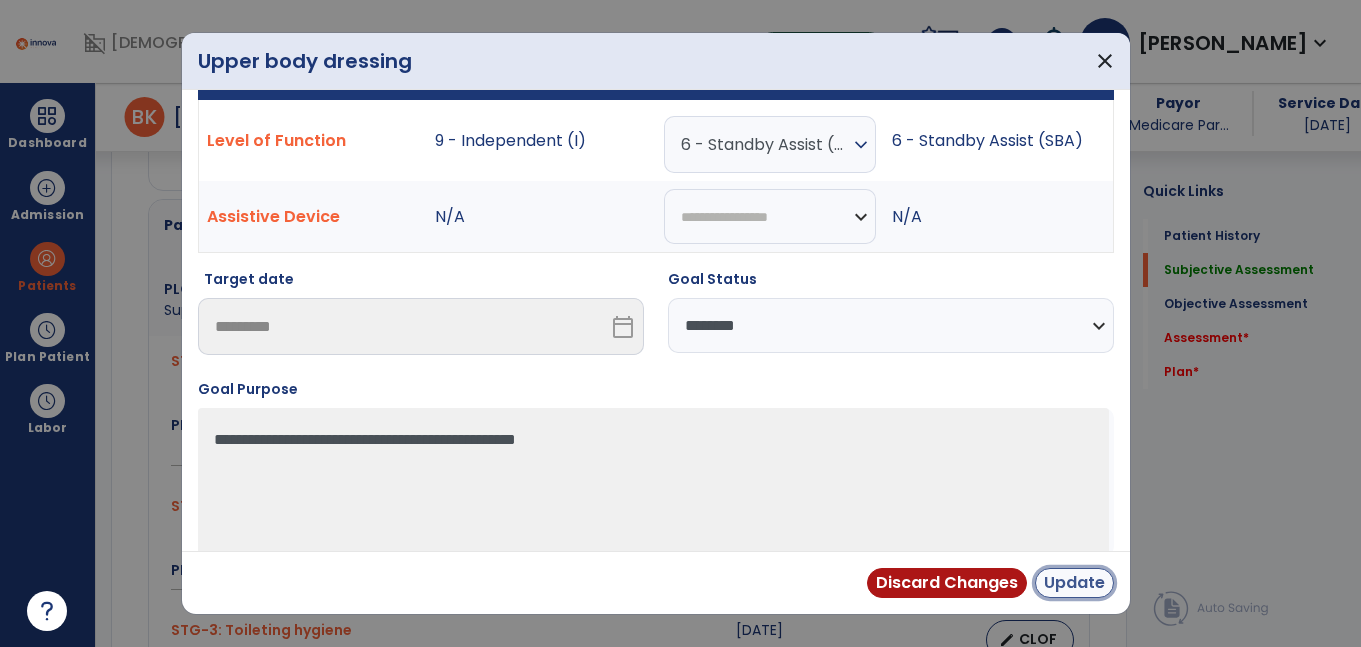 click on "Update" at bounding box center (1074, 583) 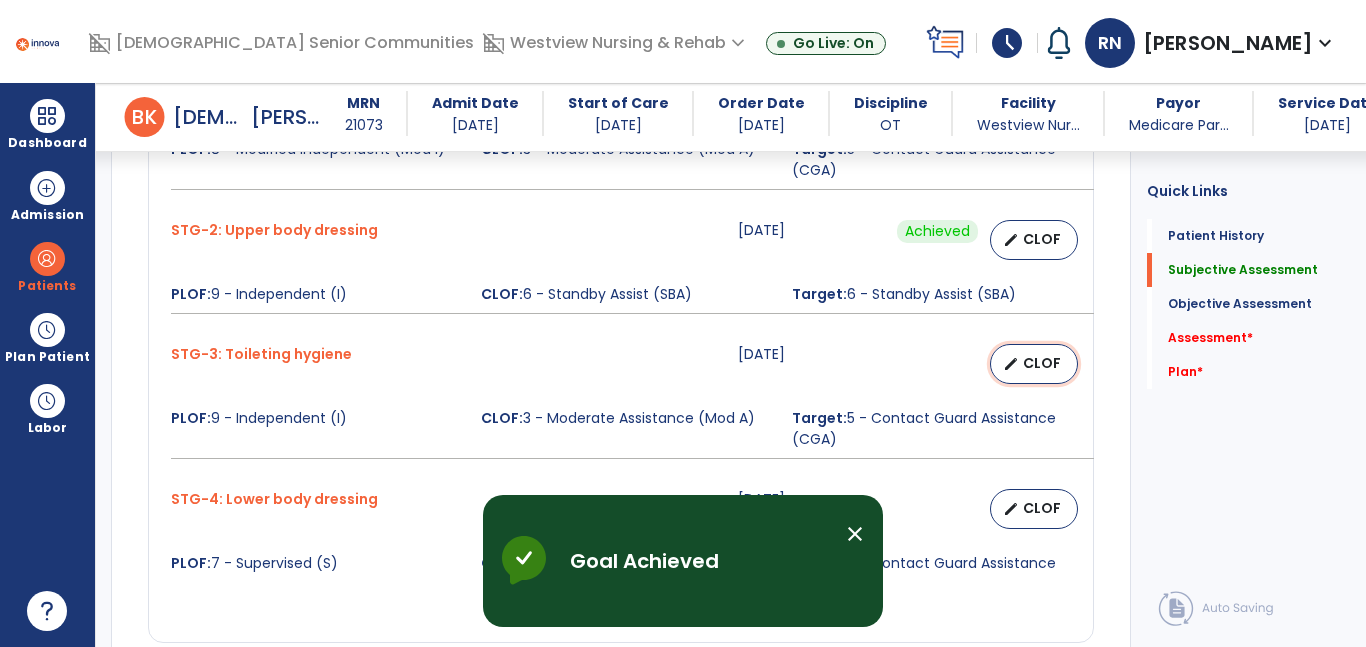 click on "CLOF" at bounding box center (1042, 363) 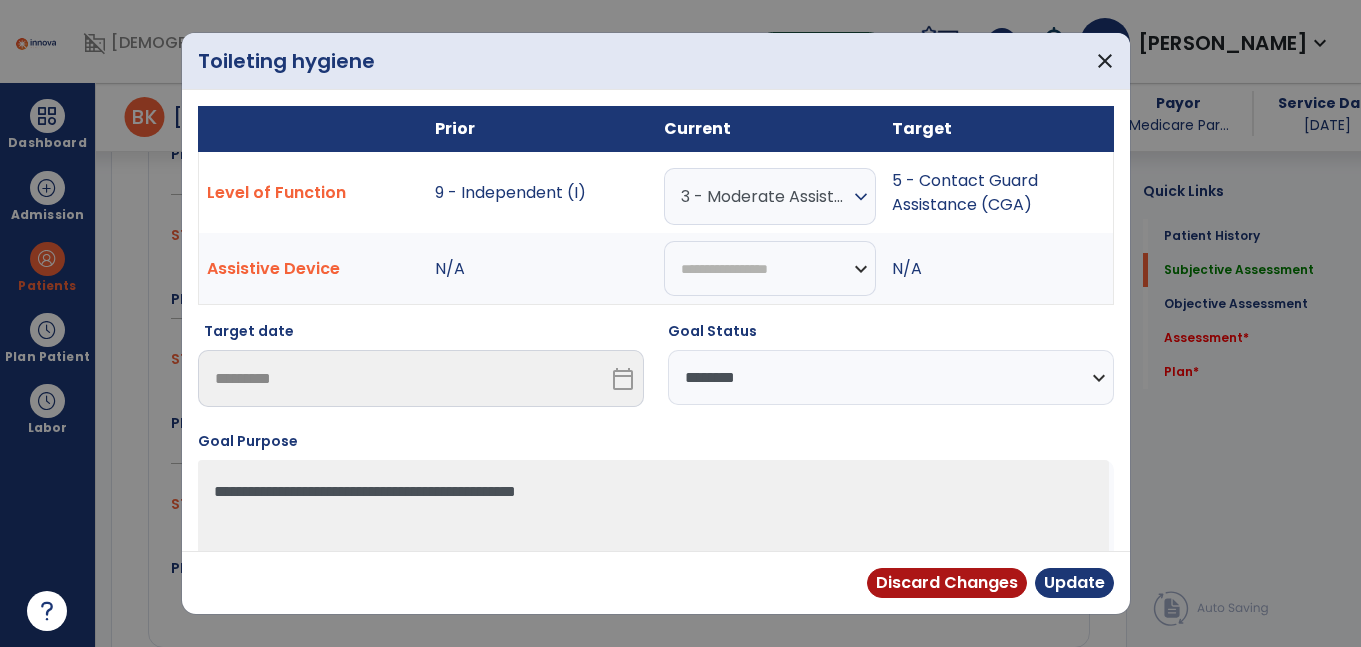 scroll, scrollTop: 1655, scrollLeft: 0, axis: vertical 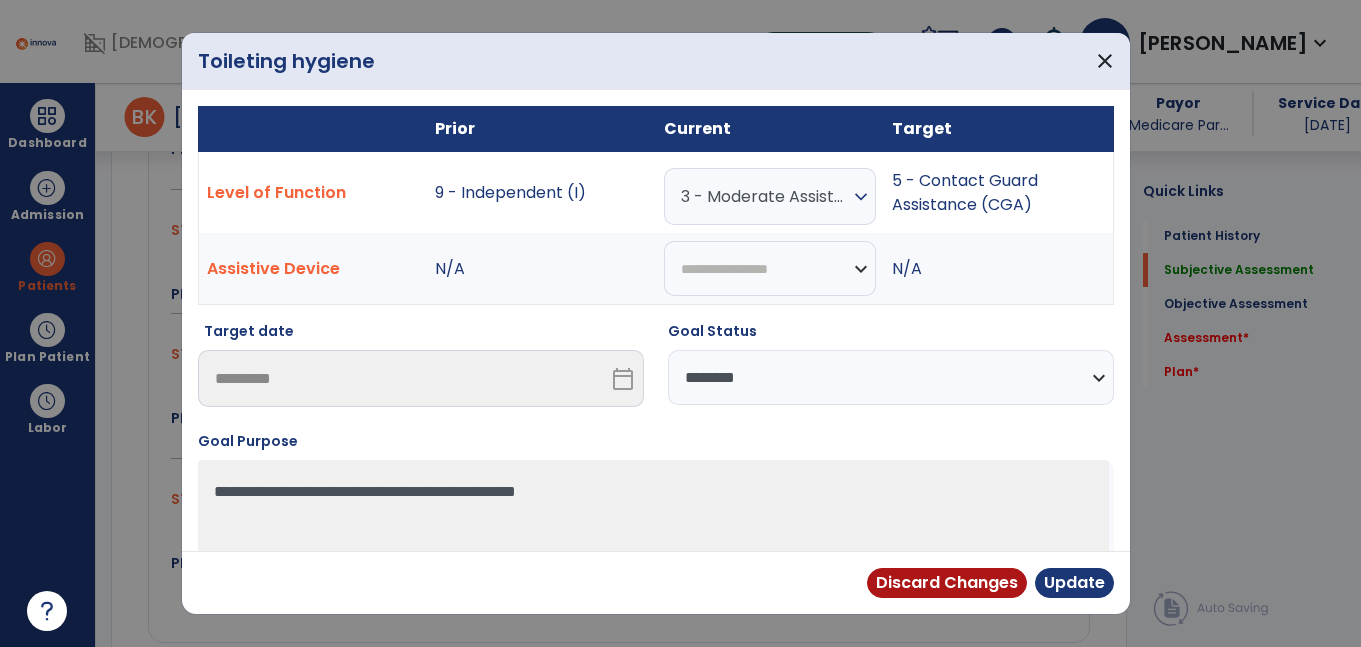 click on "3 - Moderate Assistance (Mod A)" at bounding box center [765, 196] 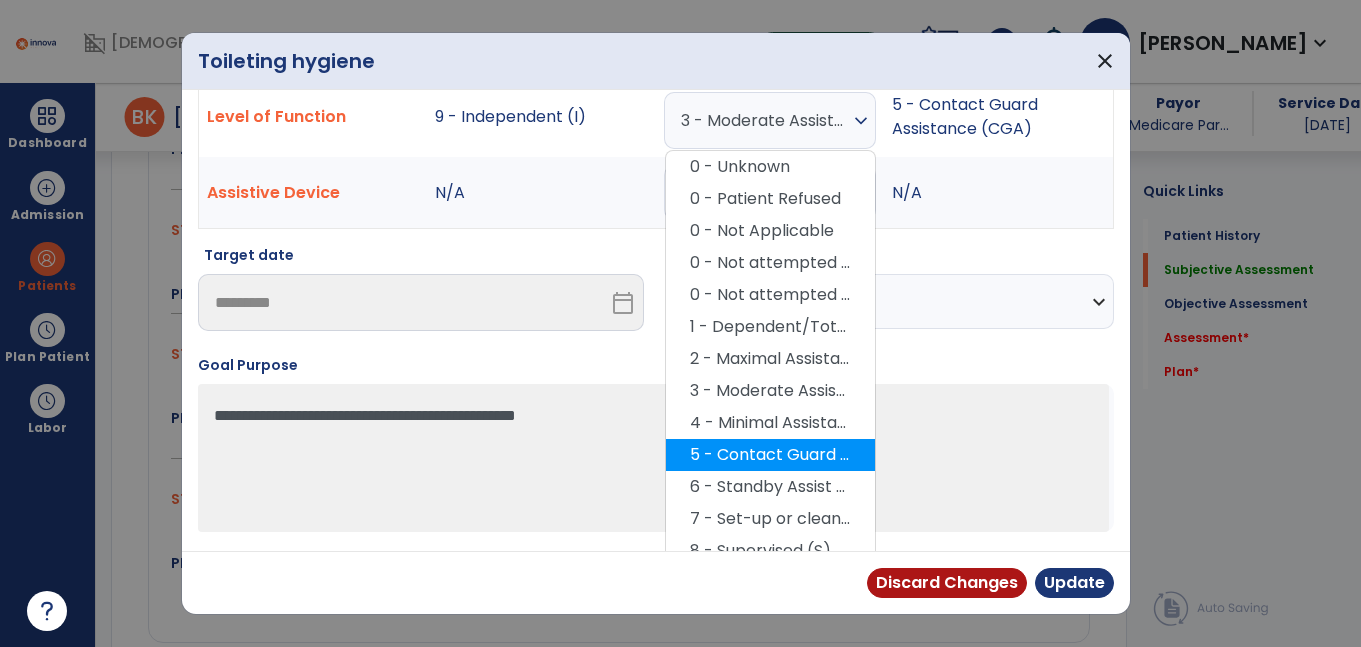 click on "5 - Contact Guard Assistance (CGA)" at bounding box center [770, 455] 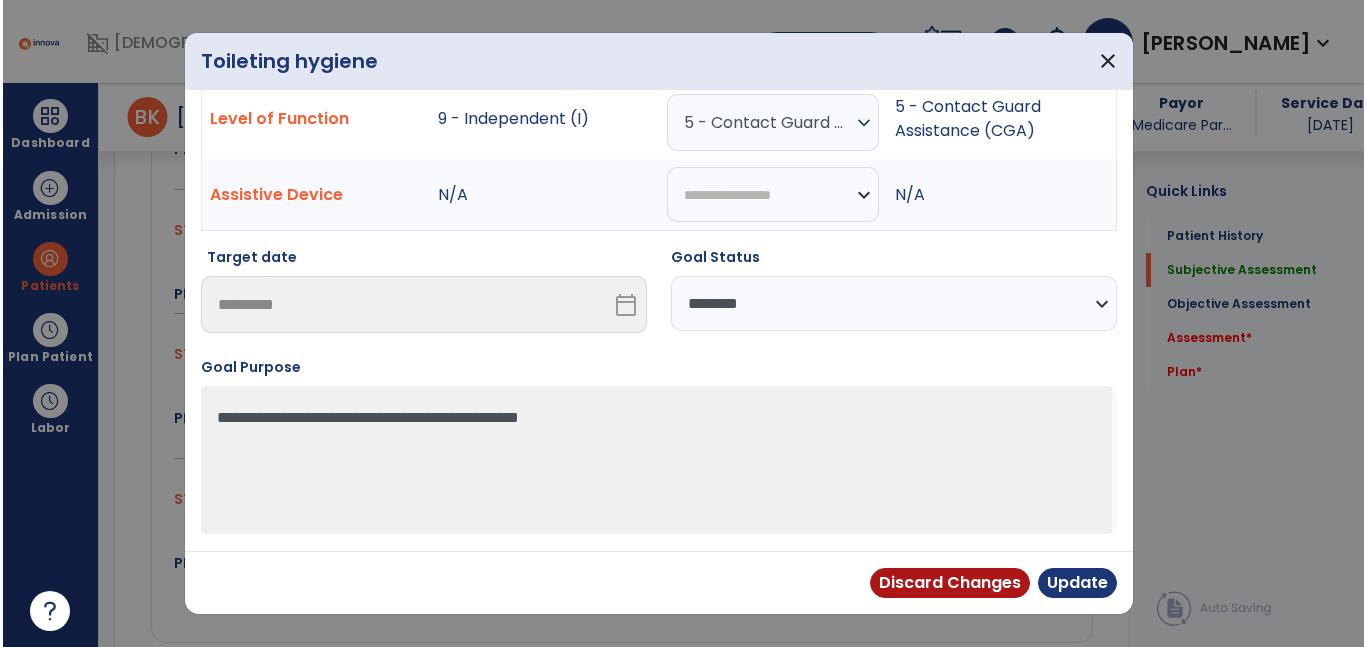 scroll, scrollTop: 74, scrollLeft: 0, axis: vertical 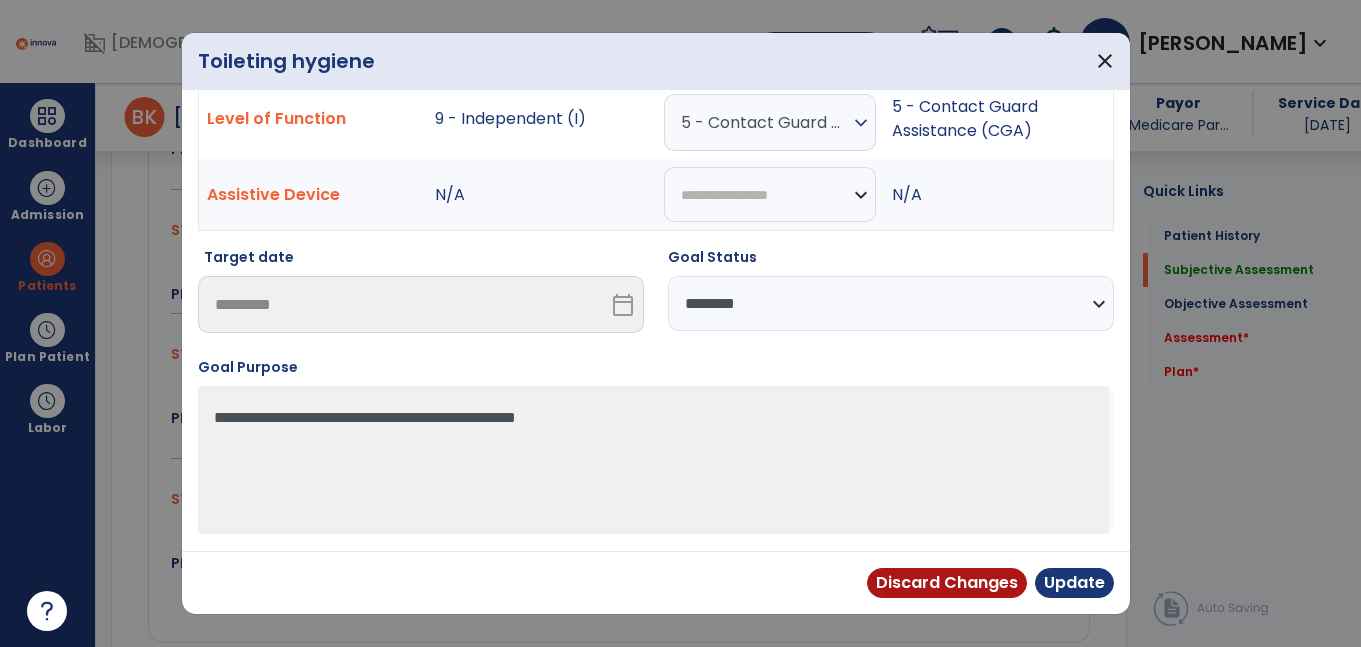 click on "**********" at bounding box center [891, 303] 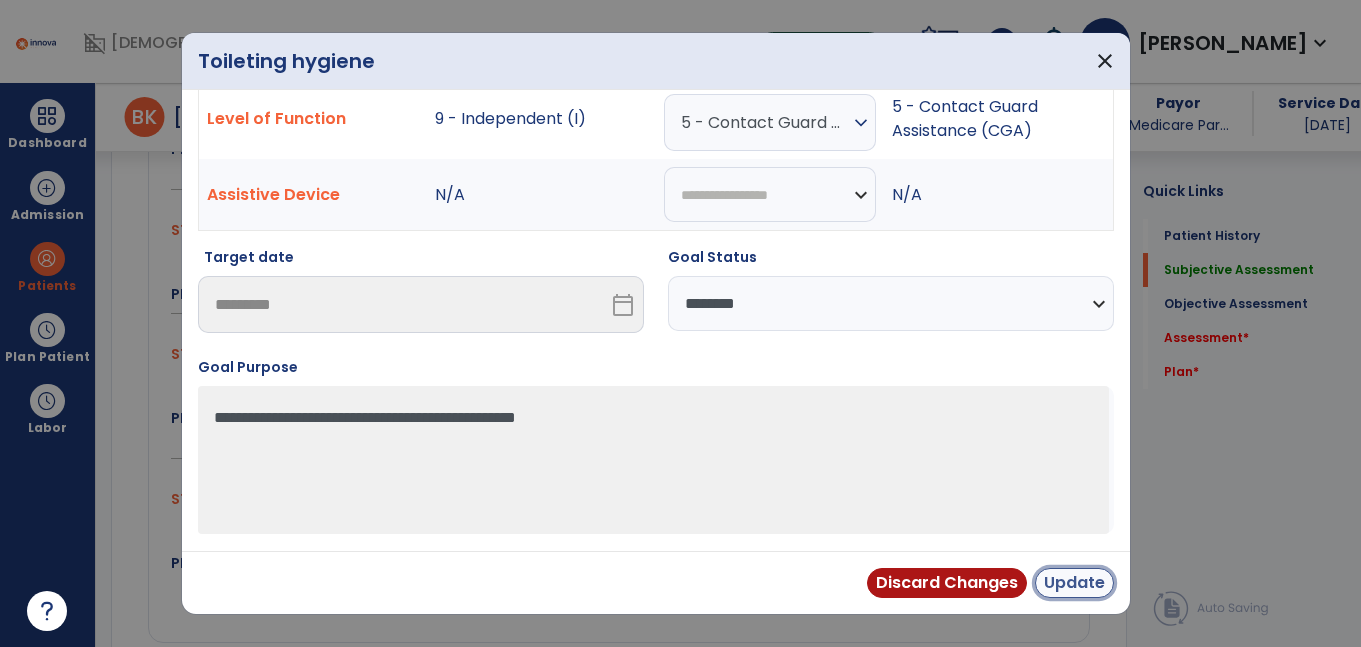 click on "Update" at bounding box center (1074, 583) 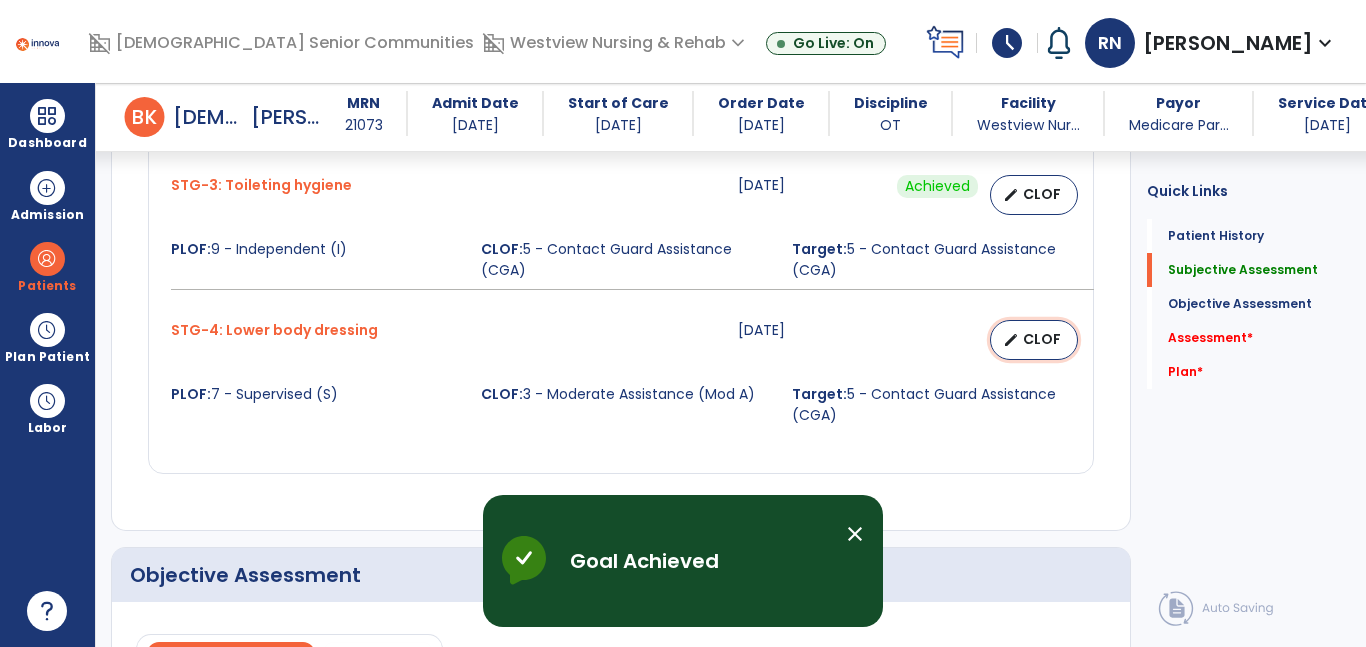 click on "CLOF" at bounding box center (1042, 339) 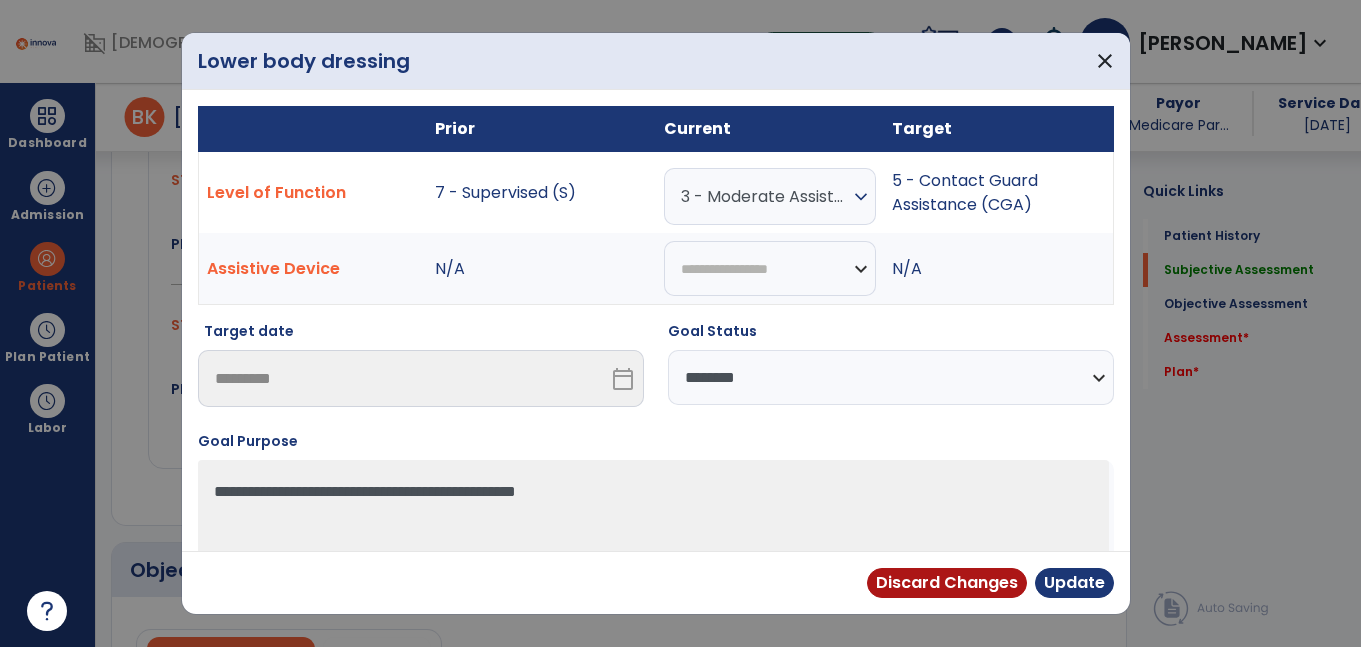 scroll, scrollTop: 1824, scrollLeft: 0, axis: vertical 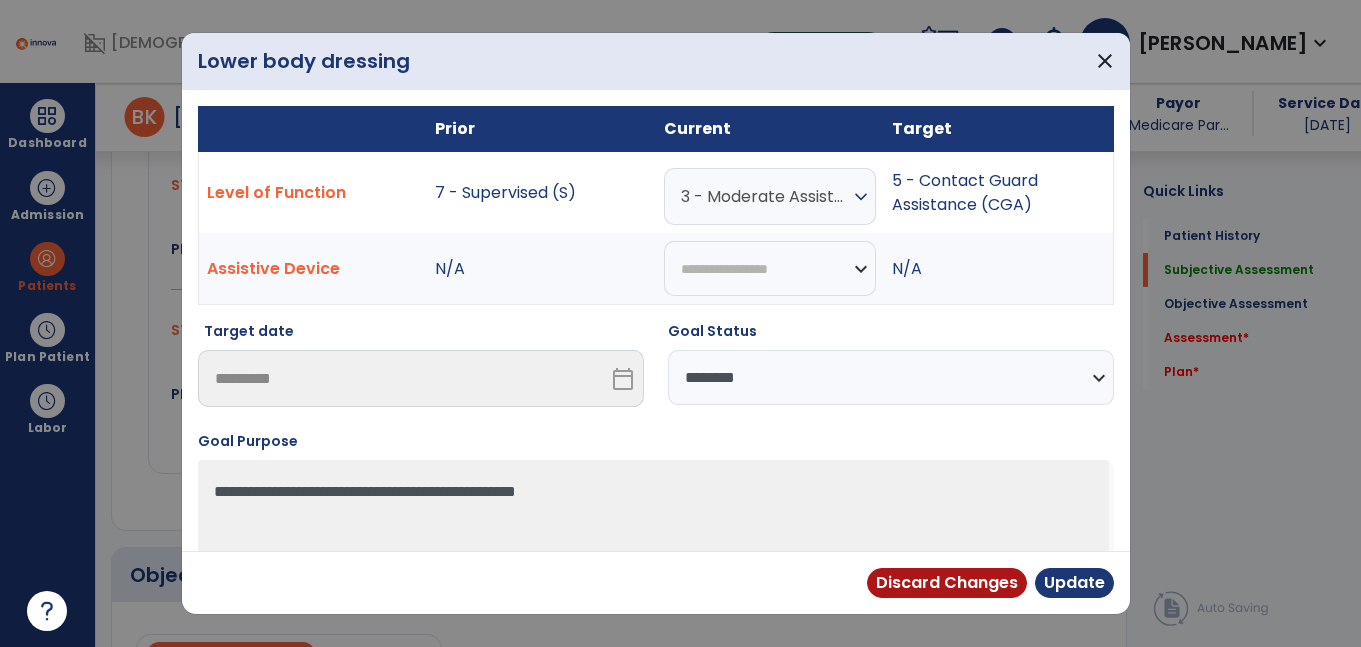 click on "3 - Moderate Assistance (Mod A)" at bounding box center (765, 196) 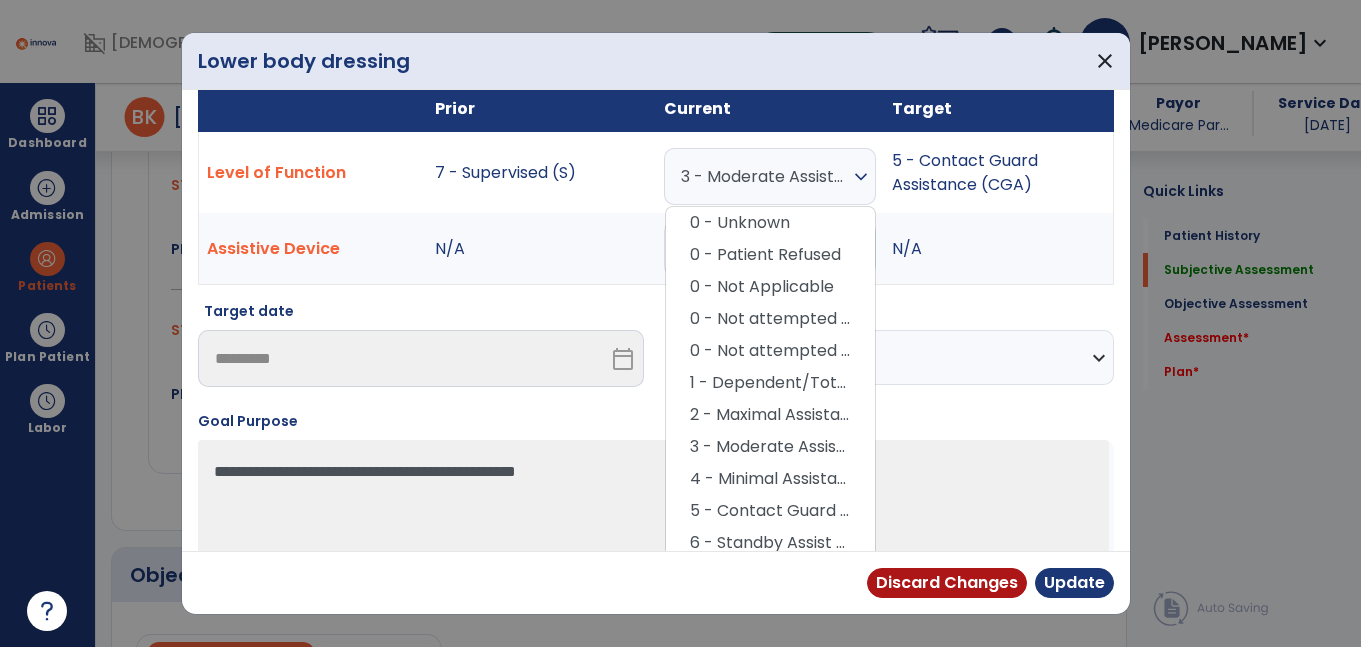 scroll, scrollTop: 26, scrollLeft: 0, axis: vertical 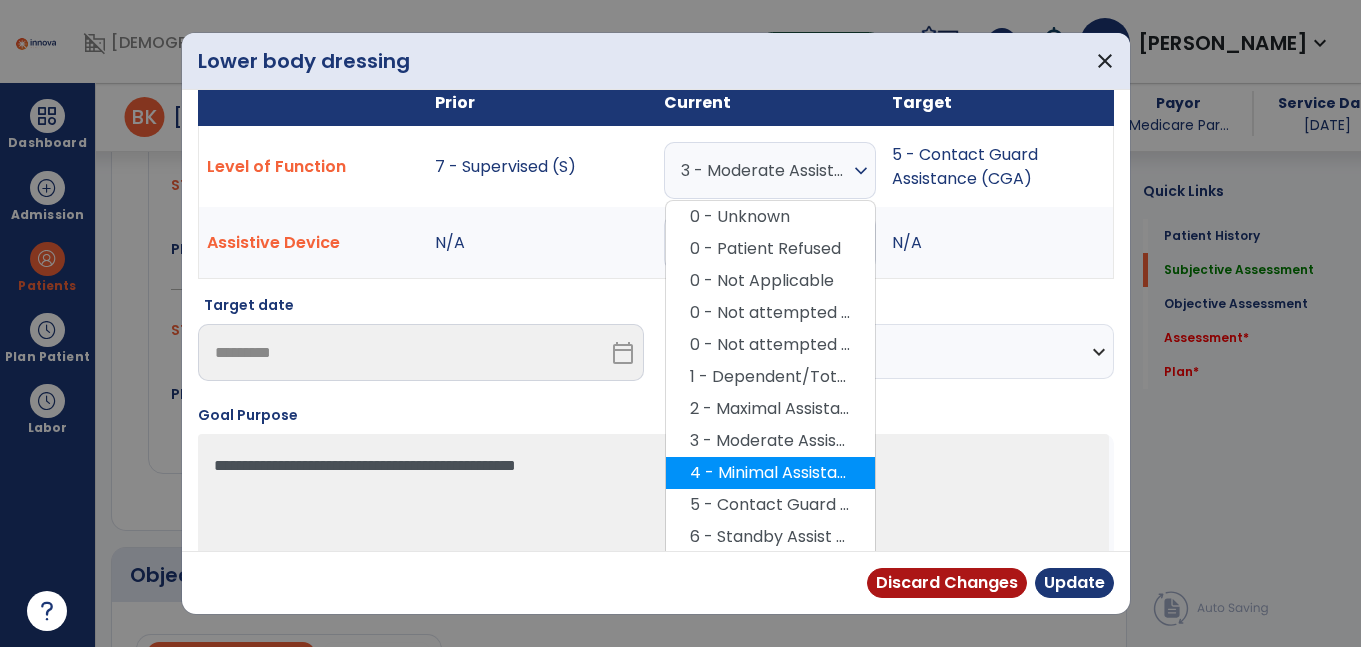 click on "4 - Minimal Assistance (Min A)" at bounding box center [770, 473] 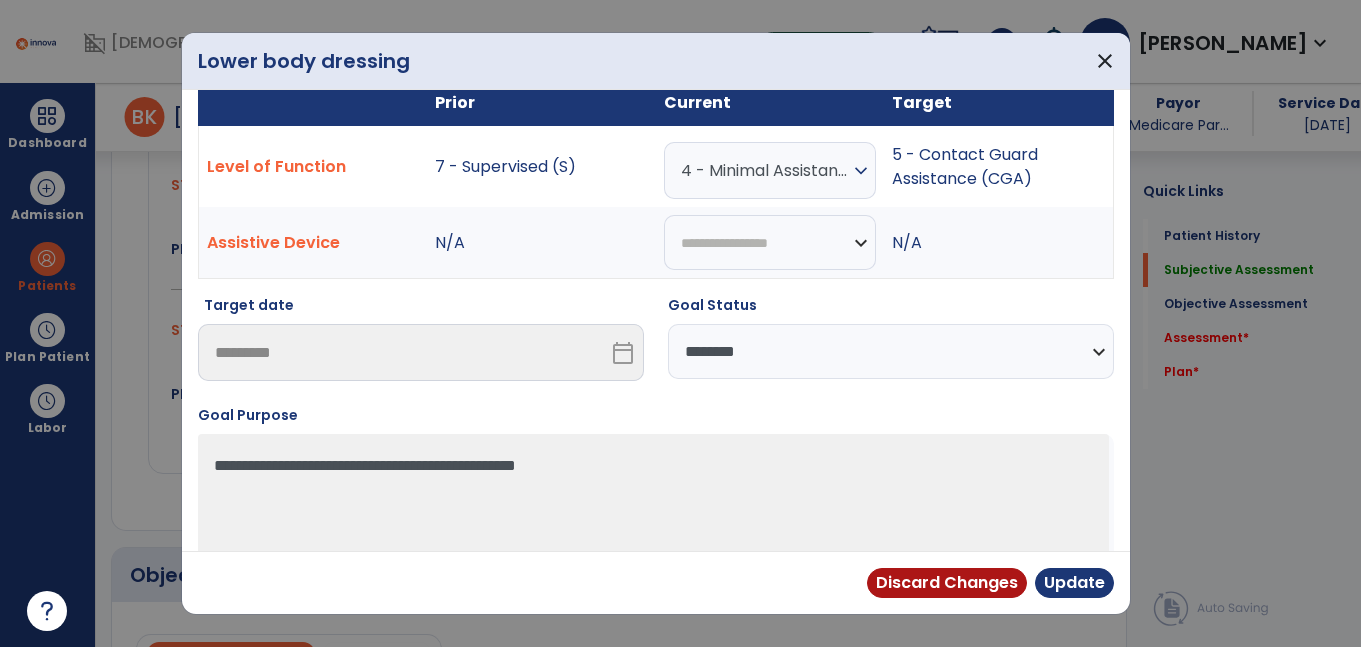 scroll, scrollTop: 34, scrollLeft: 0, axis: vertical 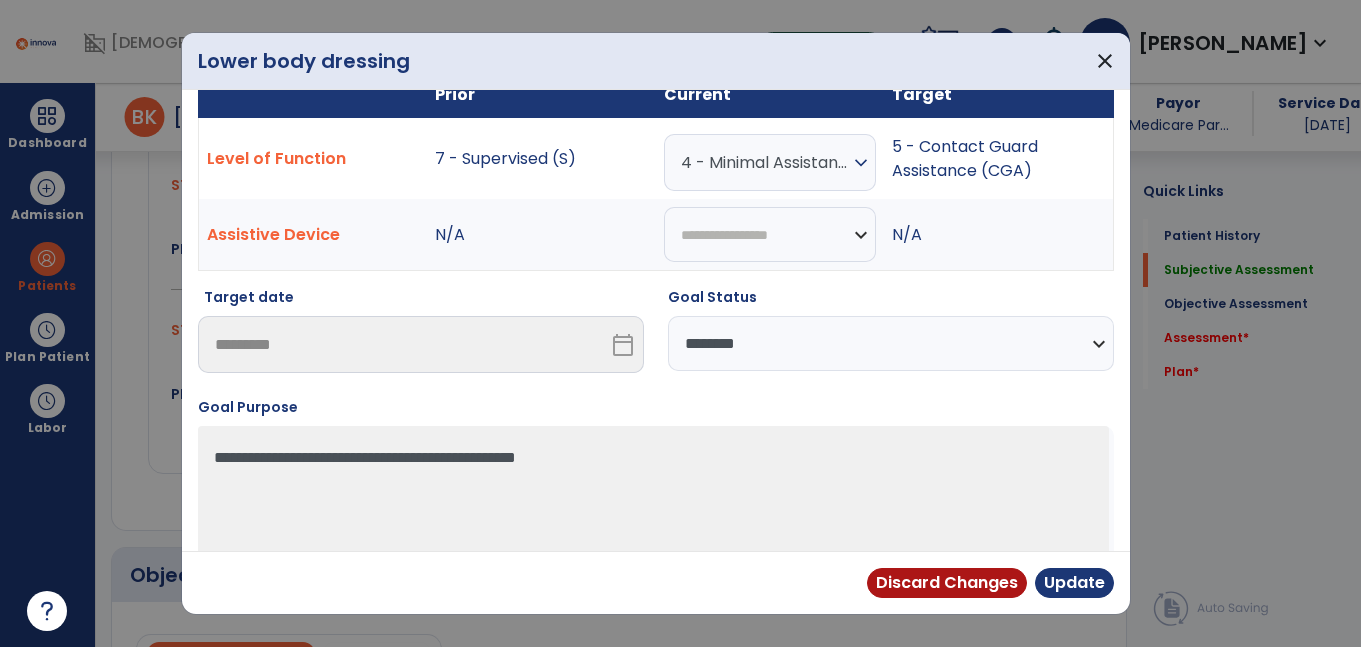 click on "**********" at bounding box center [891, 343] 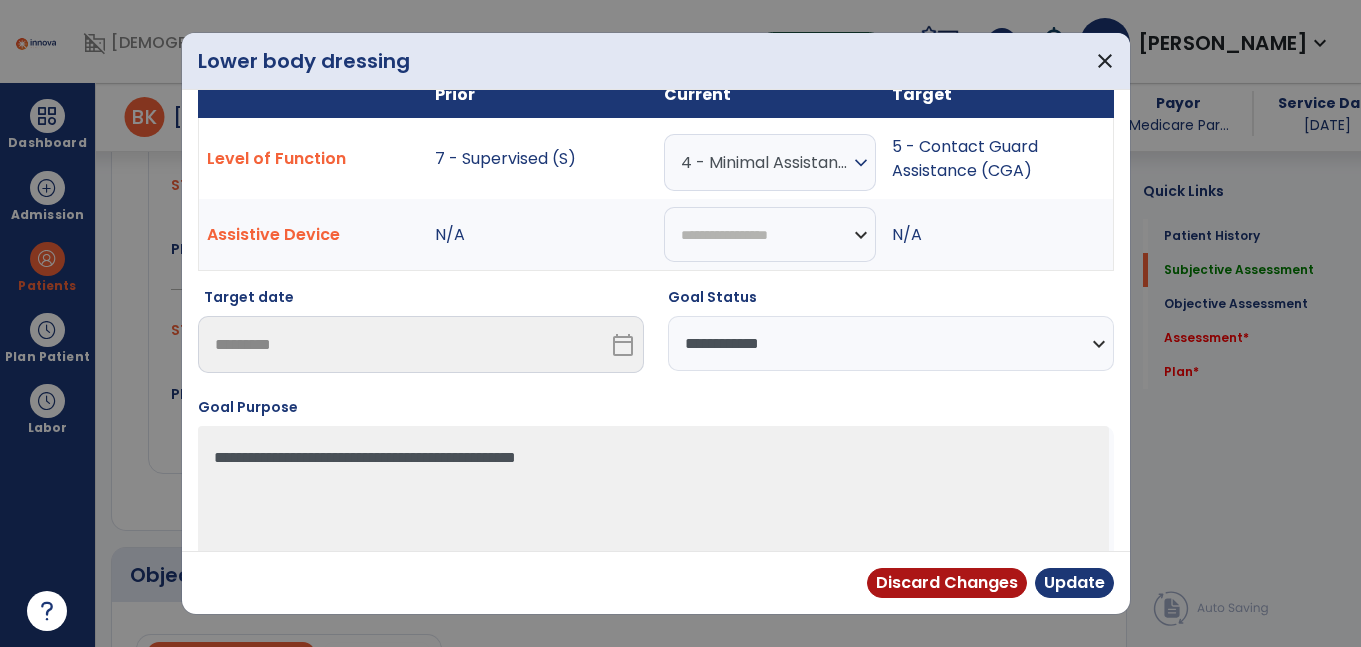 click on "**********" at bounding box center (891, 343) 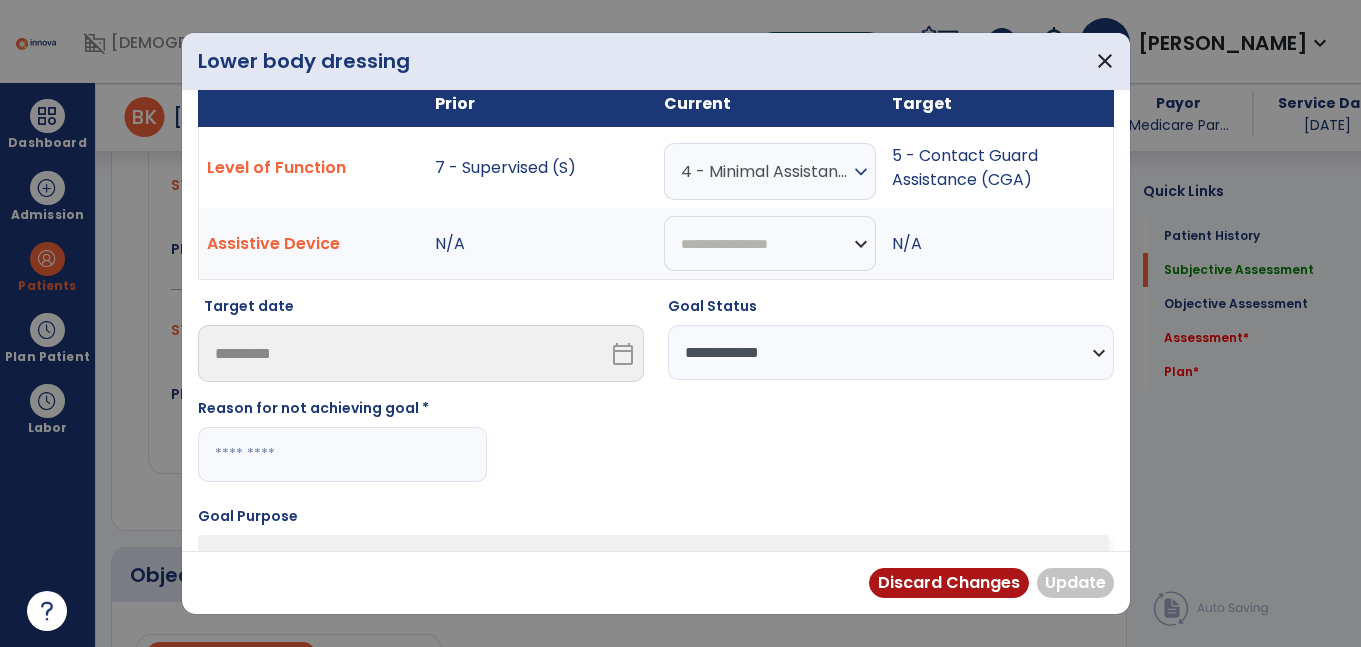 scroll, scrollTop: 24, scrollLeft: 0, axis: vertical 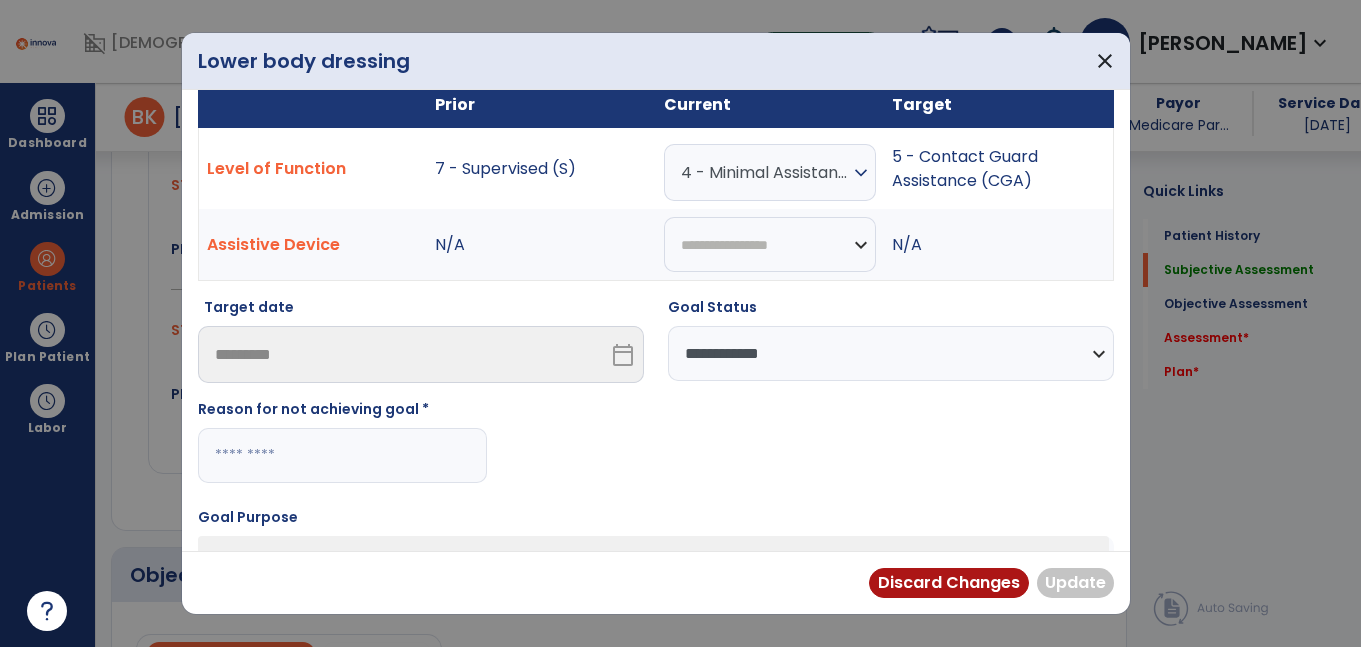 click at bounding box center (342, 455) 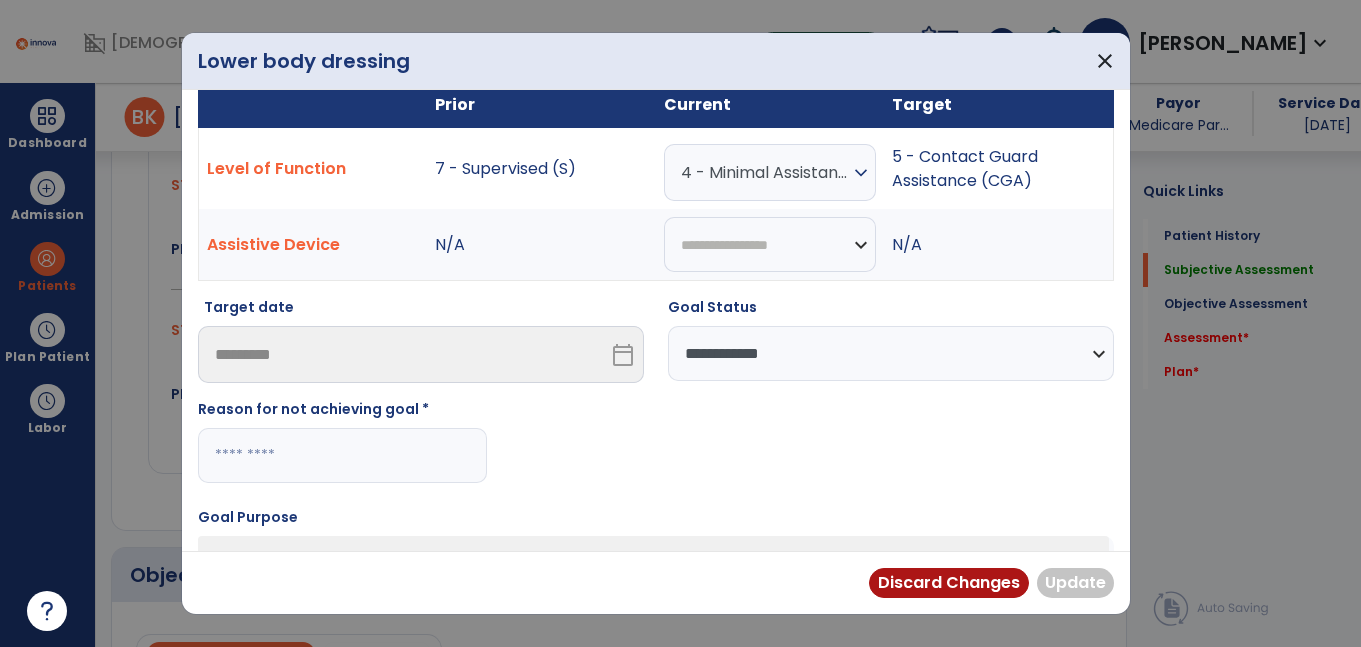 paste on "**********" 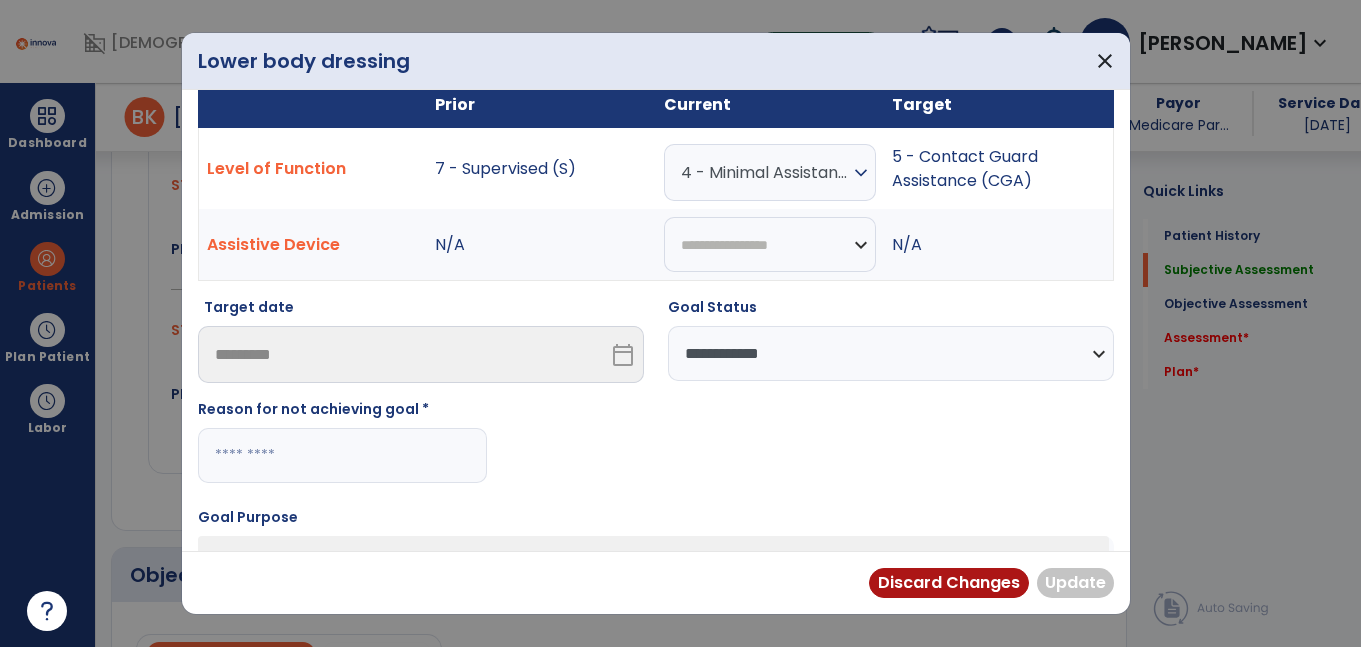 type on "**********" 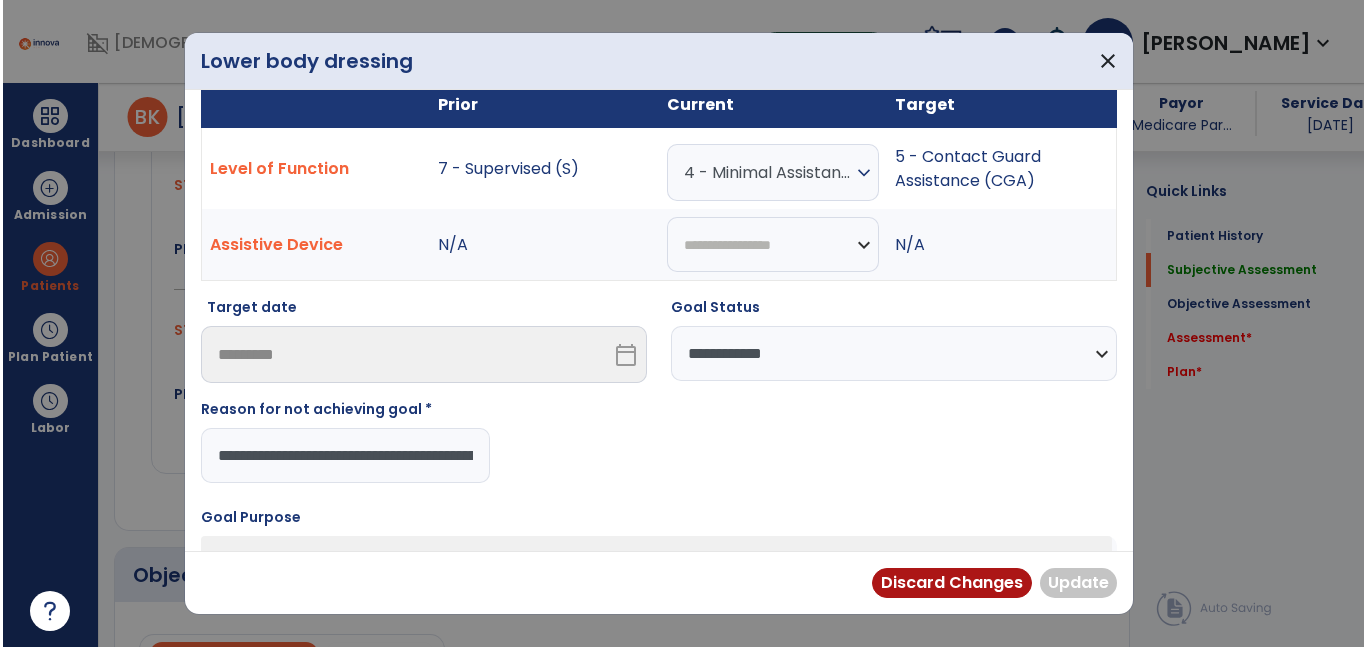 scroll, scrollTop: 0, scrollLeft: 312, axis: horizontal 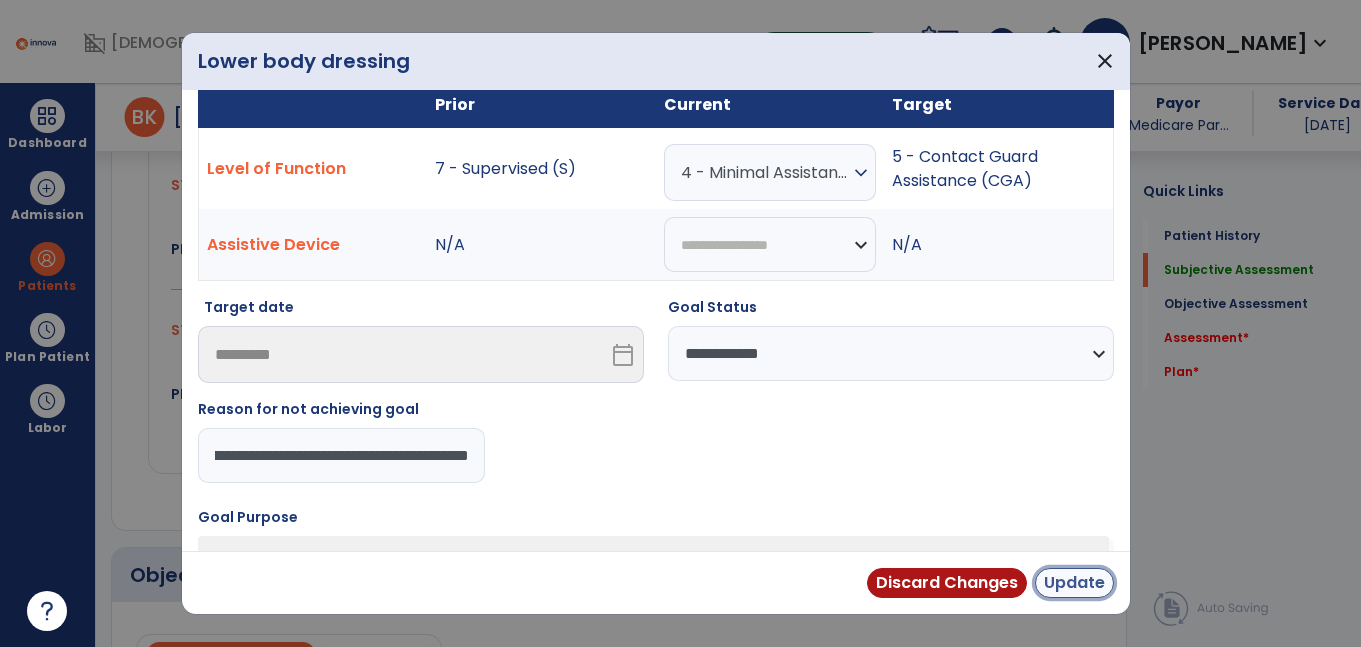 click on "Update" at bounding box center (1074, 583) 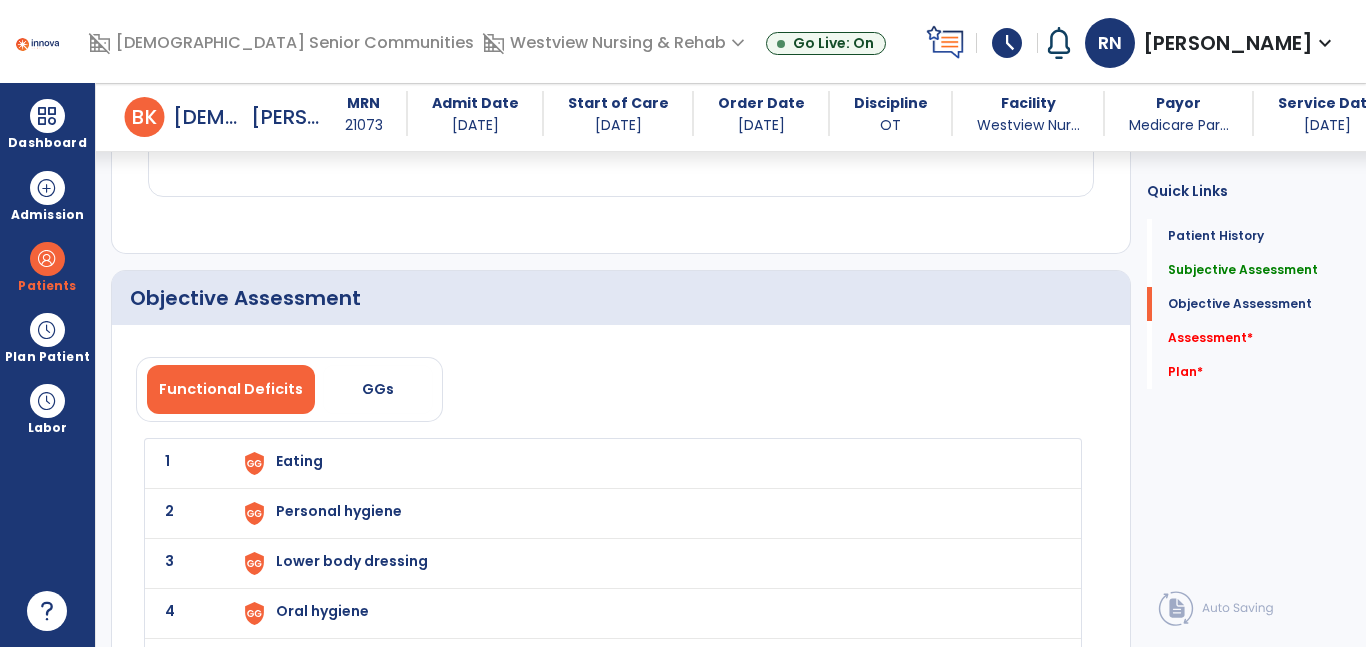 click on "Eating" at bounding box center [299, 461] 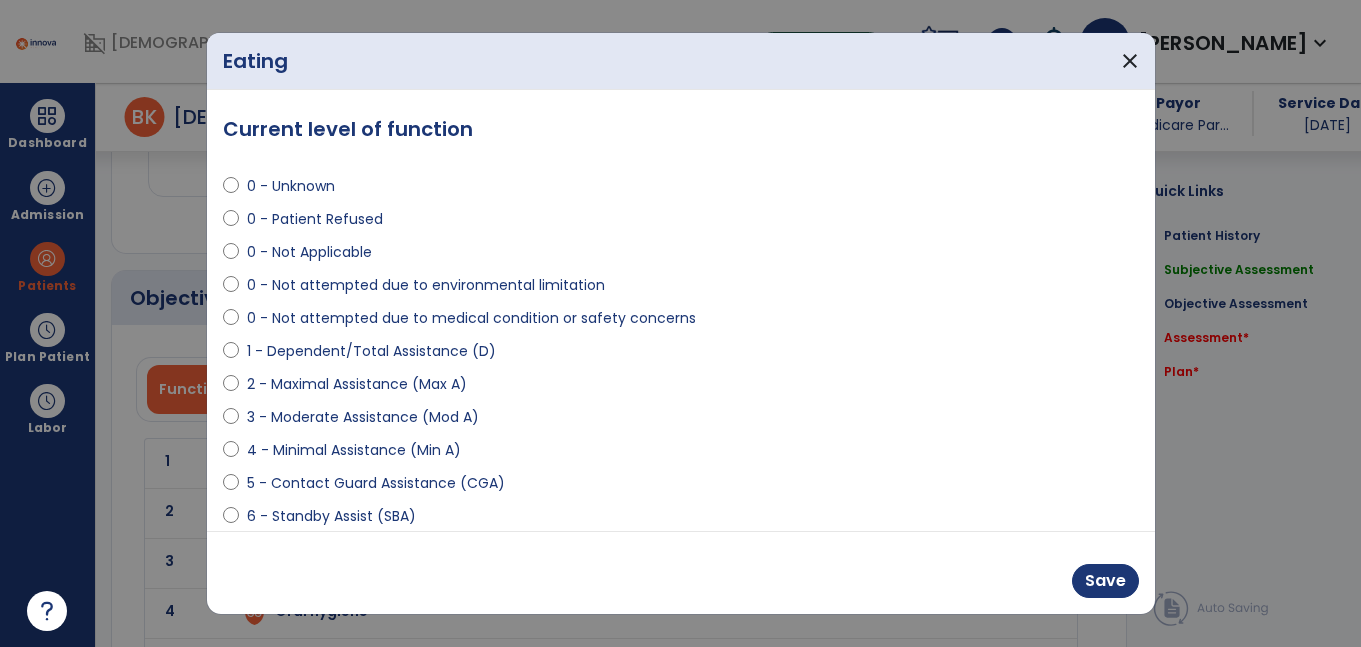 scroll, scrollTop: 2101, scrollLeft: 0, axis: vertical 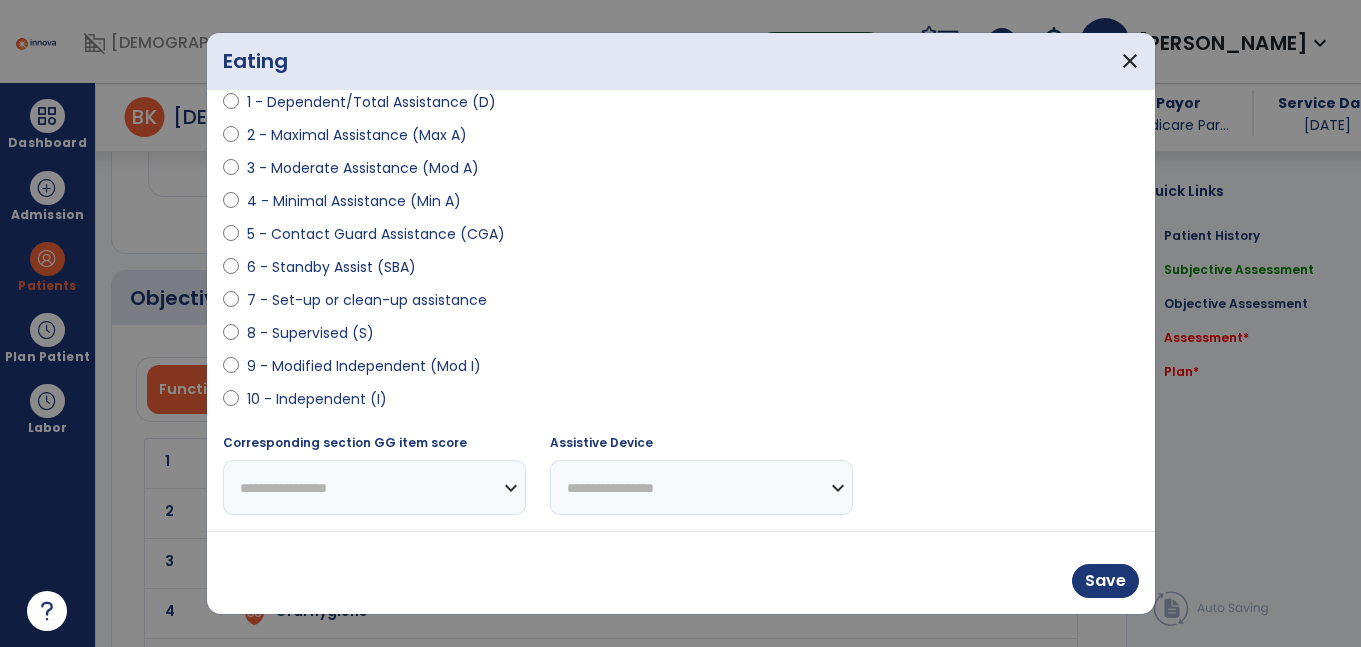 click on "10 - Independent (I)" at bounding box center (317, 399) 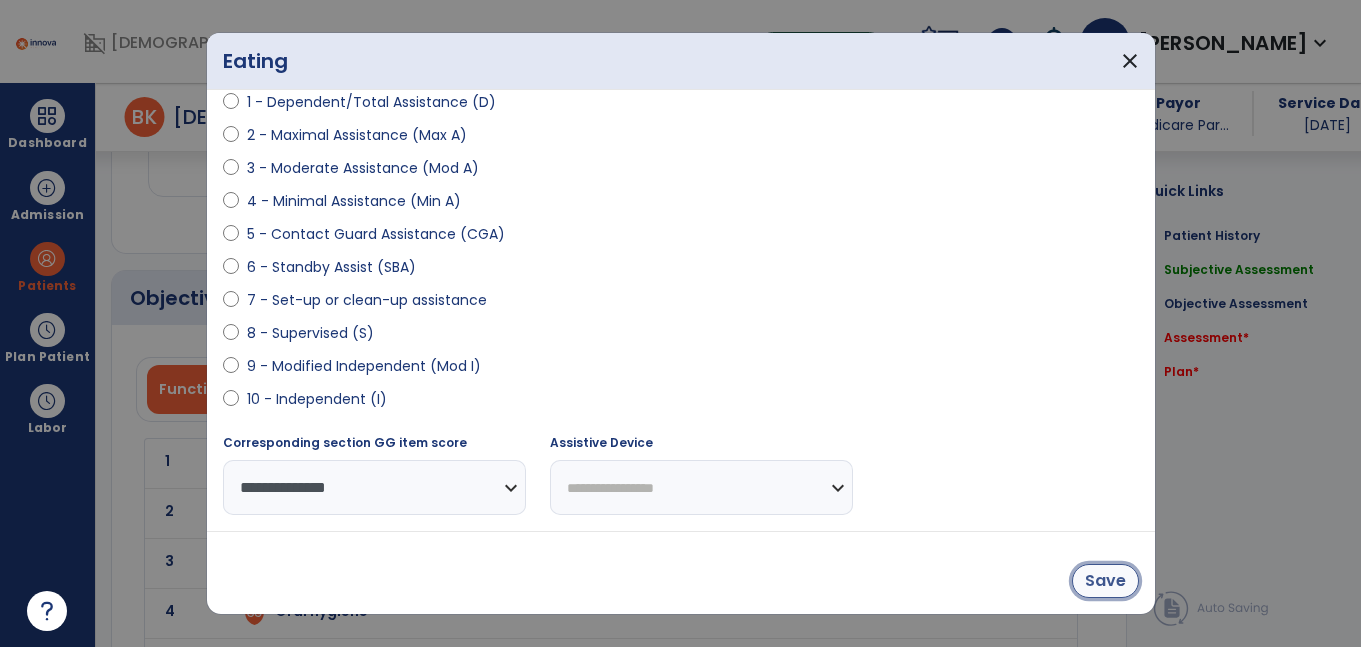 click on "Save" at bounding box center (1105, 581) 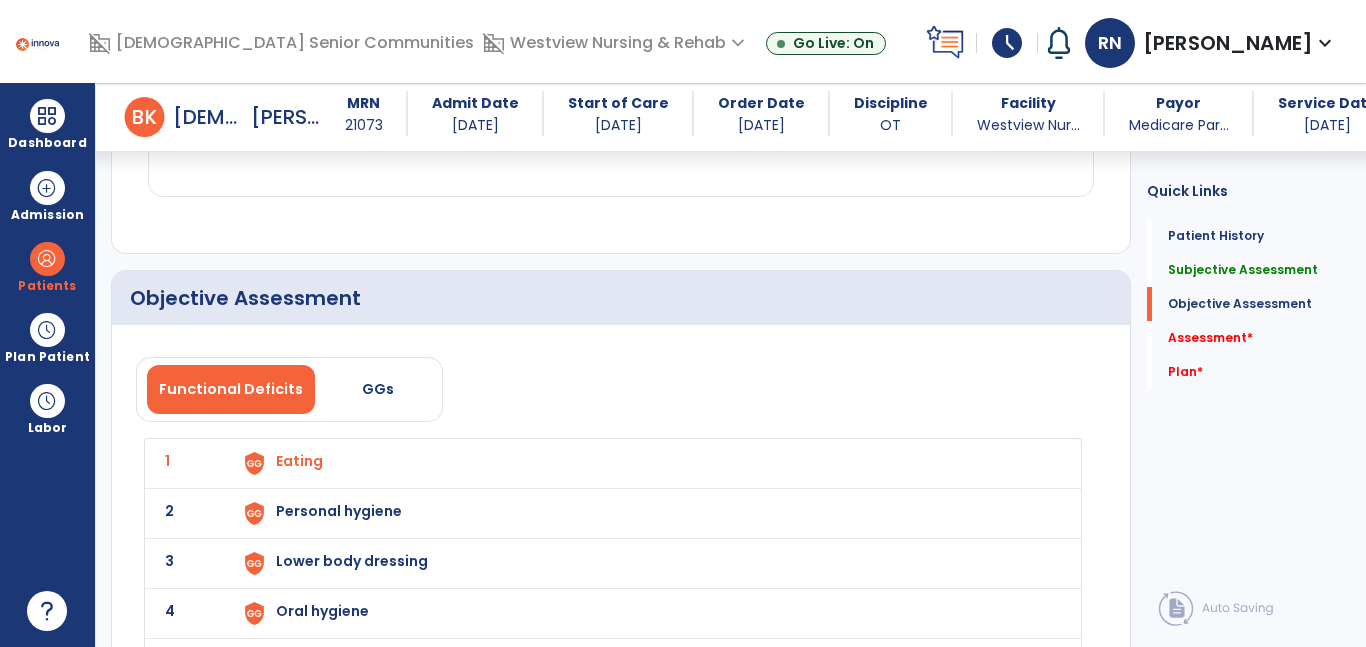 click on "Personal hygiene" at bounding box center (299, 461) 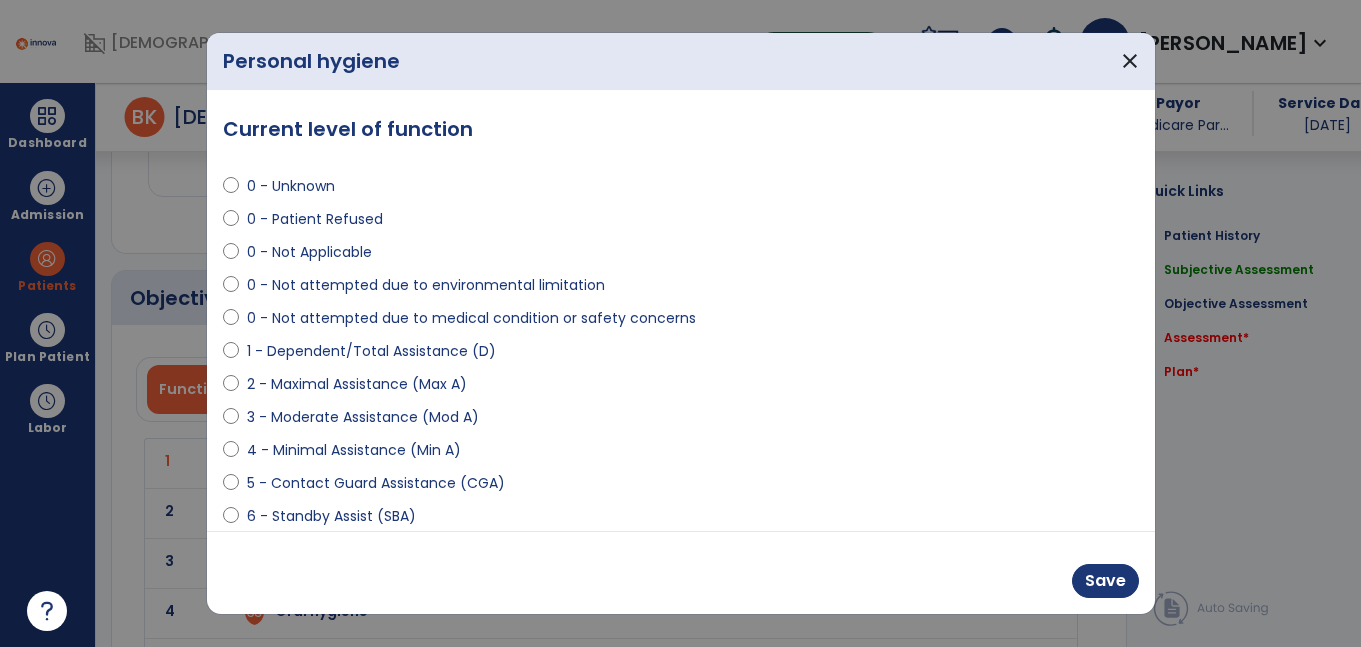 scroll, scrollTop: 2101, scrollLeft: 0, axis: vertical 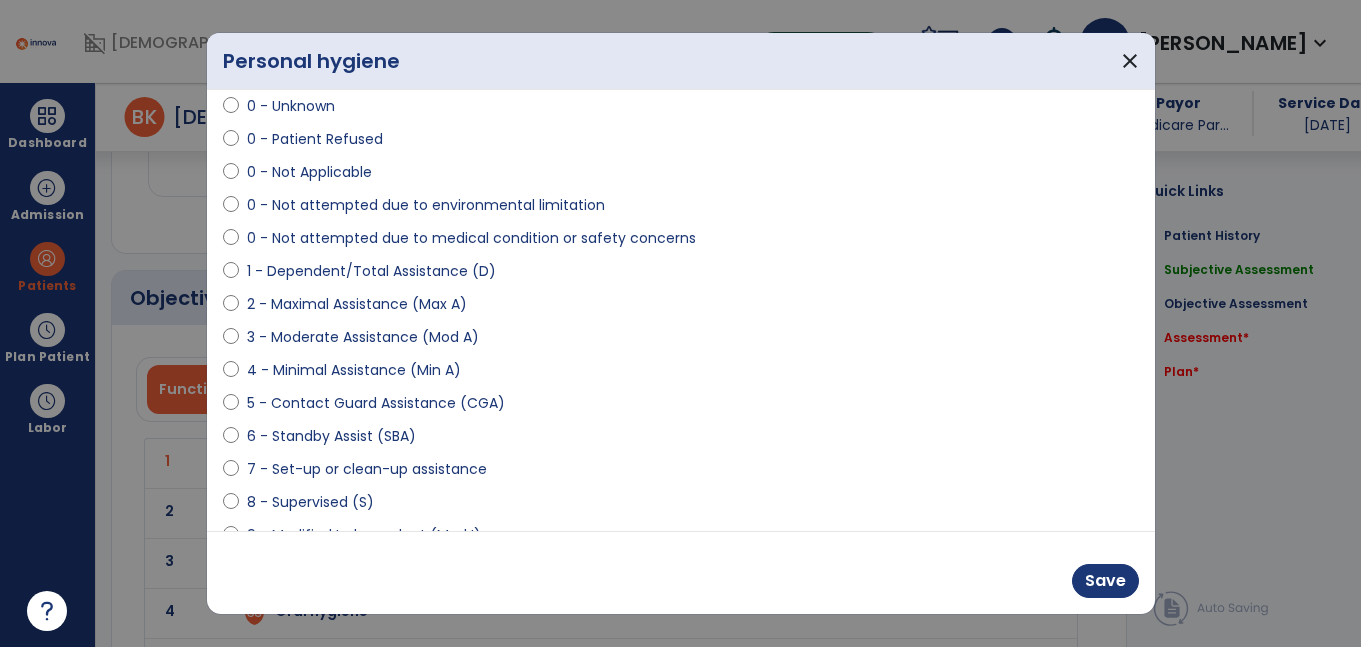 select on "**********" 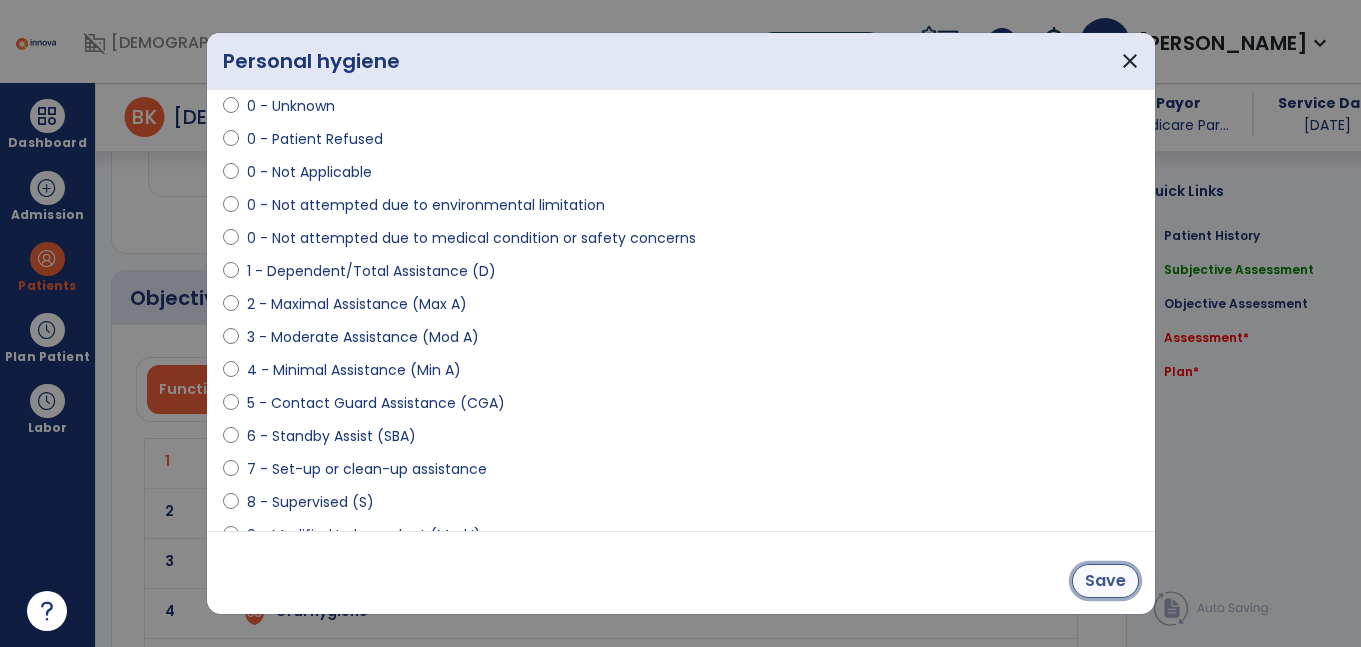 click on "Save" at bounding box center [1105, 581] 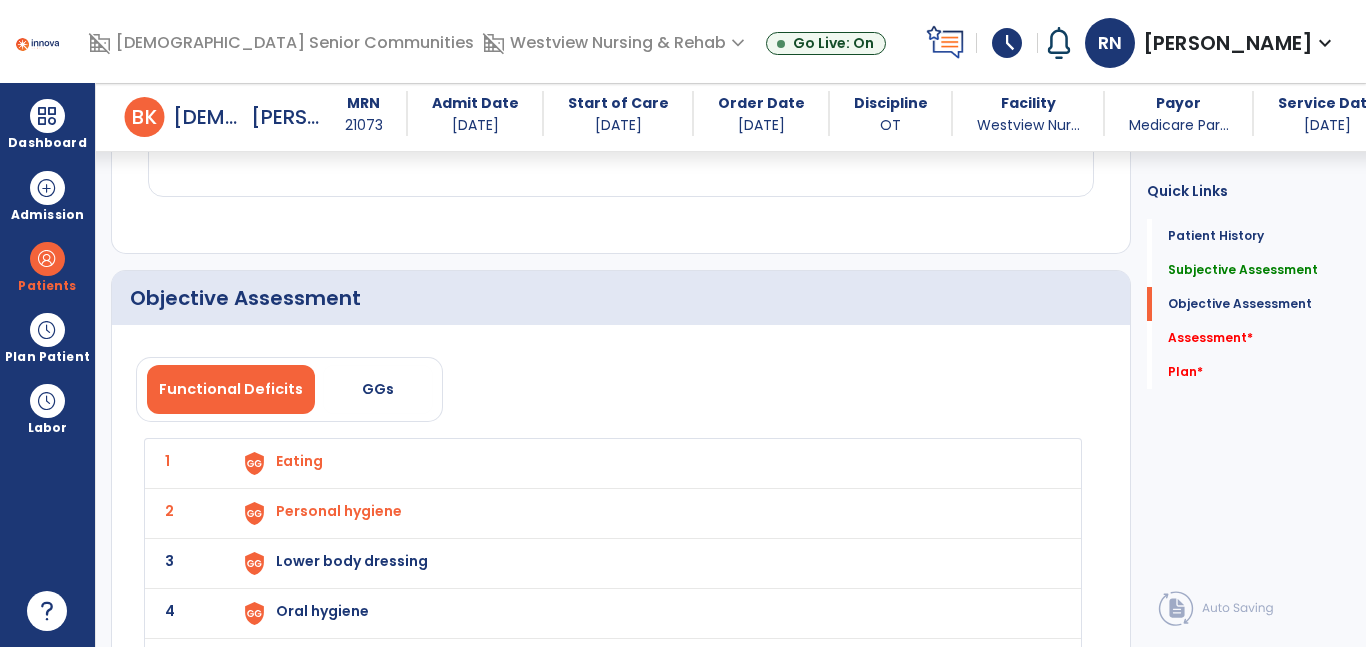 click on "Lower body dressing" at bounding box center [646, 463] 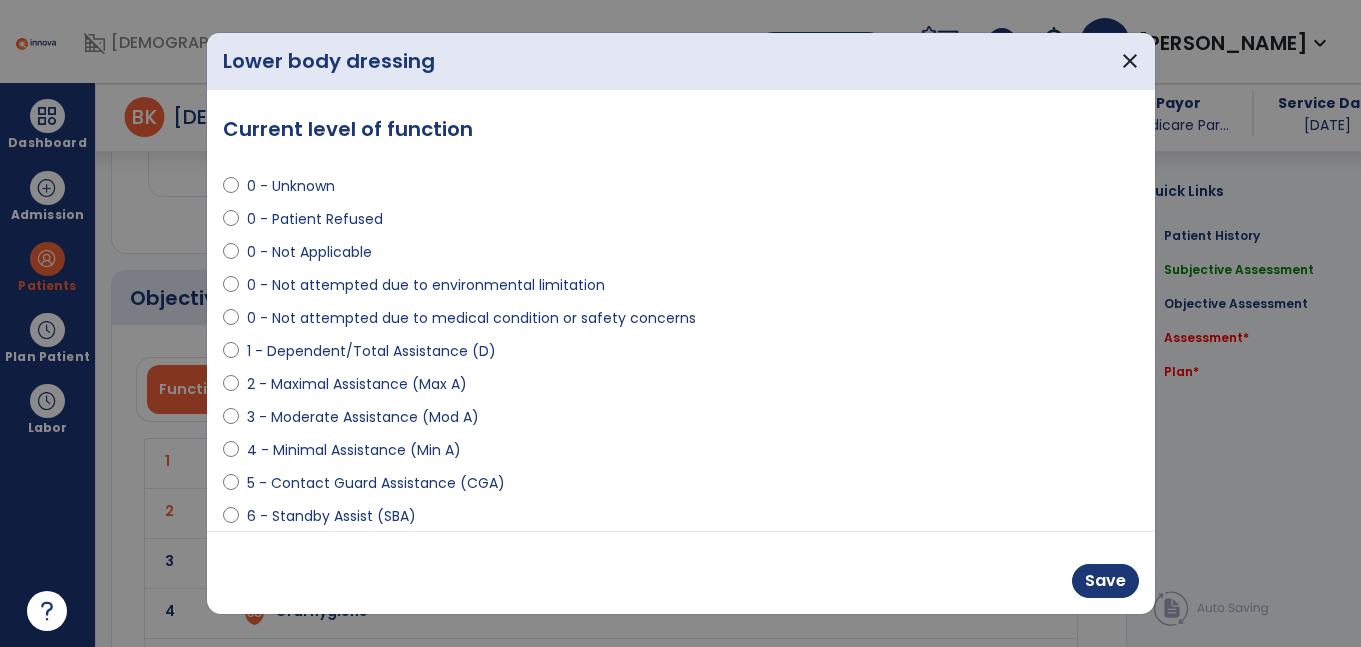 scroll, scrollTop: 2101, scrollLeft: 0, axis: vertical 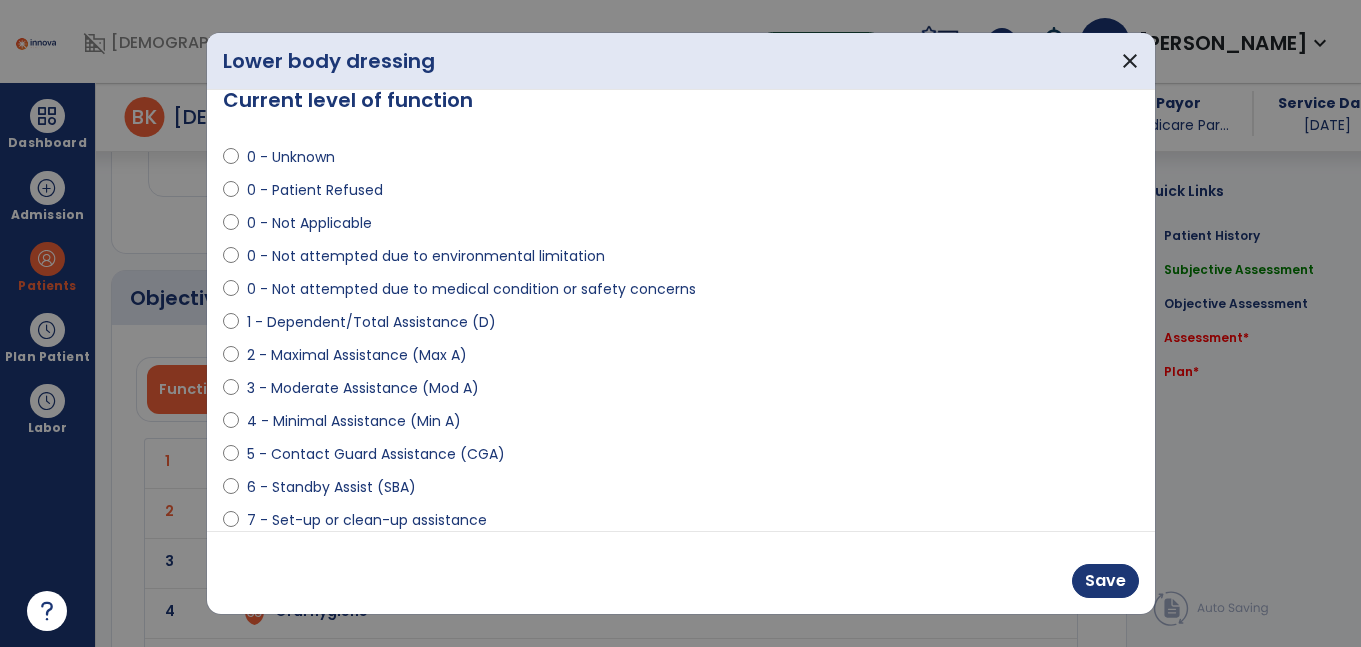 select on "**********" 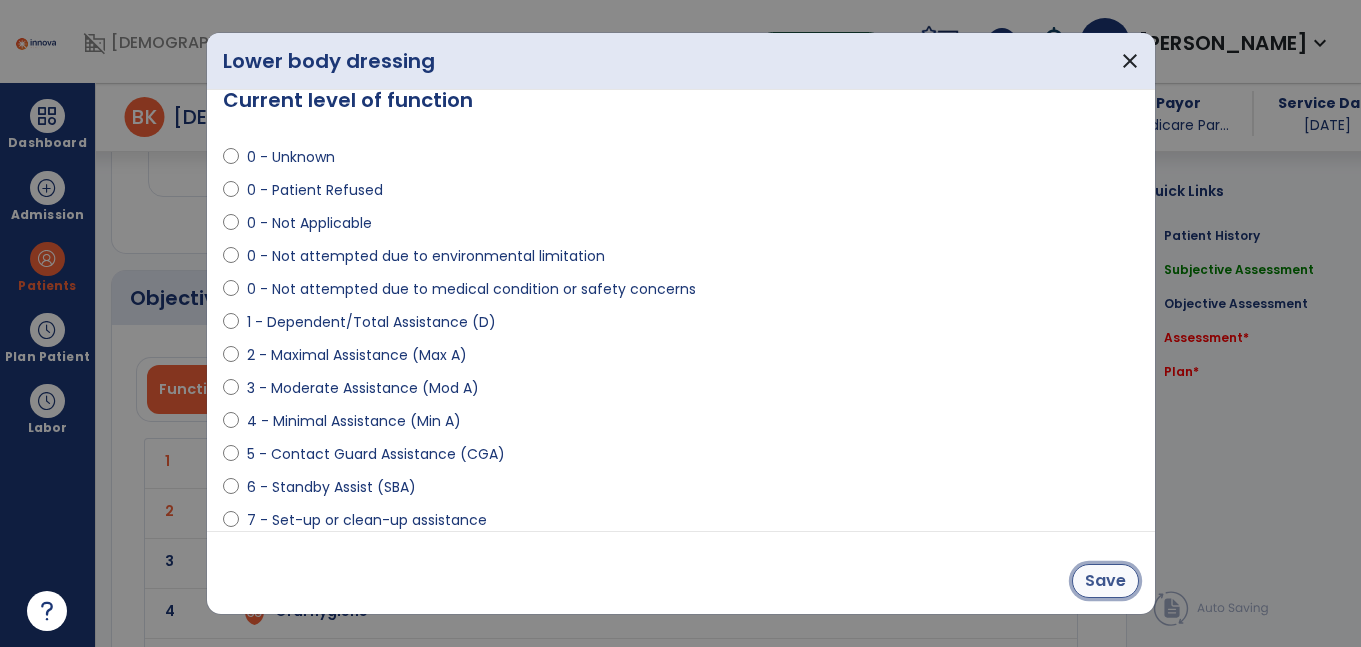 click on "Save" at bounding box center [1105, 581] 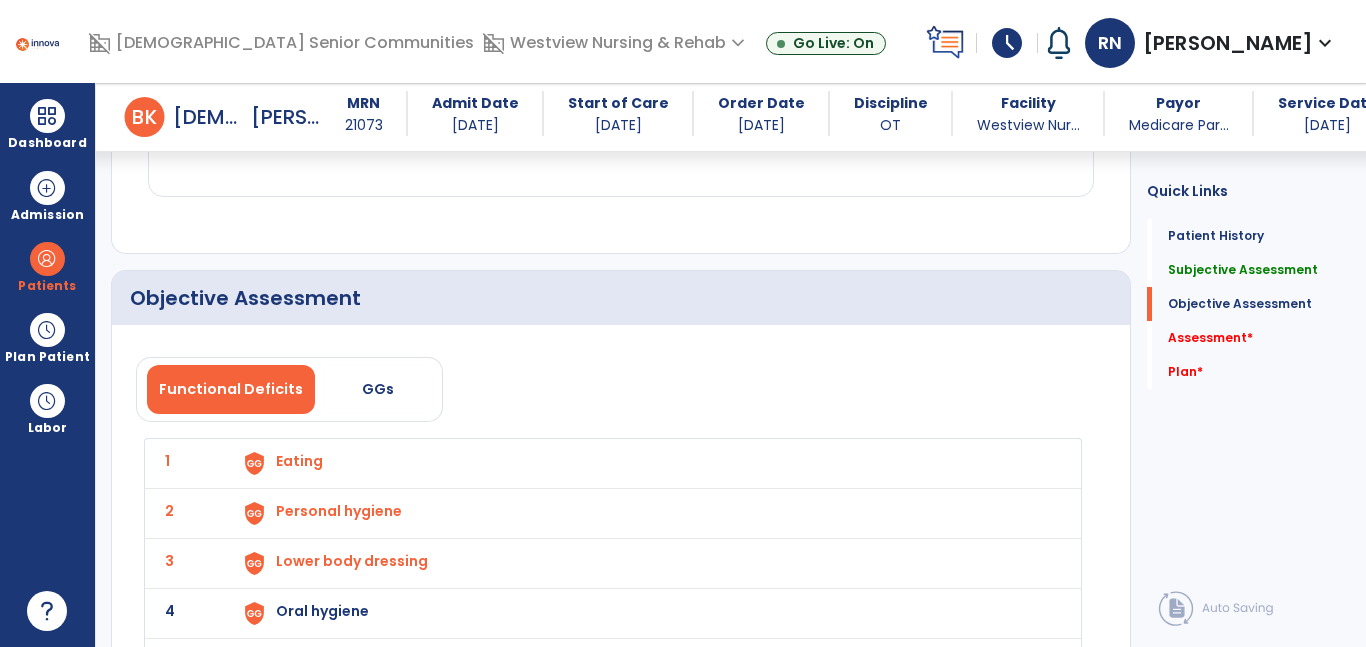 click on "Oral hygiene" at bounding box center (646, 463) 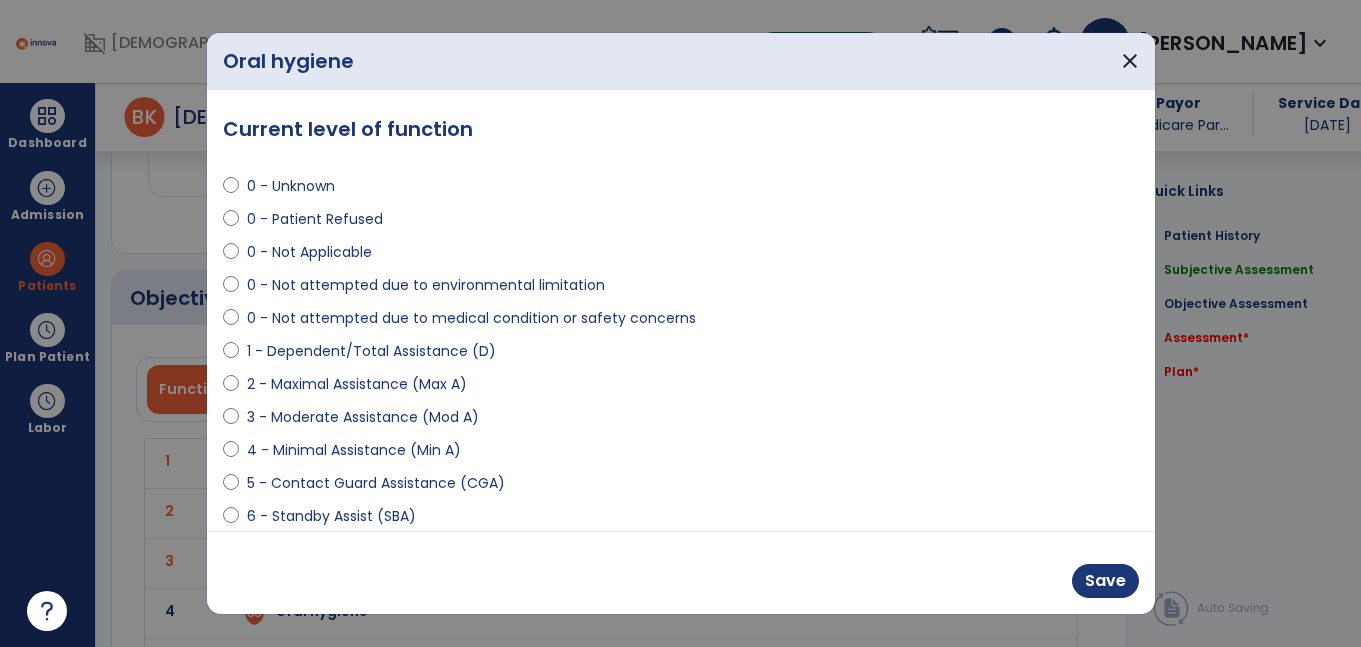 scroll, scrollTop: 2101, scrollLeft: 0, axis: vertical 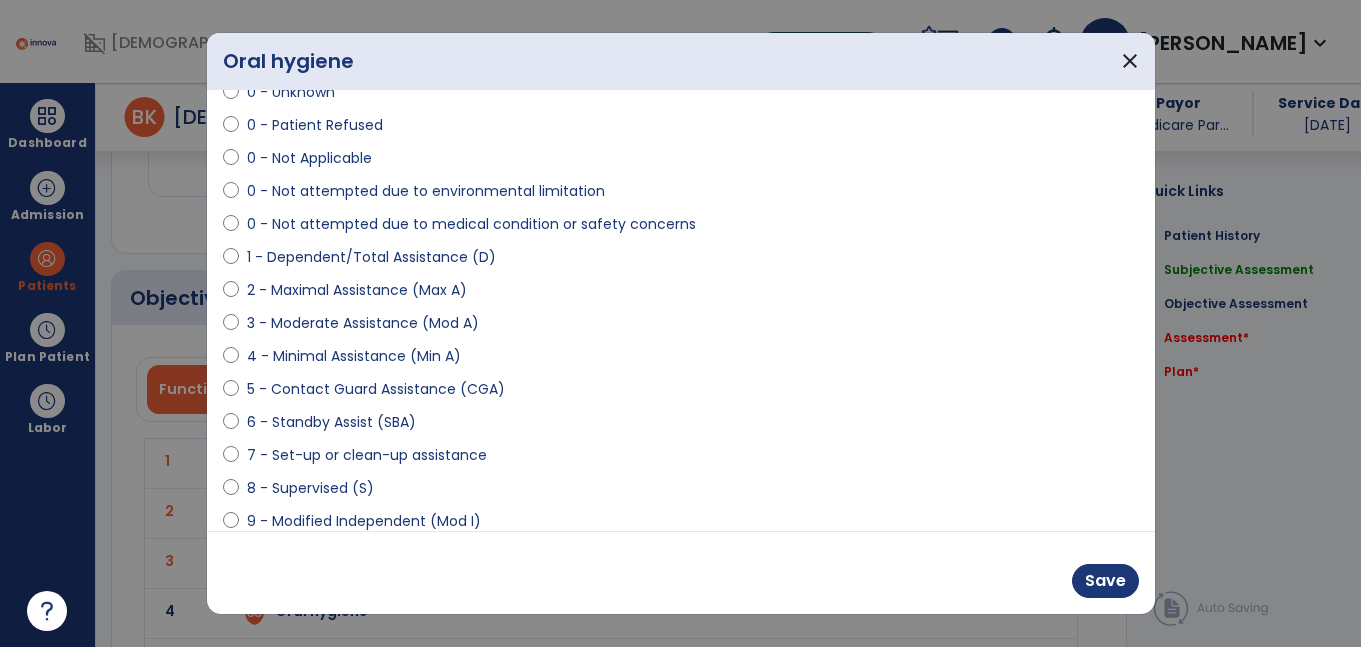select on "**********" 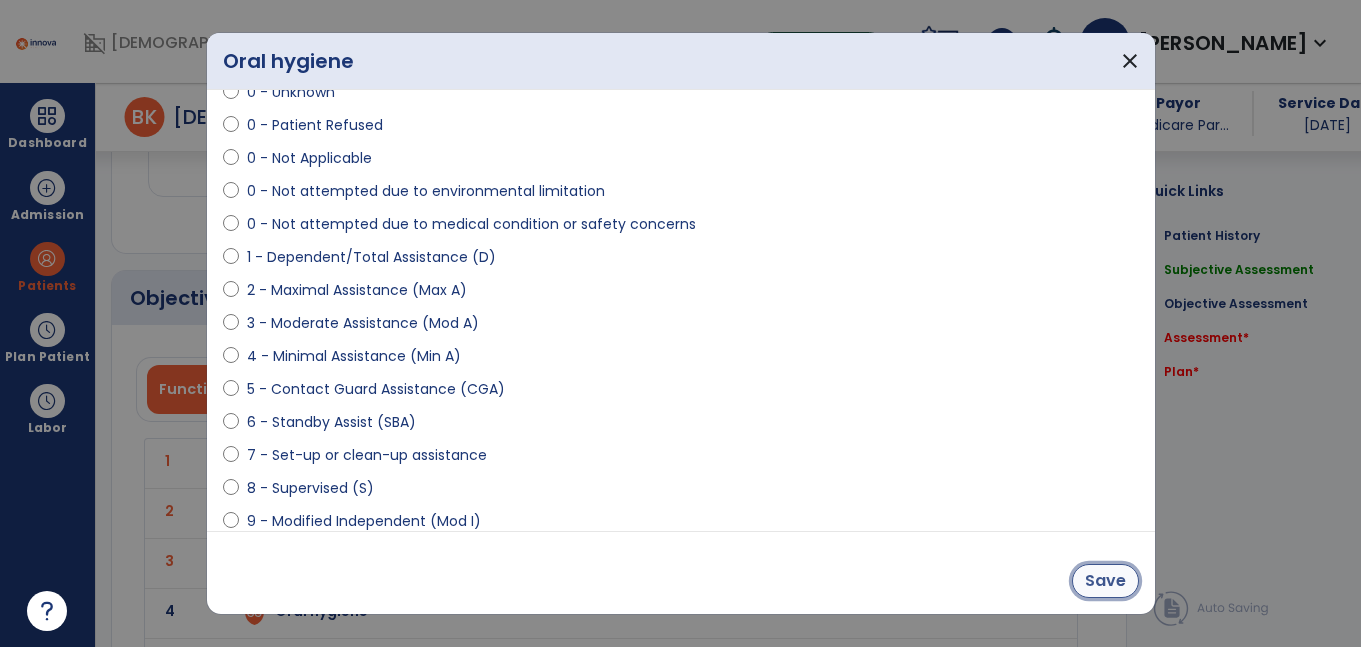 click on "Save" at bounding box center [1105, 581] 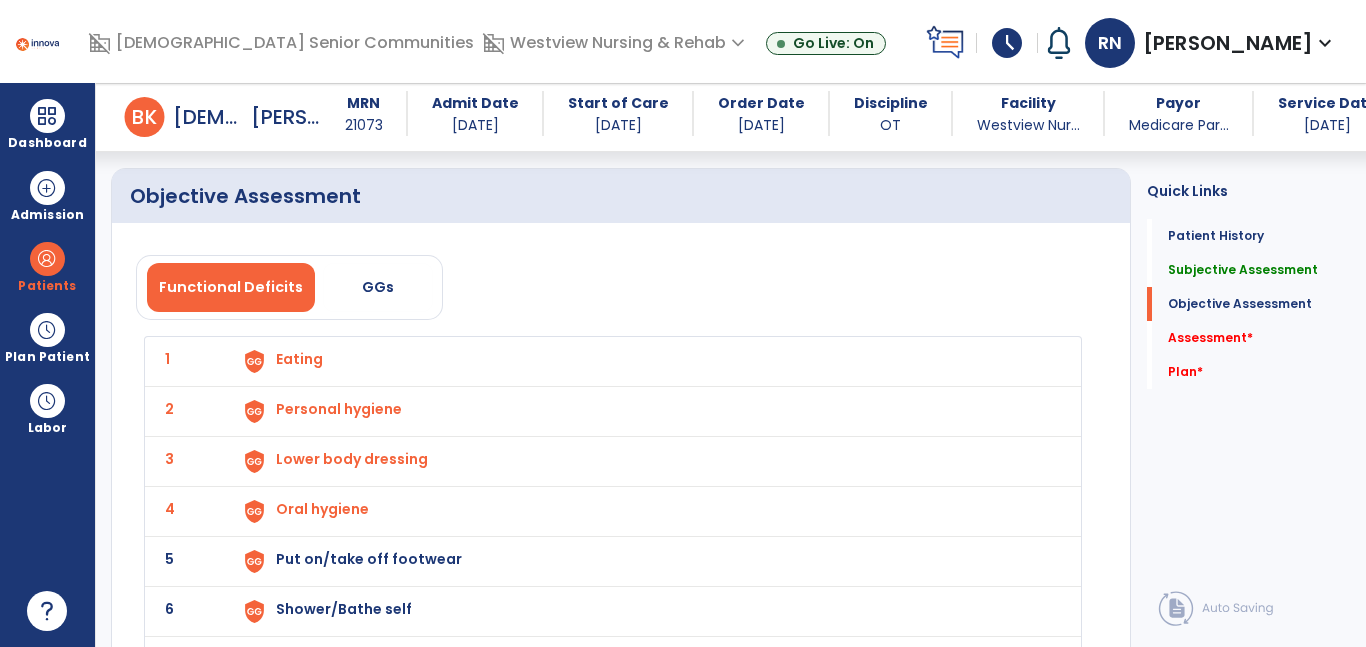 click on "Put on/take off footwear" at bounding box center (299, 359) 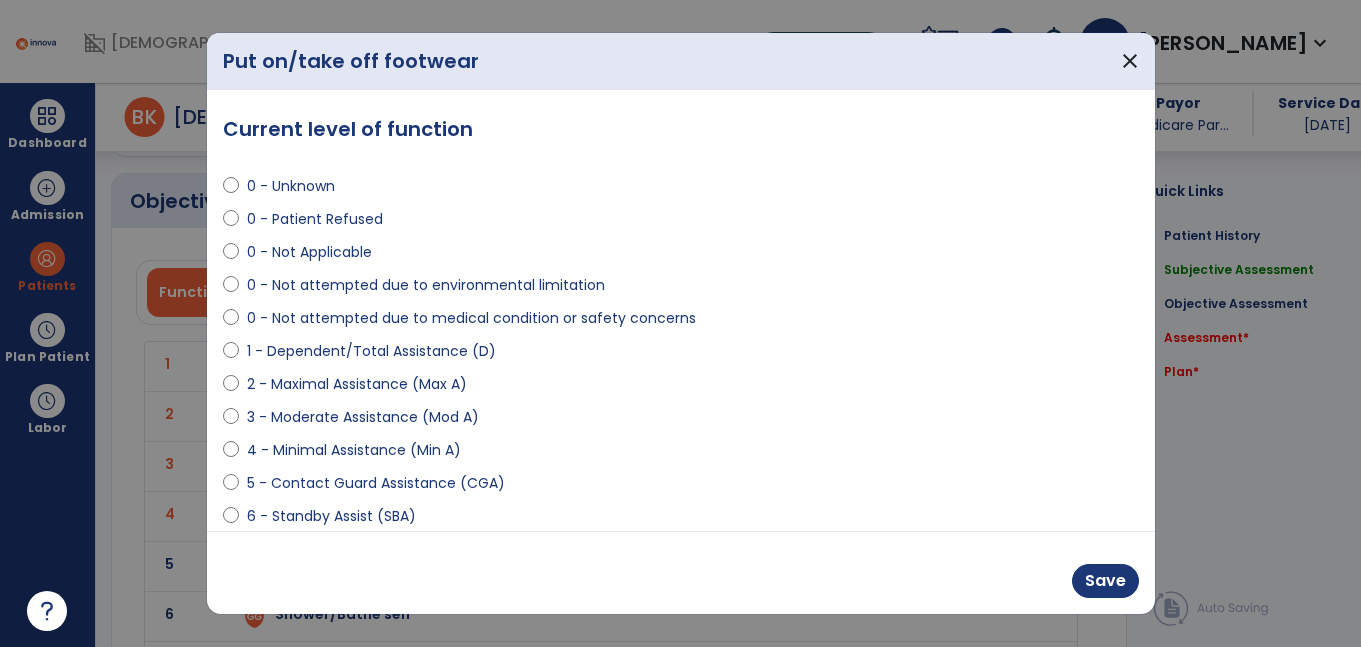 scroll, scrollTop: 2203, scrollLeft: 0, axis: vertical 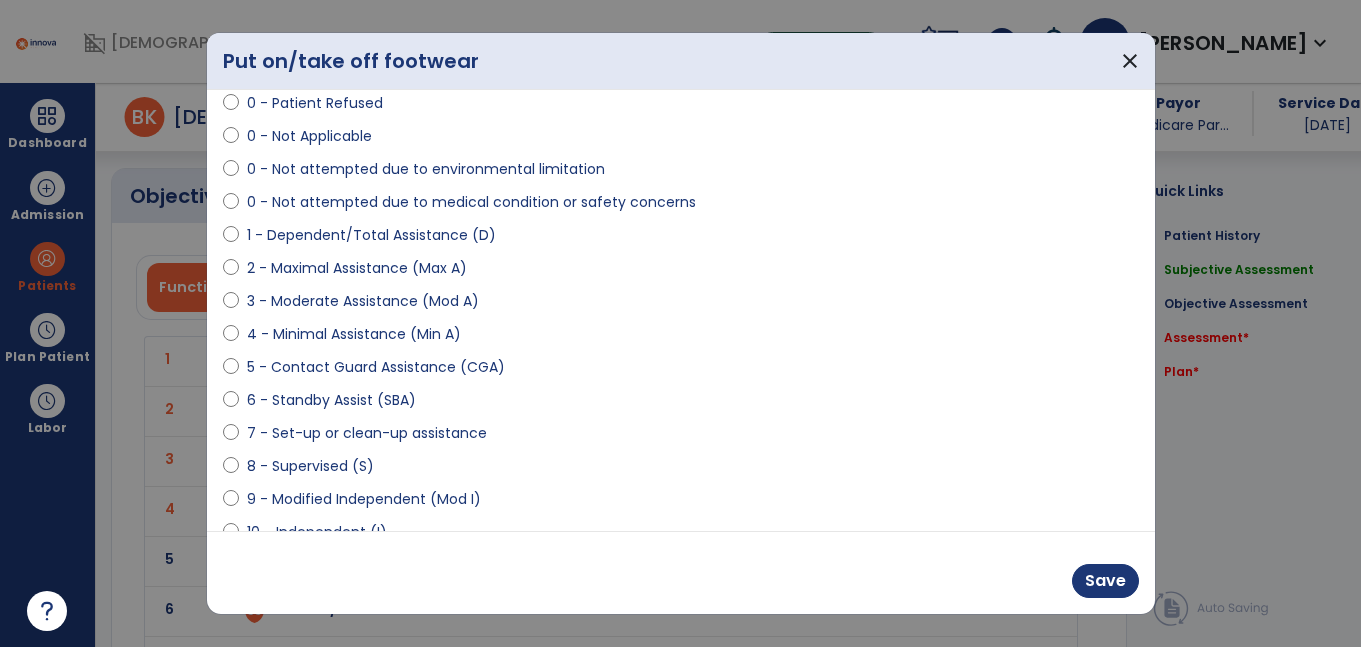 select on "**********" 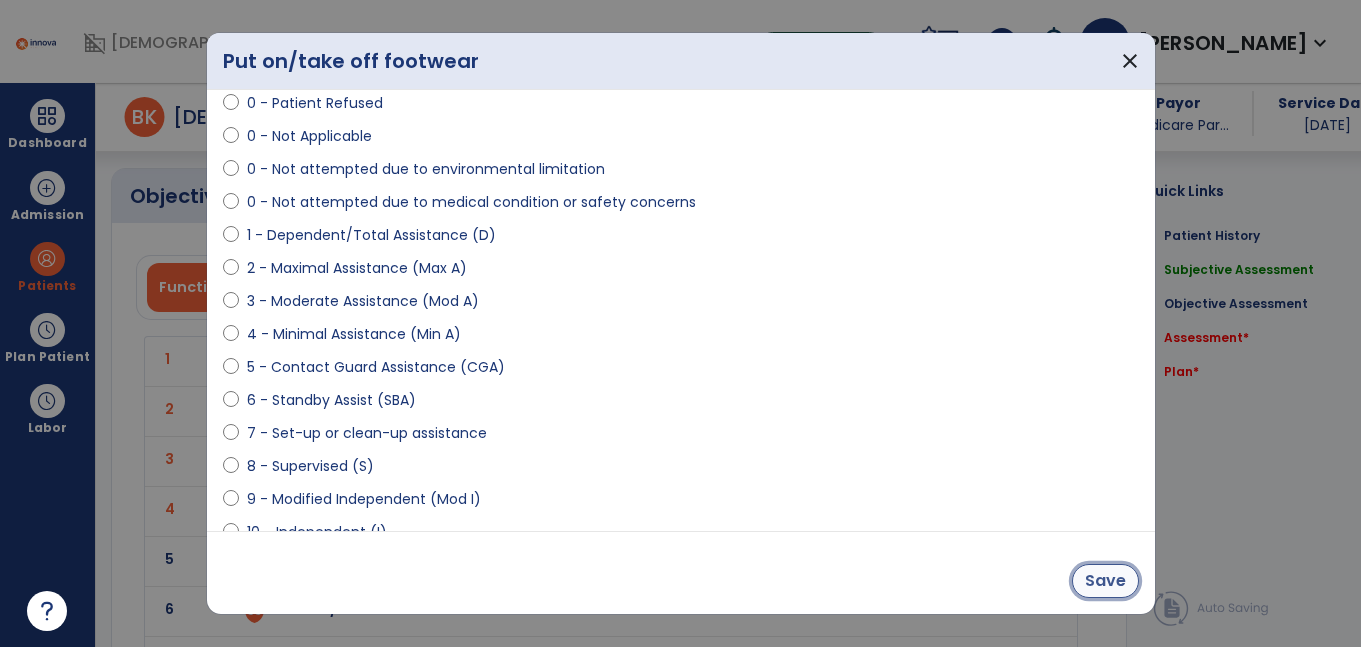 click on "Save" at bounding box center (1105, 581) 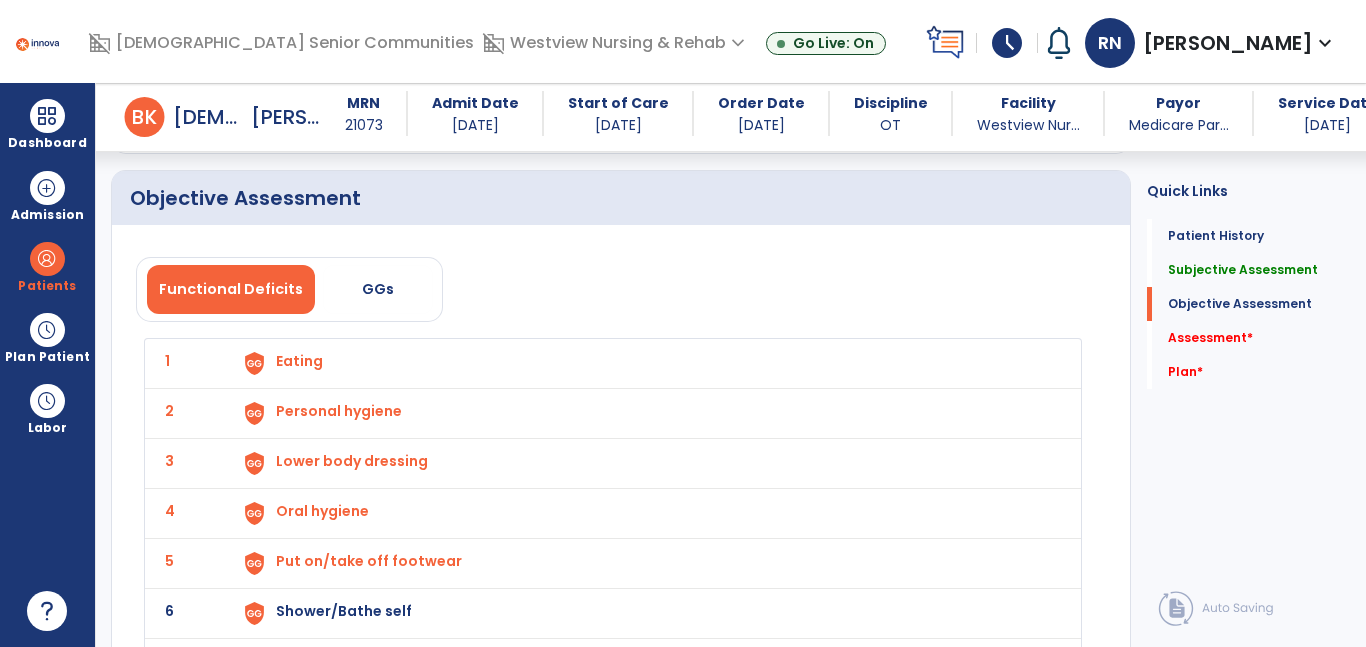 click on "Shower/Bathe self" at bounding box center (299, 361) 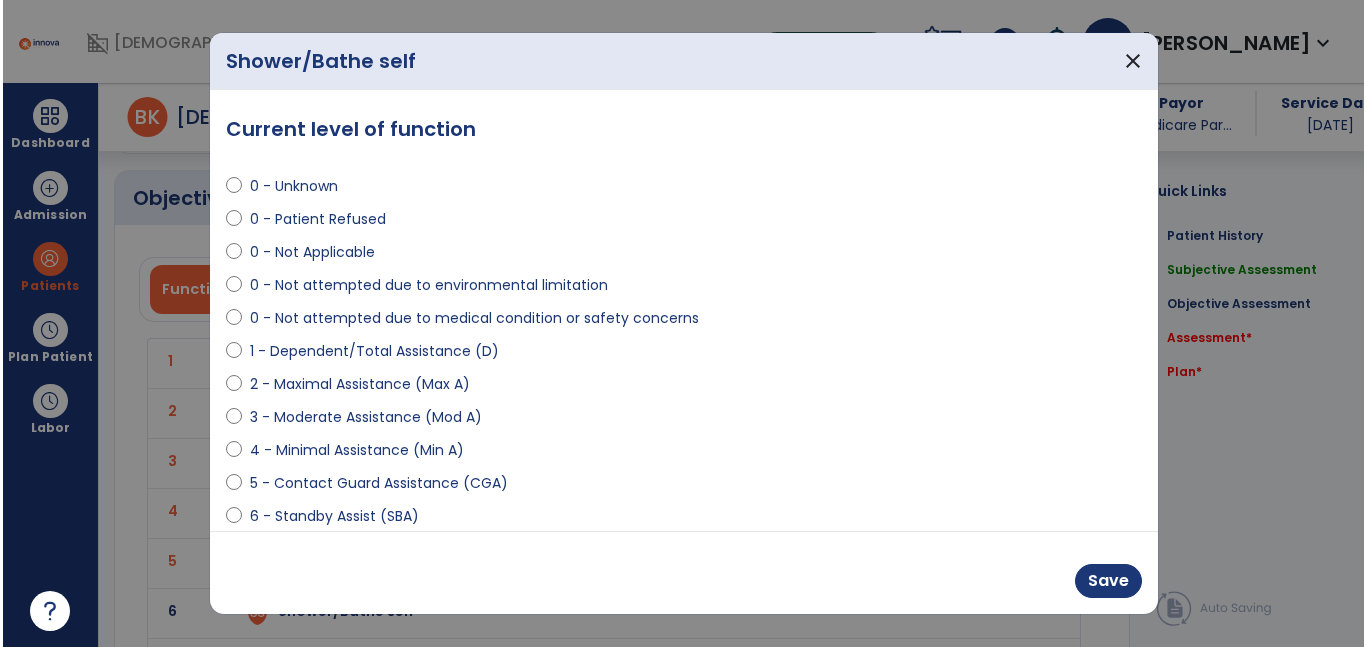 scroll, scrollTop: 2201, scrollLeft: 0, axis: vertical 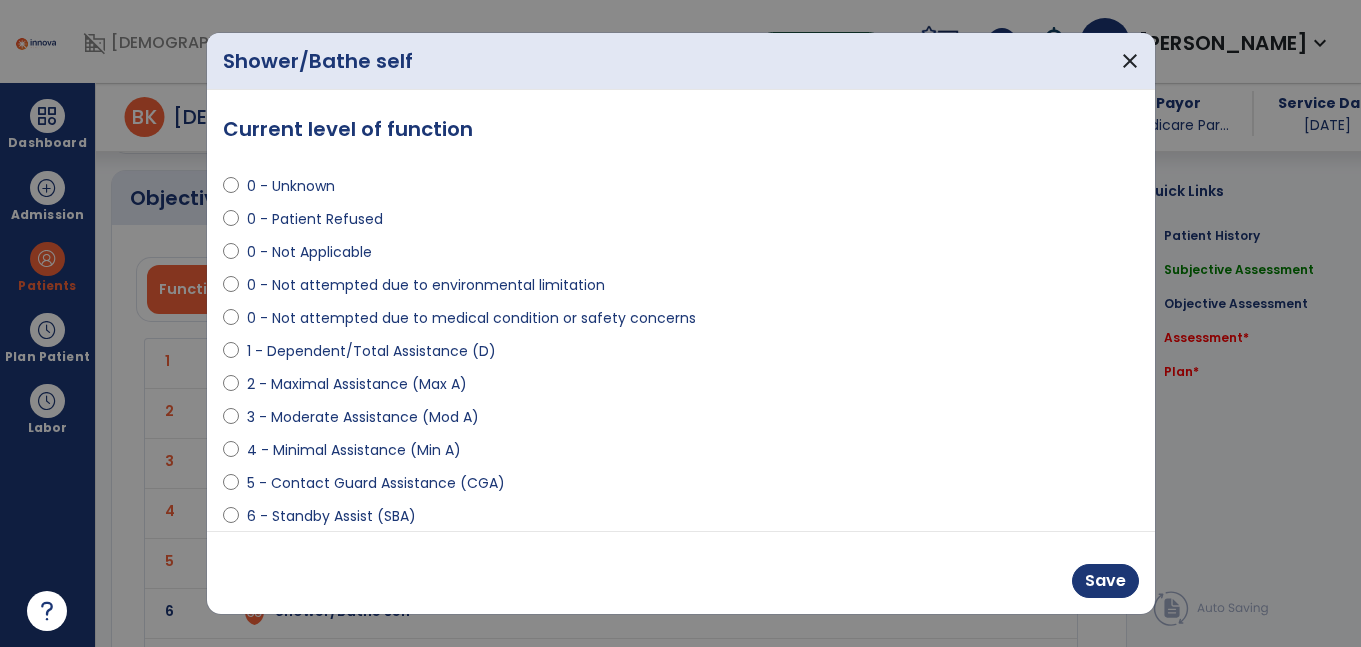 select on "**********" 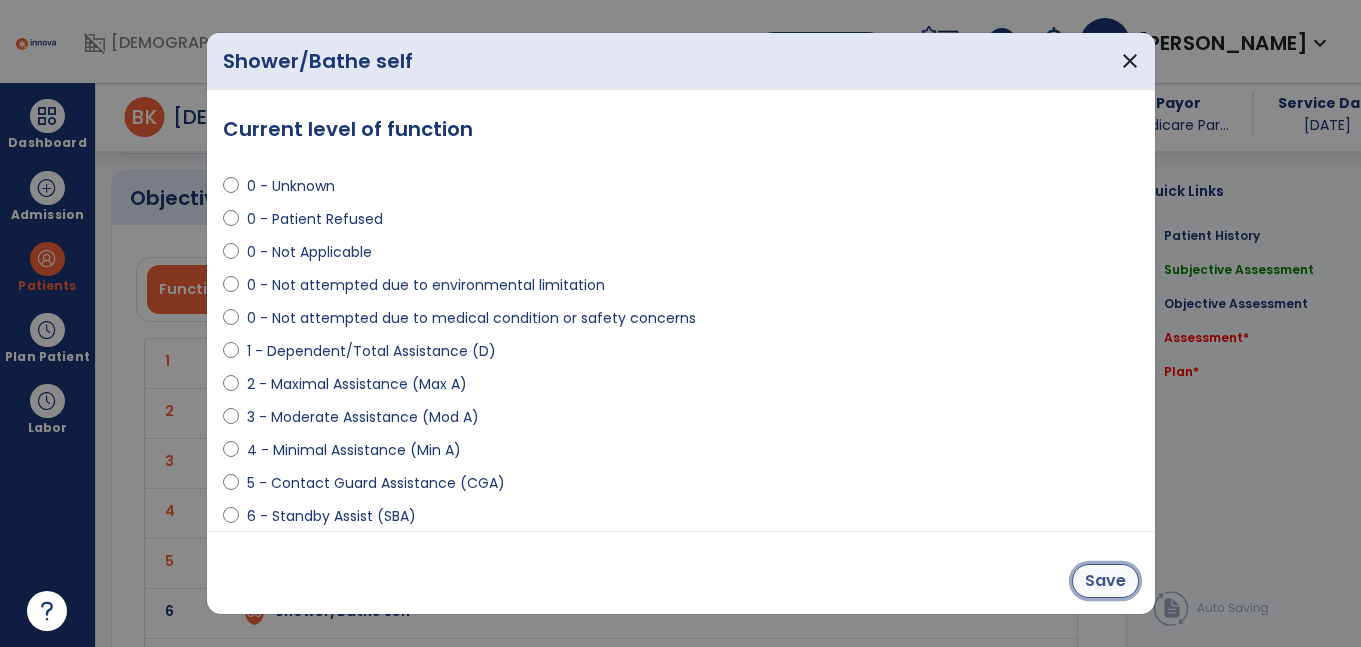 click on "Save" at bounding box center (1105, 581) 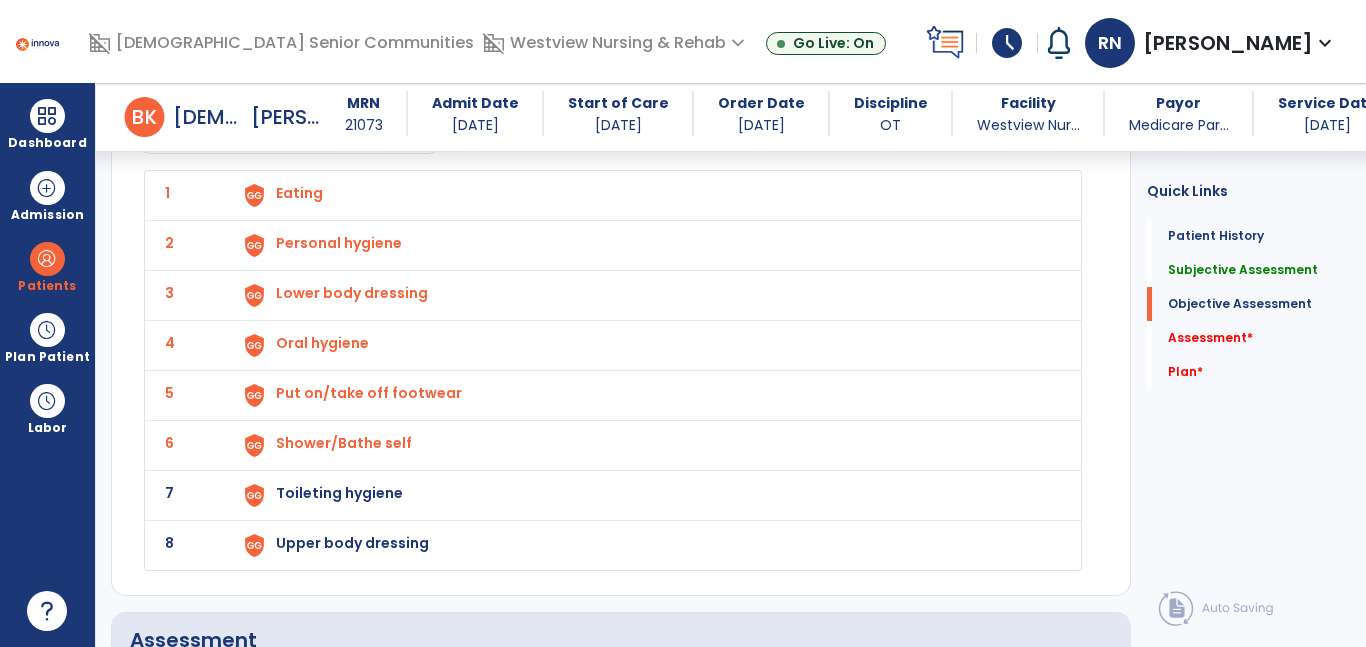 click on "Toileting hygiene" at bounding box center (646, 195) 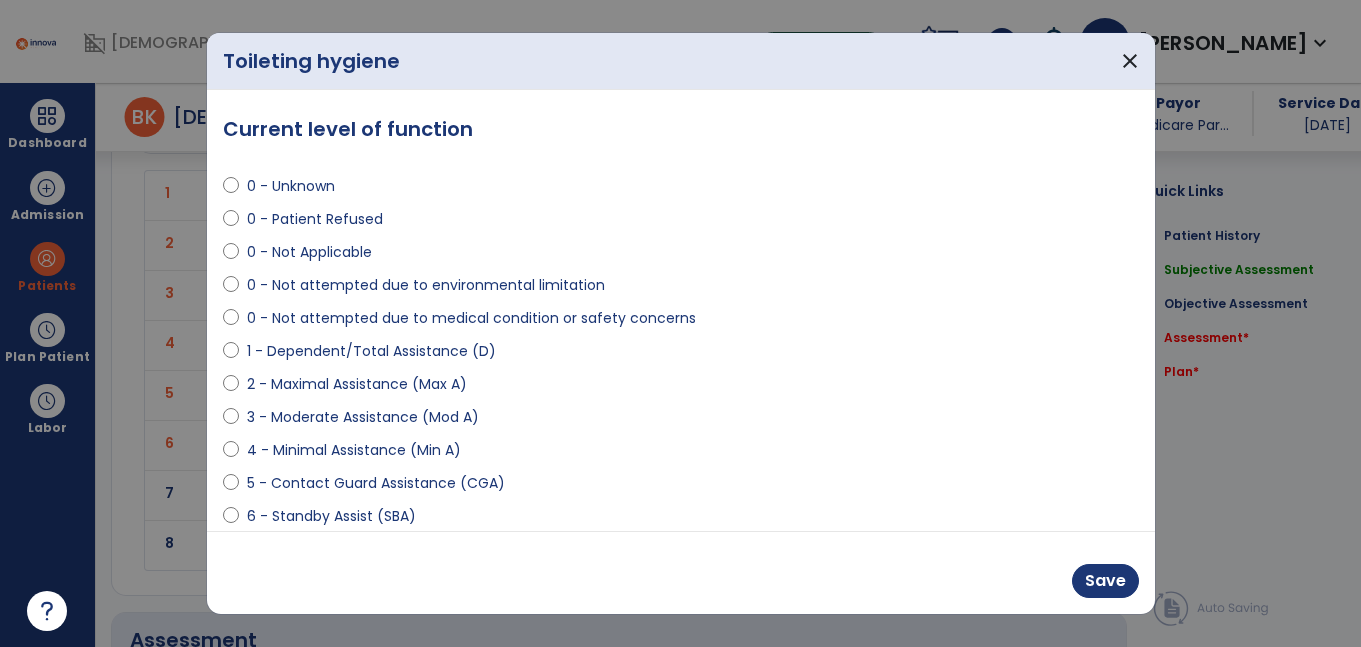 scroll, scrollTop: 2369, scrollLeft: 0, axis: vertical 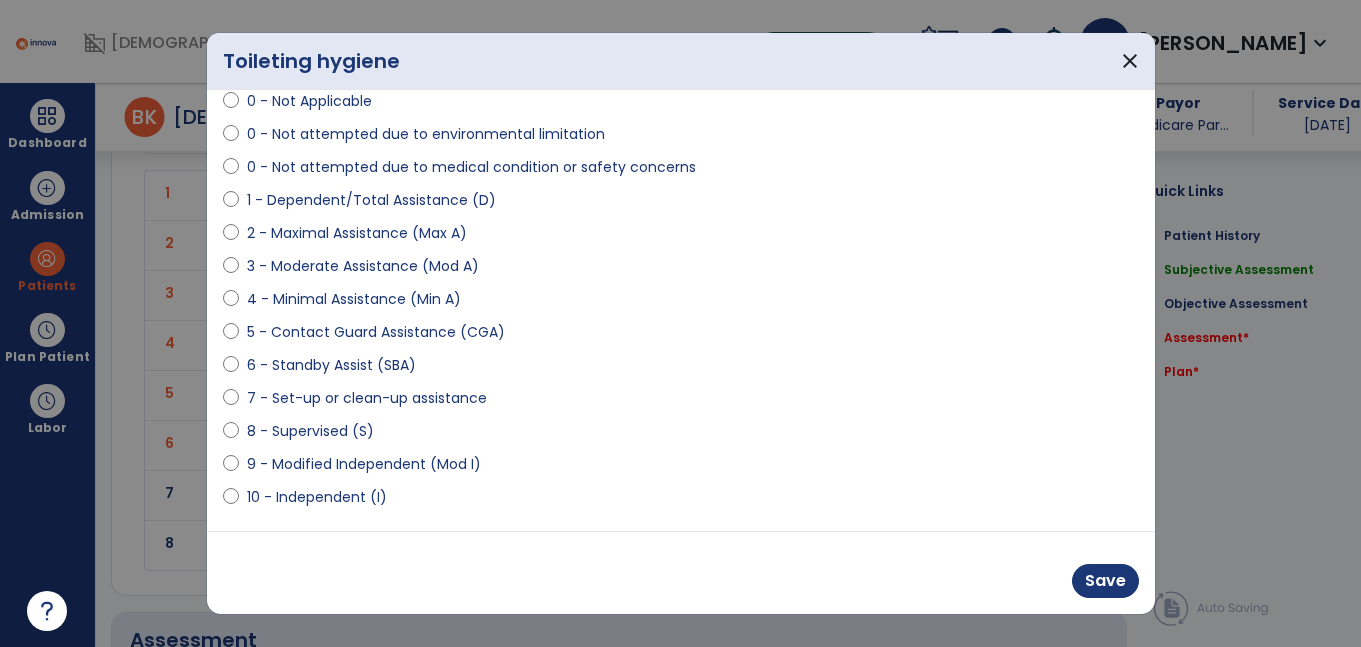select on "**********" 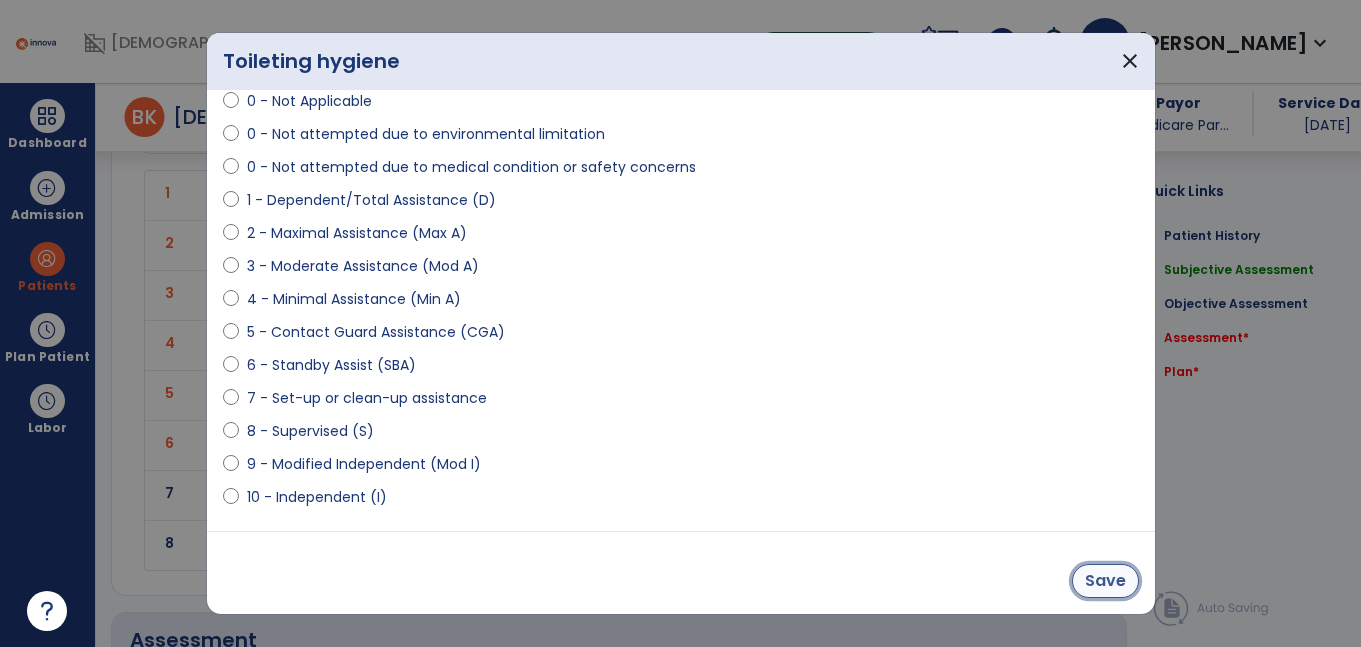 click on "Save" at bounding box center (1105, 581) 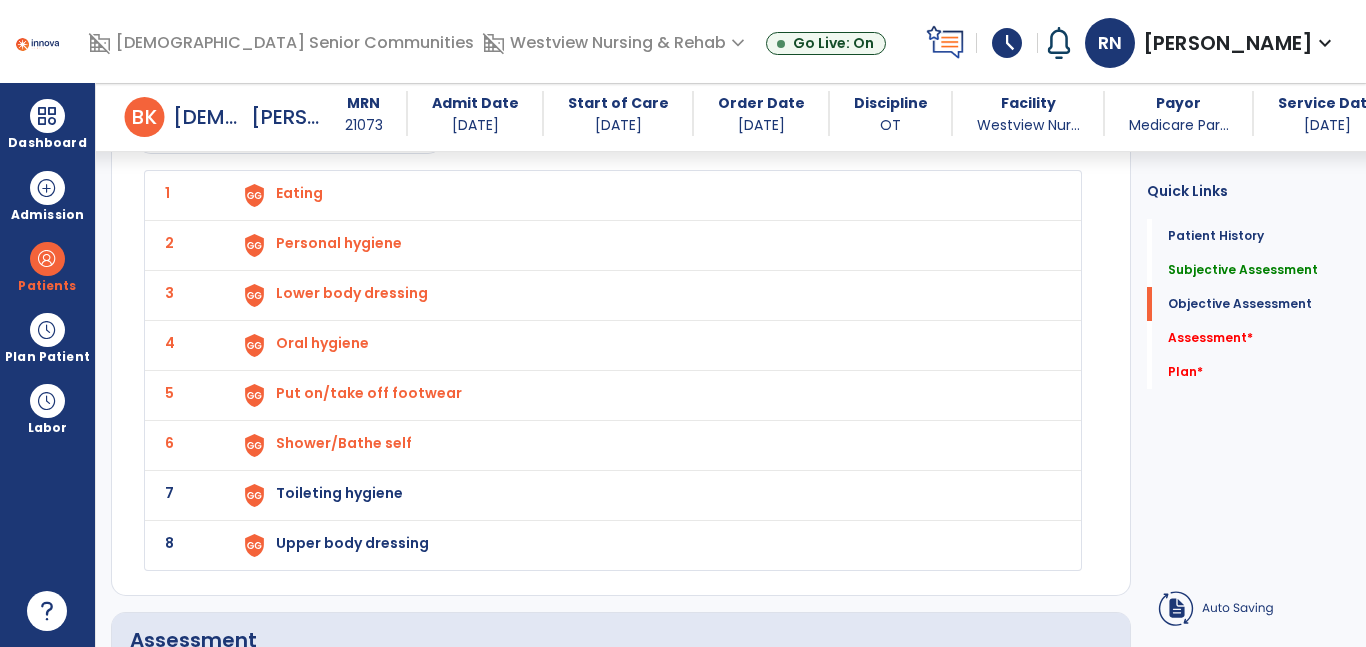 select on "**********" 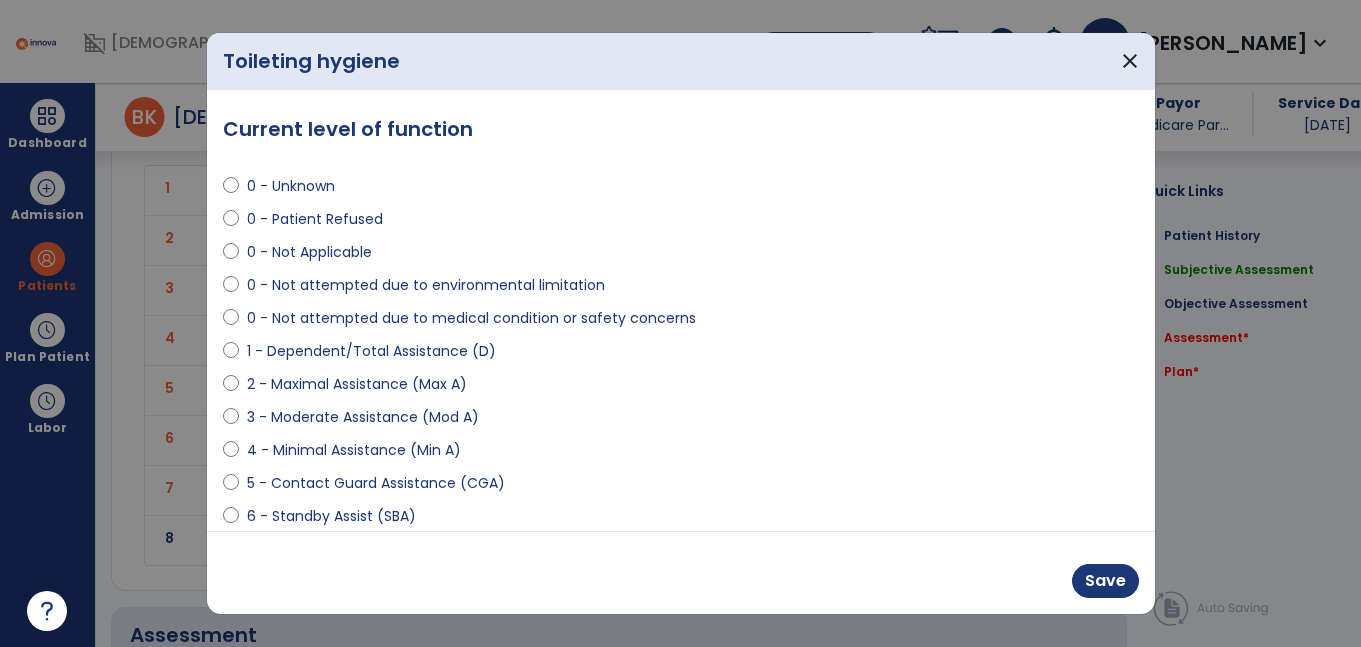 scroll, scrollTop: 2369, scrollLeft: 0, axis: vertical 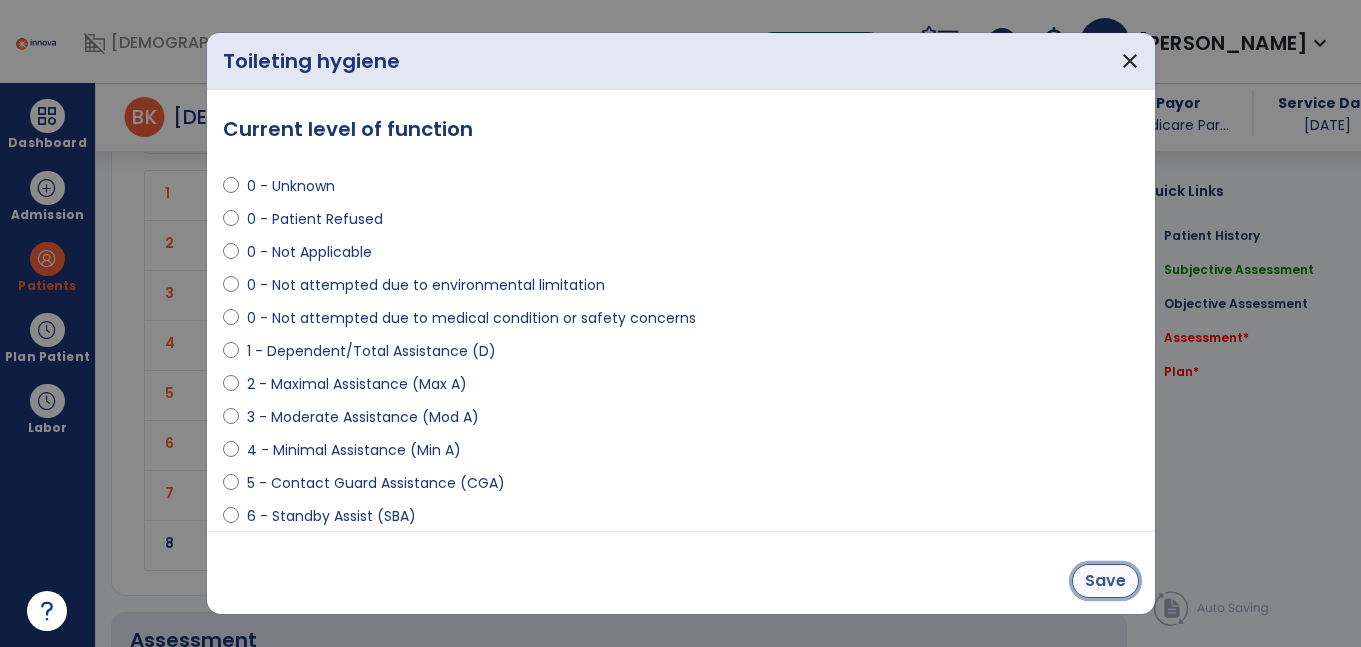click on "Save" at bounding box center (1105, 581) 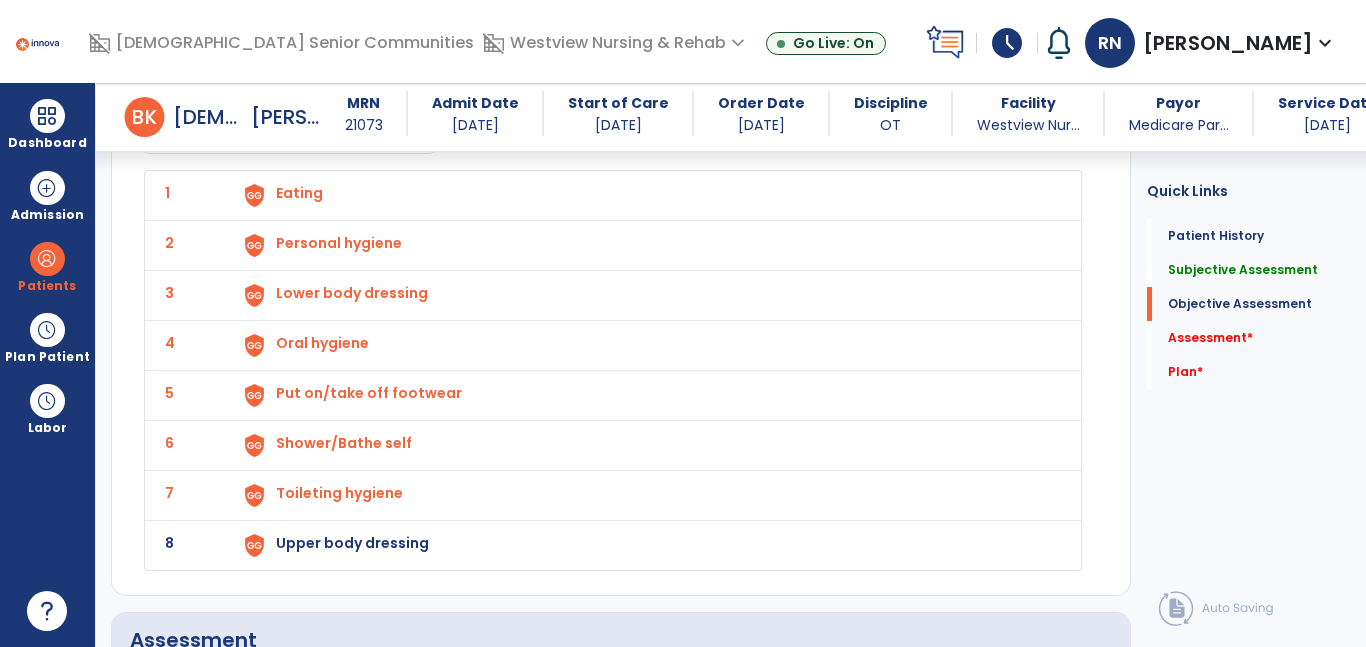 click on "8 Upper body dressing" 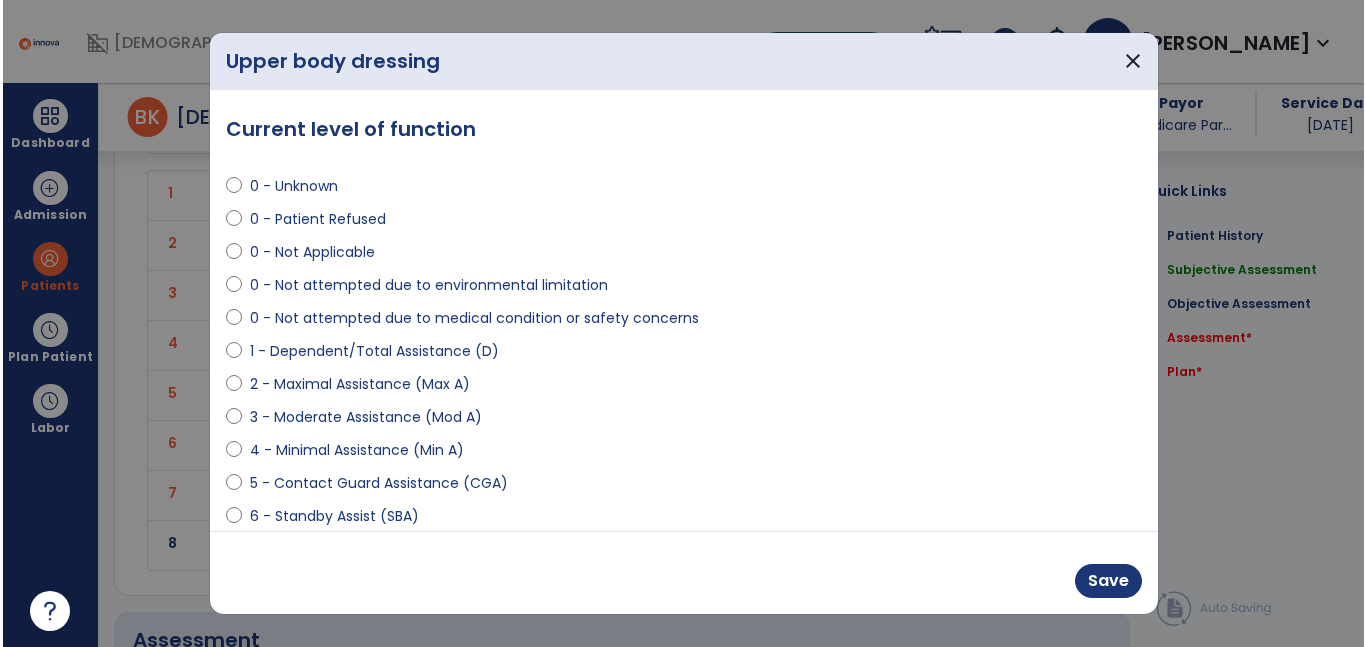 scroll, scrollTop: 2369, scrollLeft: 0, axis: vertical 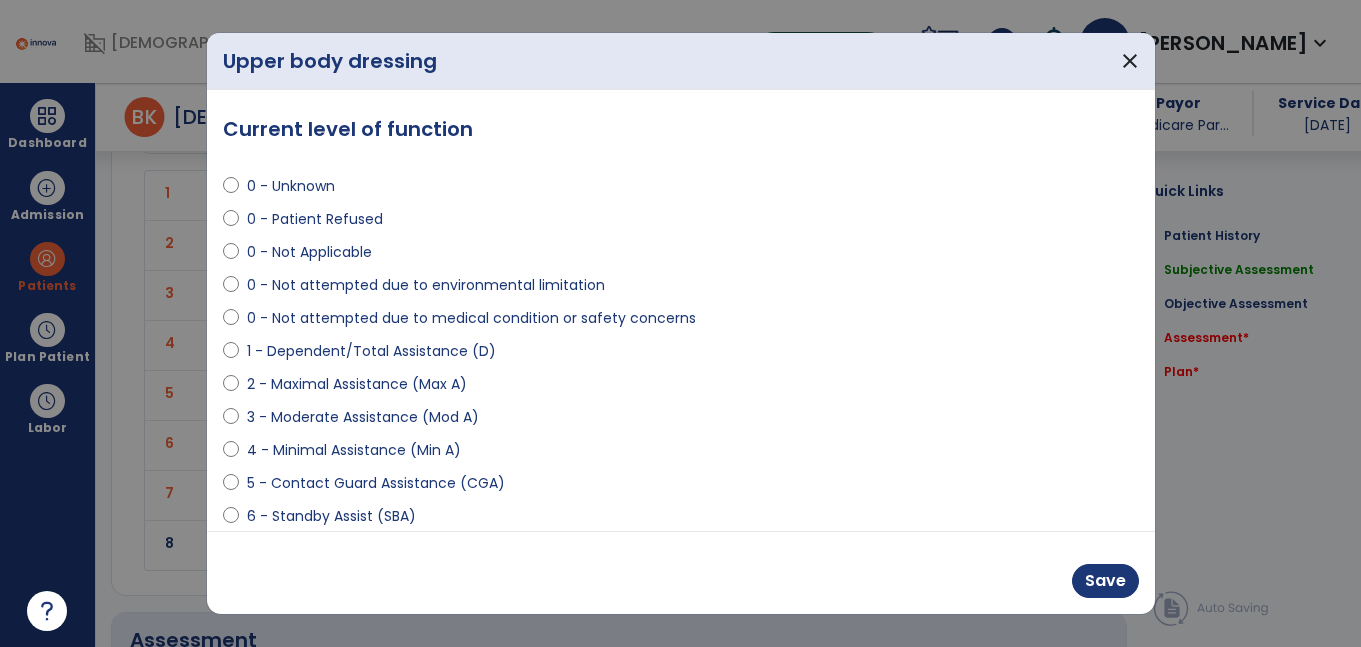 select on "**********" 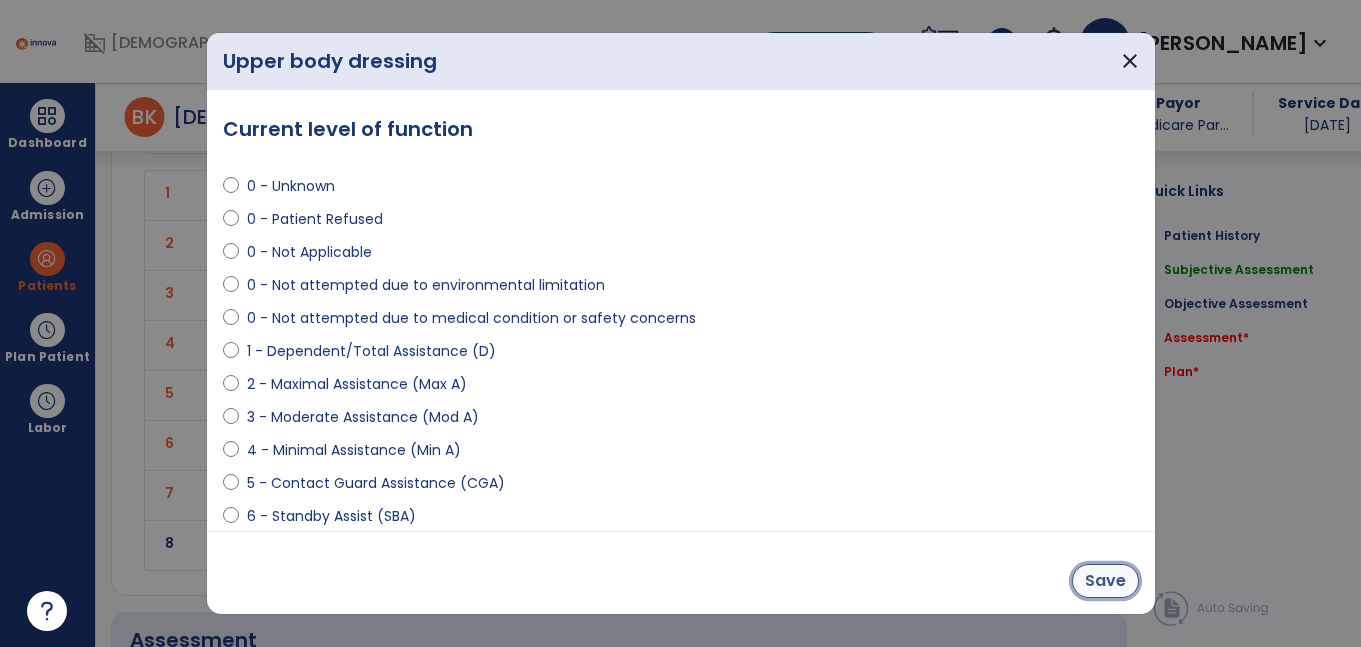 click on "Save" at bounding box center [1105, 581] 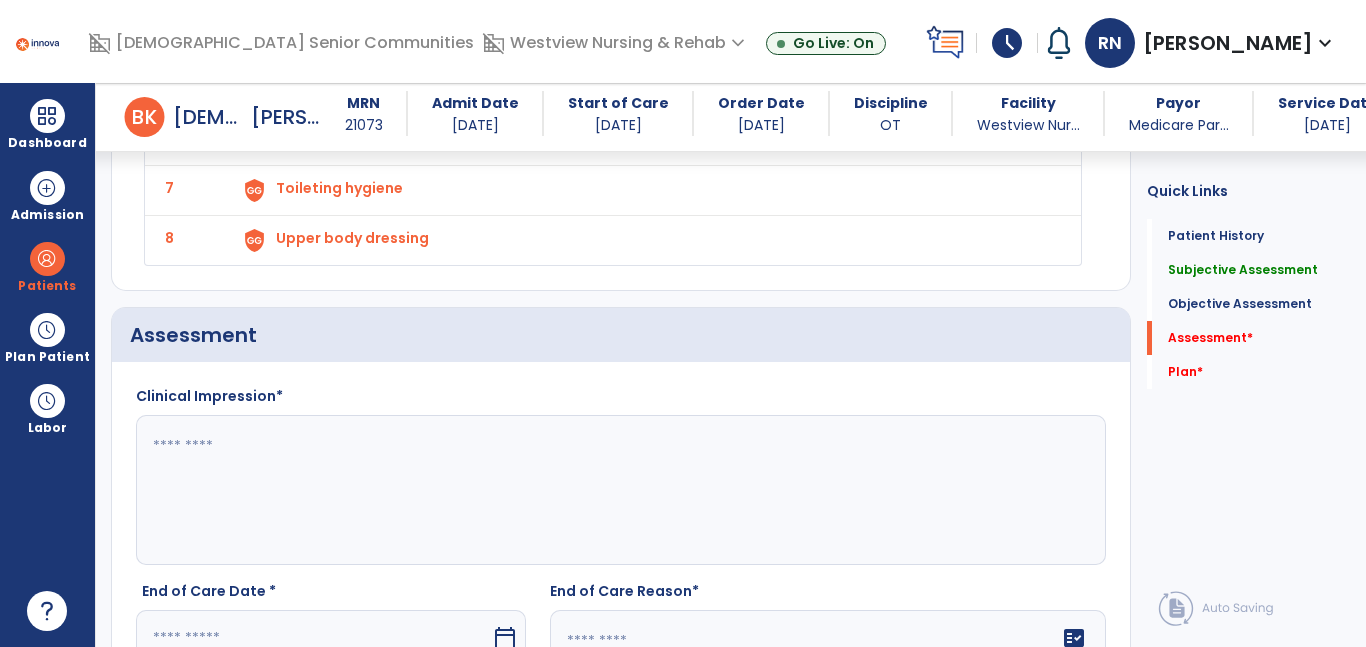 scroll, scrollTop: 2704, scrollLeft: 0, axis: vertical 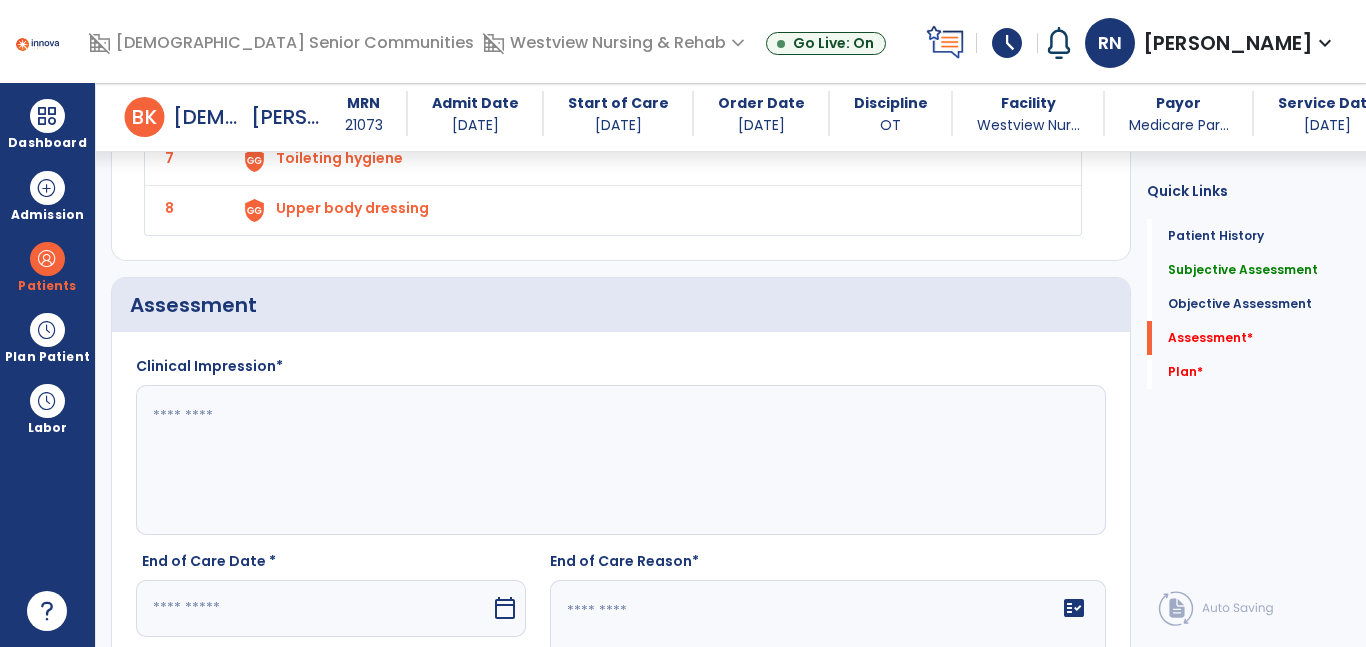 click 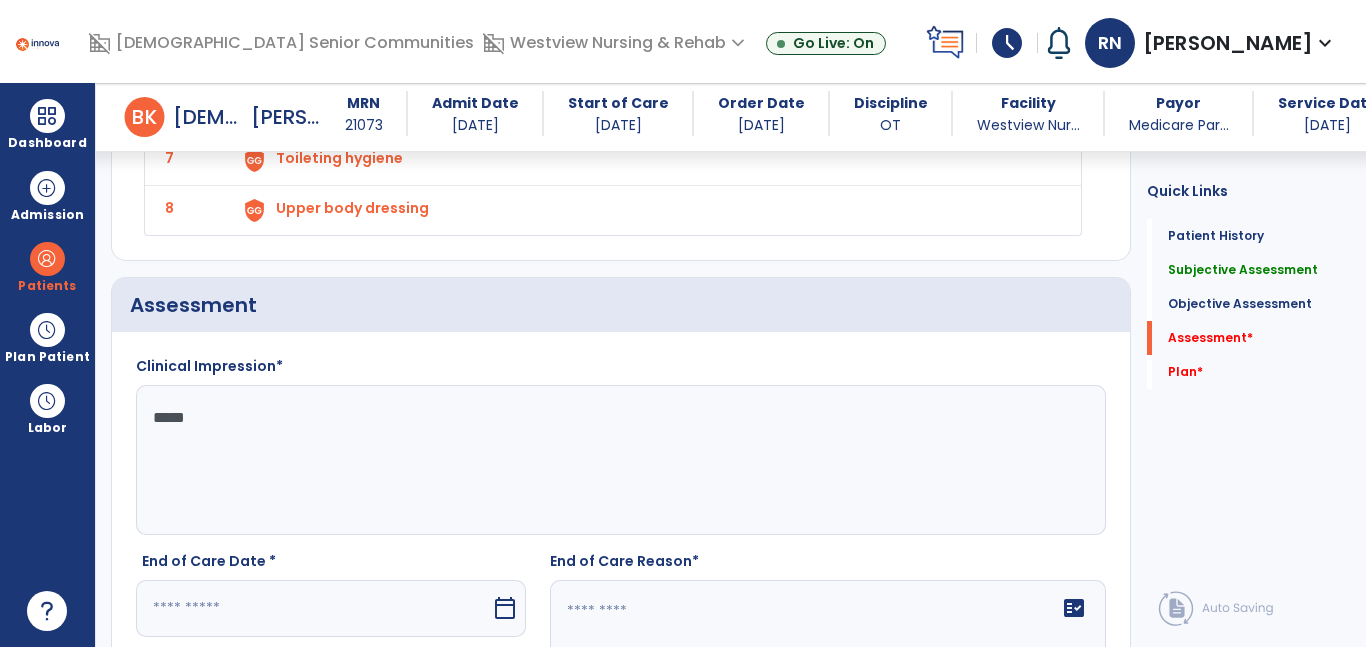 type on "******" 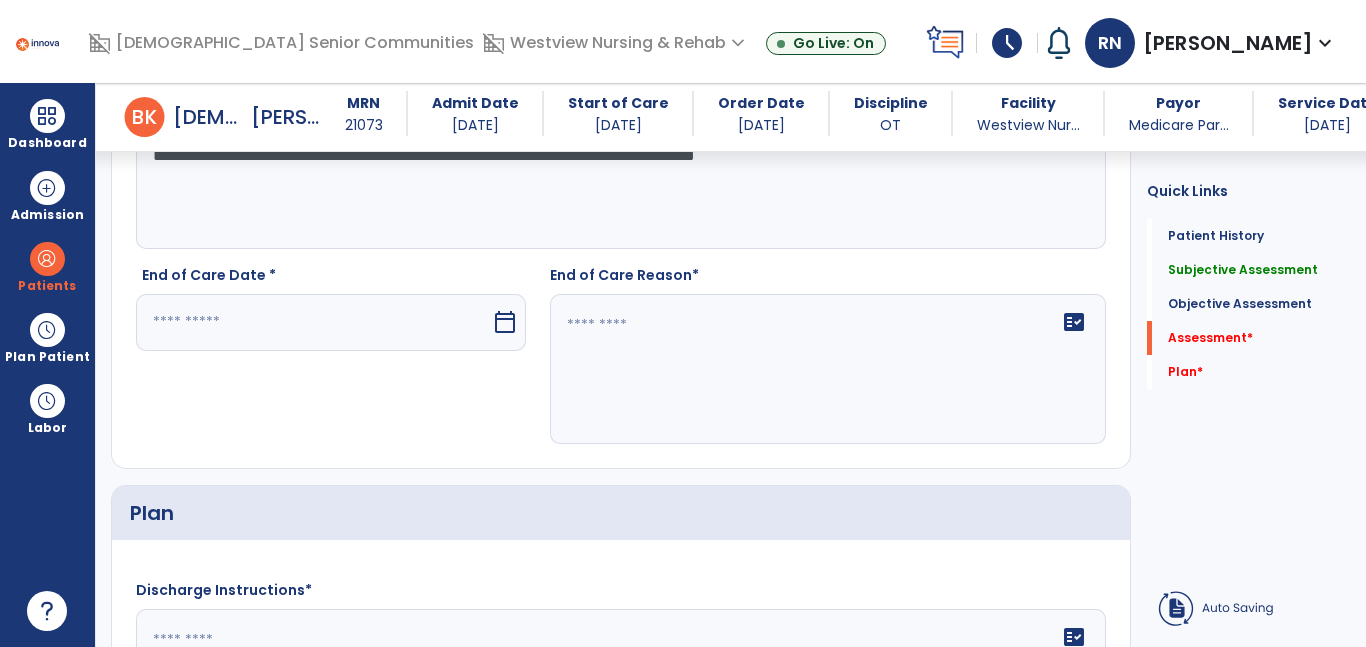 scroll, scrollTop: 2992, scrollLeft: 0, axis: vertical 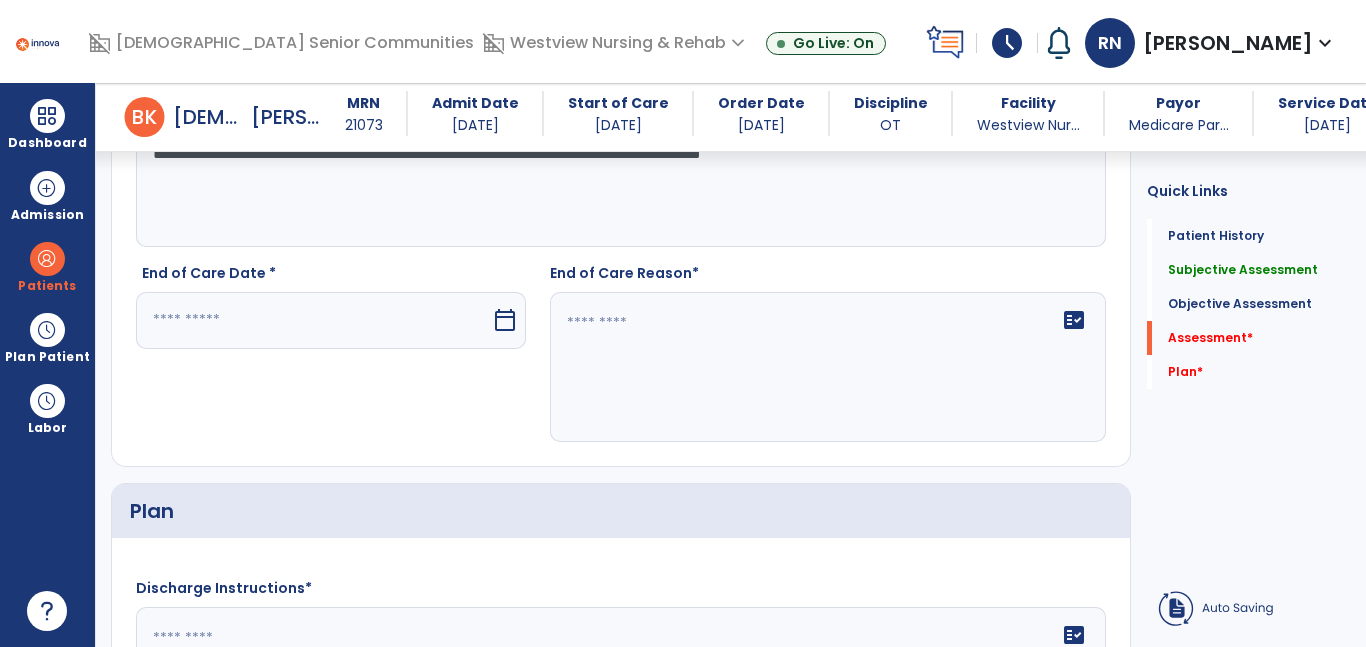 type on "**********" 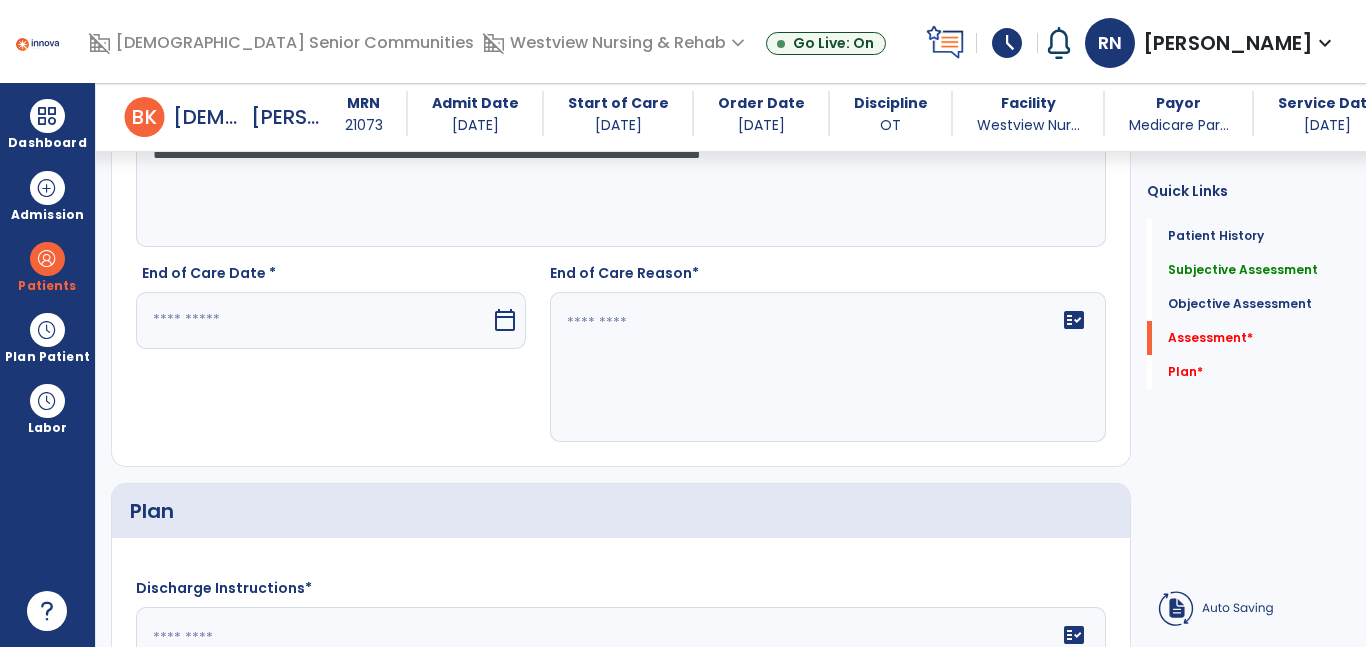 click at bounding box center (313, 320) 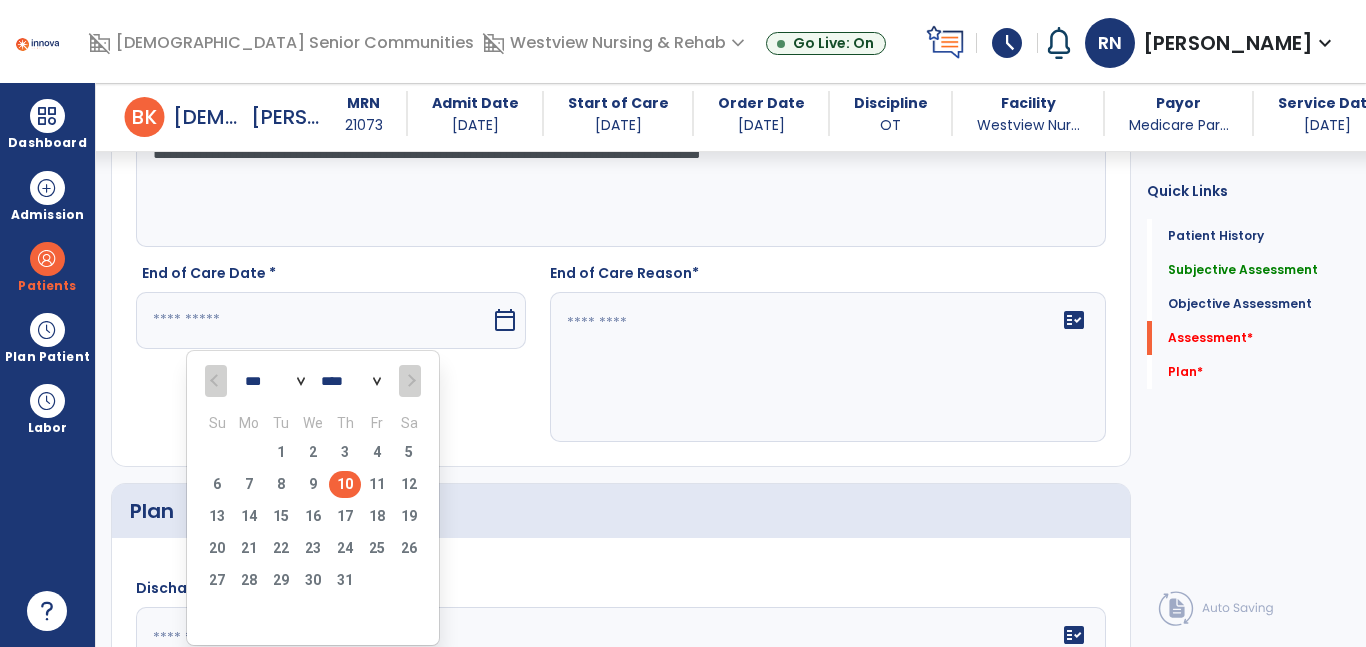 click on "10" at bounding box center [345, 484] 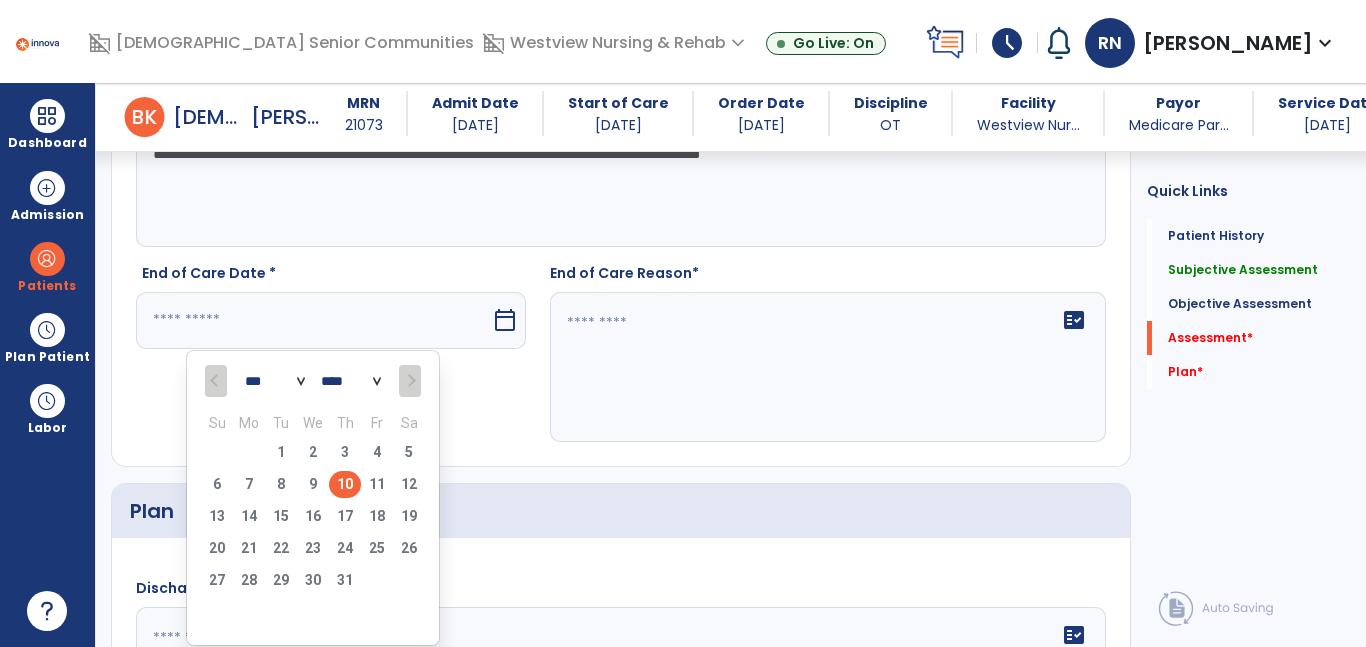 type on "*********" 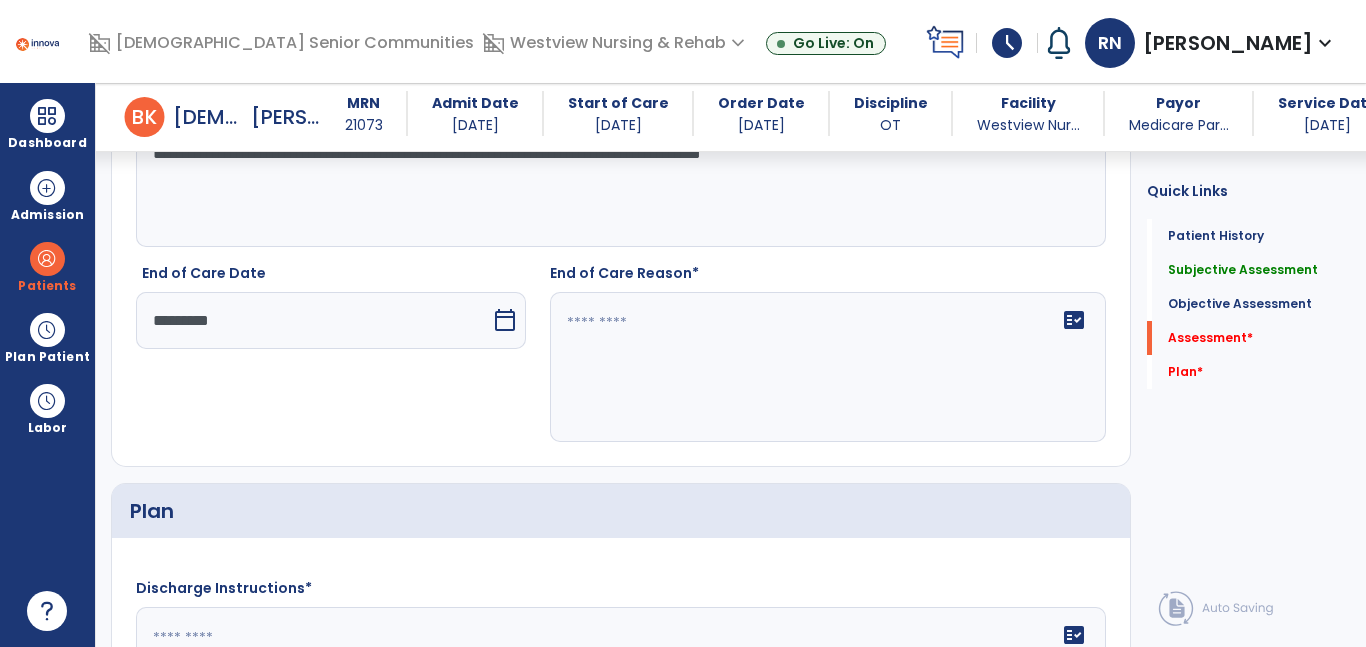 click 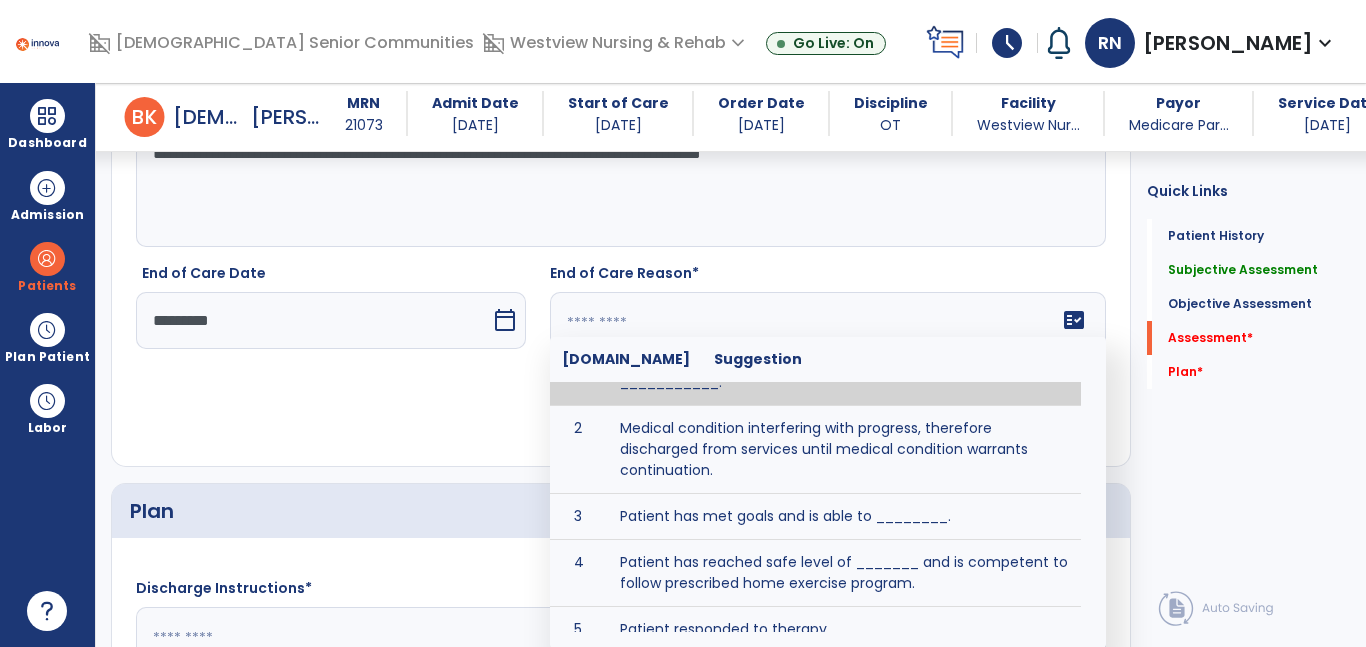 scroll, scrollTop: 0, scrollLeft: 0, axis: both 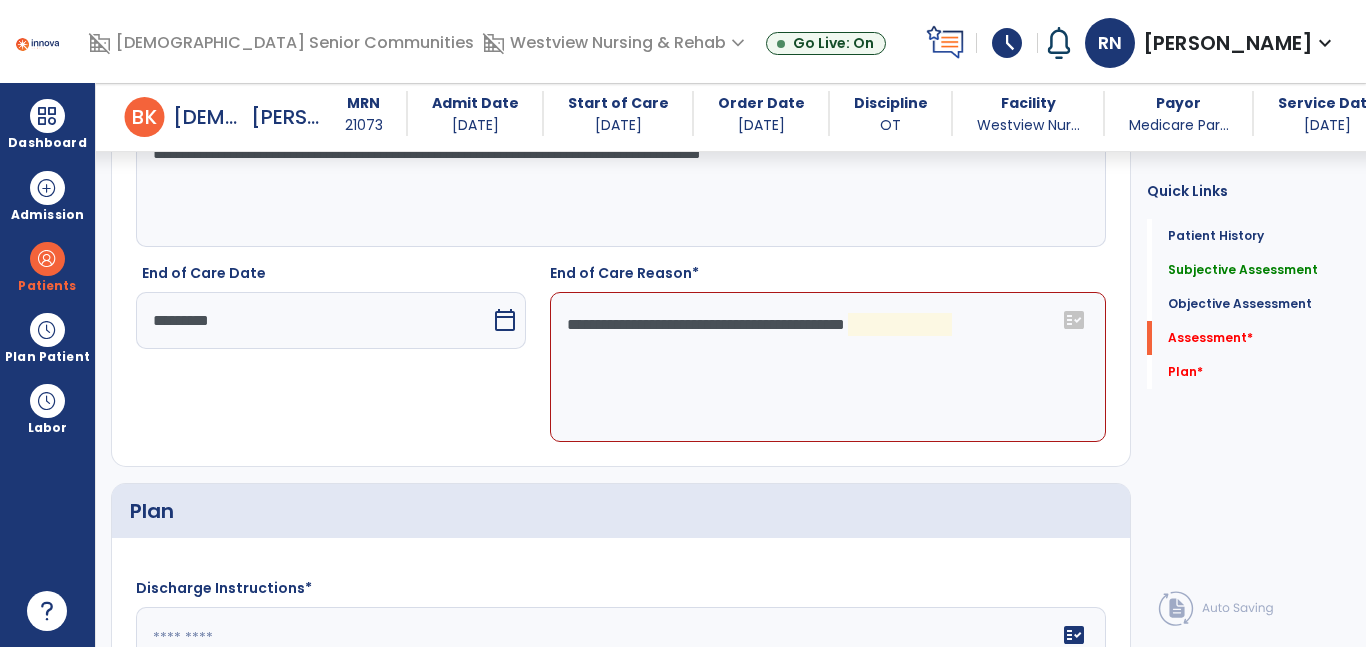 click on "**********" 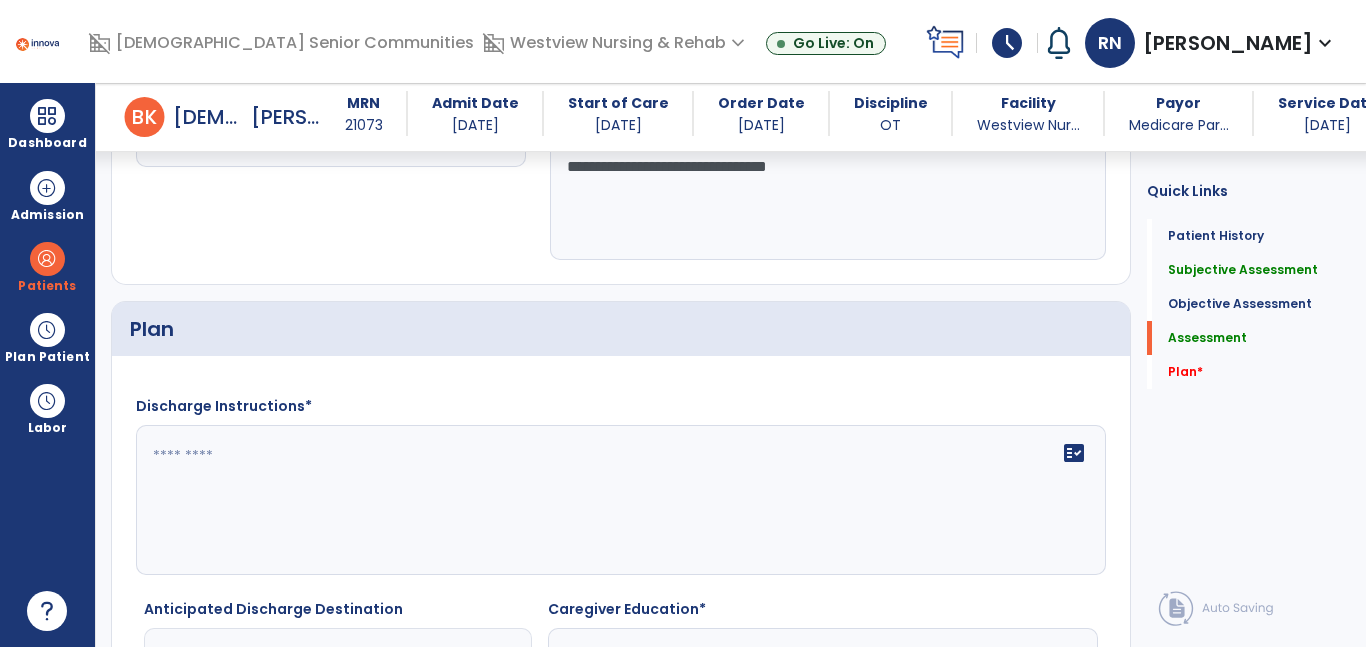 scroll, scrollTop: 3184, scrollLeft: 0, axis: vertical 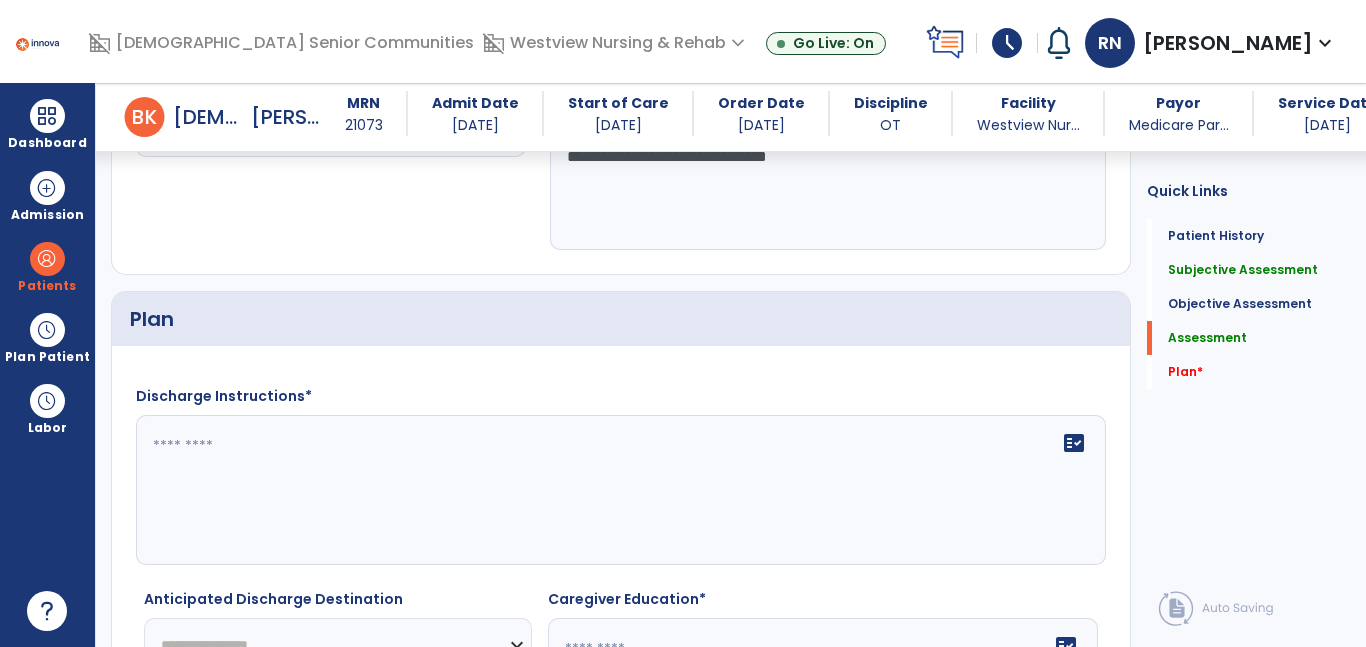 type on "**********" 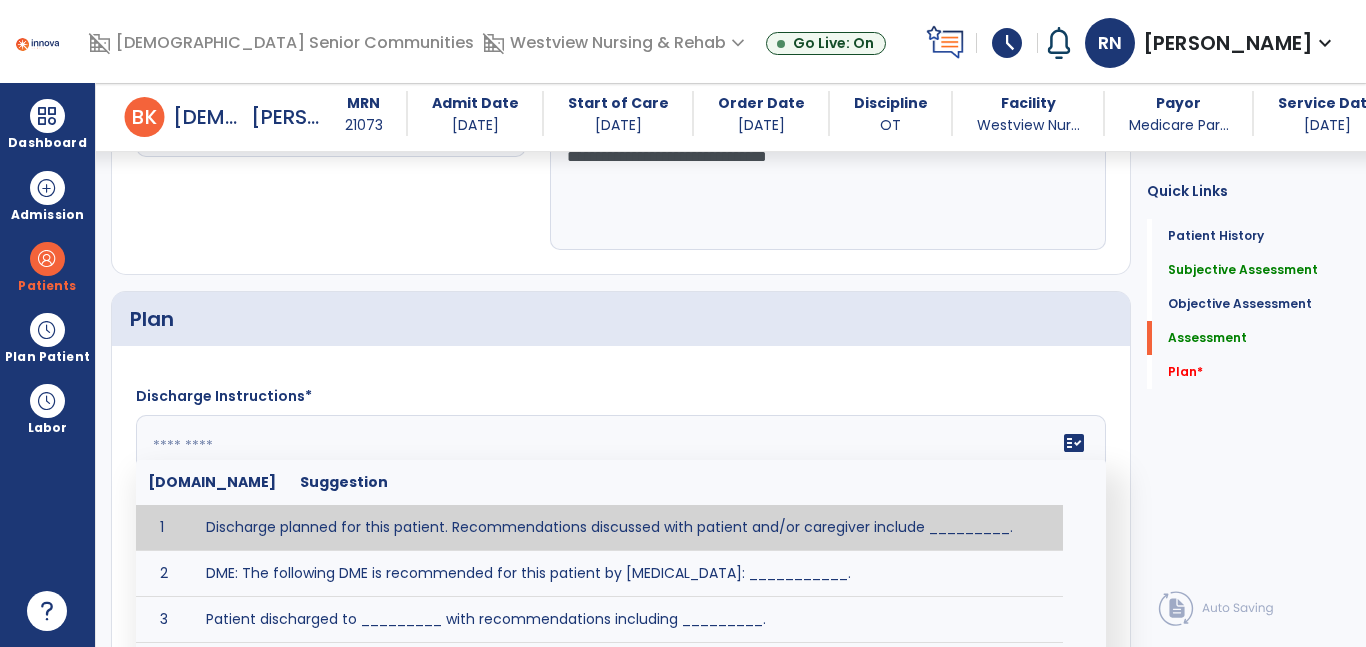 scroll, scrollTop: 3225, scrollLeft: 0, axis: vertical 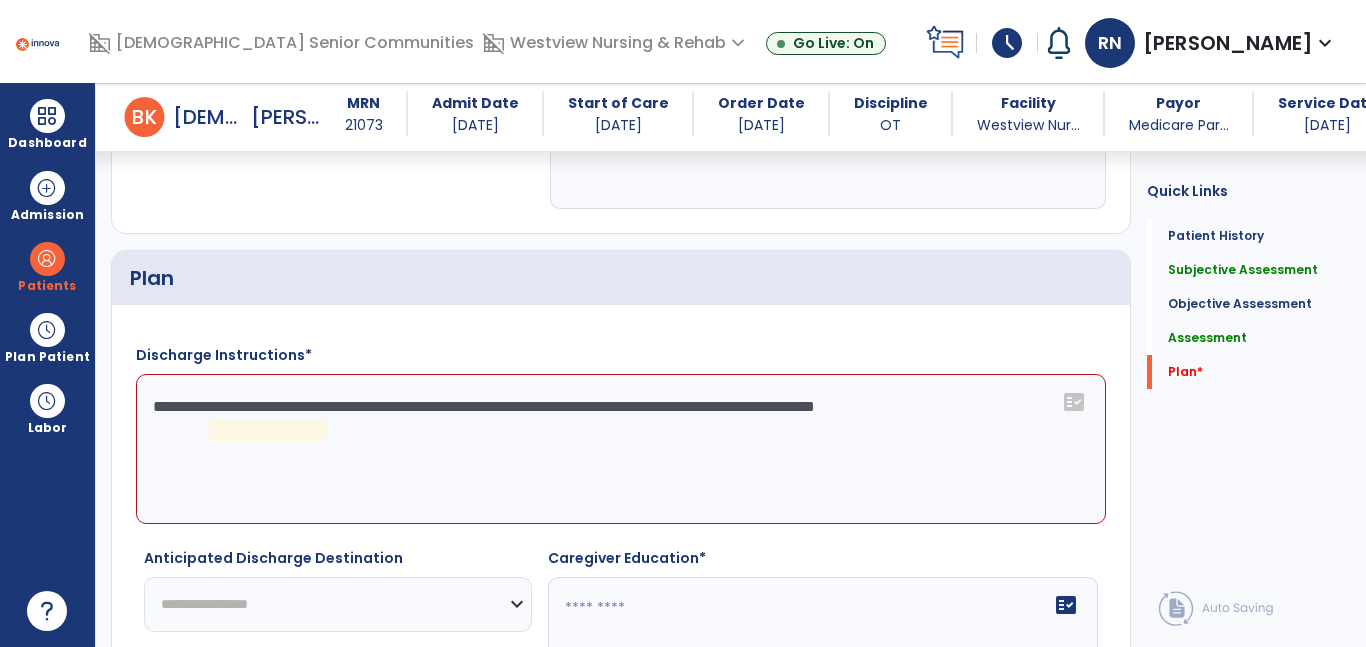 click on "**********" 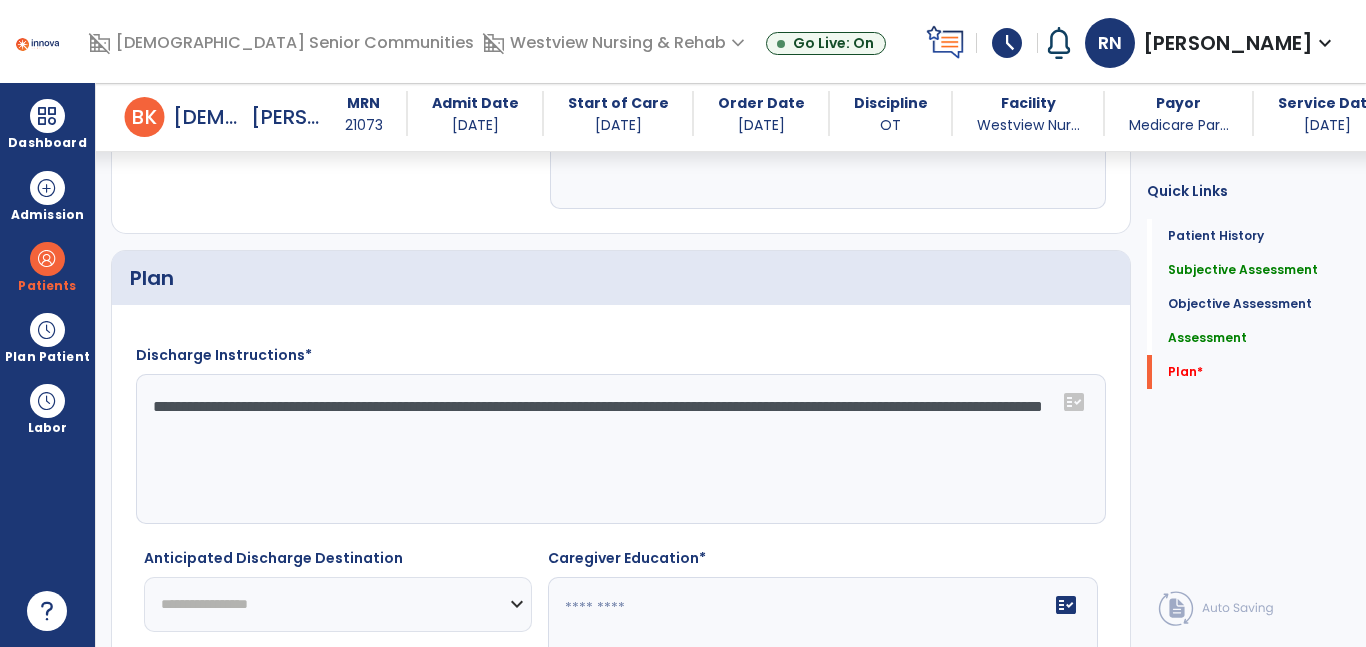 type on "**********" 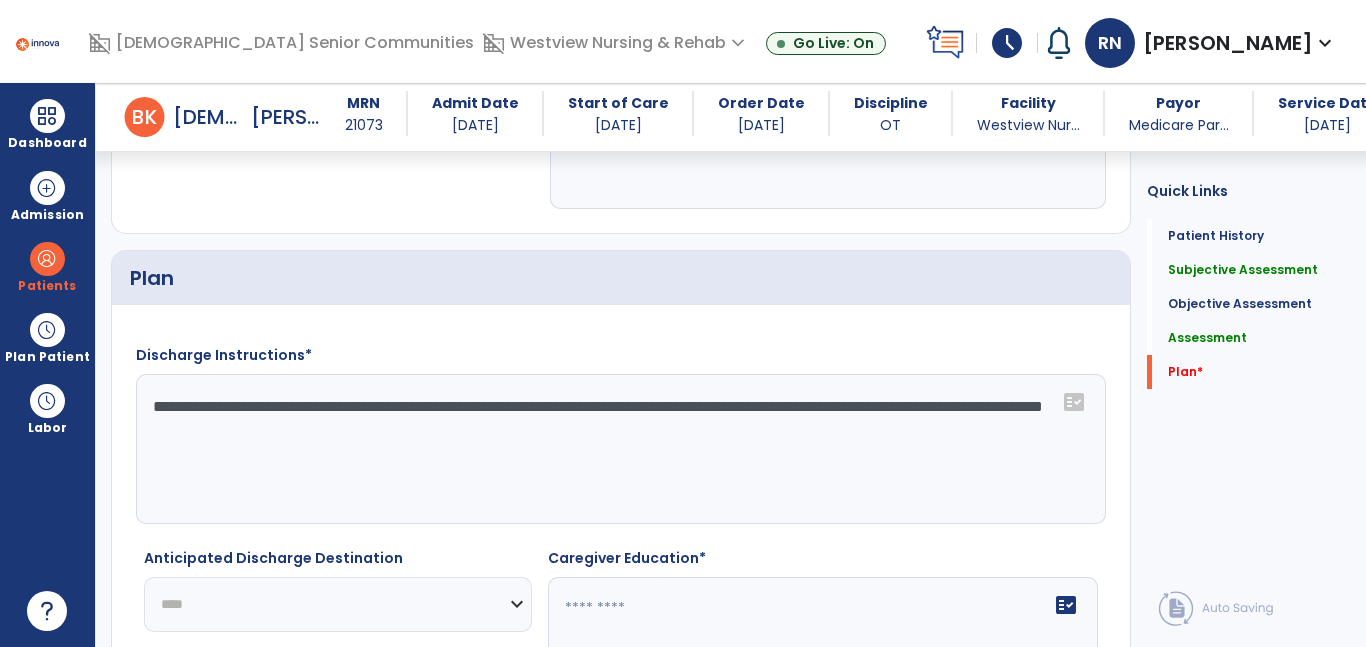 click on "**********" 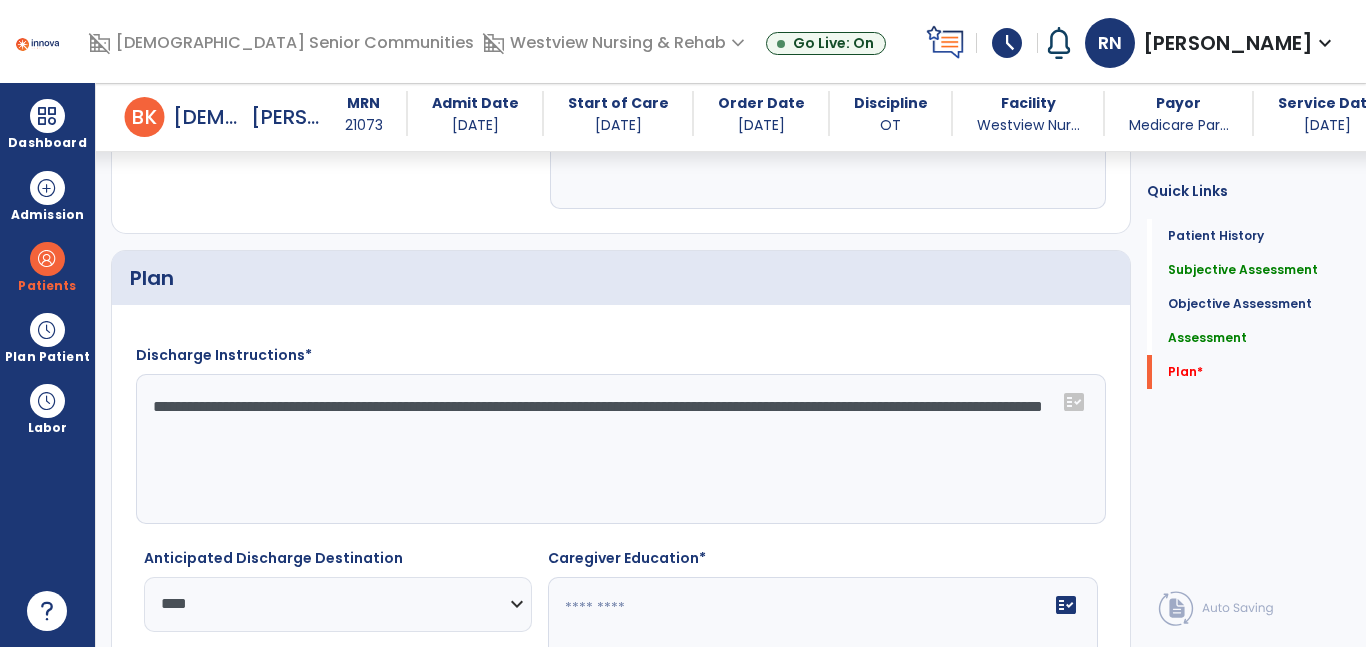 click 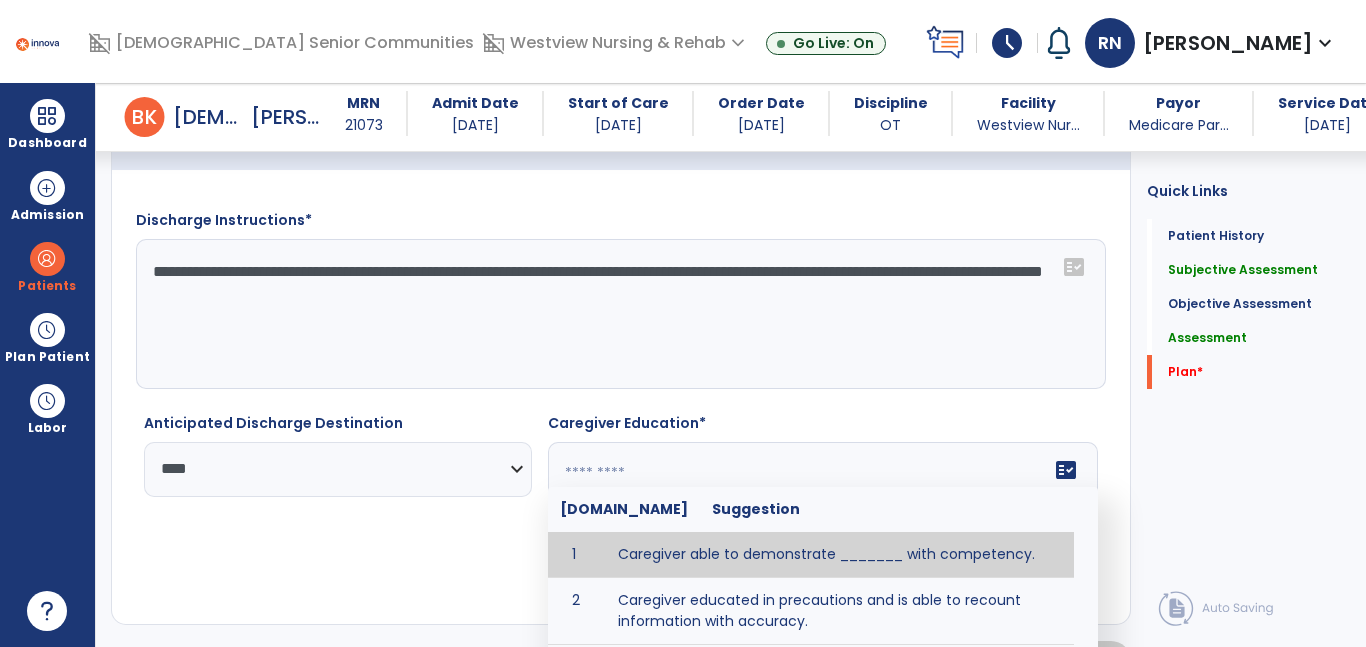 scroll, scrollTop: 3361, scrollLeft: 0, axis: vertical 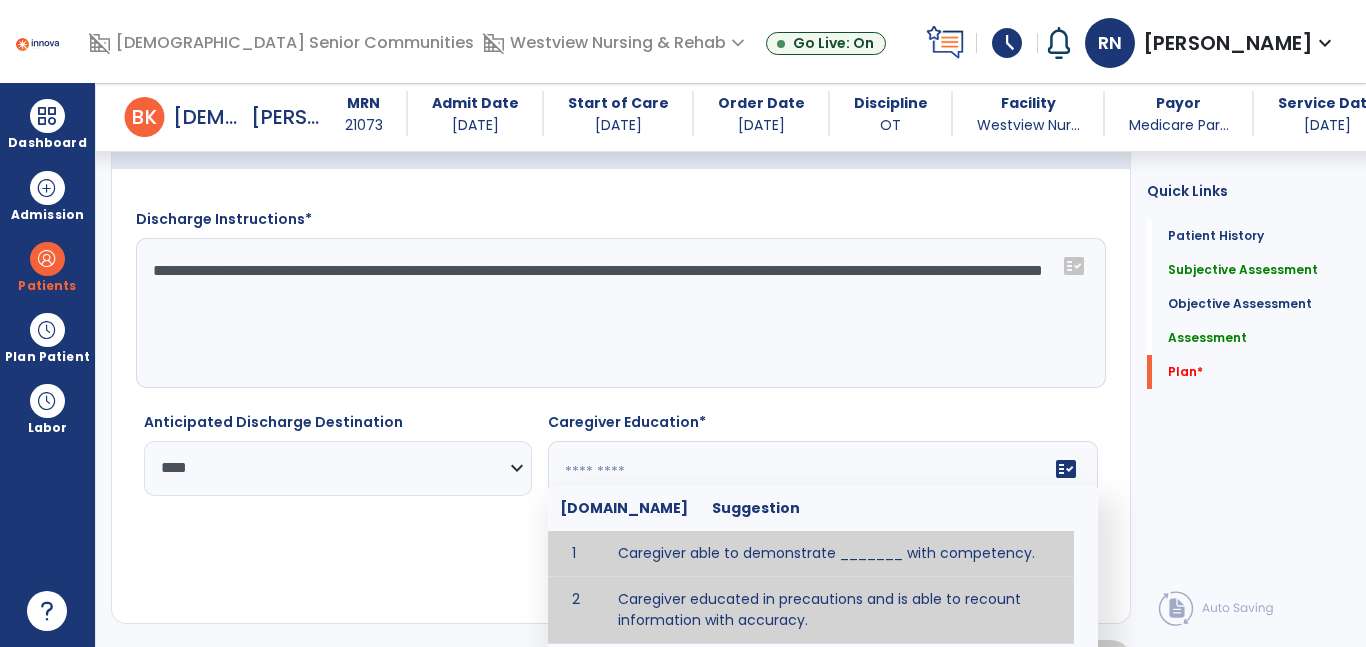 type on "**********" 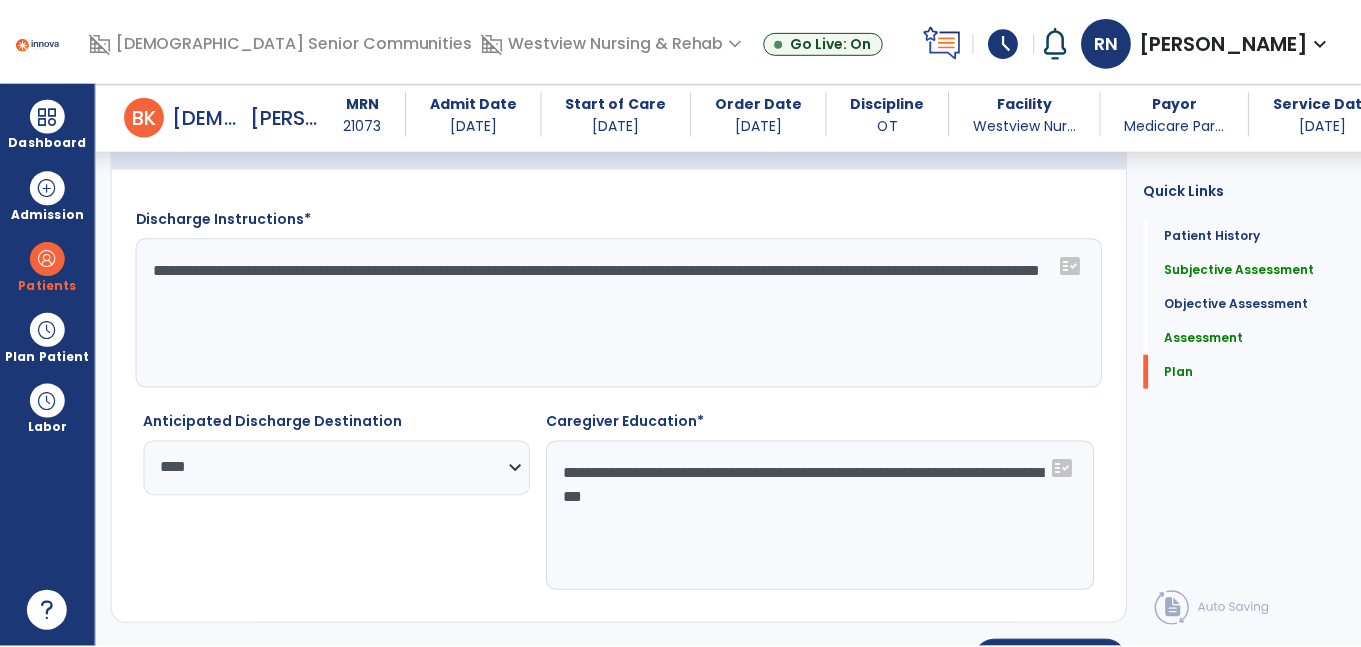 scroll, scrollTop: 3412, scrollLeft: 0, axis: vertical 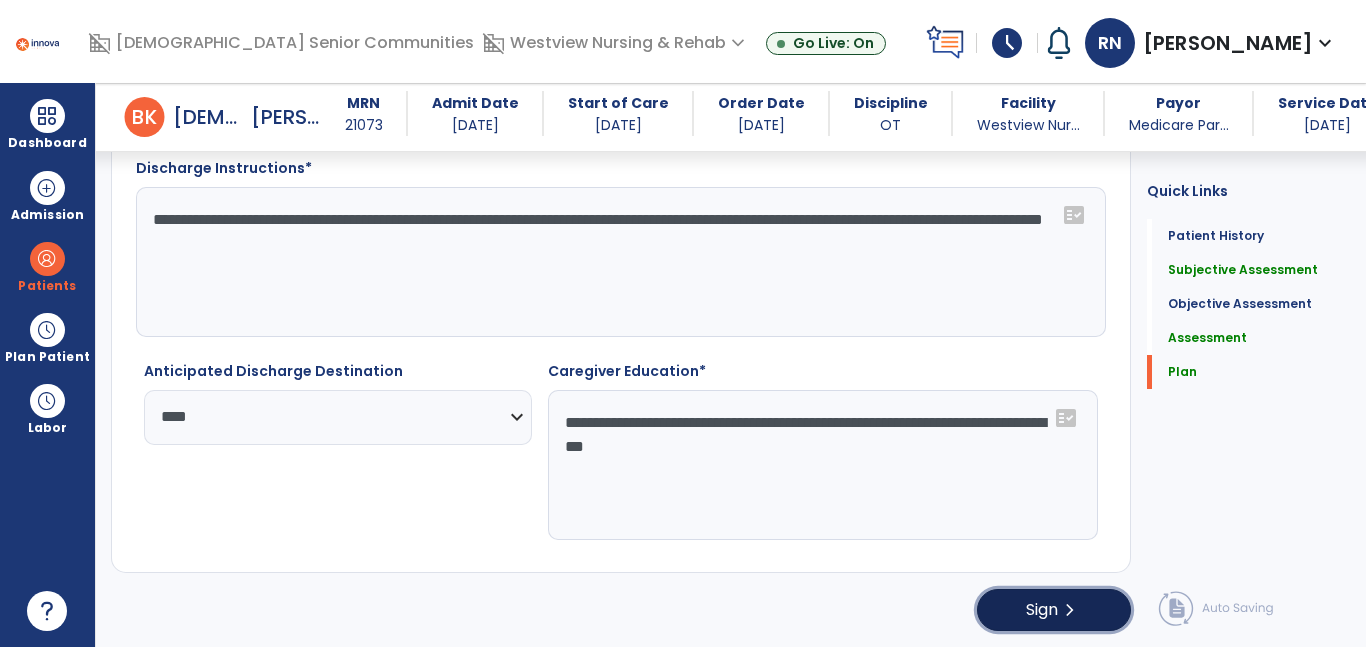 click on "chevron_right" 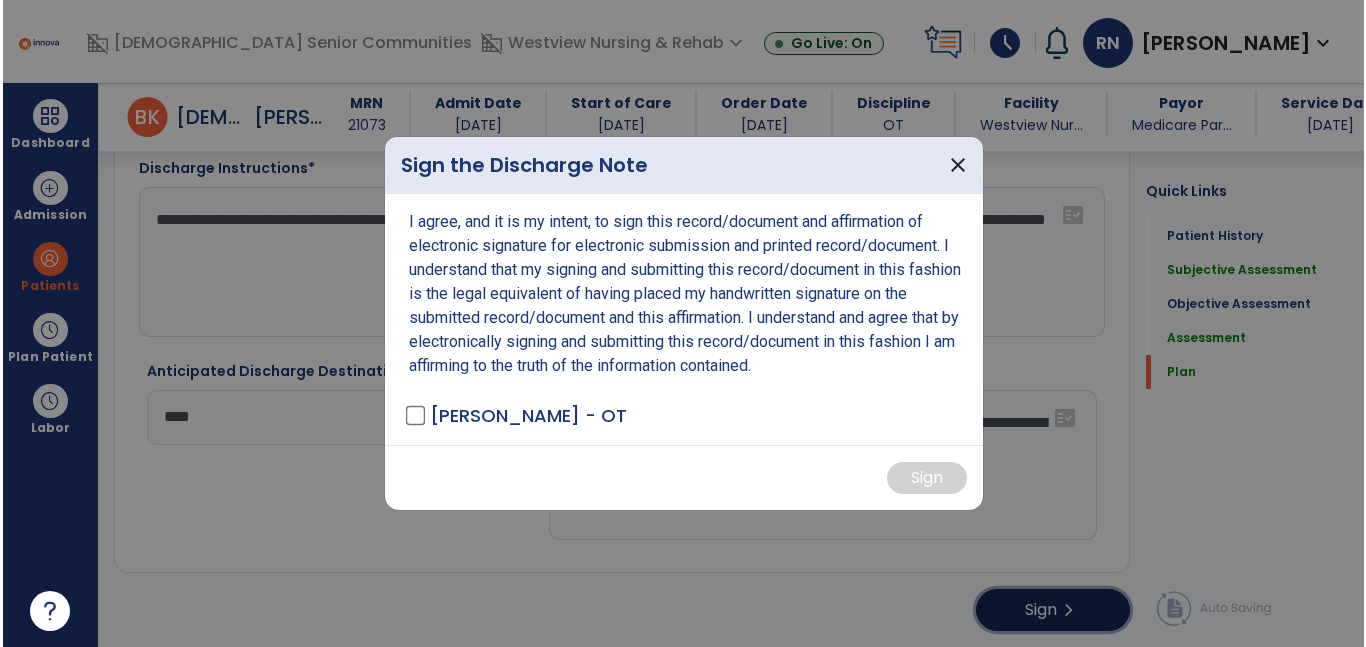 scroll, scrollTop: 3412, scrollLeft: 0, axis: vertical 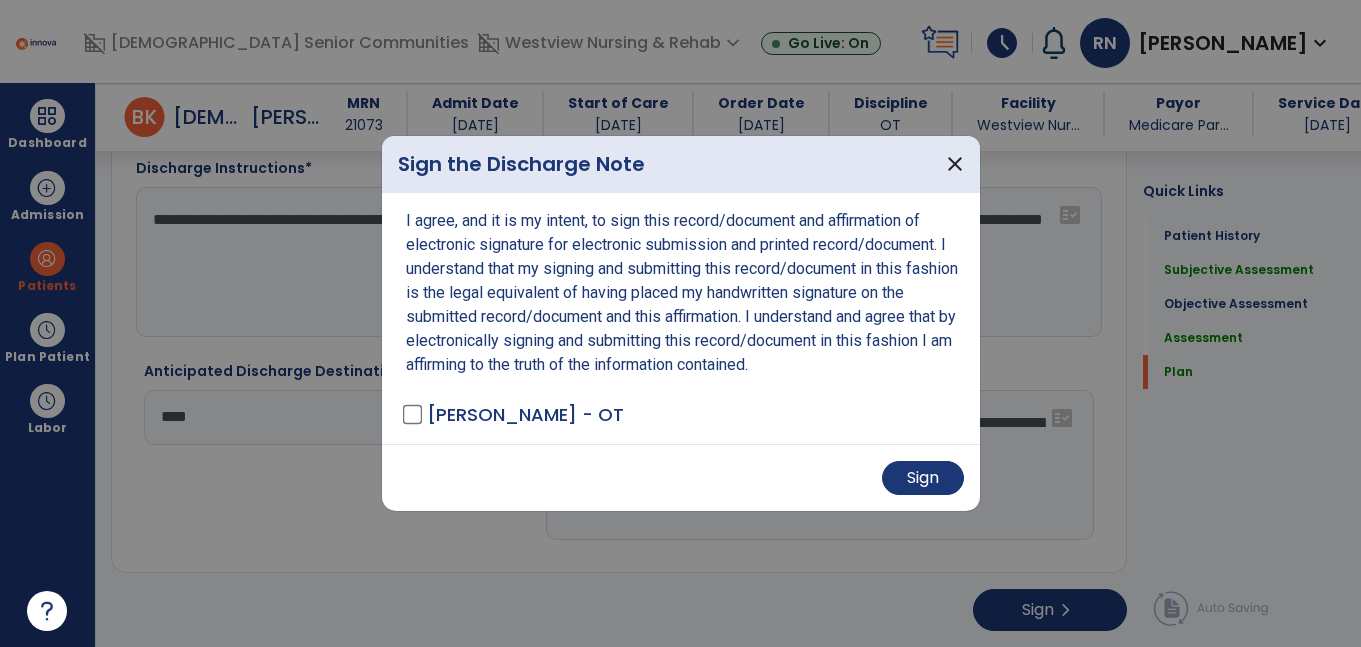 click on "Sign" at bounding box center [681, 477] 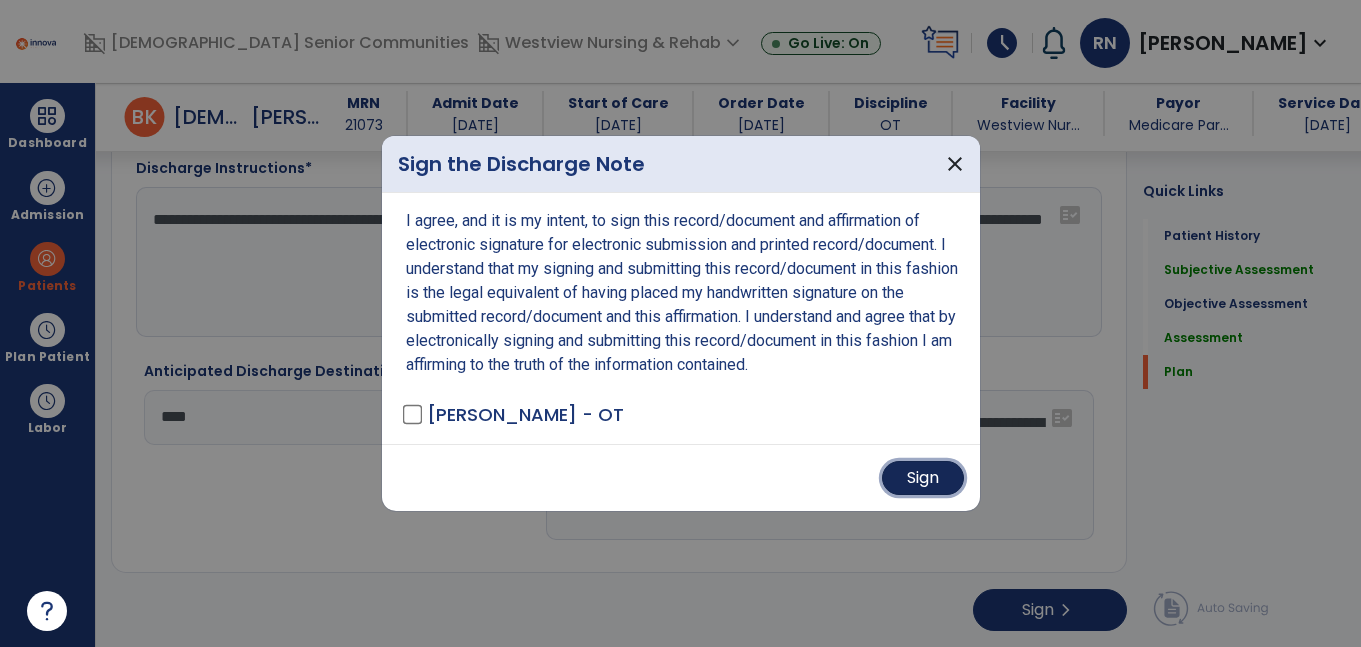 click on "Sign" at bounding box center [923, 478] 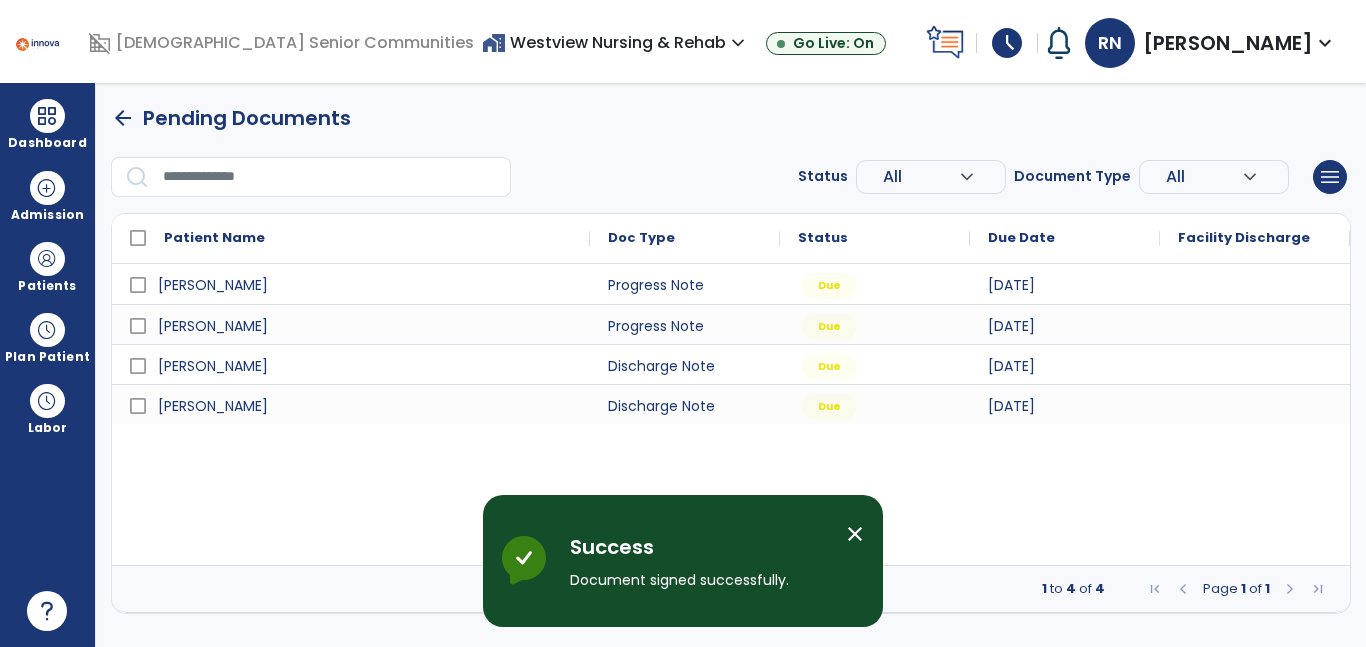 scroll, scrollTop: 0, scrollLeft: 0, axis: both 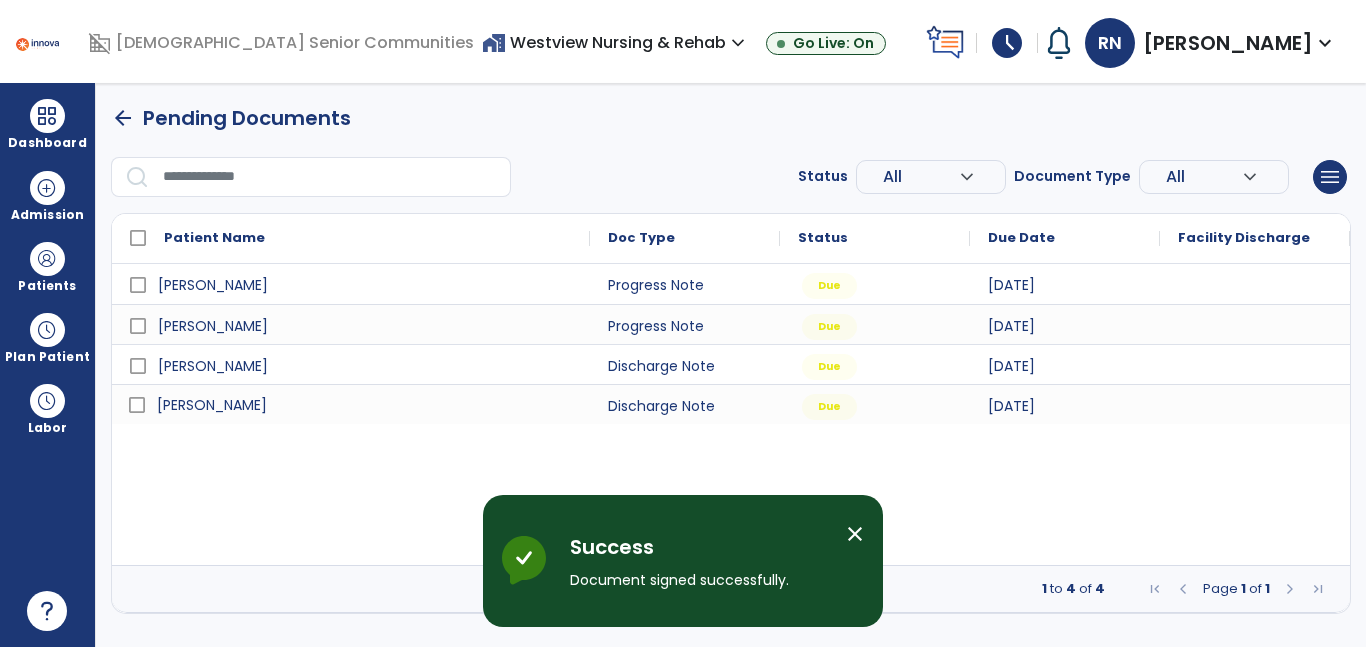 click on "[PERSON_NAME]" at bounding box center (212, 405) 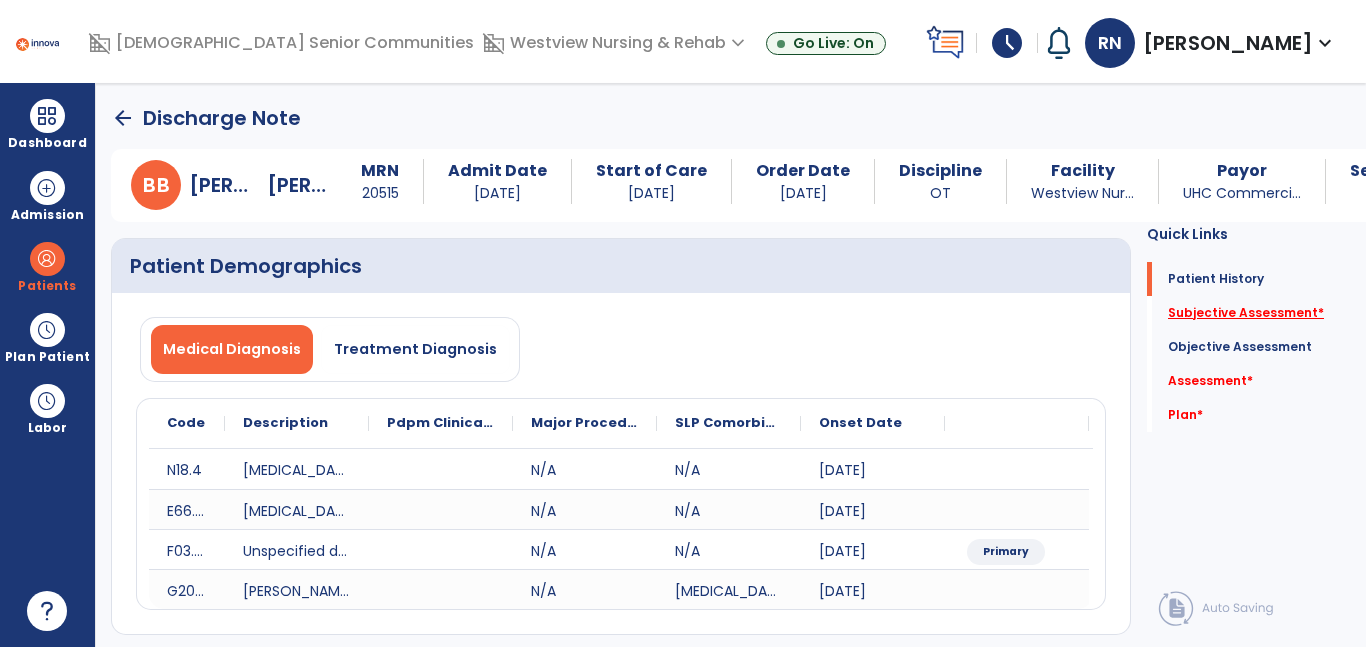 click on "Subjective Assessment   *" 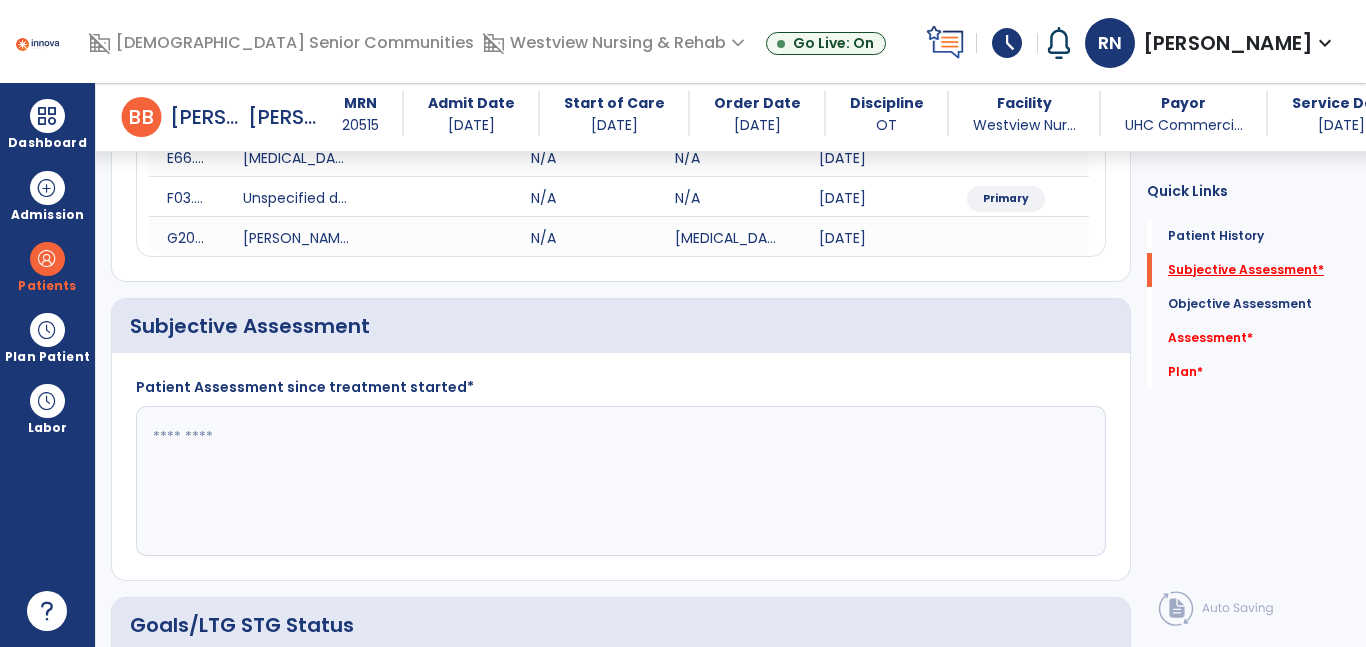 scroll, scrollTop: 427, scrollLeft: 0, axis: vertical 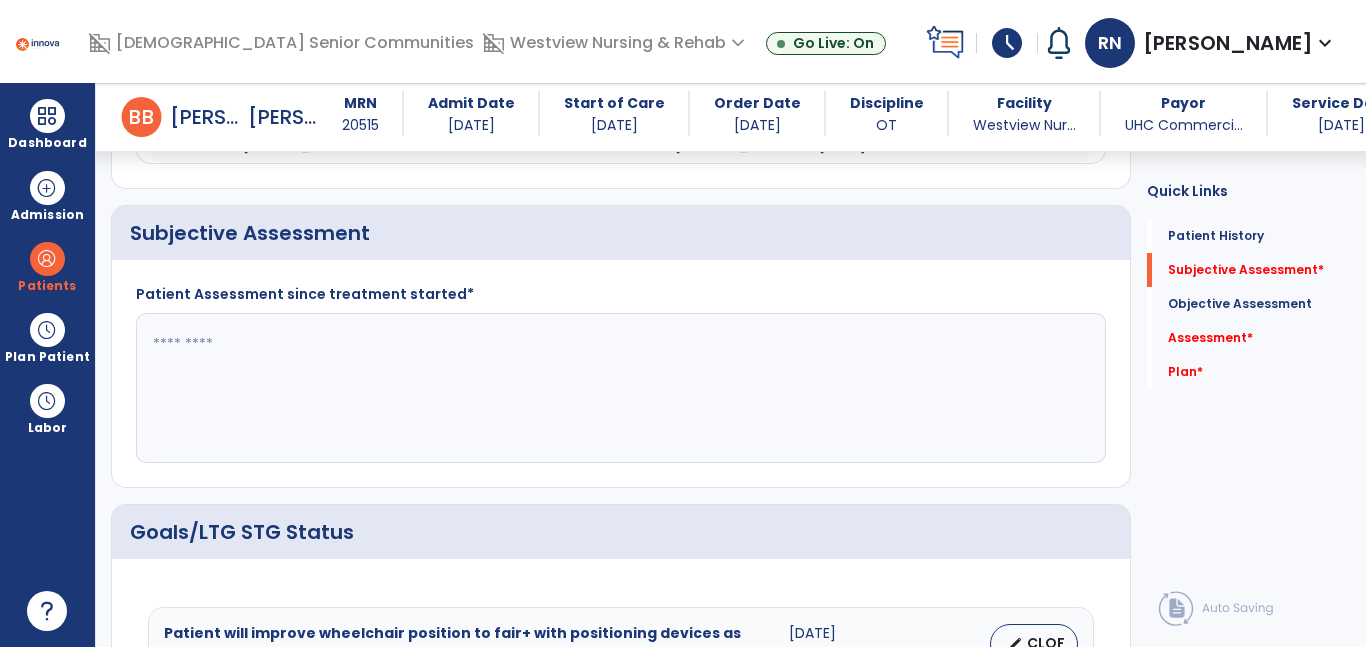 click 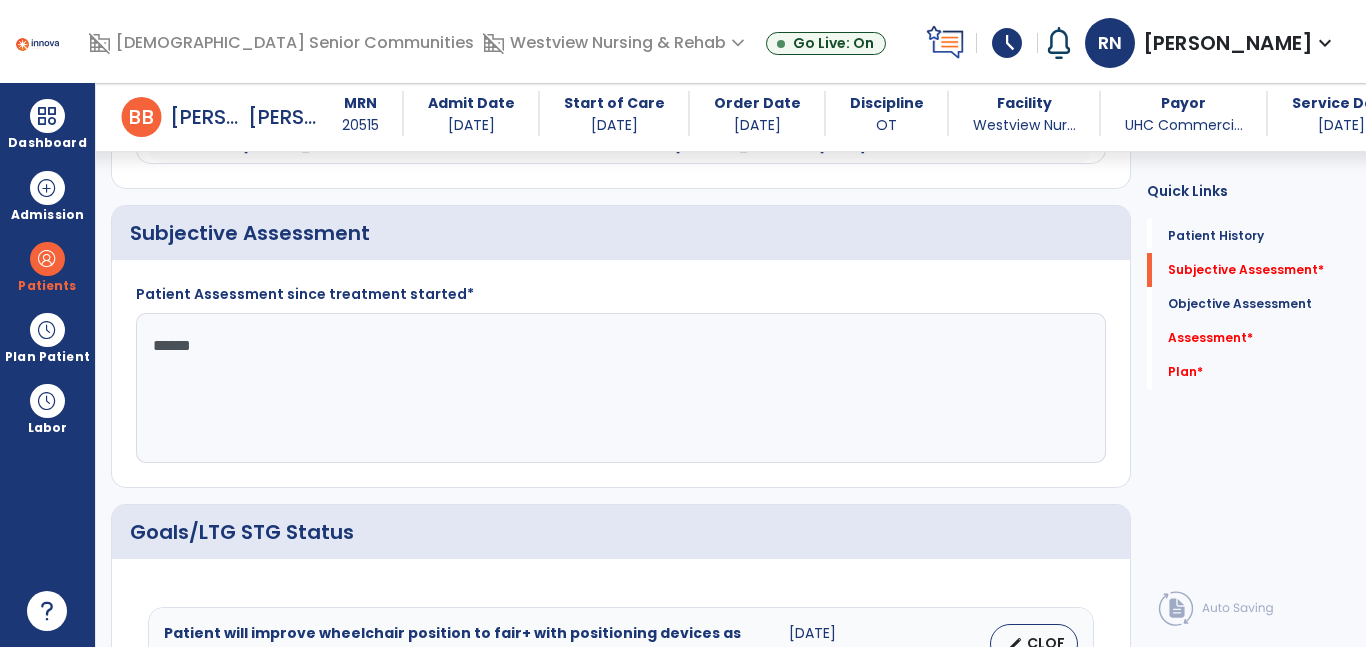 type on "*******" 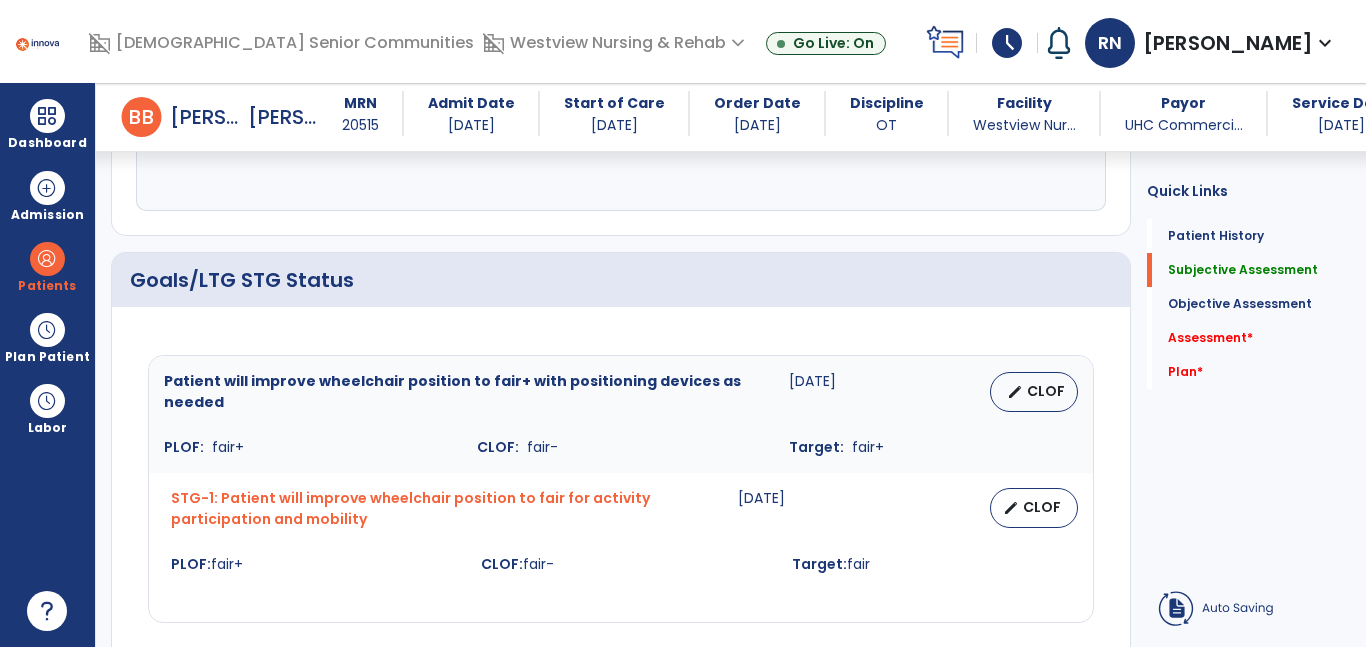 type on "**********" 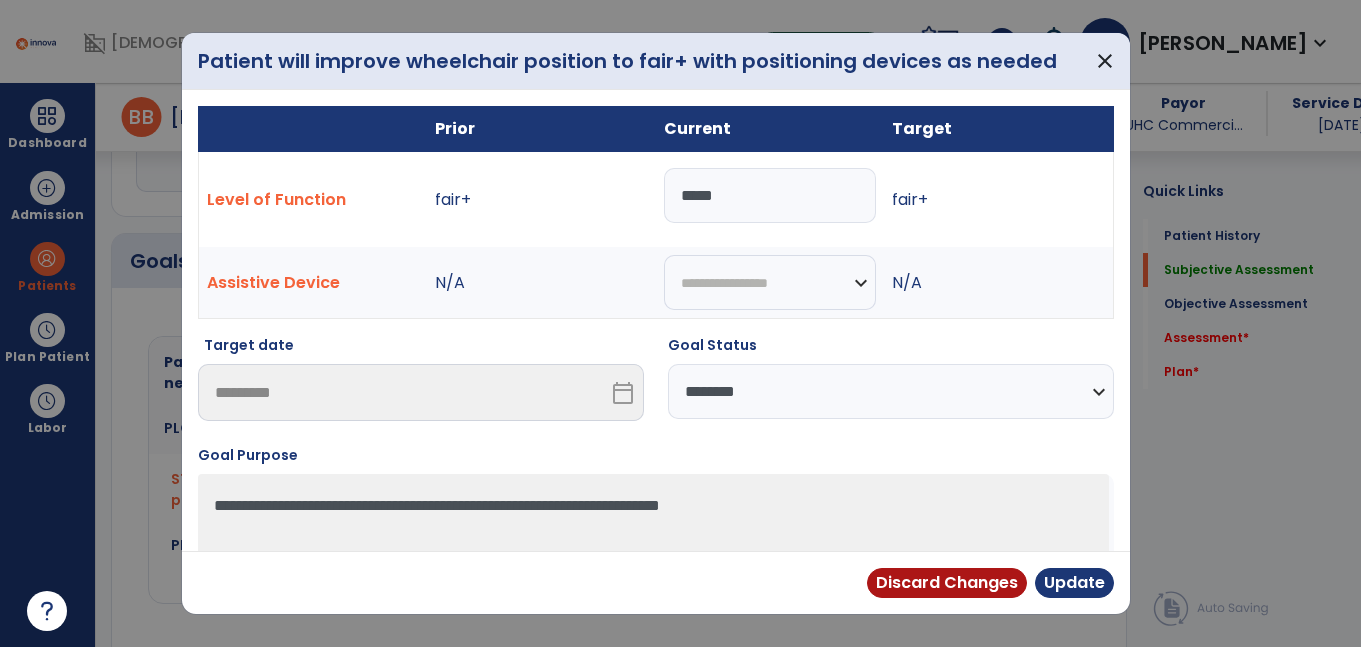scroll, scrollTop: 693, scrollLeft: 0, axis: vertical 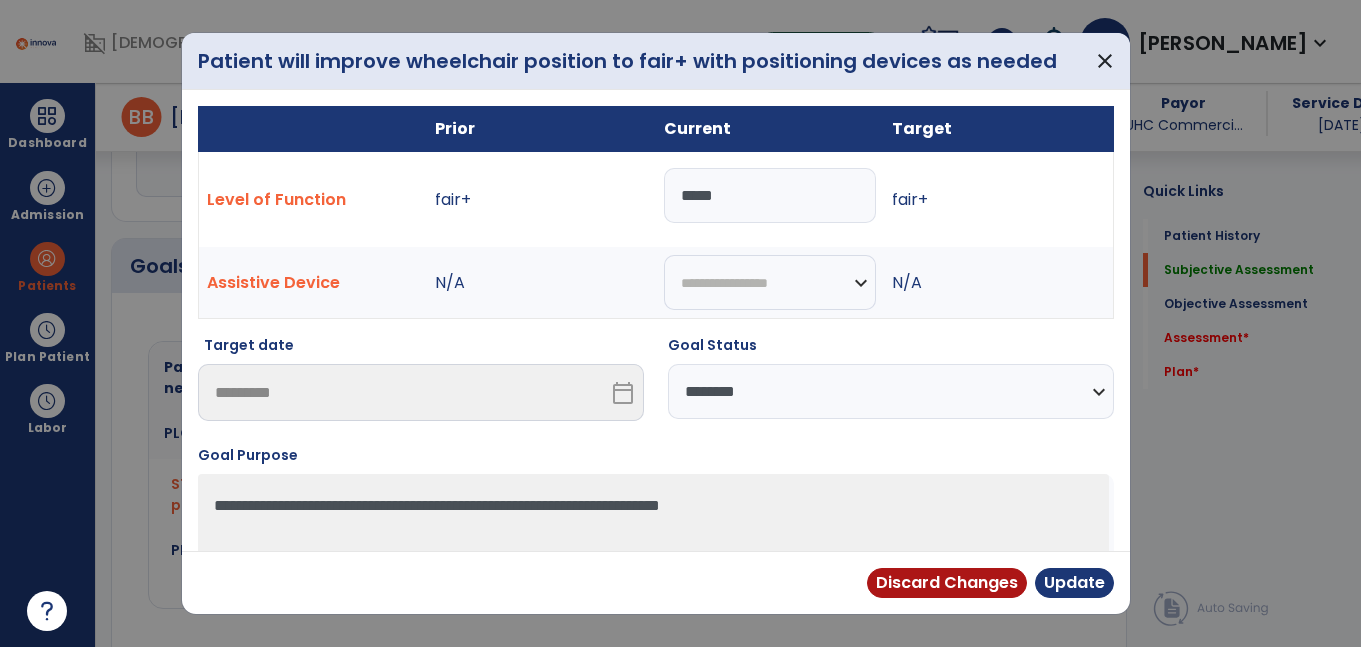click on "*****" at bounding box center (770, 195) 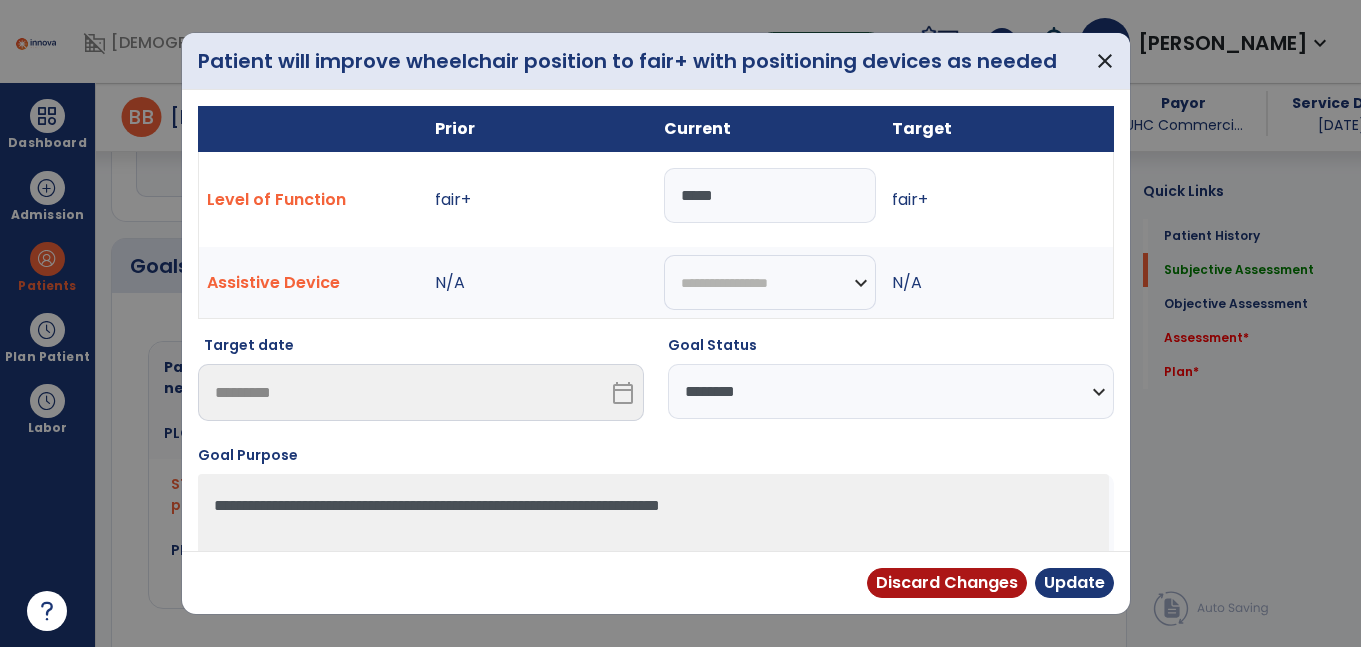 select on "********" 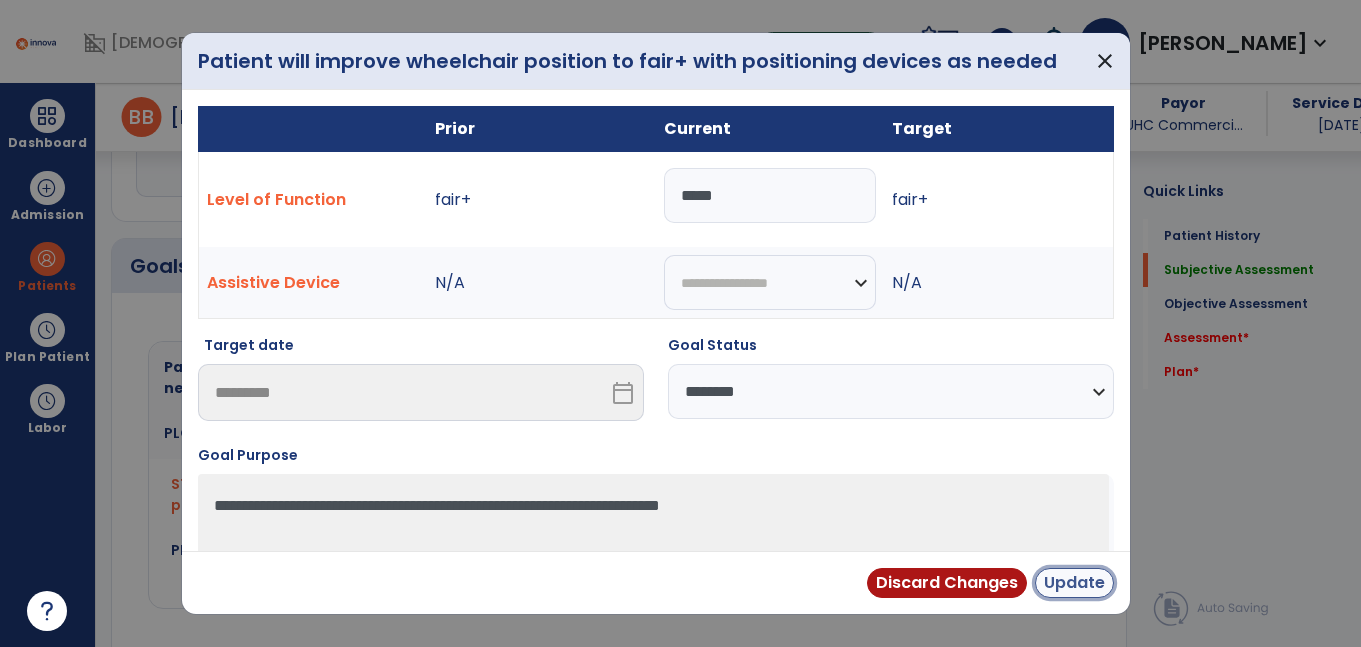 click on "Update" at bounding box center [1074, 583] 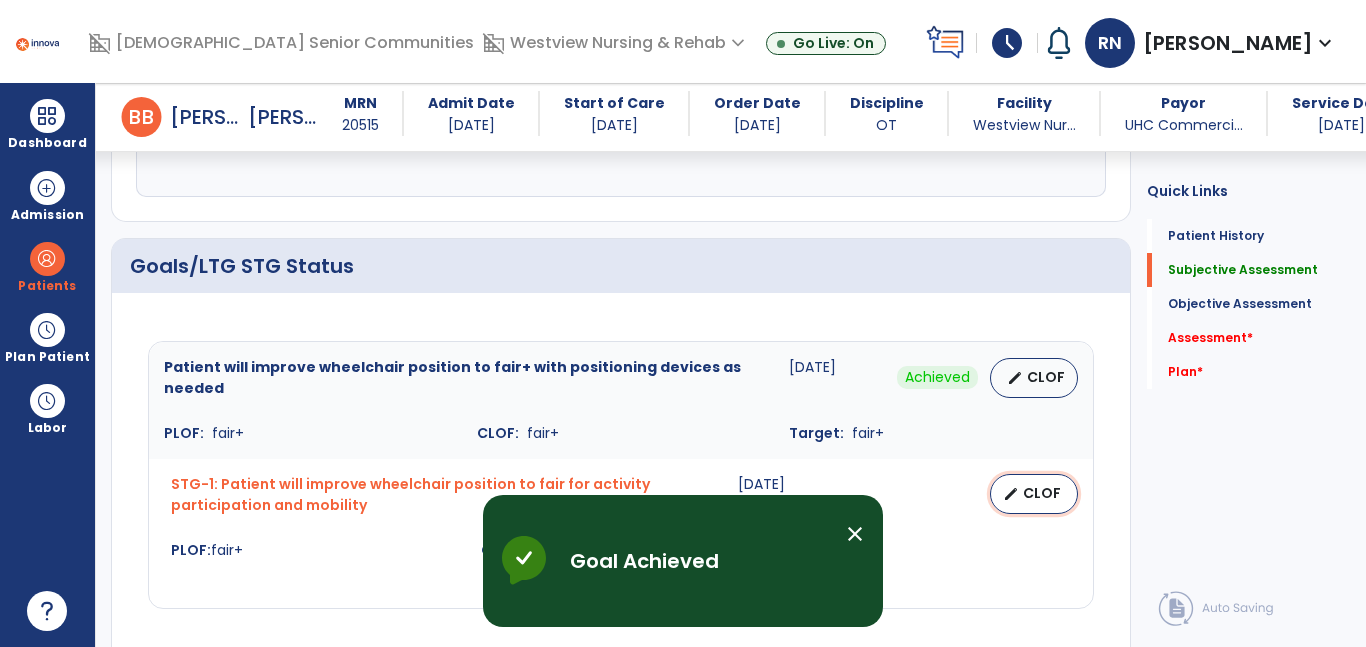 click on "CLOF" at bounding box center (1042, 493) 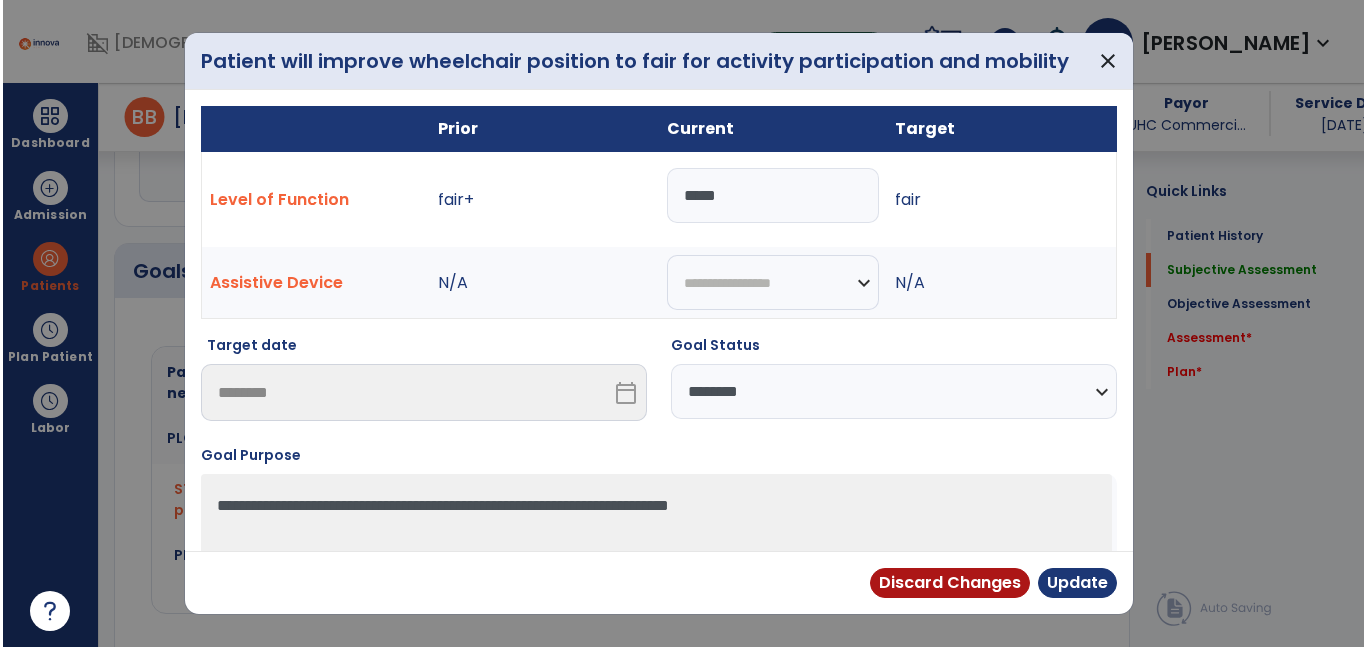 scroll, scrollTop: 693, scrollLeft: 0, axis: vertical 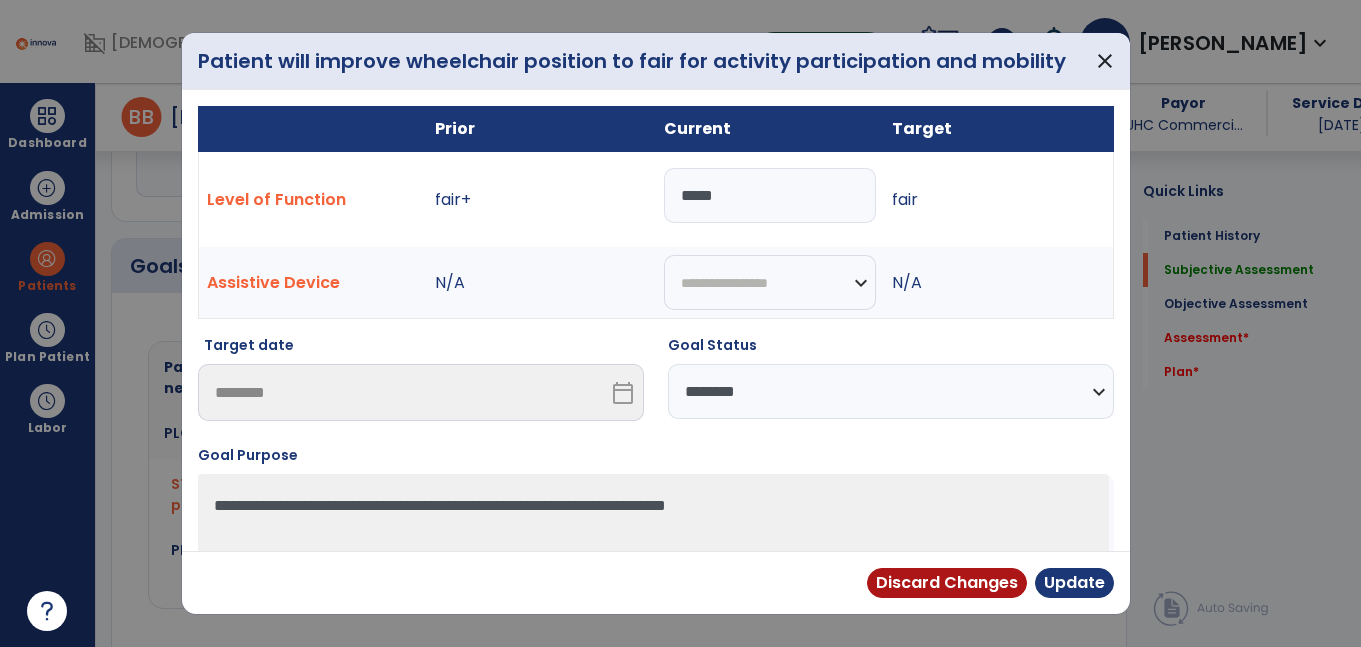 click on "*****" at bounding box center [770, 195] 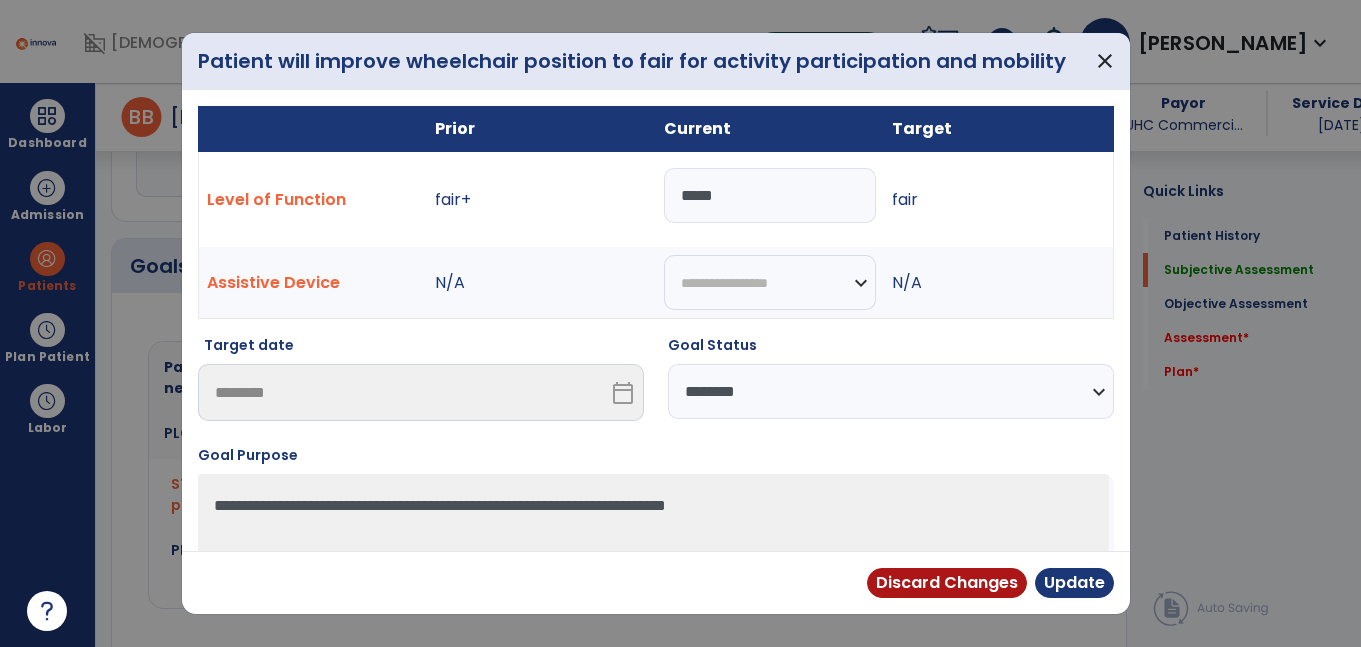 type on "*****" 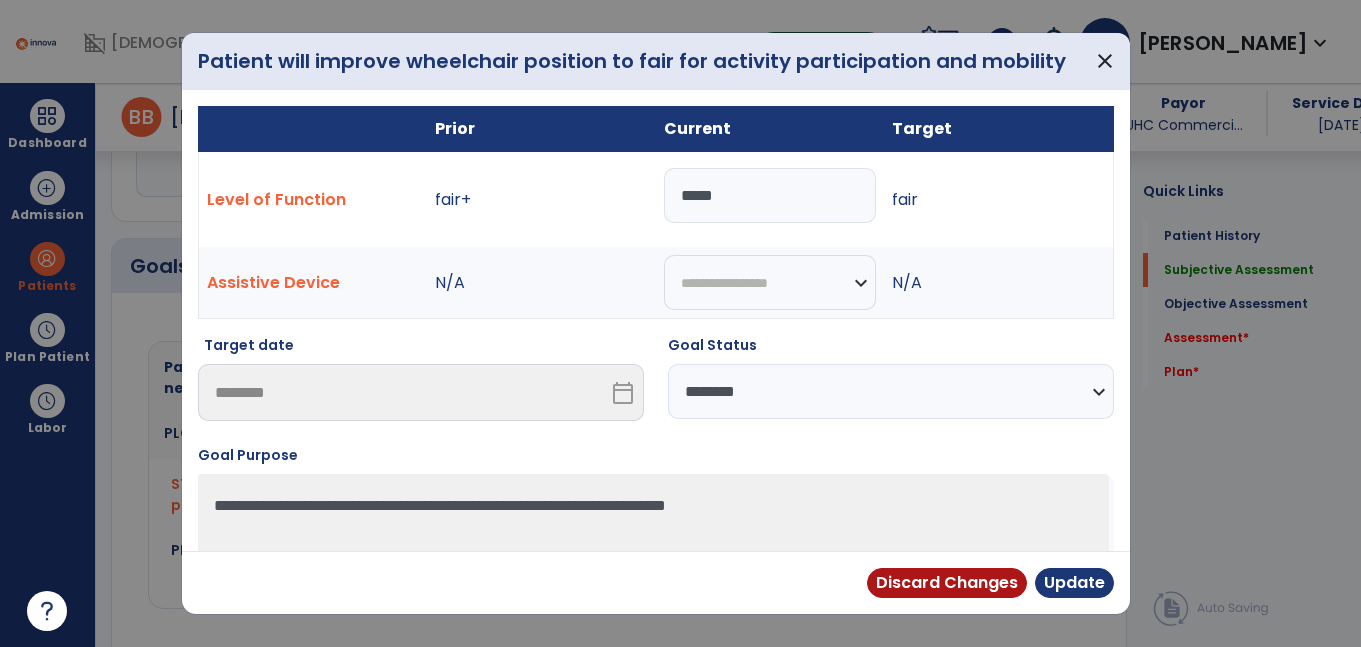 select on "********" 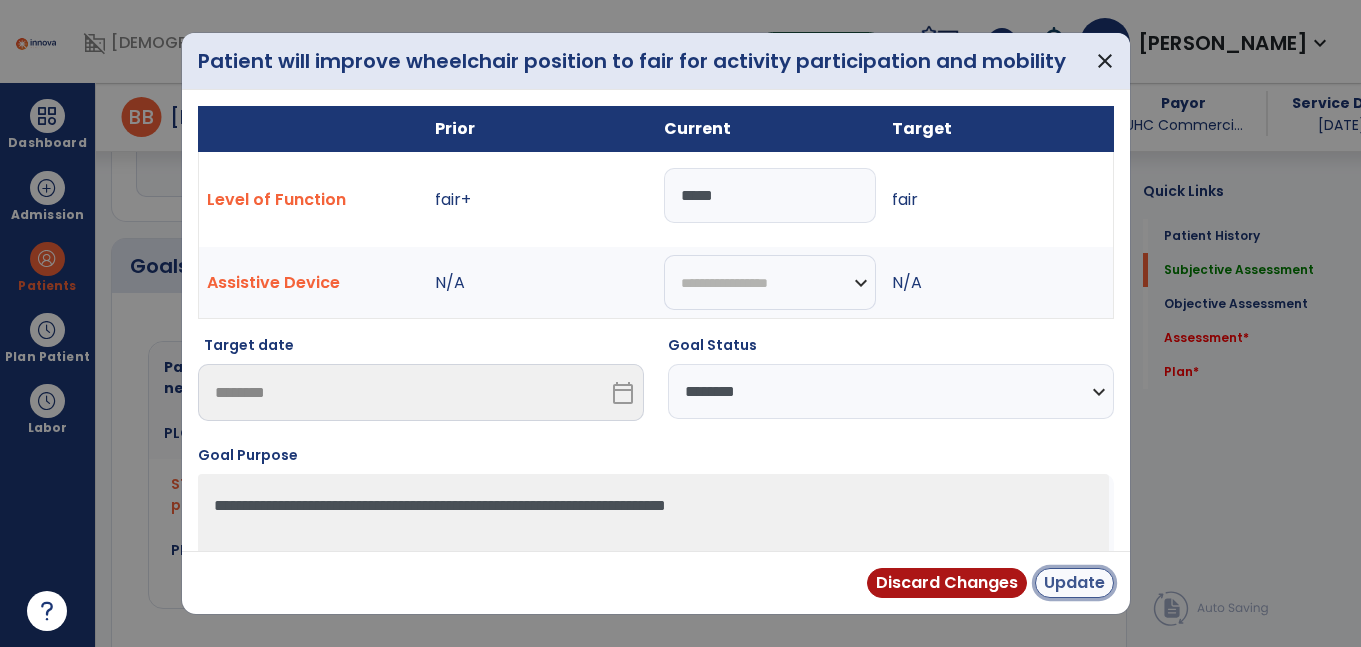 click on "Update" at bounding box center (1074, 583) 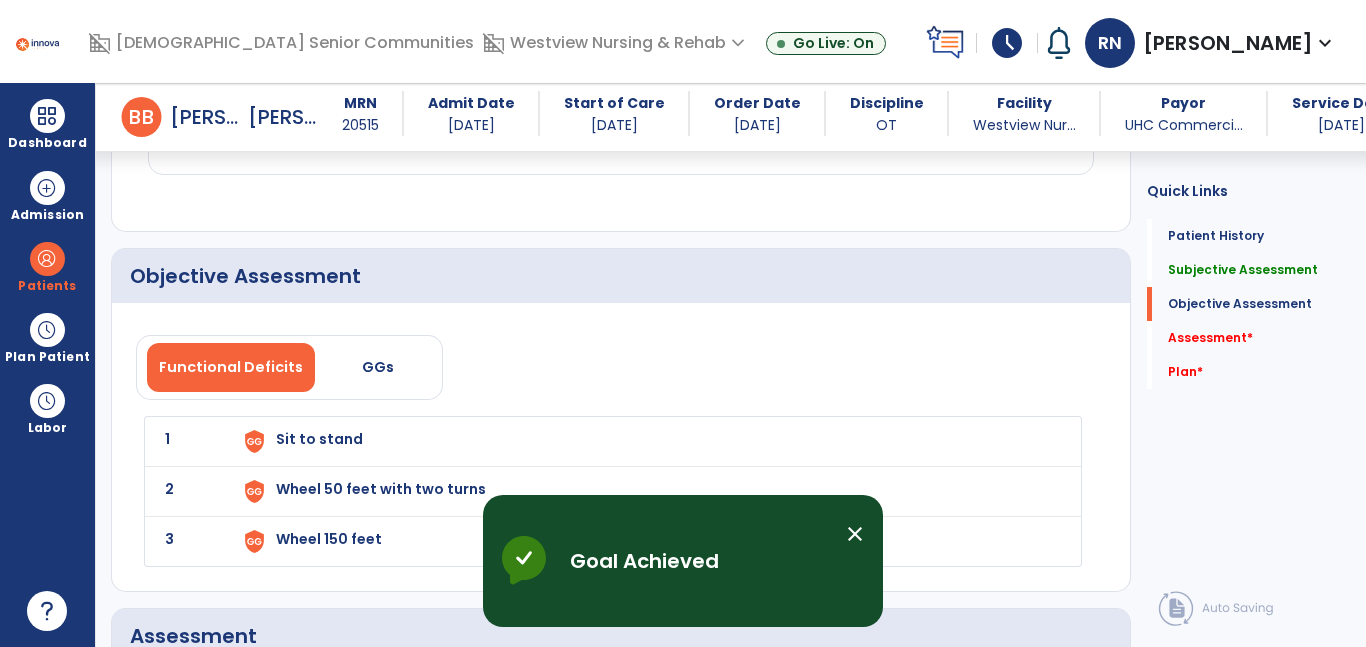 click on "1 Sit to stand" 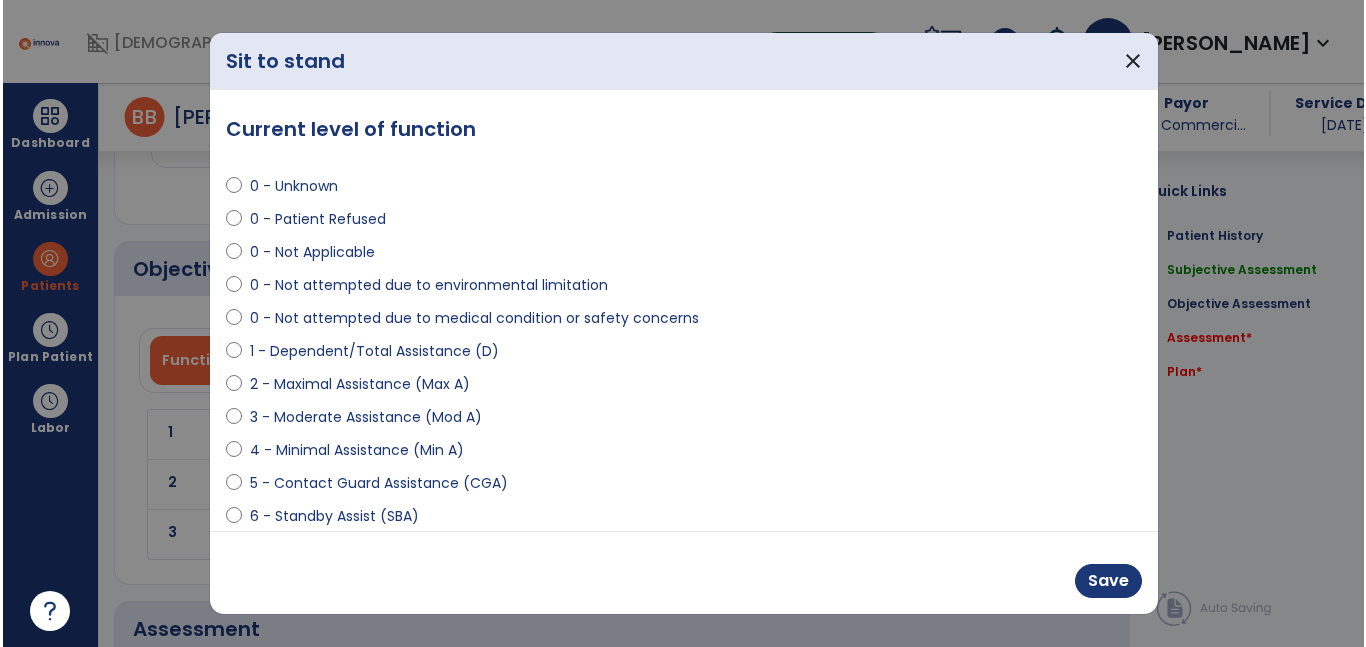scroll, scrollTop: 1129, scrollLeft: 0, axis: vertical 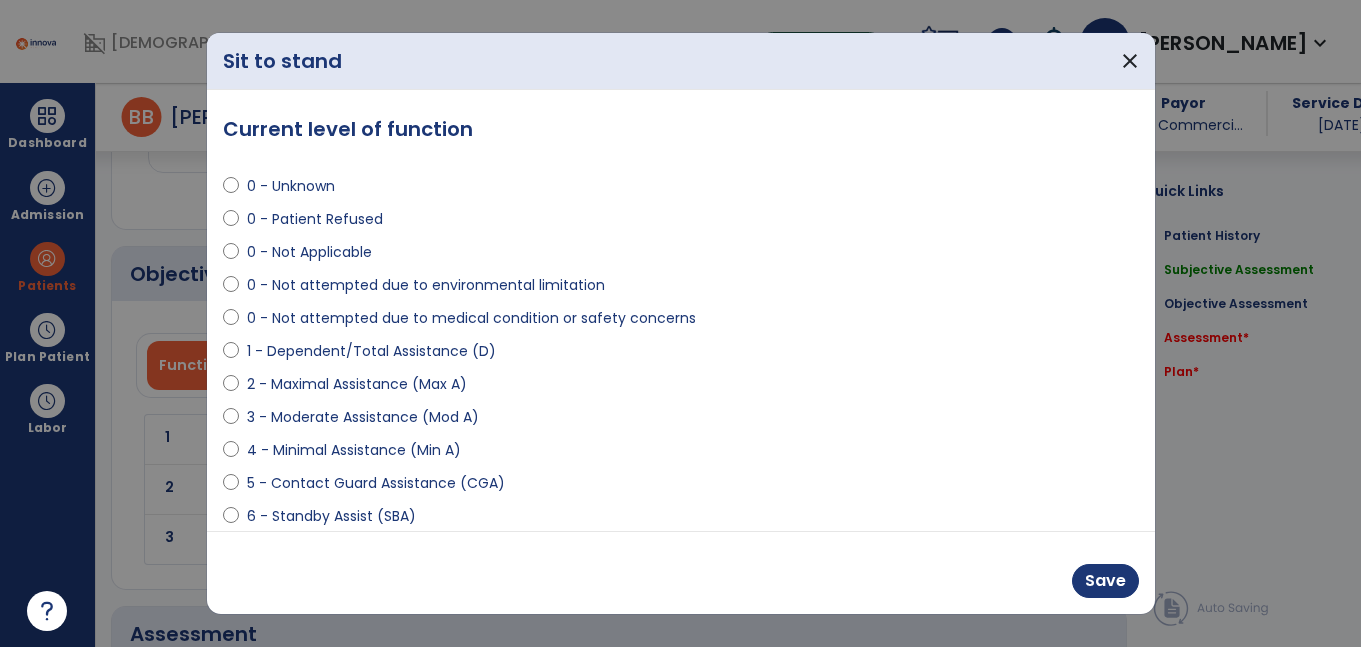 click on "4 - Minimal Assistance (Min A)" at bounding box center (354, 450) 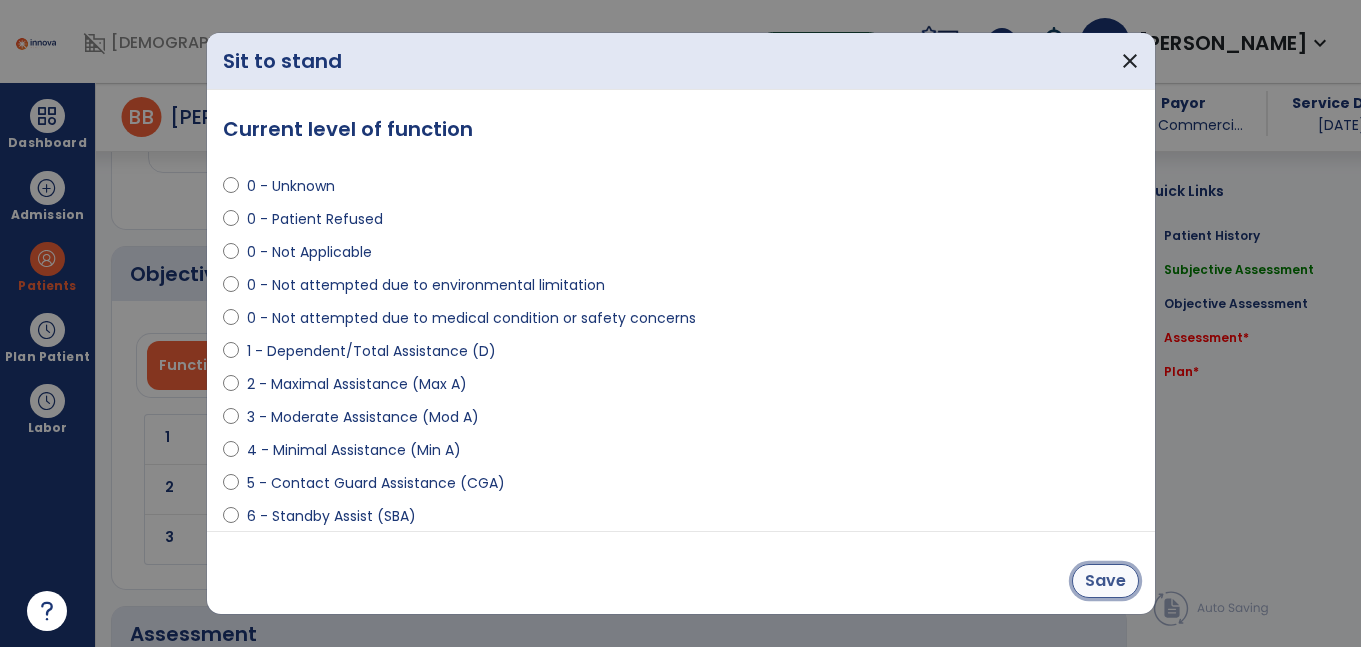 click on "Save" at bounding box center [1105, 581] 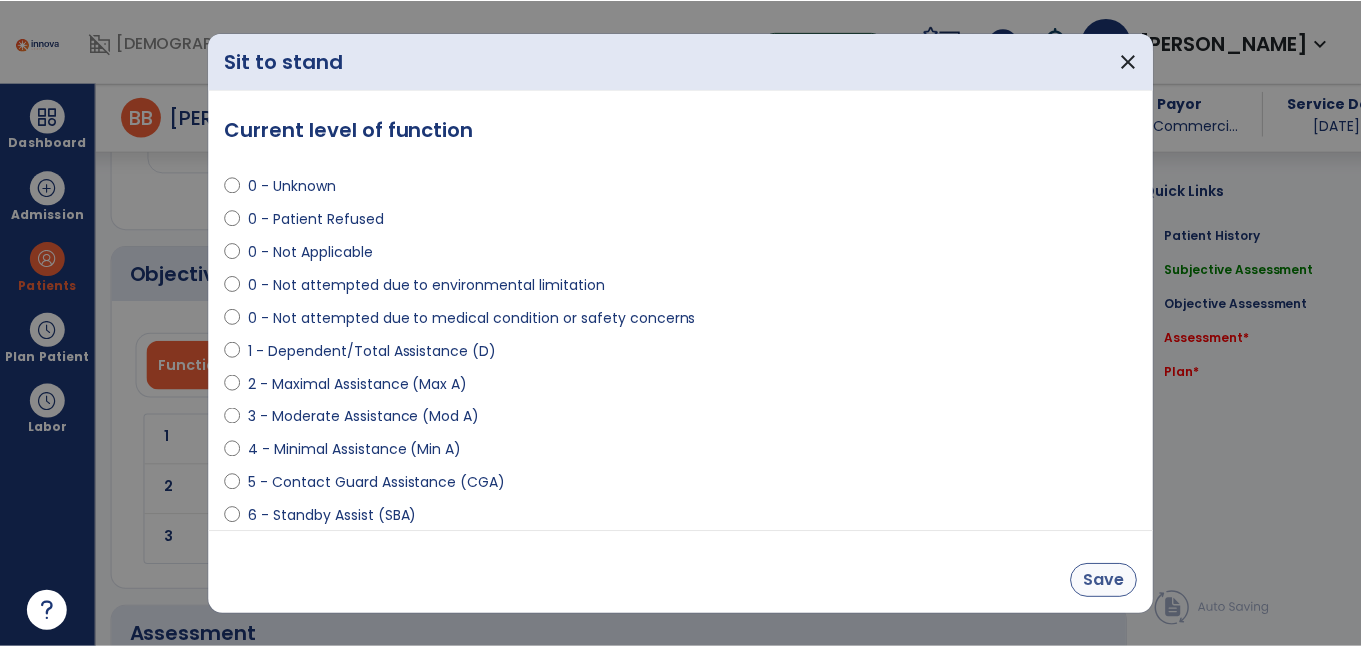 scroll, scrollTop: 1127, scrollLeft: 0, axis: vertical 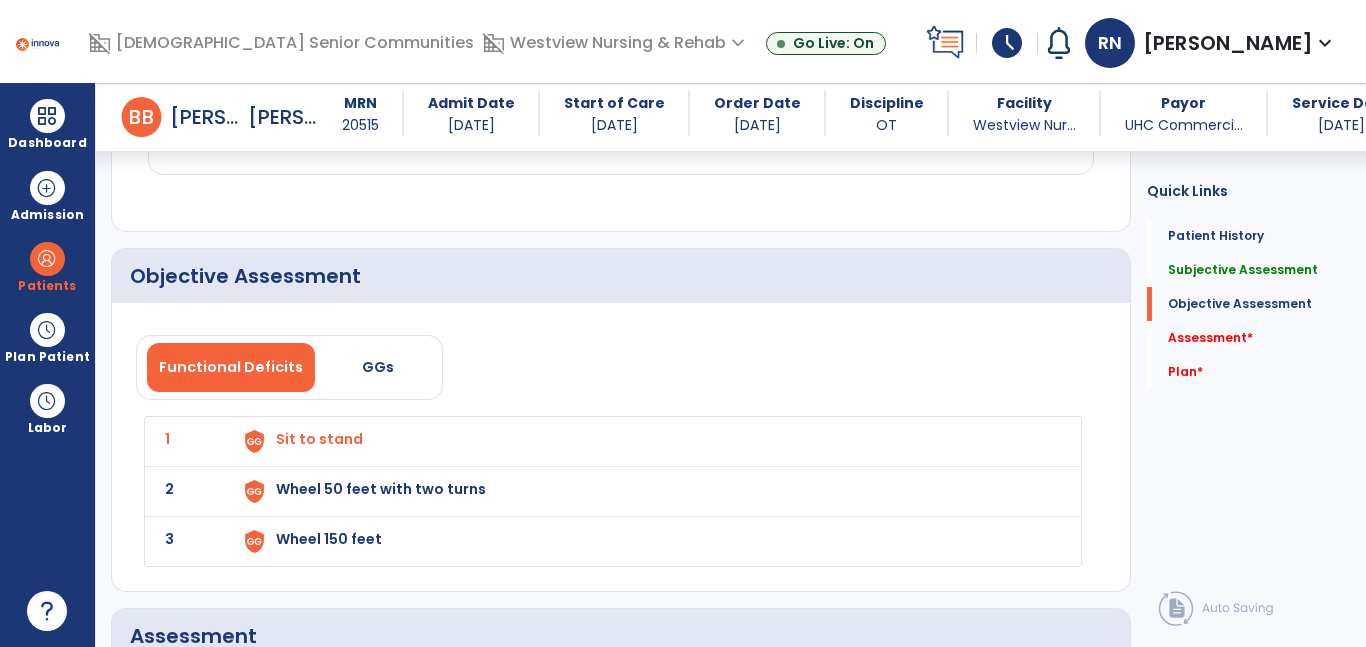 click on "Wheel 50 feet with two turns" at bounding box center [319, 439] 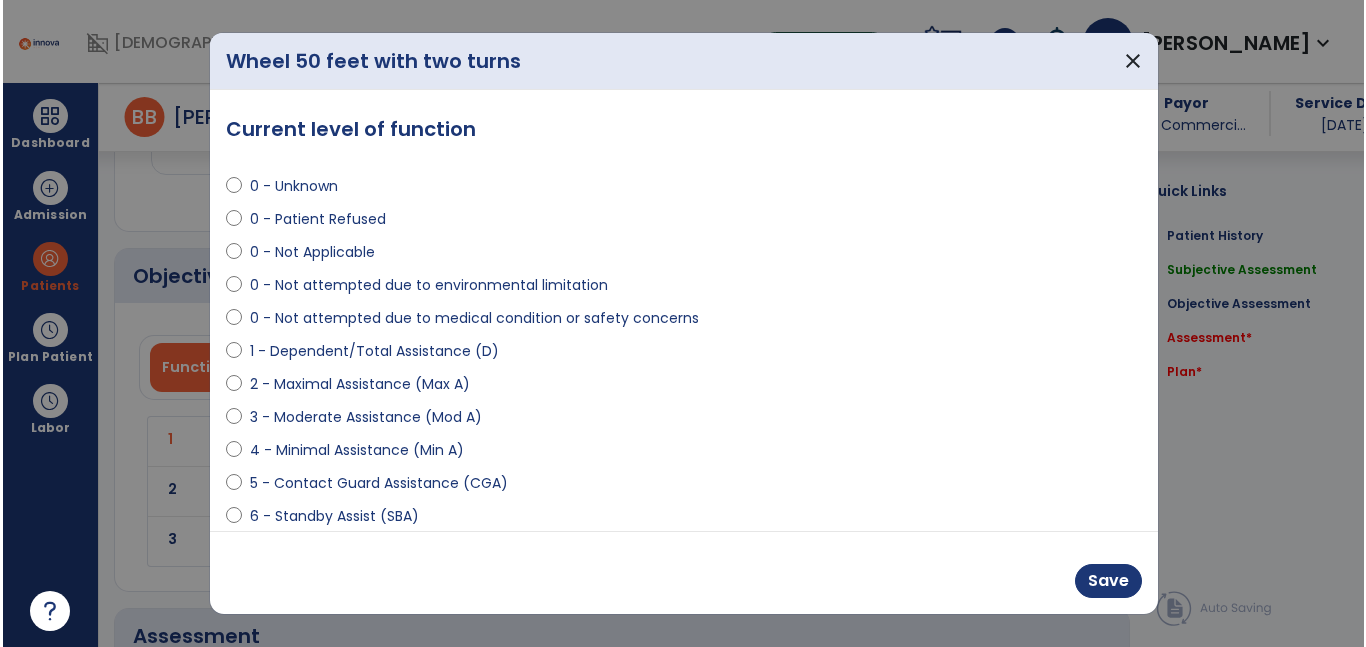 scroll, scrollTop: 1127, scrollLeft: 0, axis: vertical 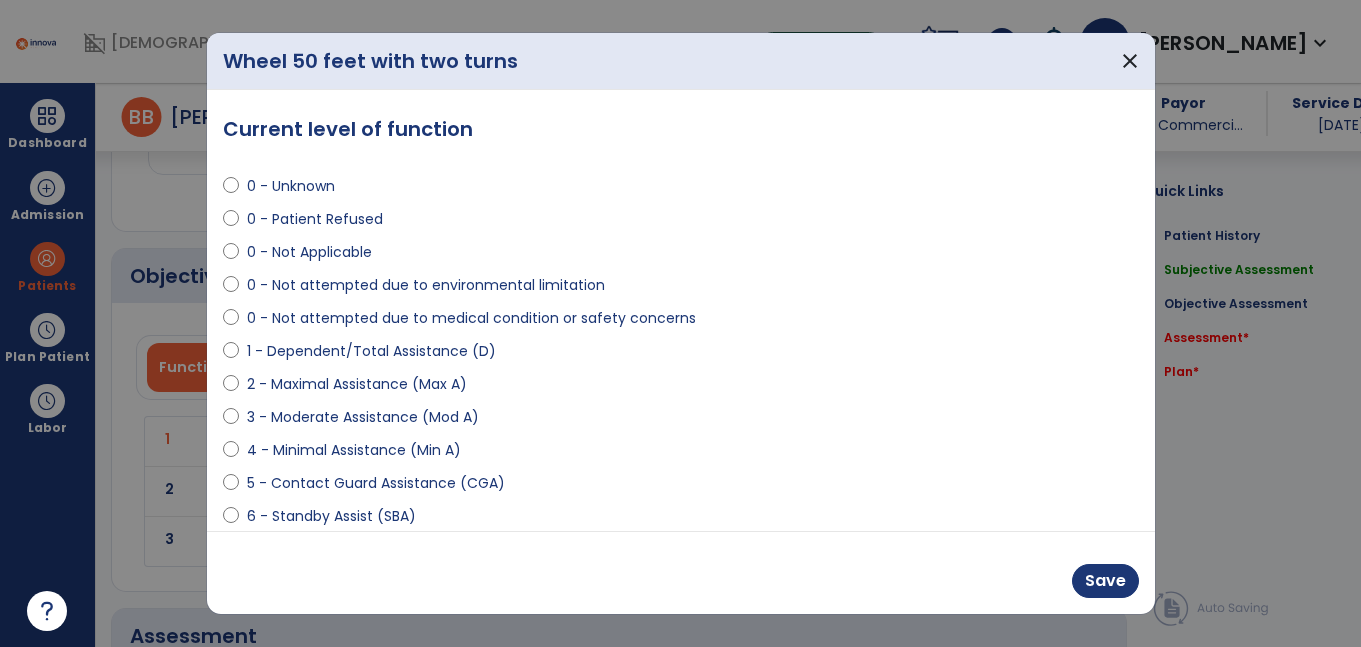 select on "**********" 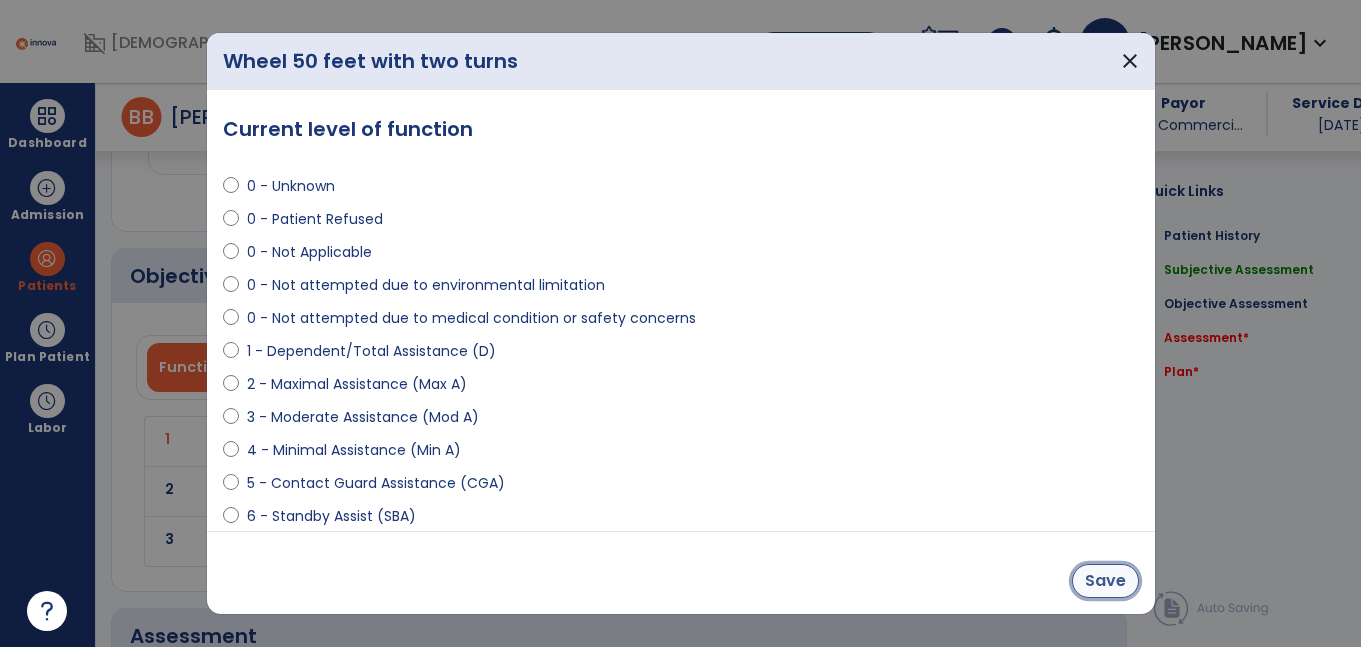 click on "Save" at bounding box center (1105, 581) 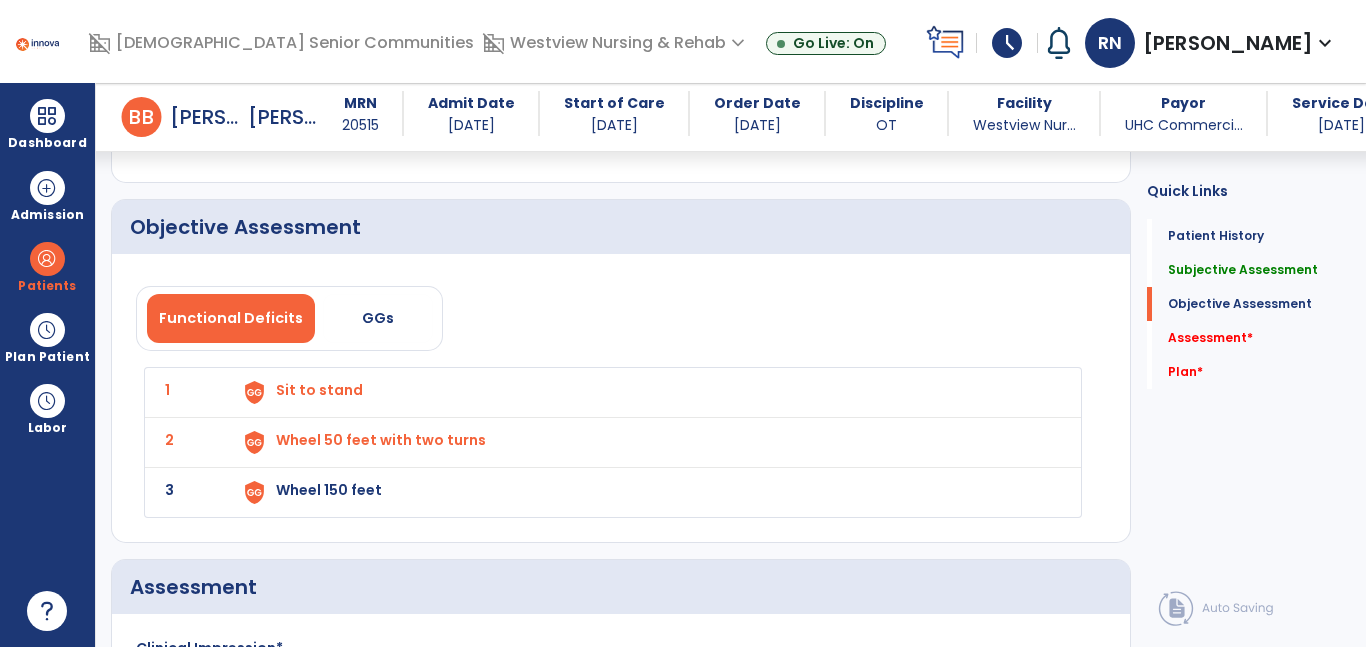 click on "Wheel 150 feet" at bounding box center (319, 390) 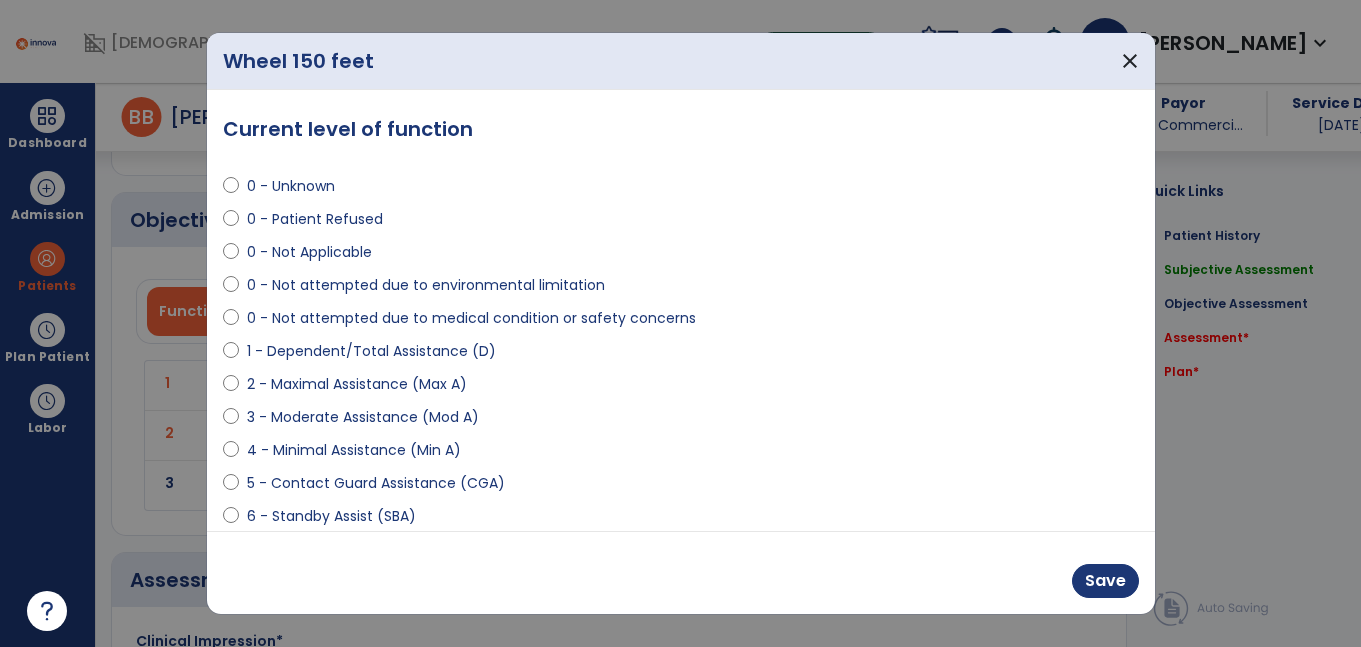 scroll, scrollTop: 1178, scrollLeft: 0, axis: vertical 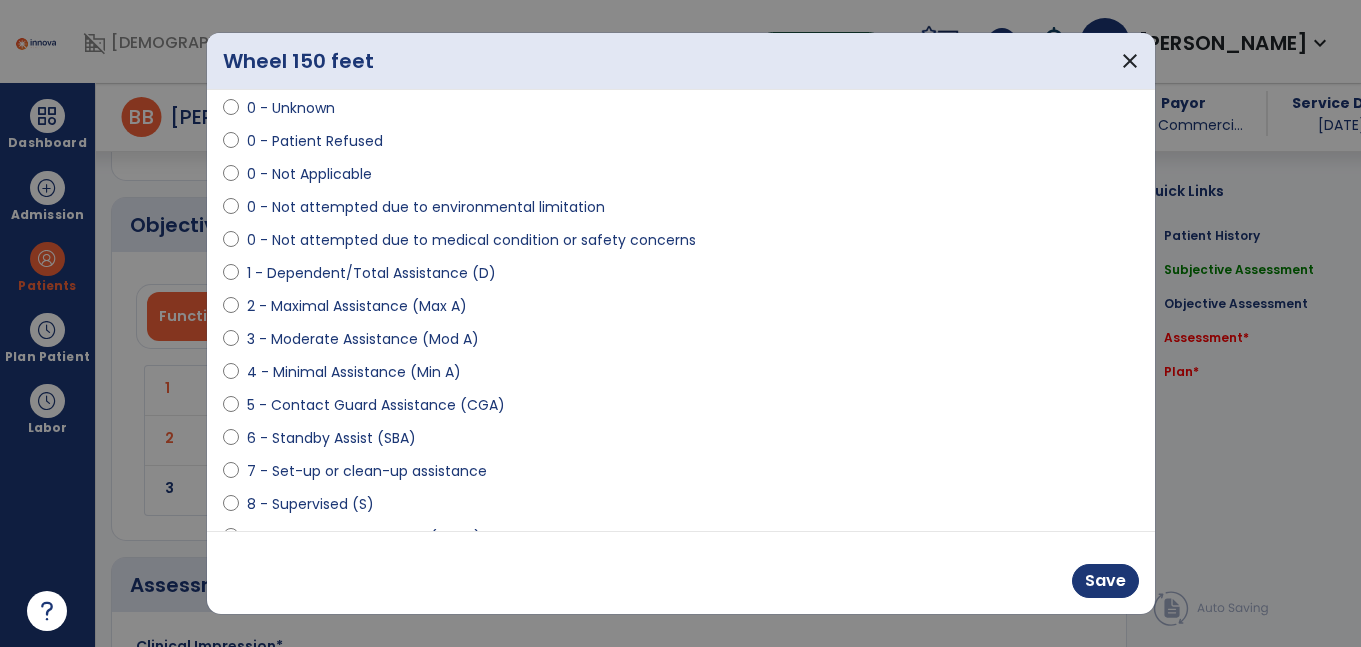 select on "**********" 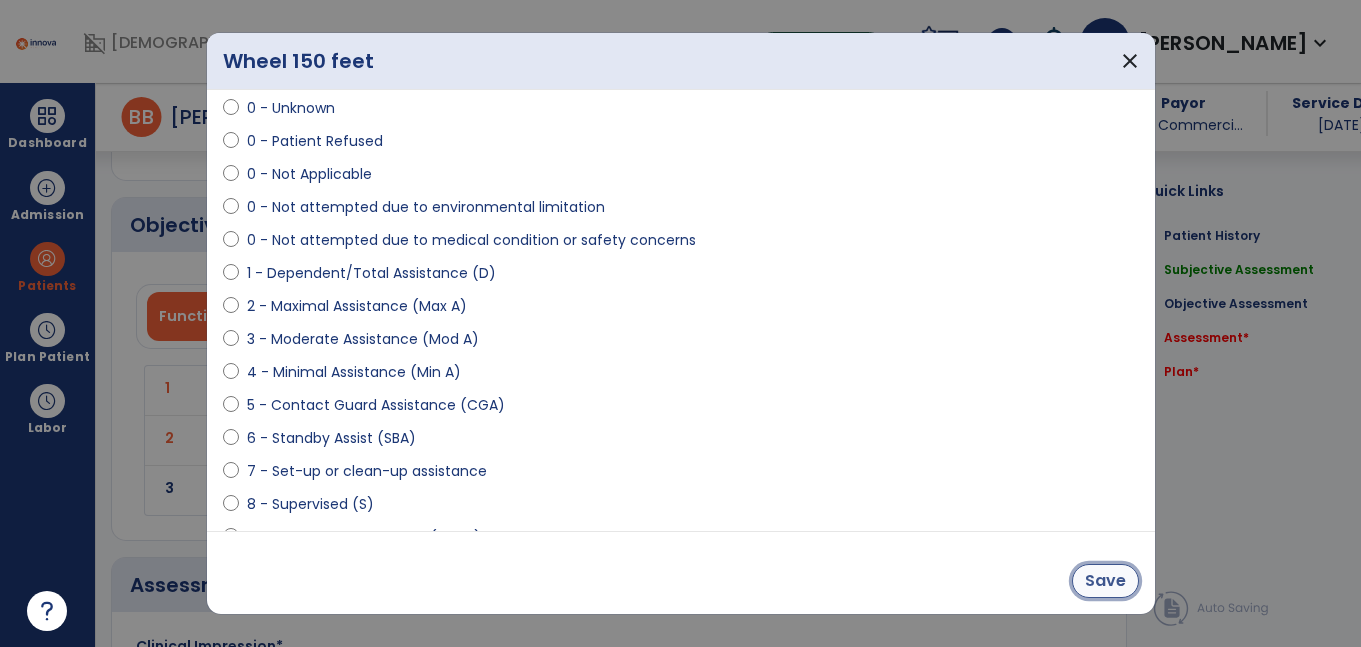 click on "Save" at bounding box center [1105, 581] 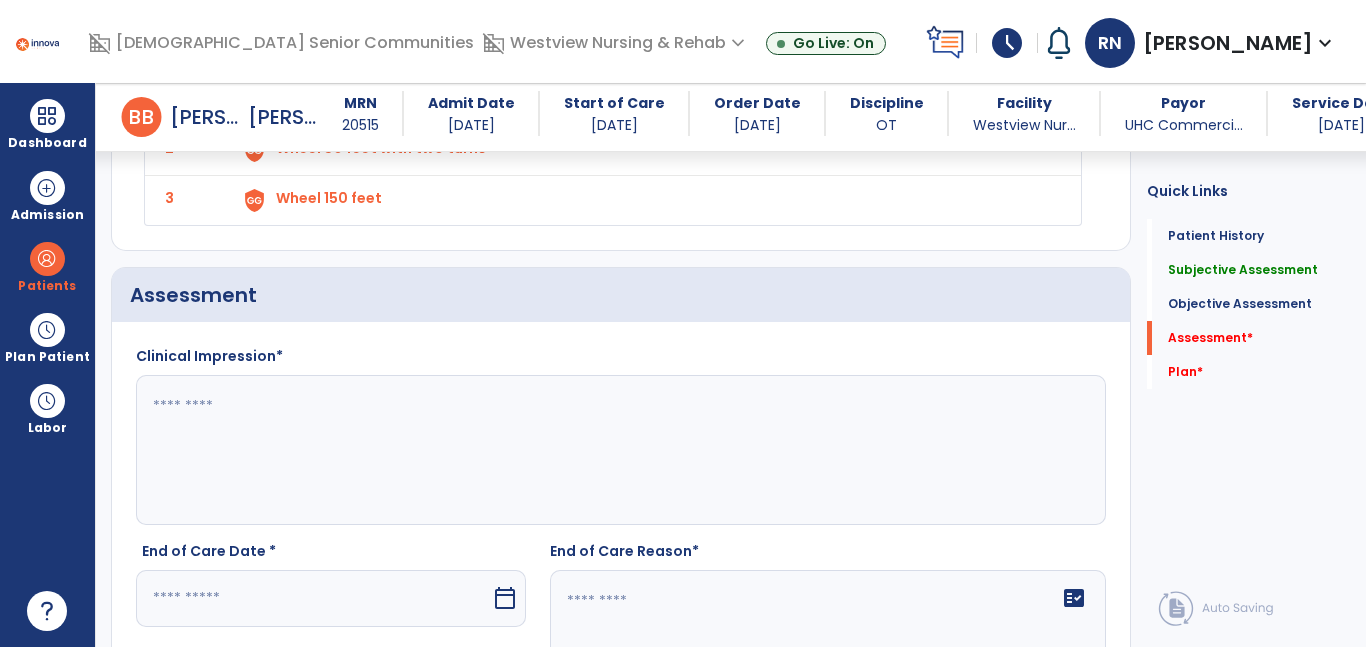 scroll, scrollTop: 1471, scrollLeft: 0, axis: vertical 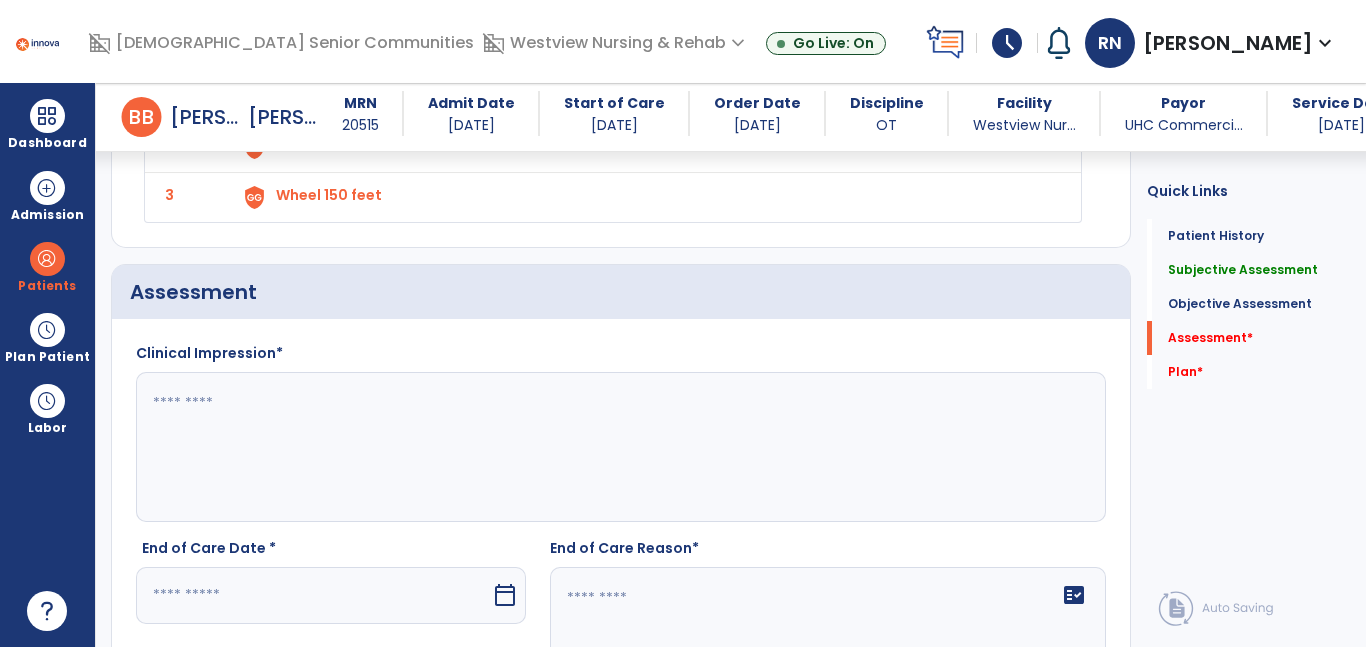 click 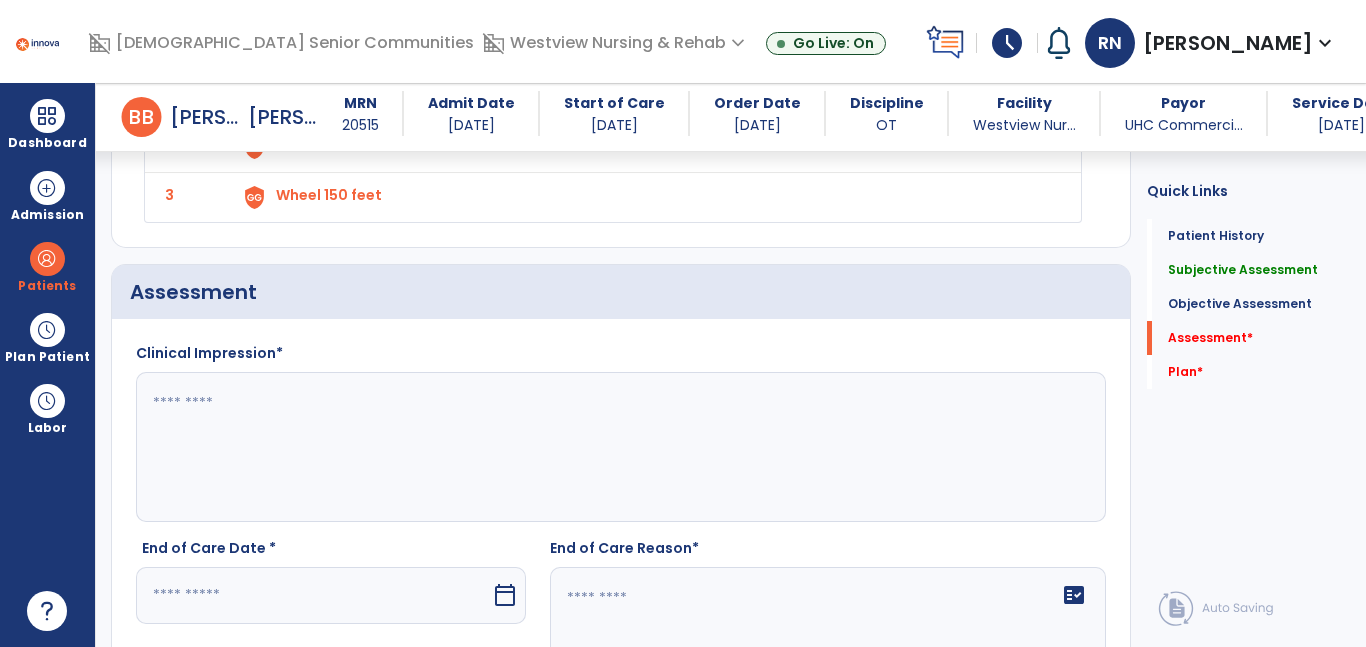 click 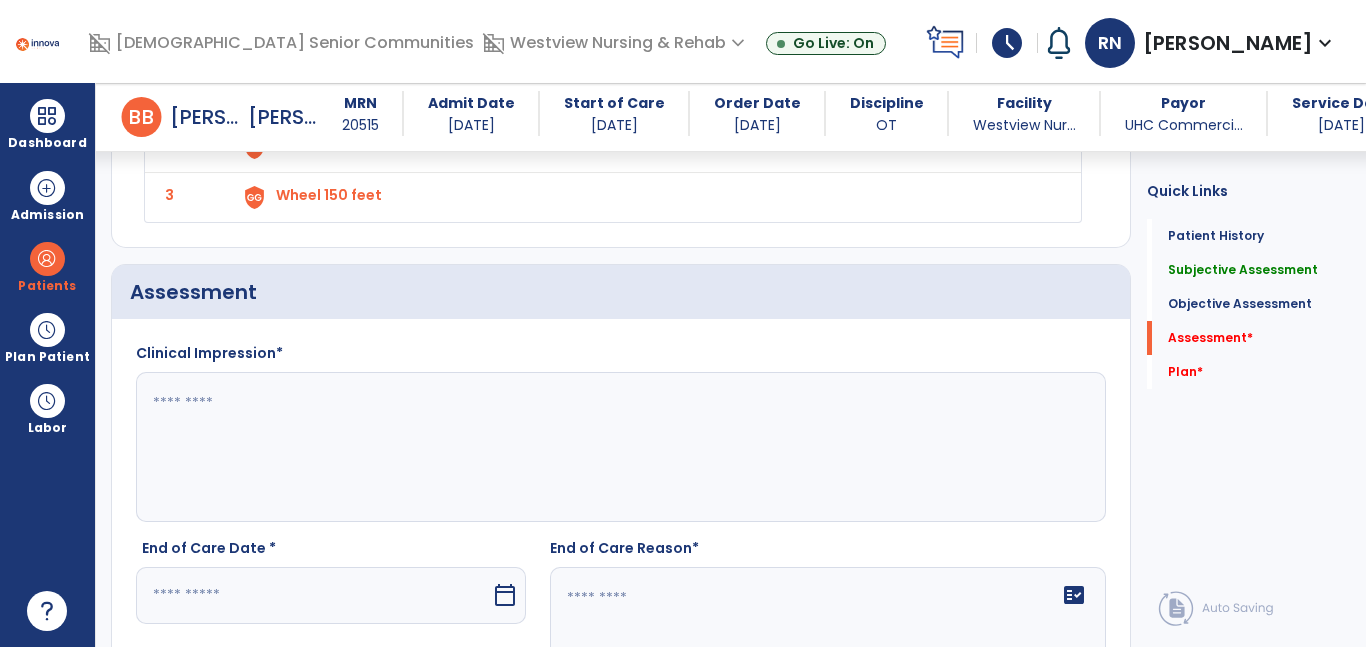 click 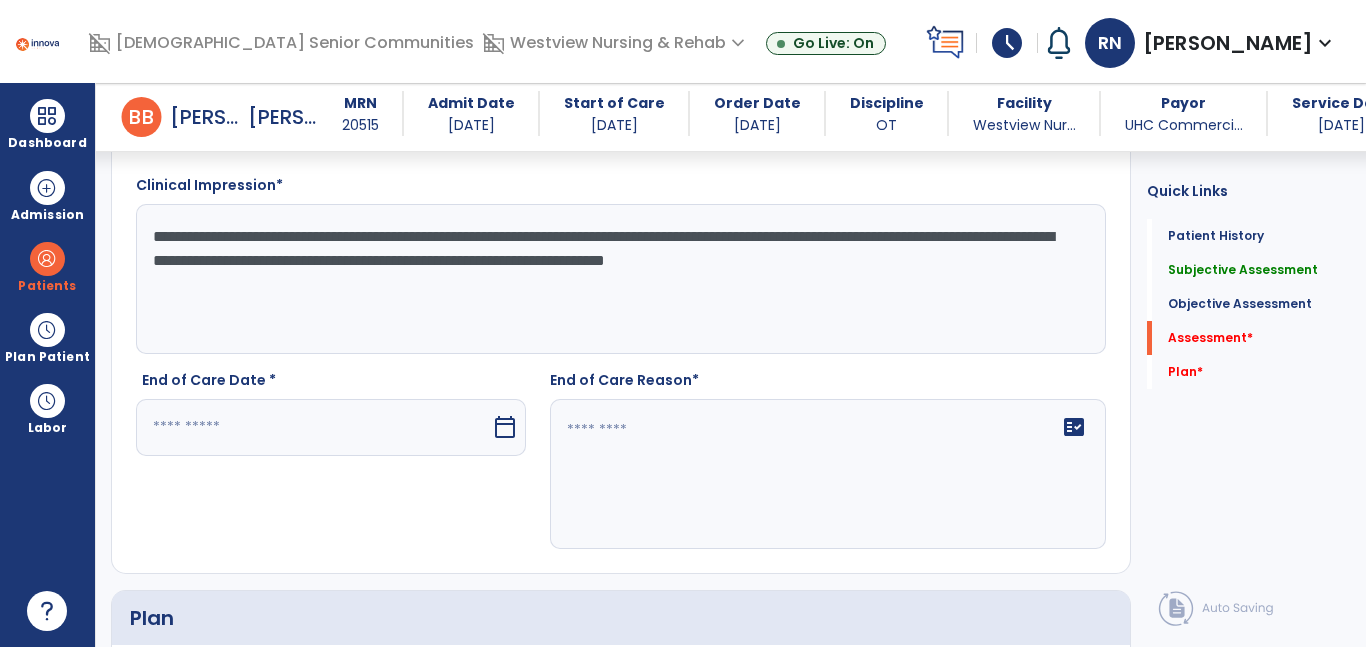 scroll, scrollTop: 1643, scrollLeft: 0, axis: vertical 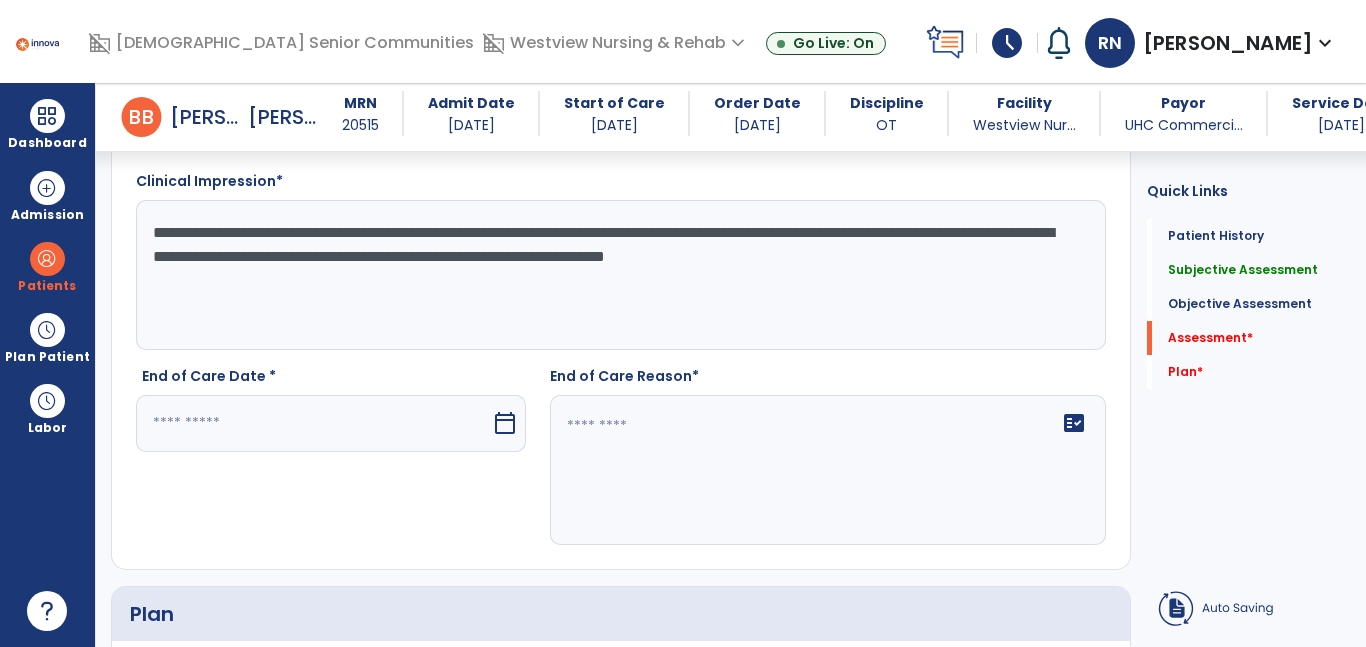 type on "**********" 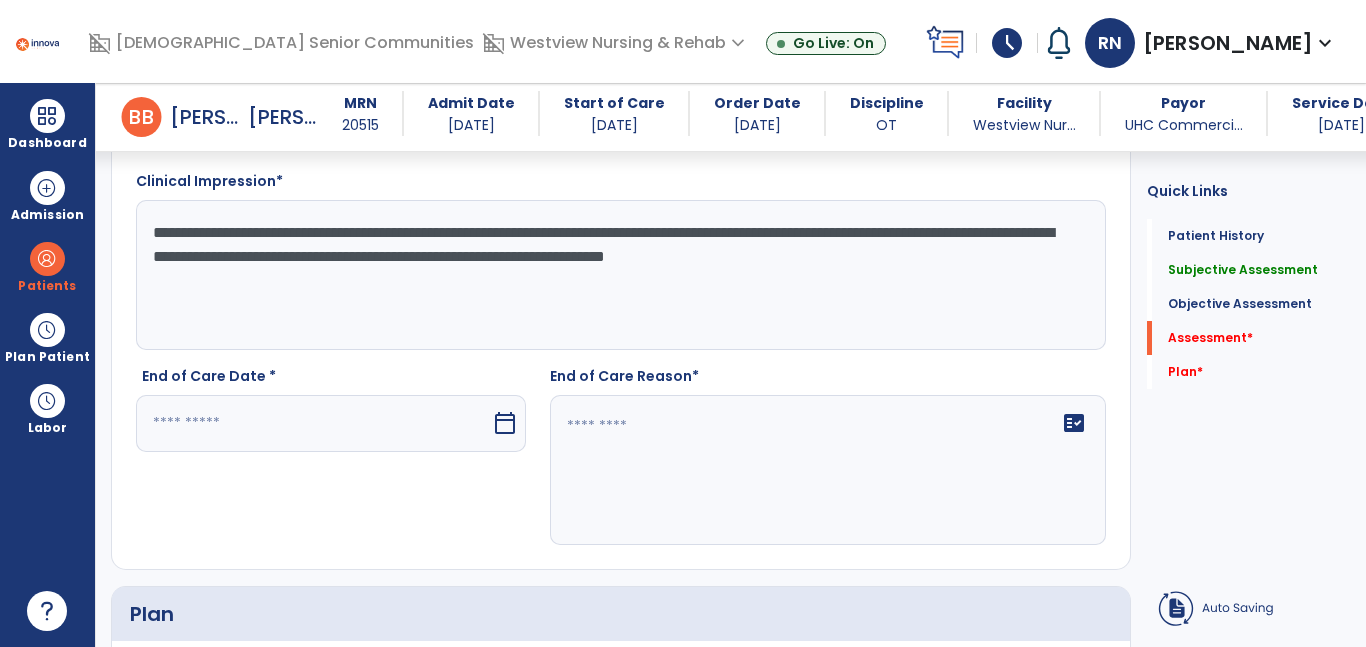 click at bounding box center [313, 423] 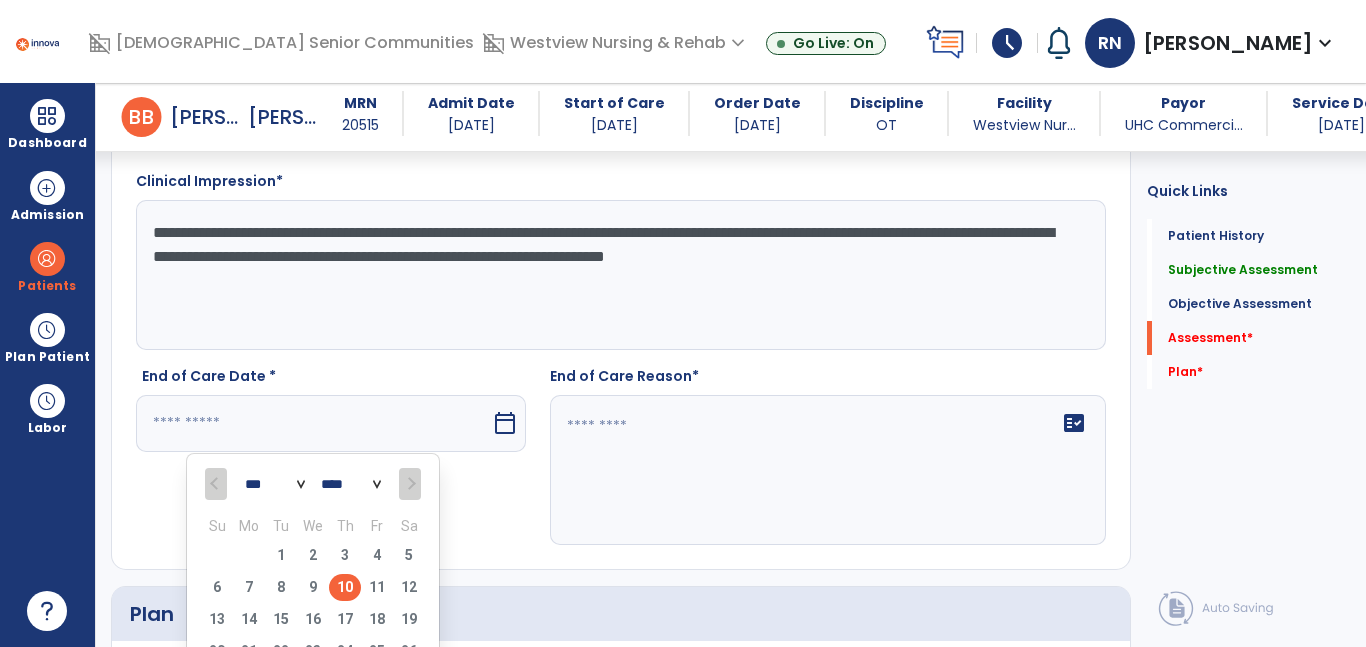 click on "10" at bounding box center (345, 587) 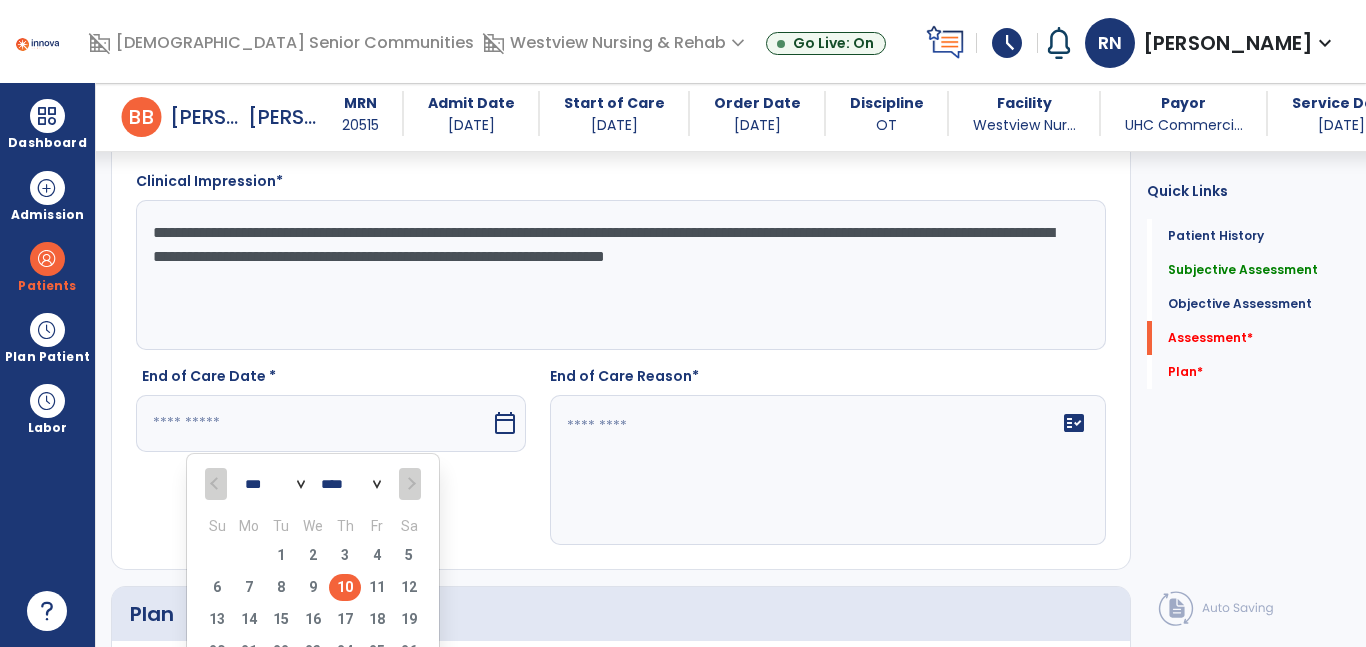 type on "*********" 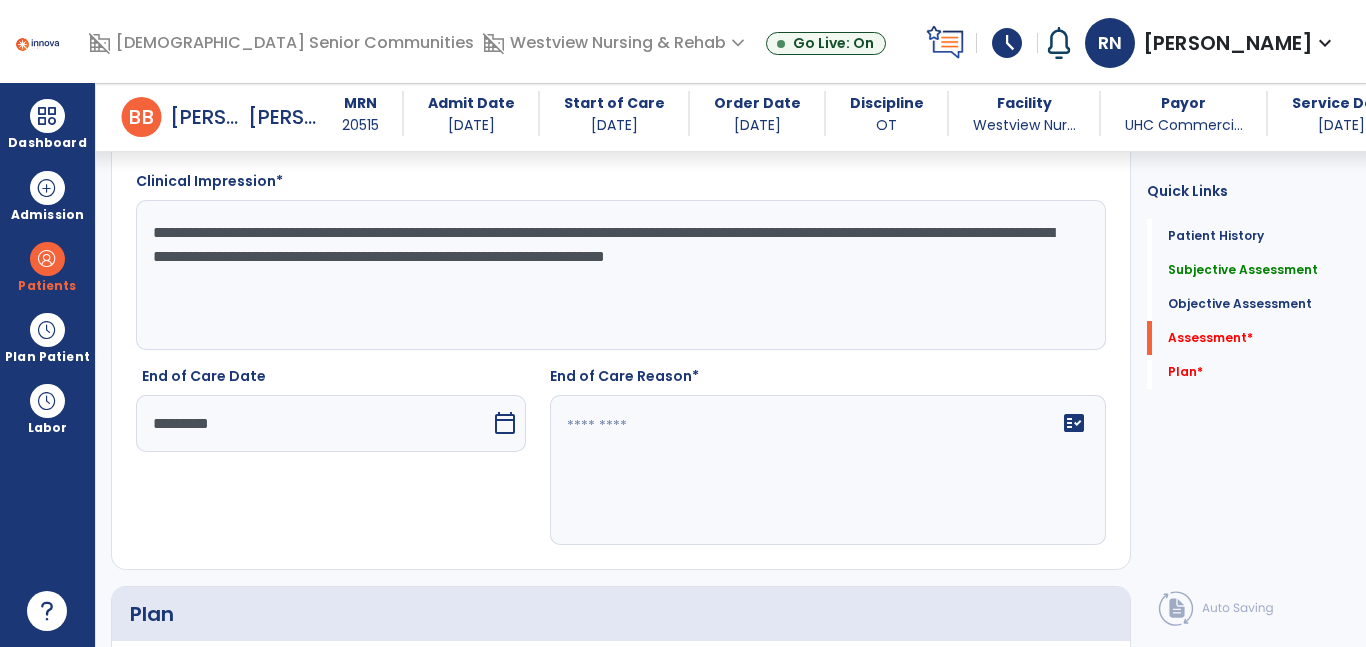 click 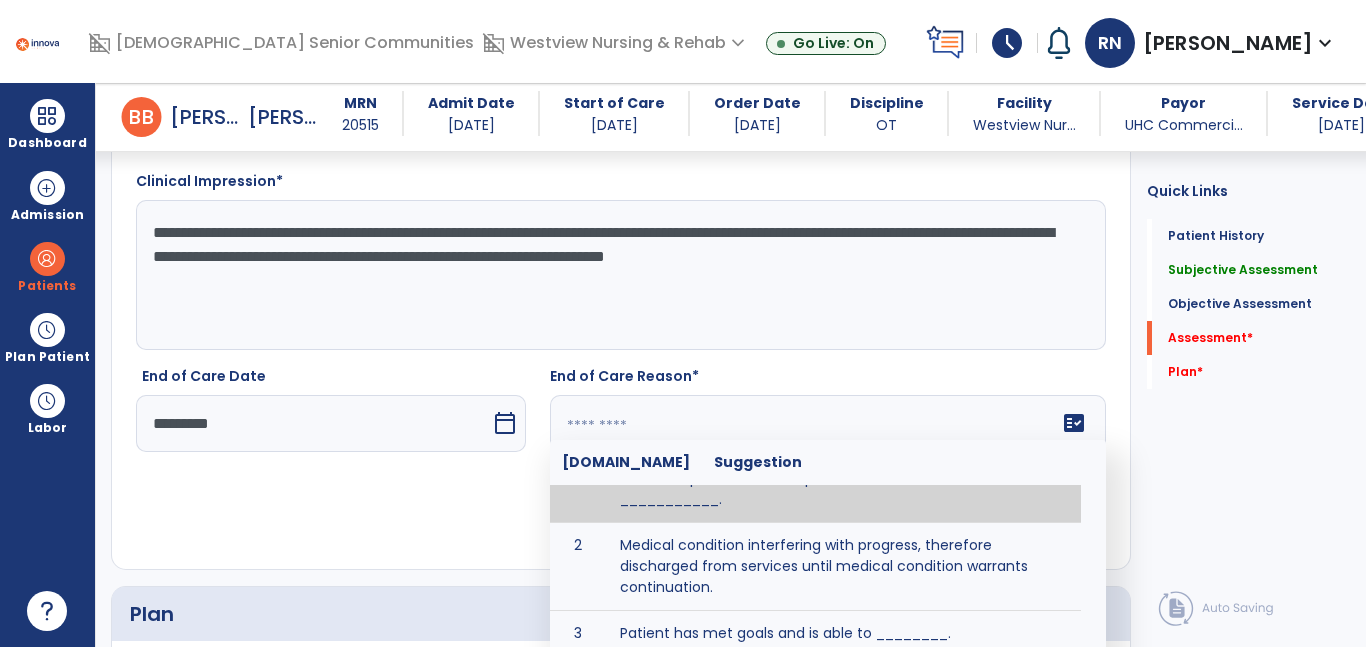 scroll, scrollTop: 0, scrollLeft: 0, axis: both 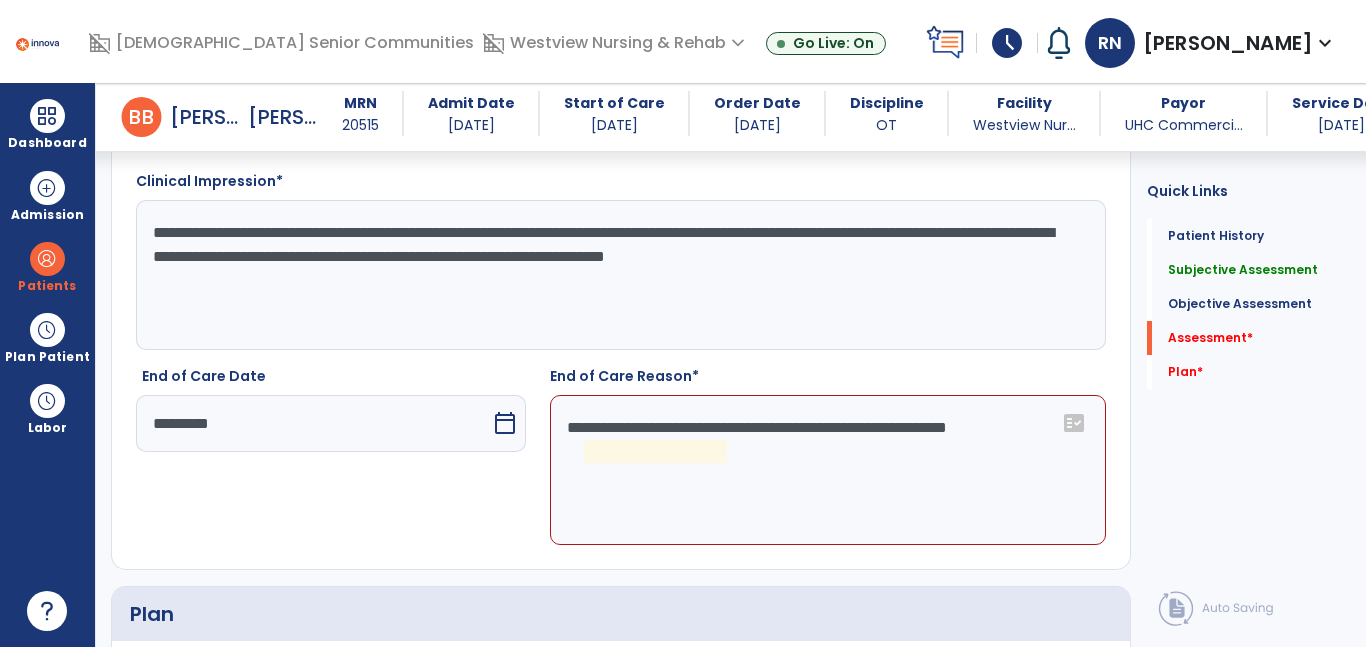 click on "**********" 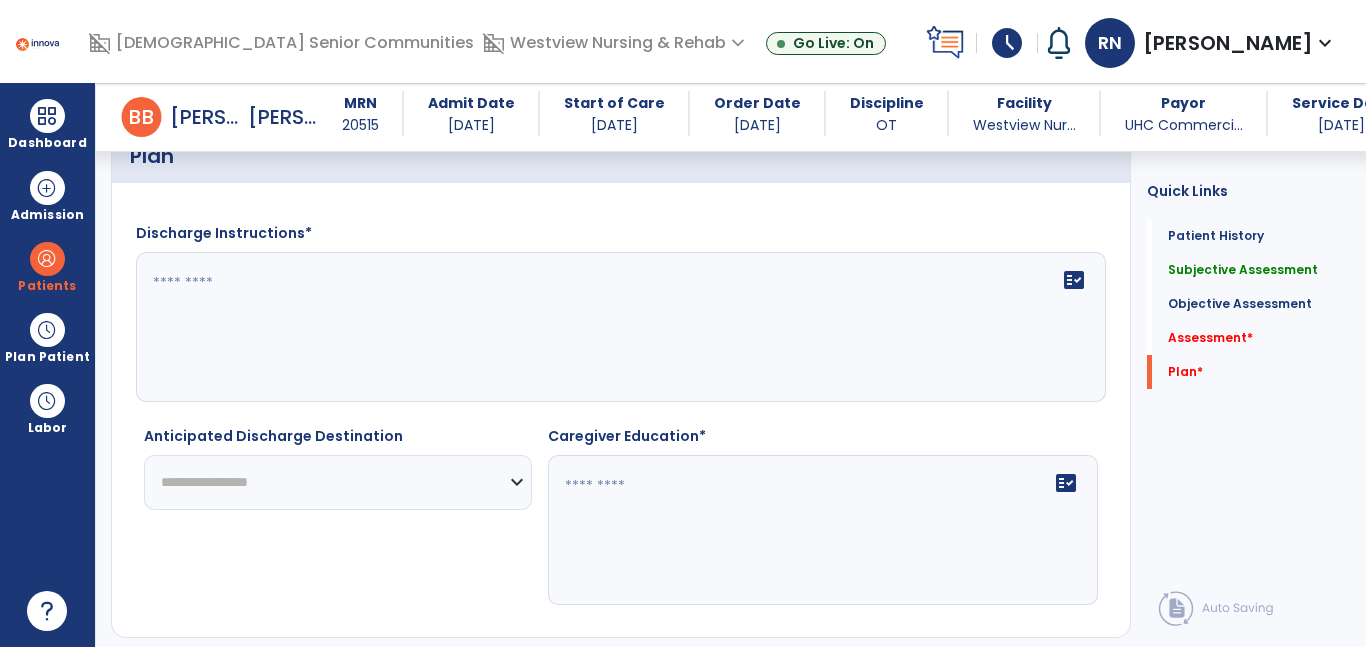 scroll, scrollTop: 2096, scrollLeft: 0, axis: vertical 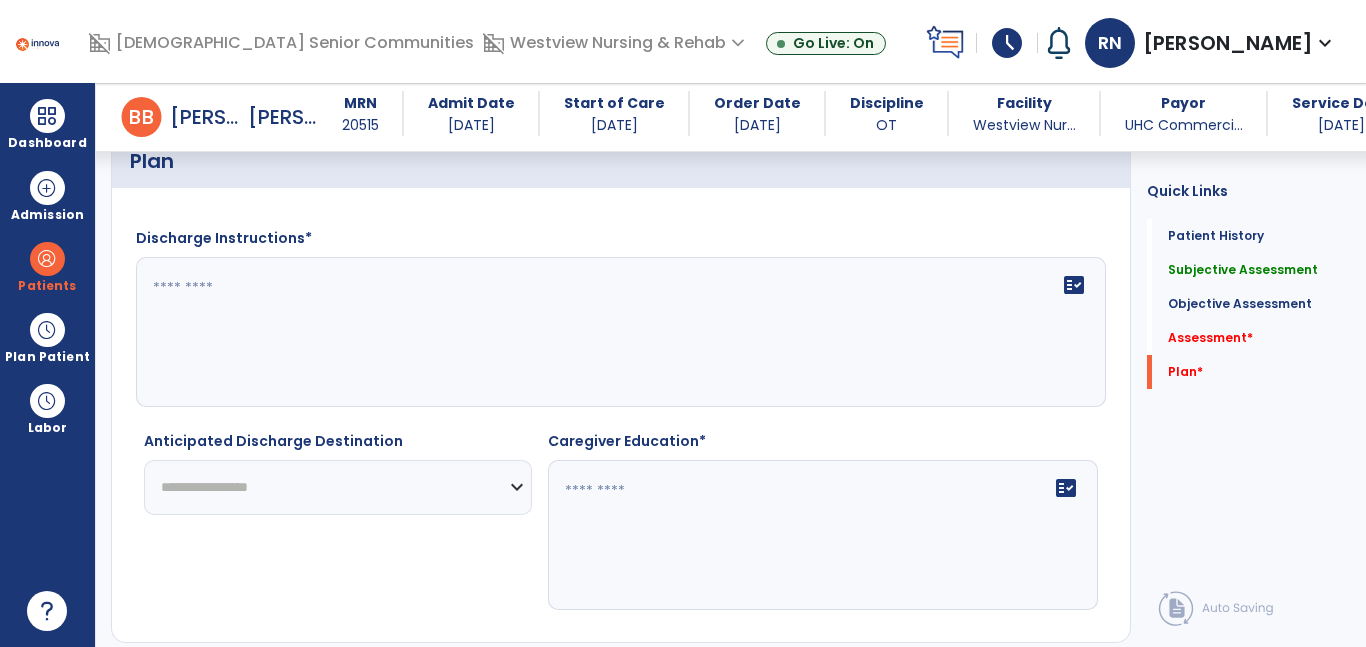 type on "**********" 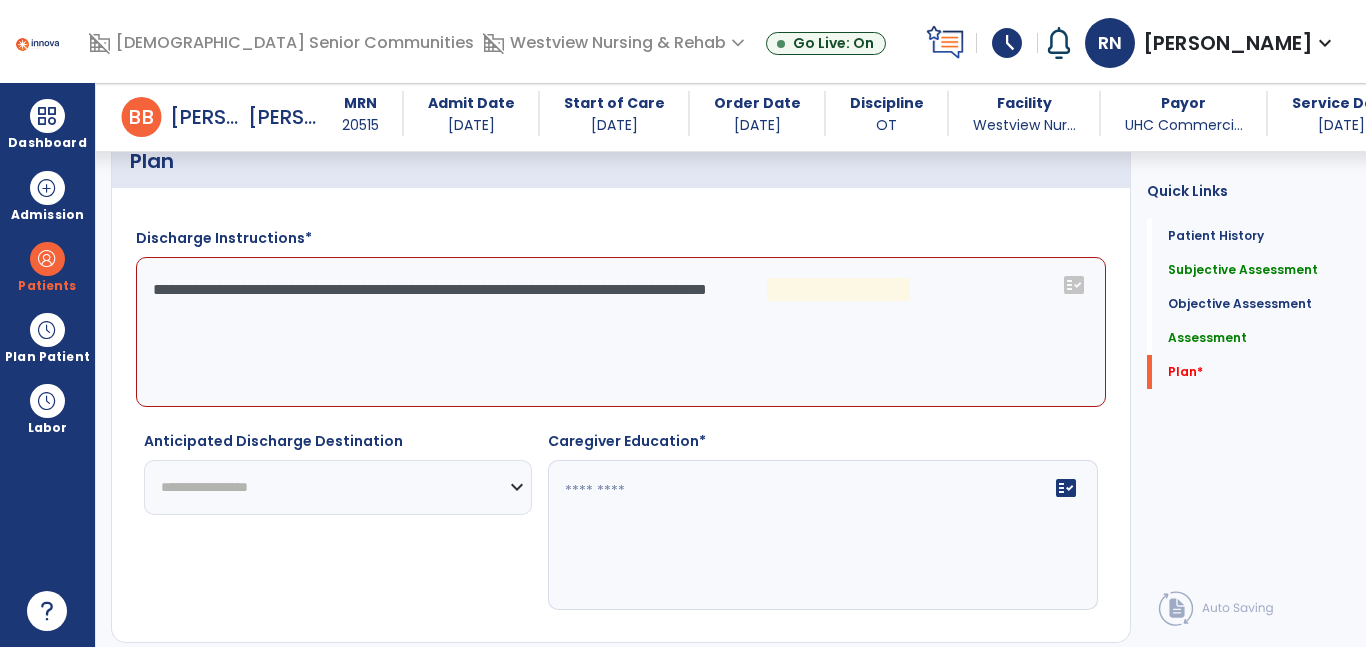 click on "**********" 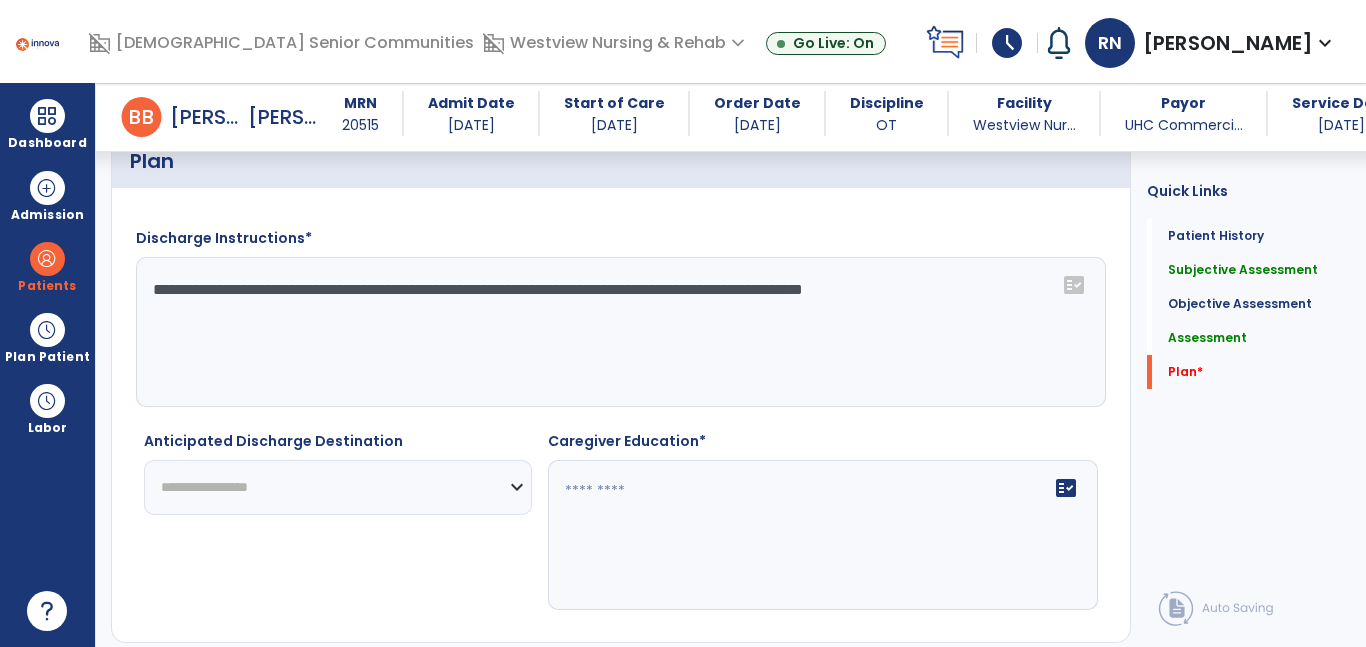 type on "**********" 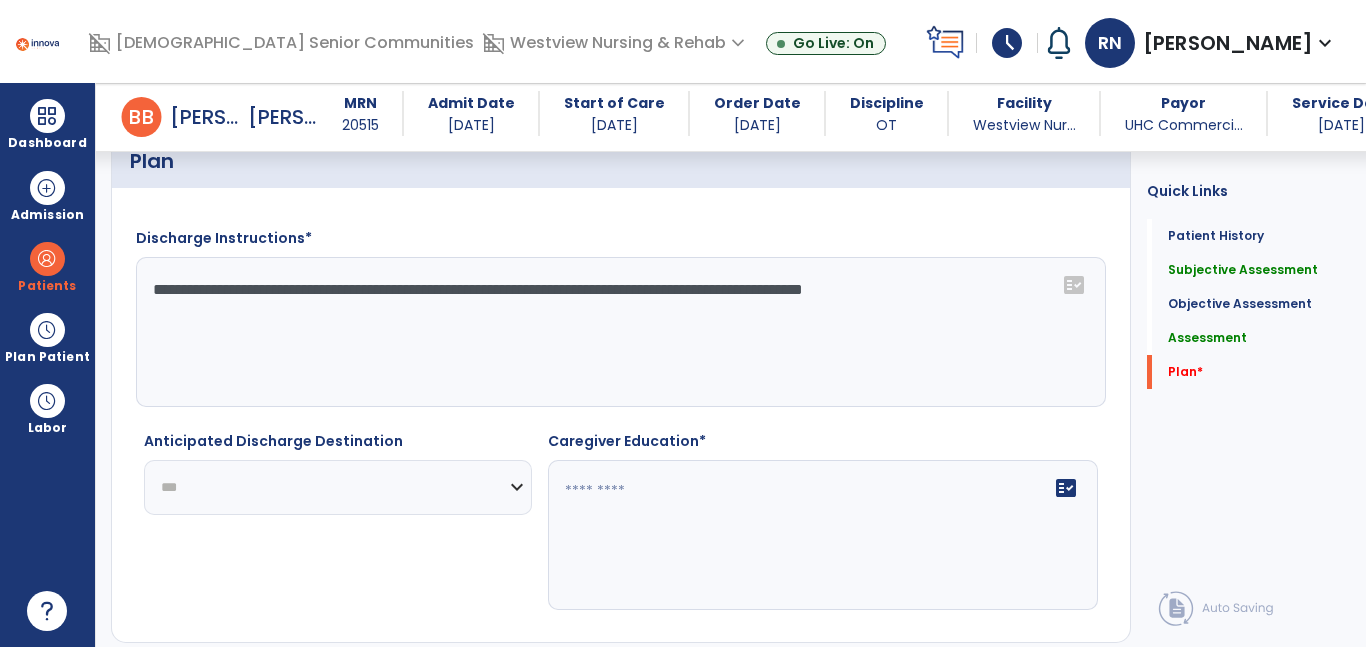 click on "**********" 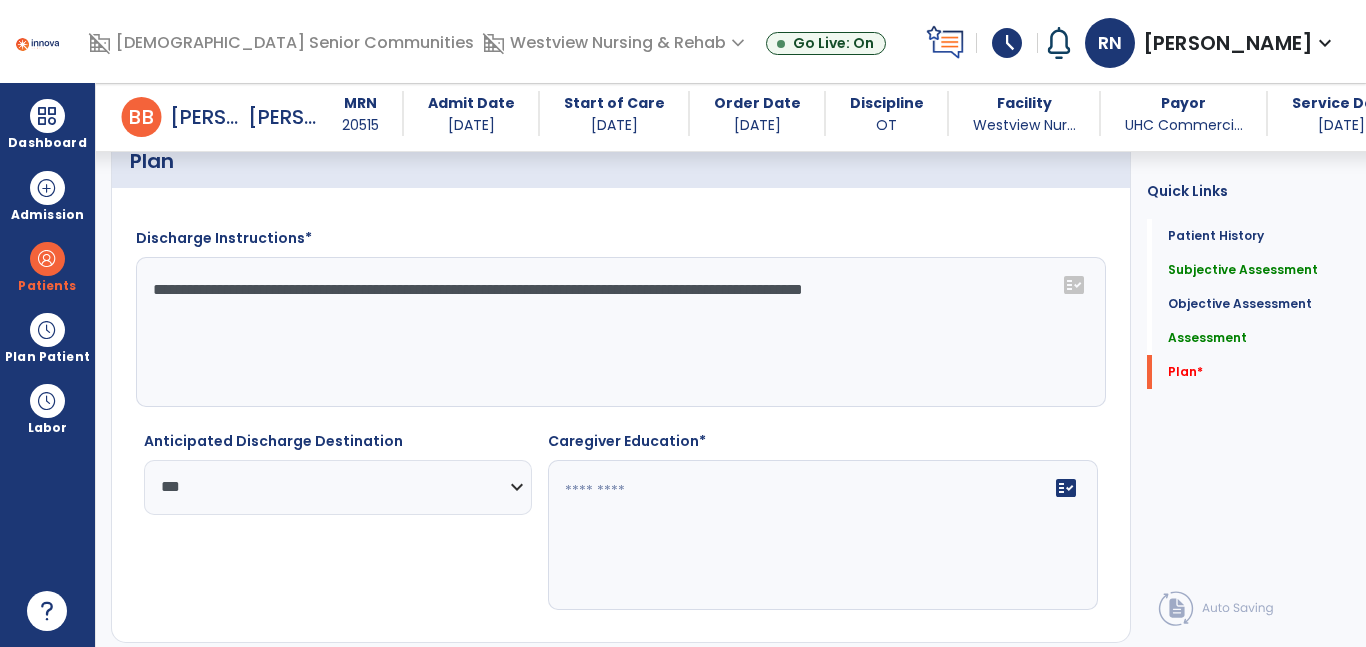 click 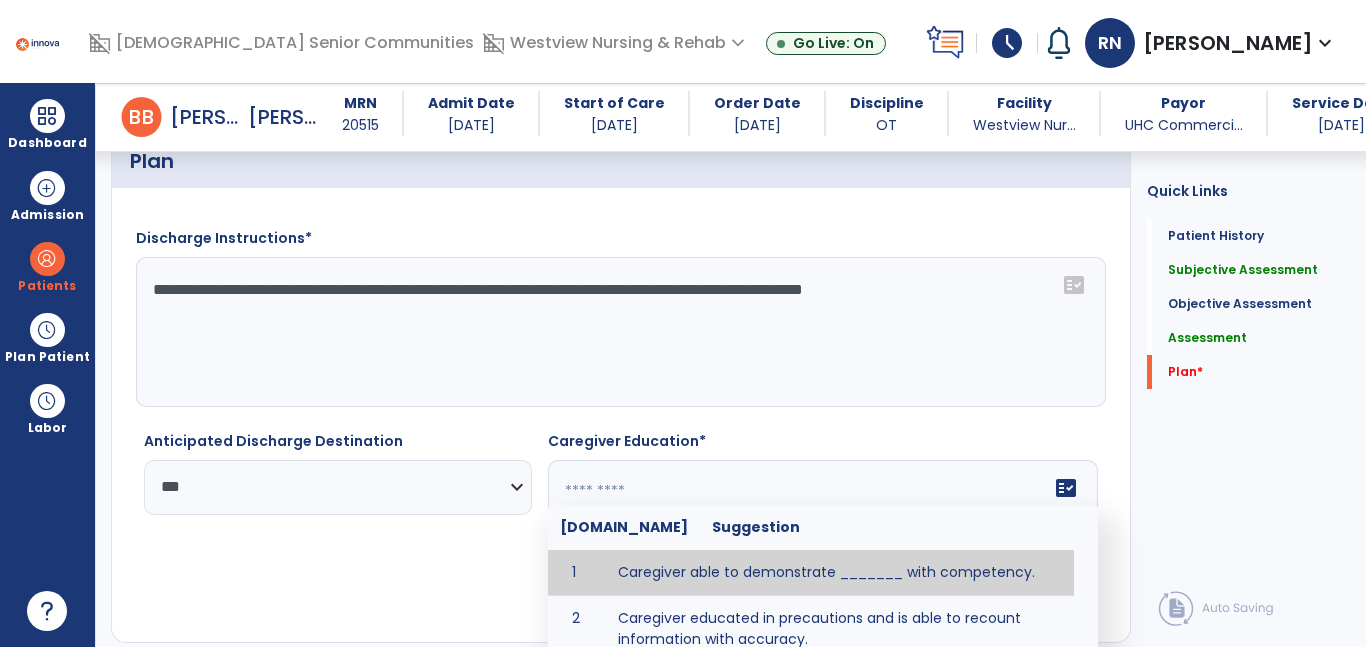 click 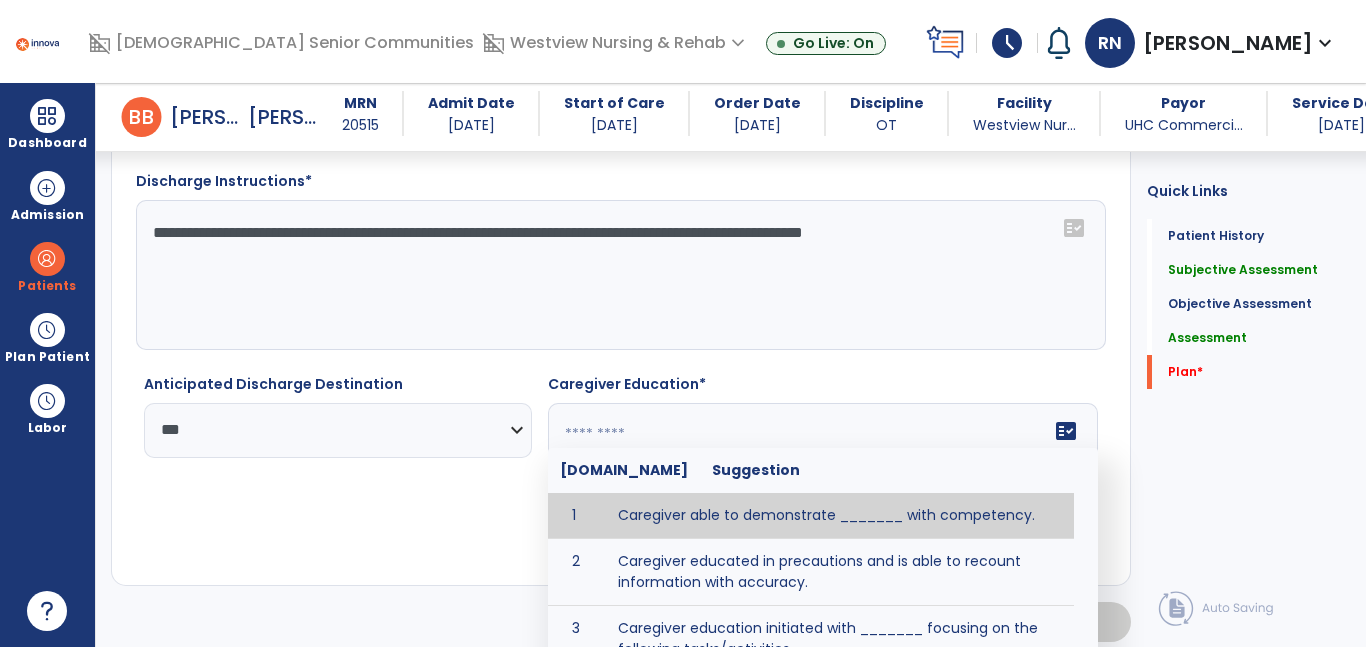 scroll, scrollTop: 2172, scrollLeft: 0, axis: vertical 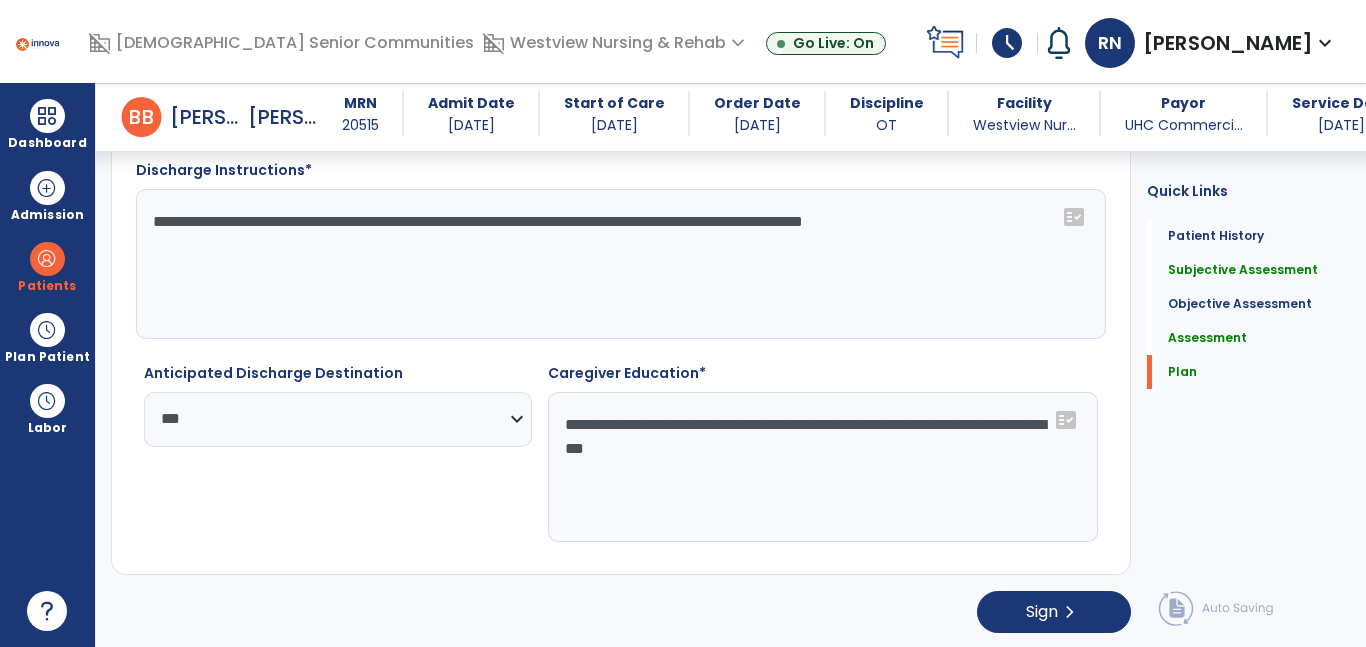 click on "**********" 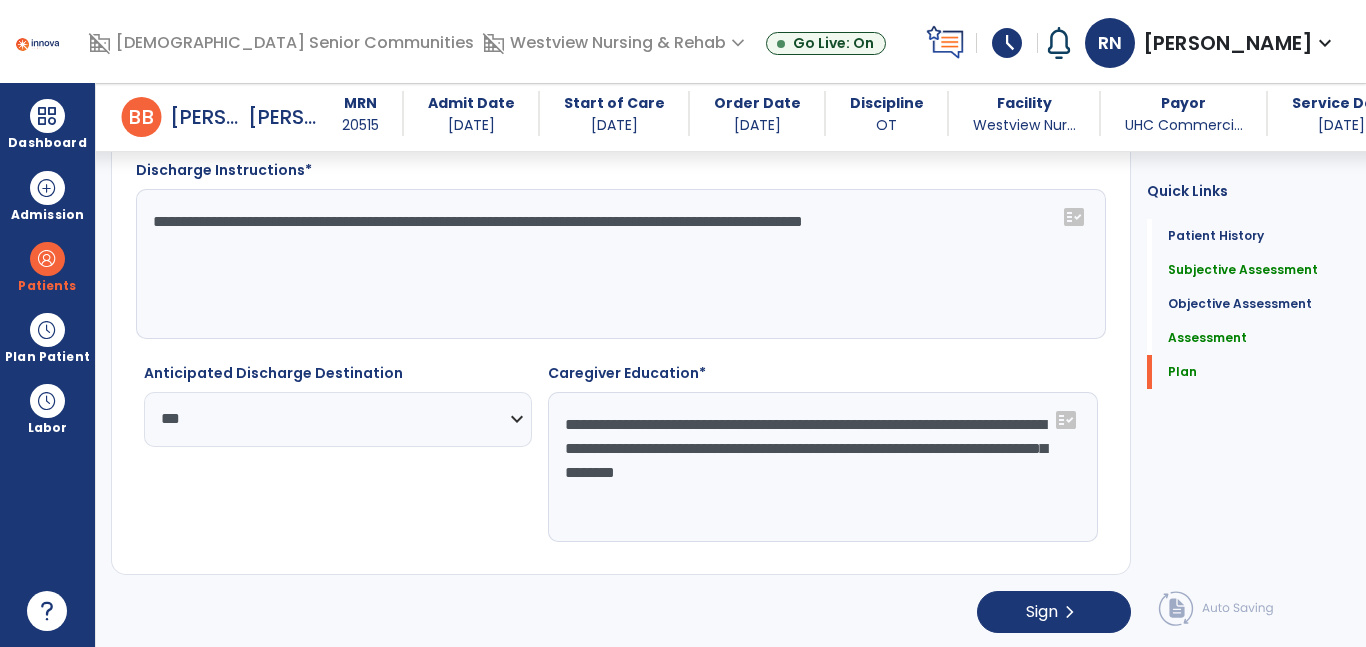 type on "**********" 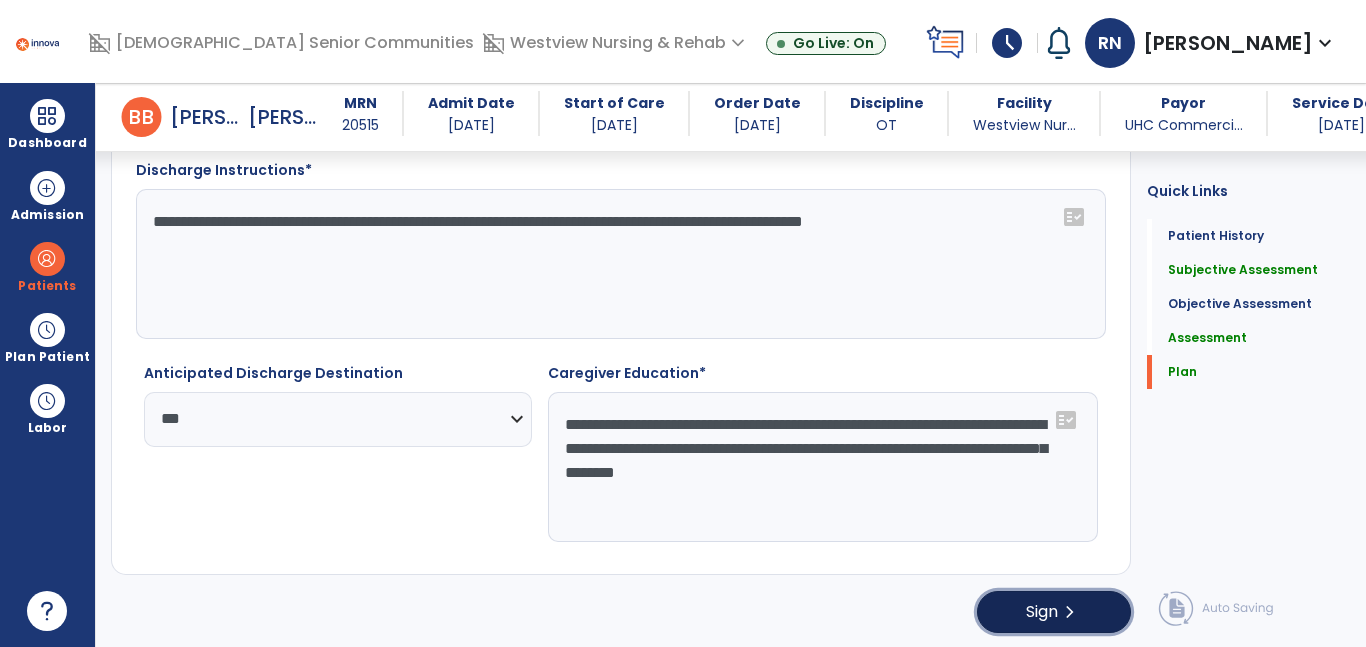 type 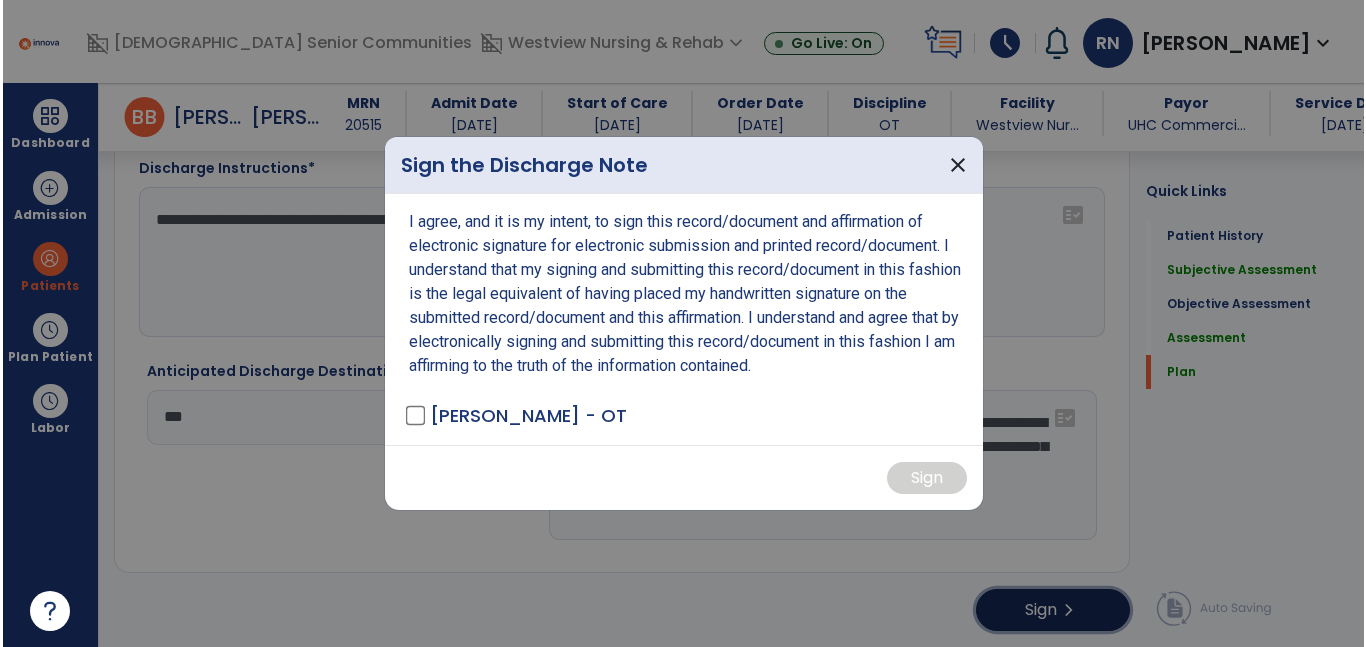 scroll, scrollTop: 2166, scrollLeft: 0, axis: vertical 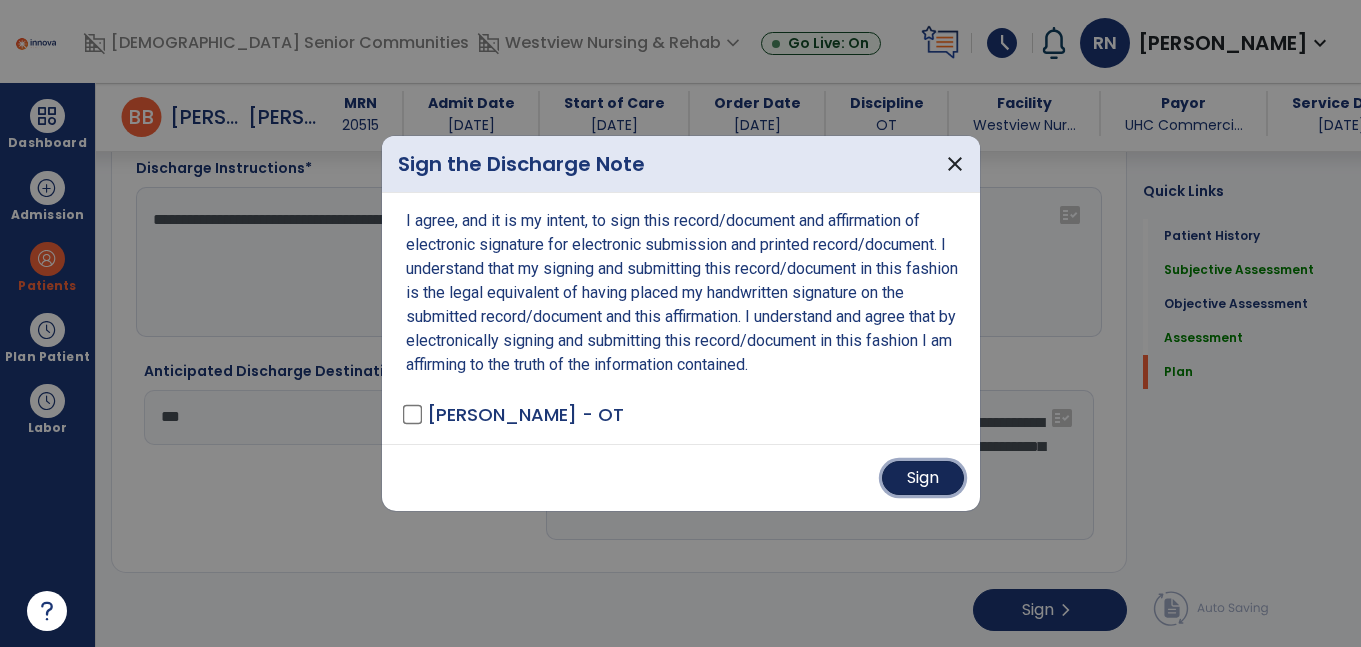 click on "Sign" at bounding box center (923, 478) 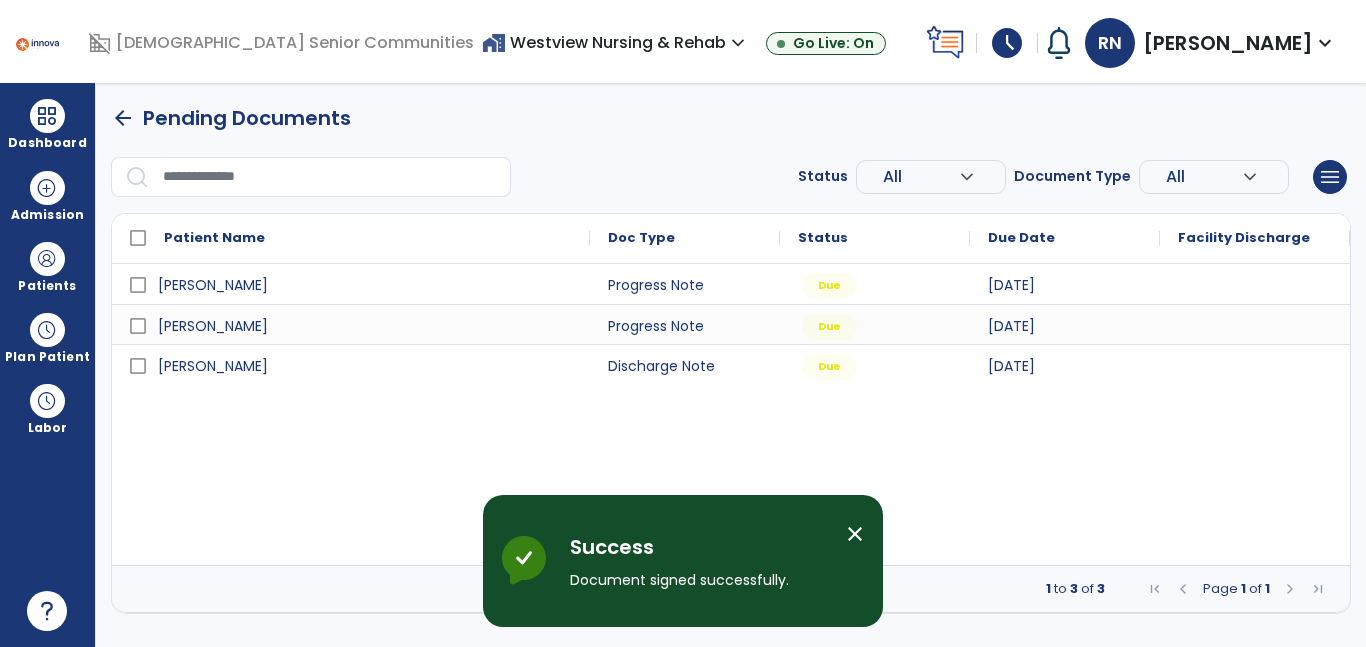 scroll, scrollTop: 0, scrollLeft: 0, axis: both 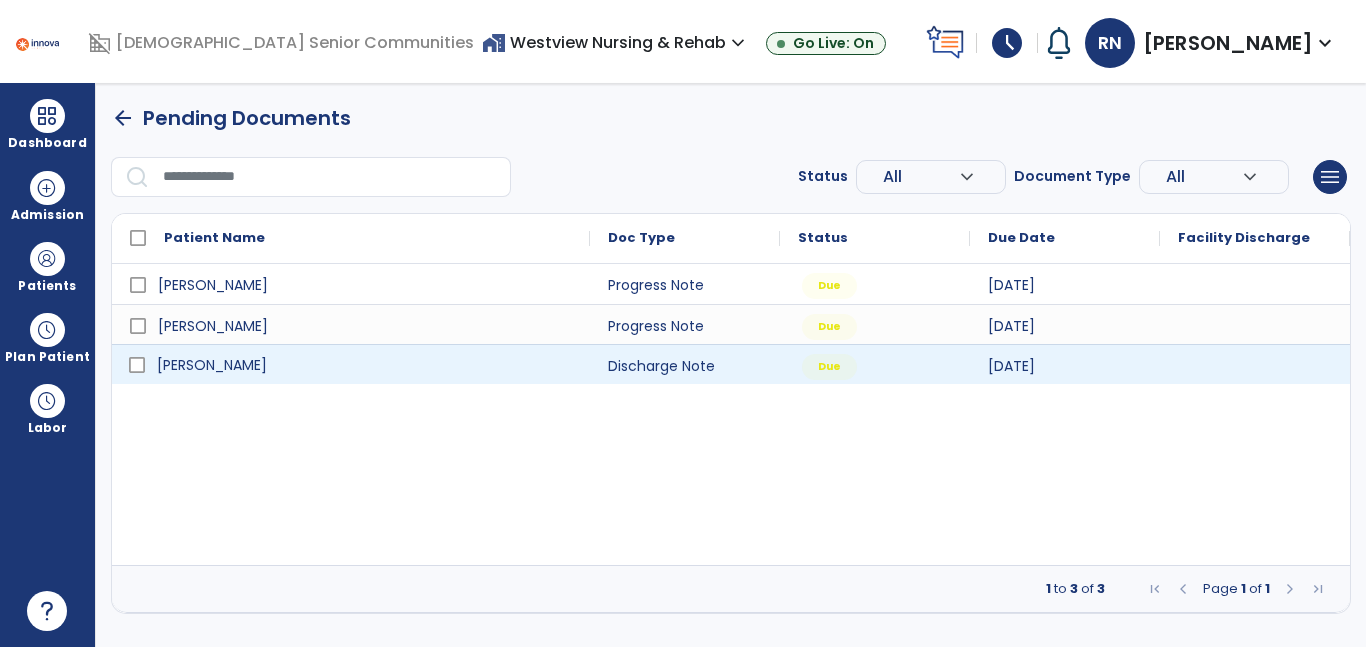 click on "[PERSON_NAME]" at bounding box center (365, 365) 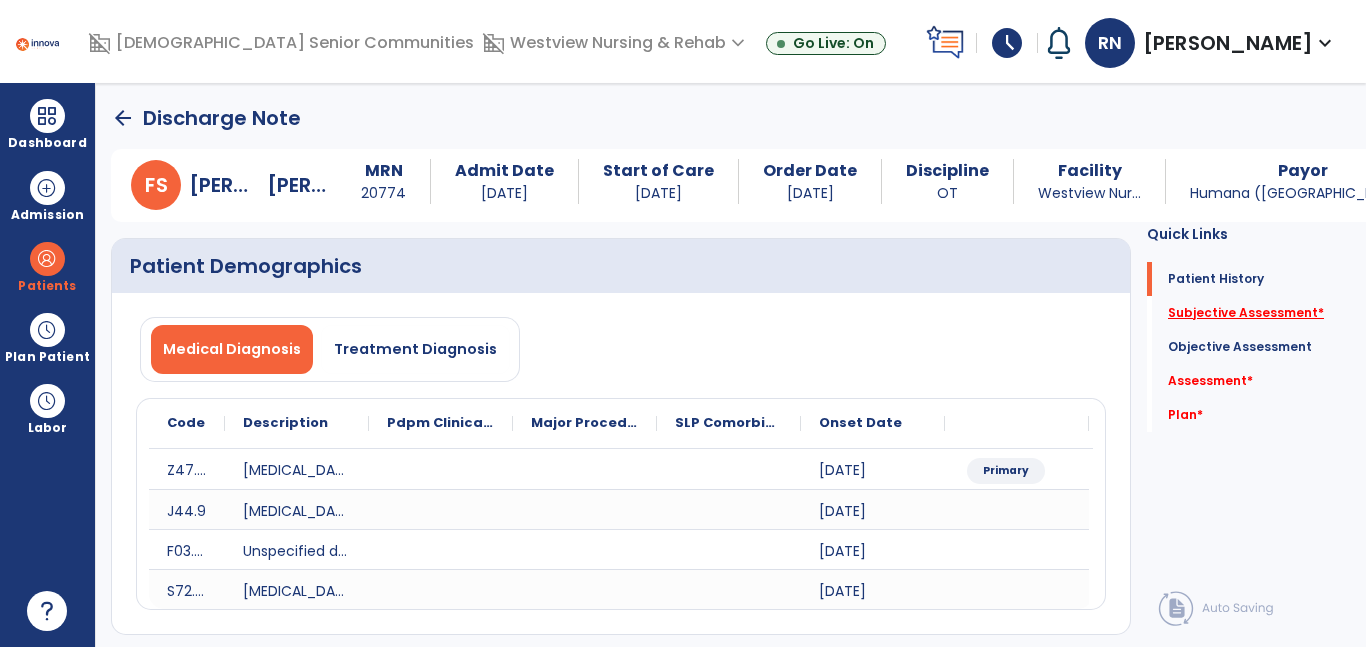 click on "Subjective Assessment   *" 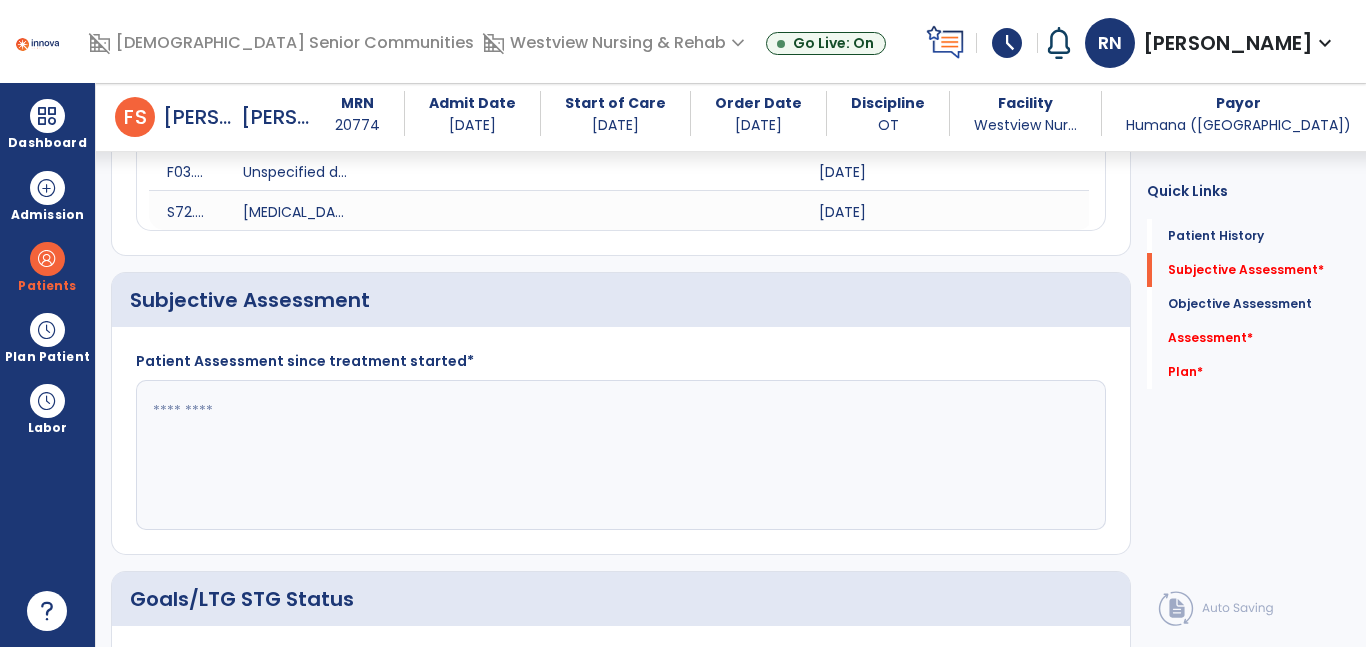 scroll, scrollTop: 427, scrollLeft: 0, axis: vertical 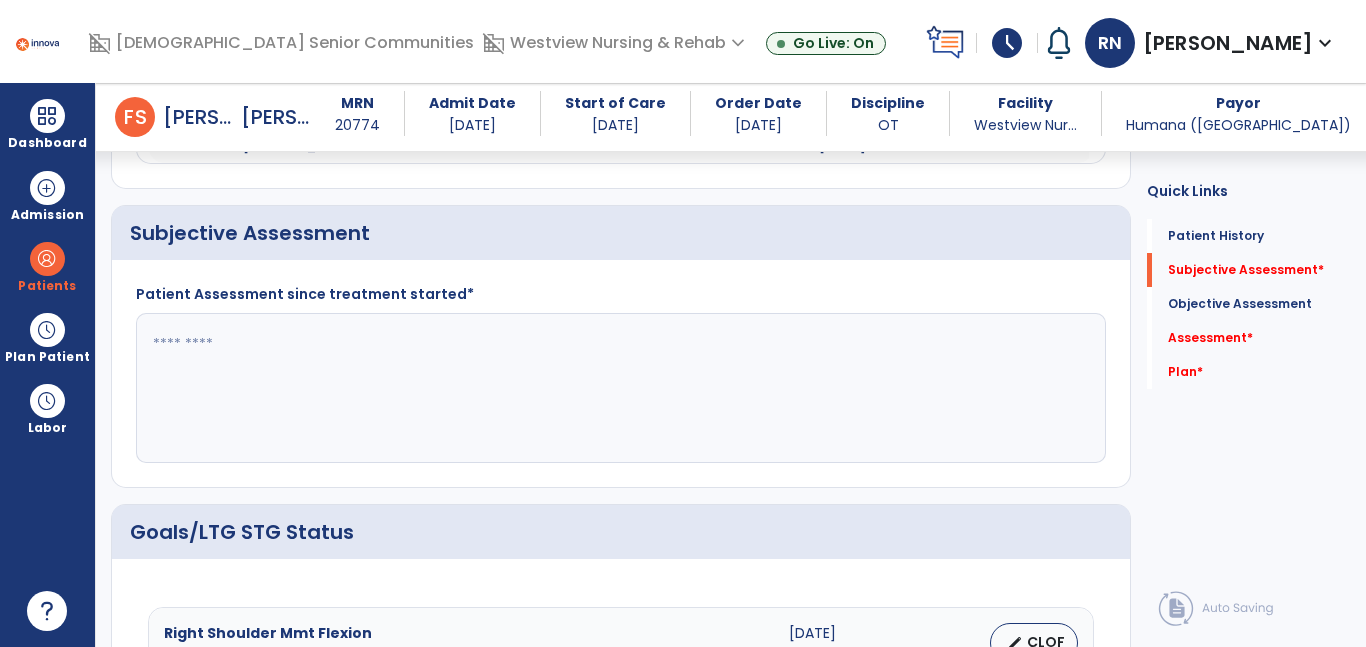 click 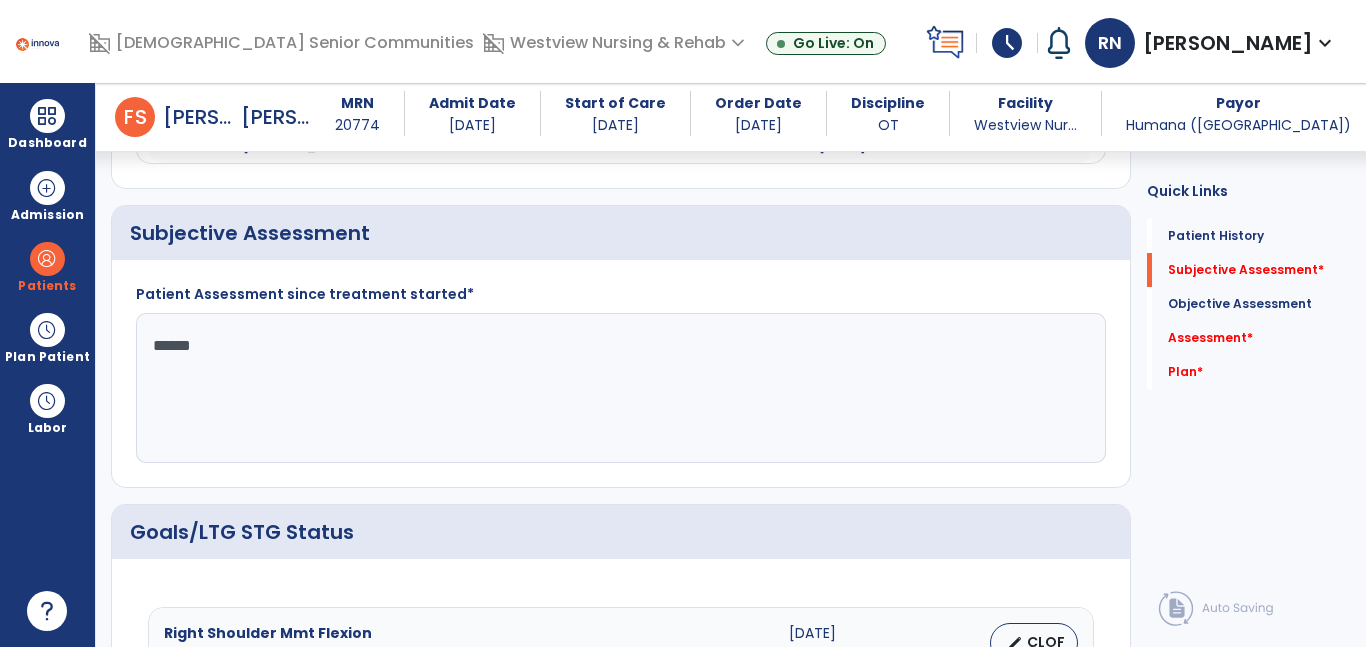 type on "*******" 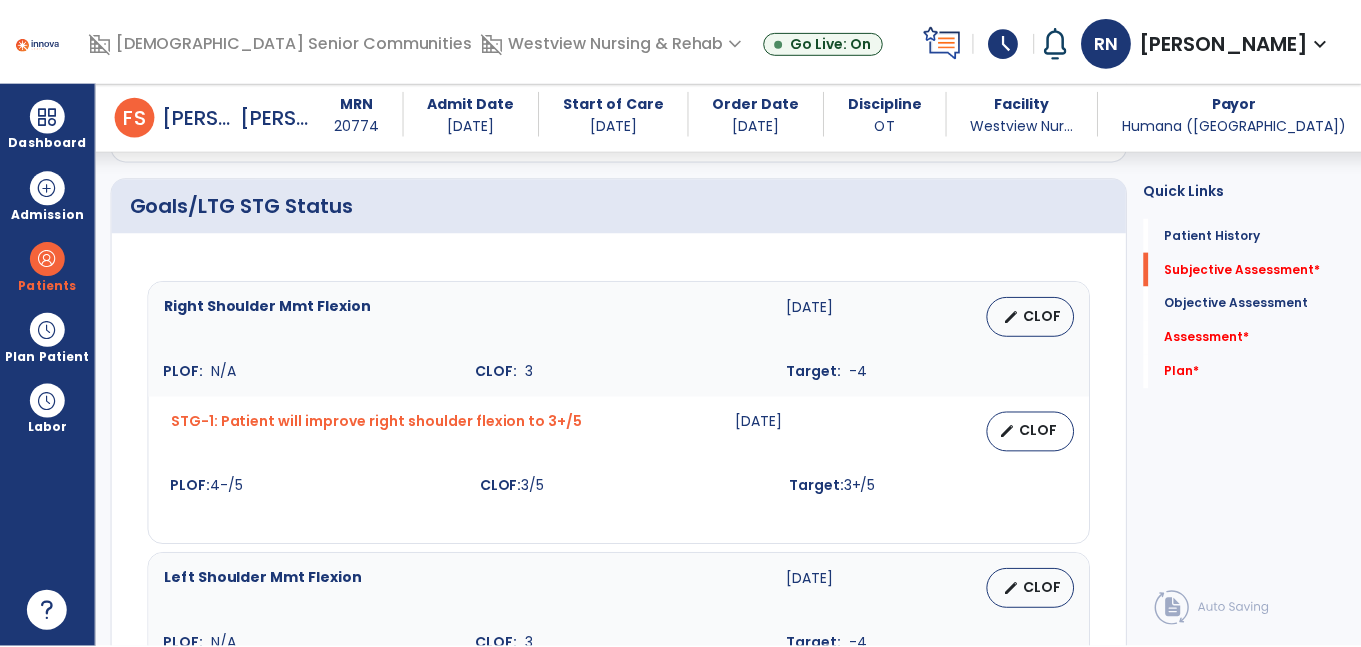 scroll, scrollTop: 758, scrollLeft: 0, axis: vertical 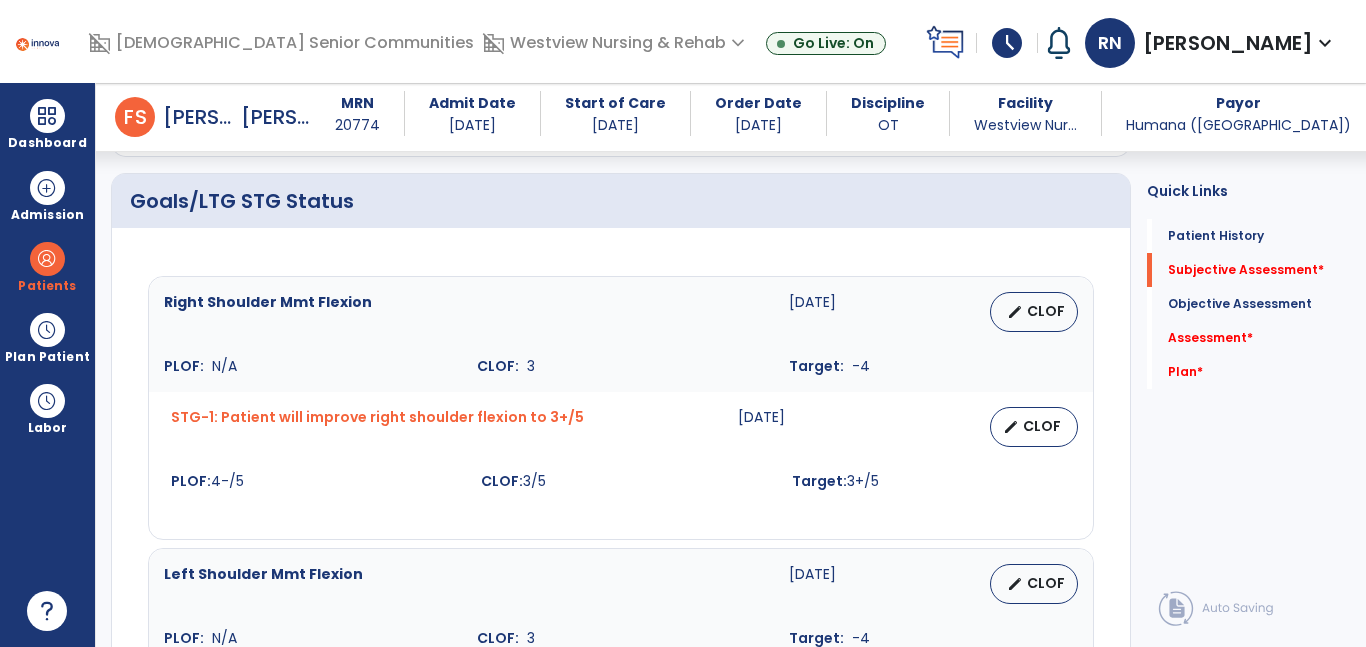 type on "**********" 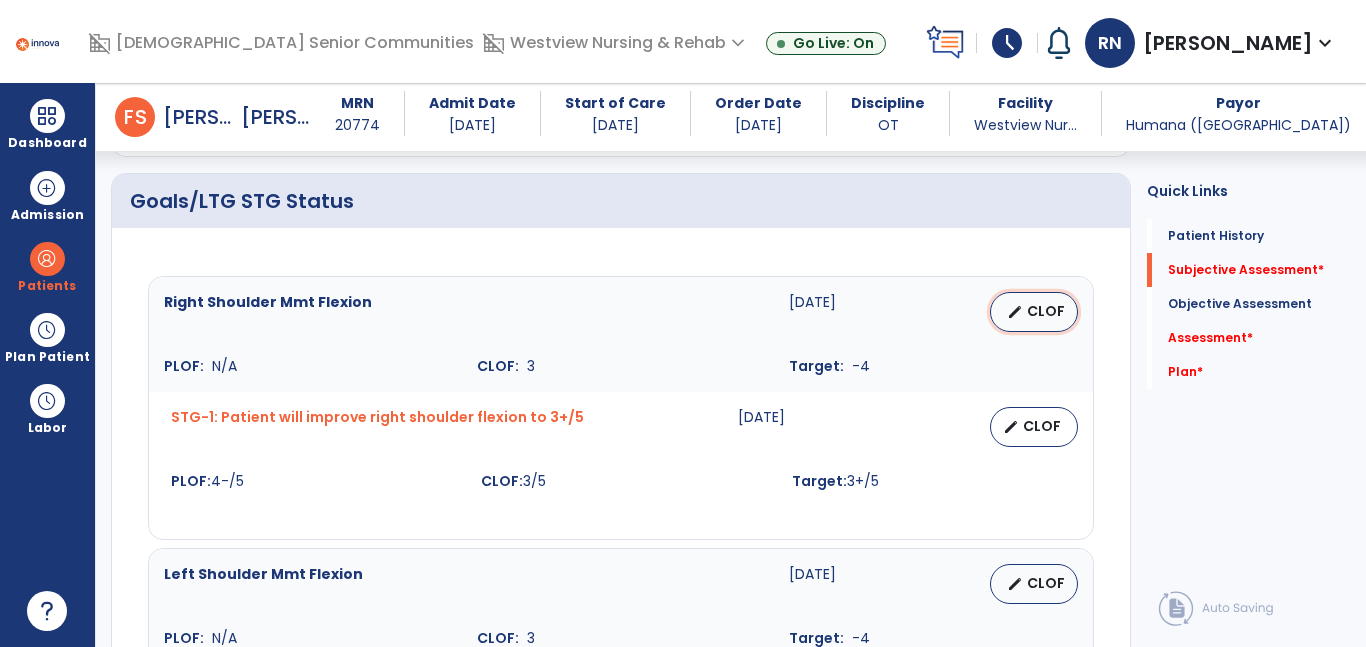click on "edit   CLOF" at bounding box center (1034, 312) 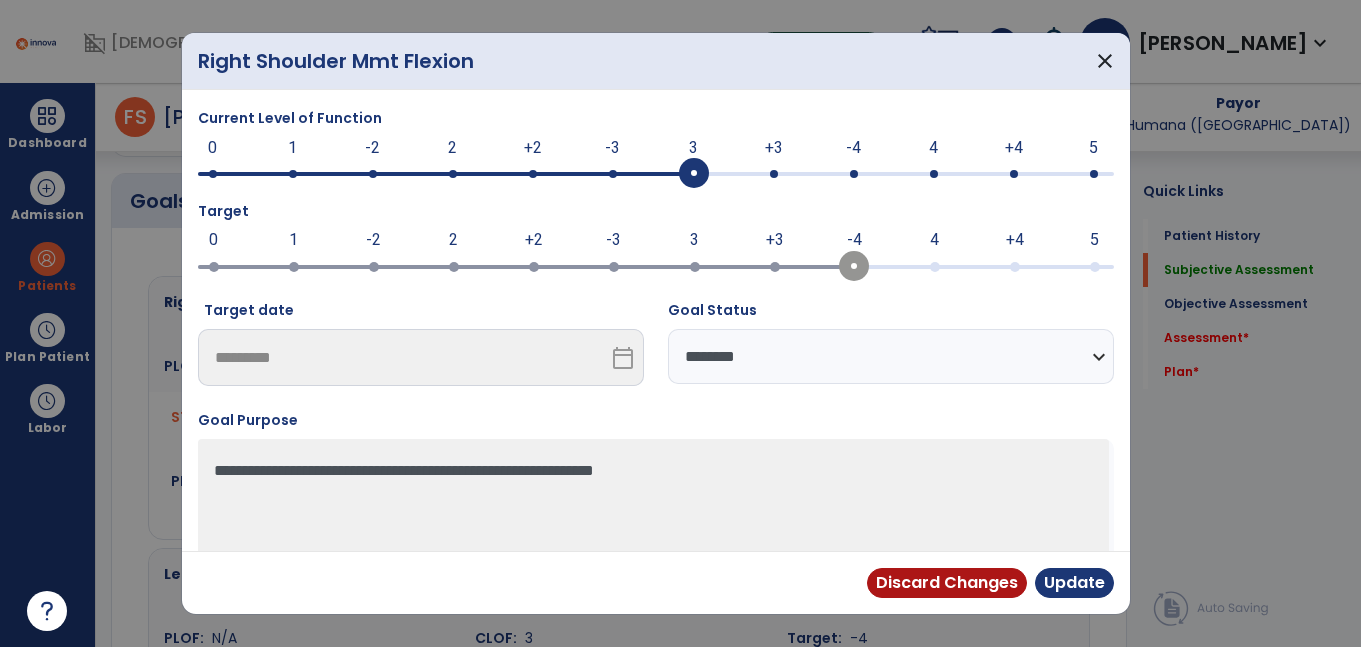 scroll, scrollTop: 758, scrollLeft: 0, axis: vertical 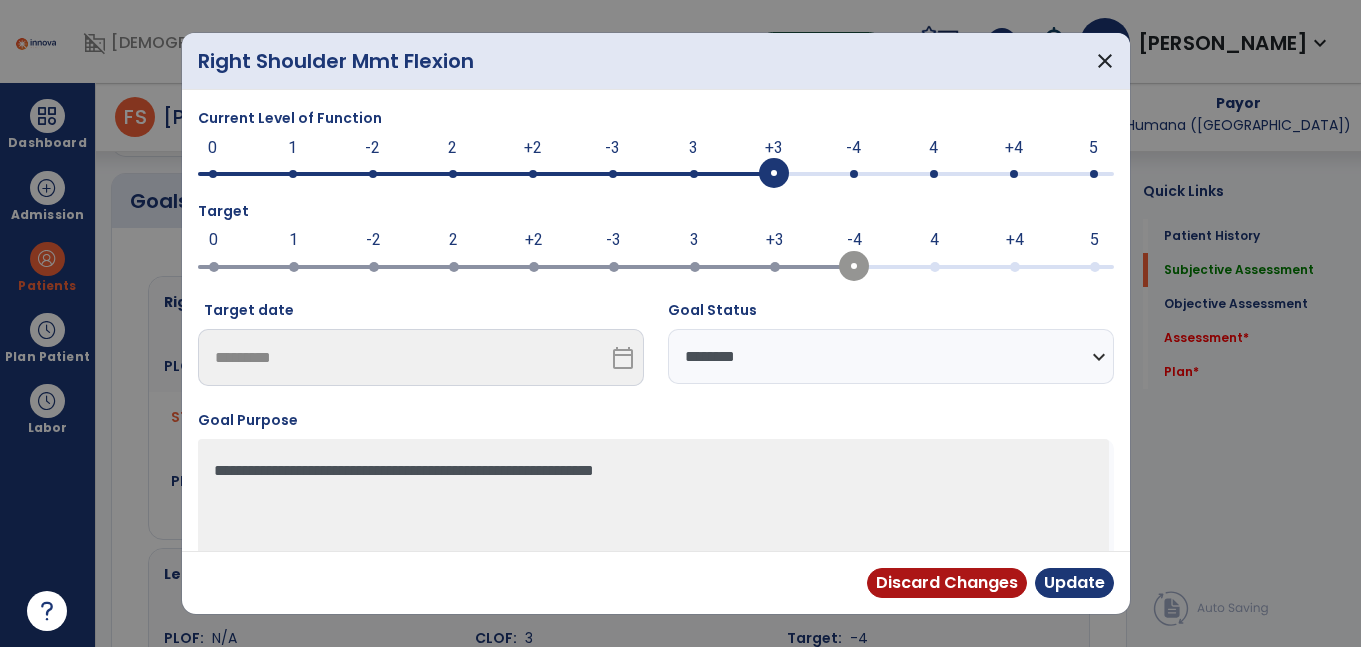 click on "**********" at bounding box center [891, 356] 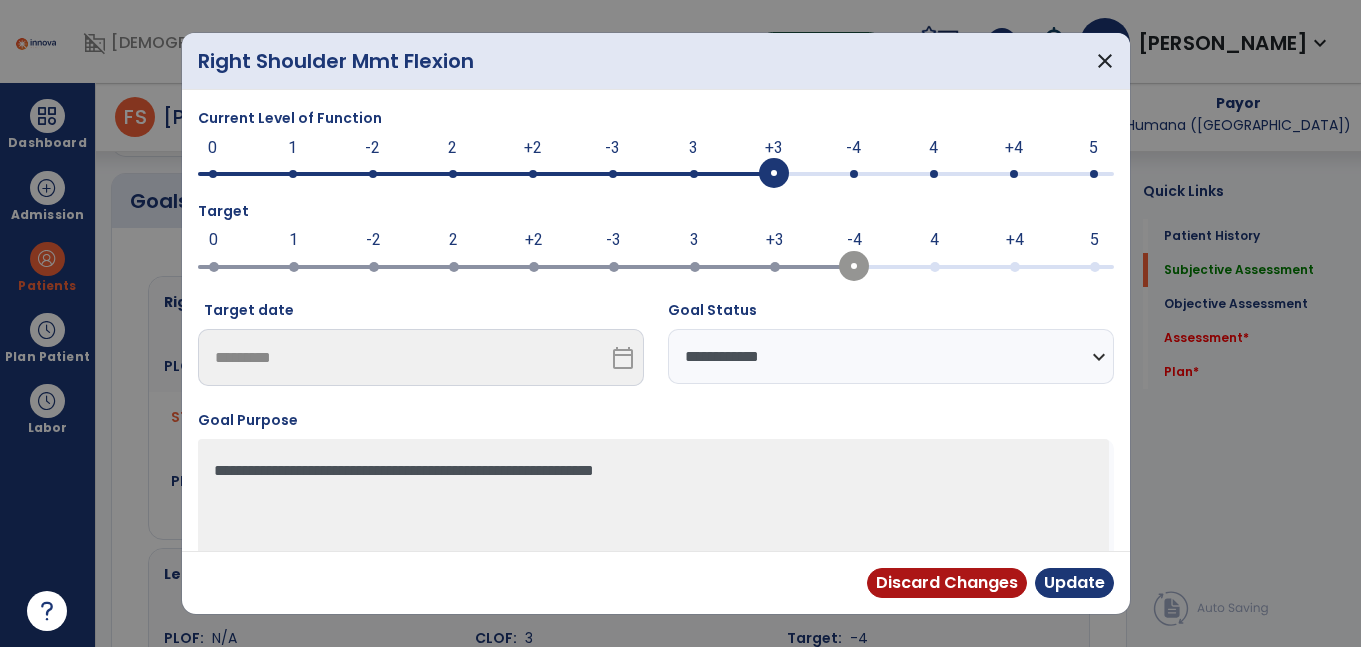 click on "**********" at bounding box center (891, 356) 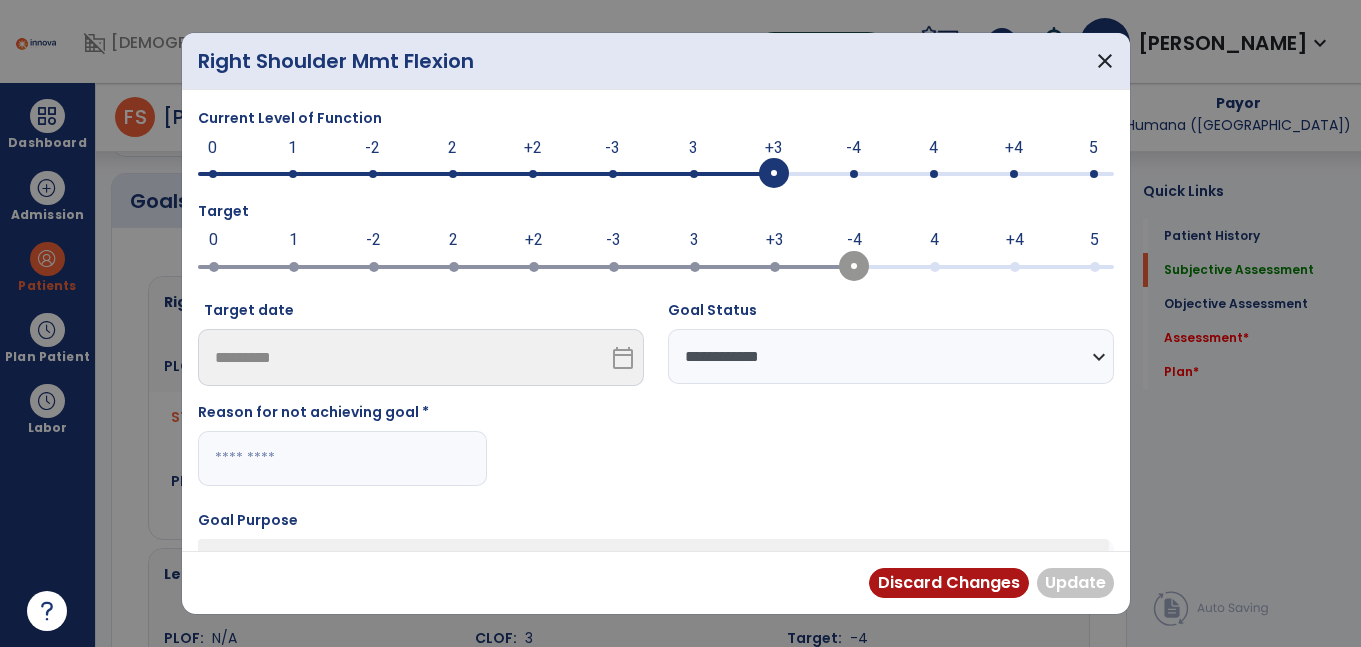 click at bounding box center [342, 458] 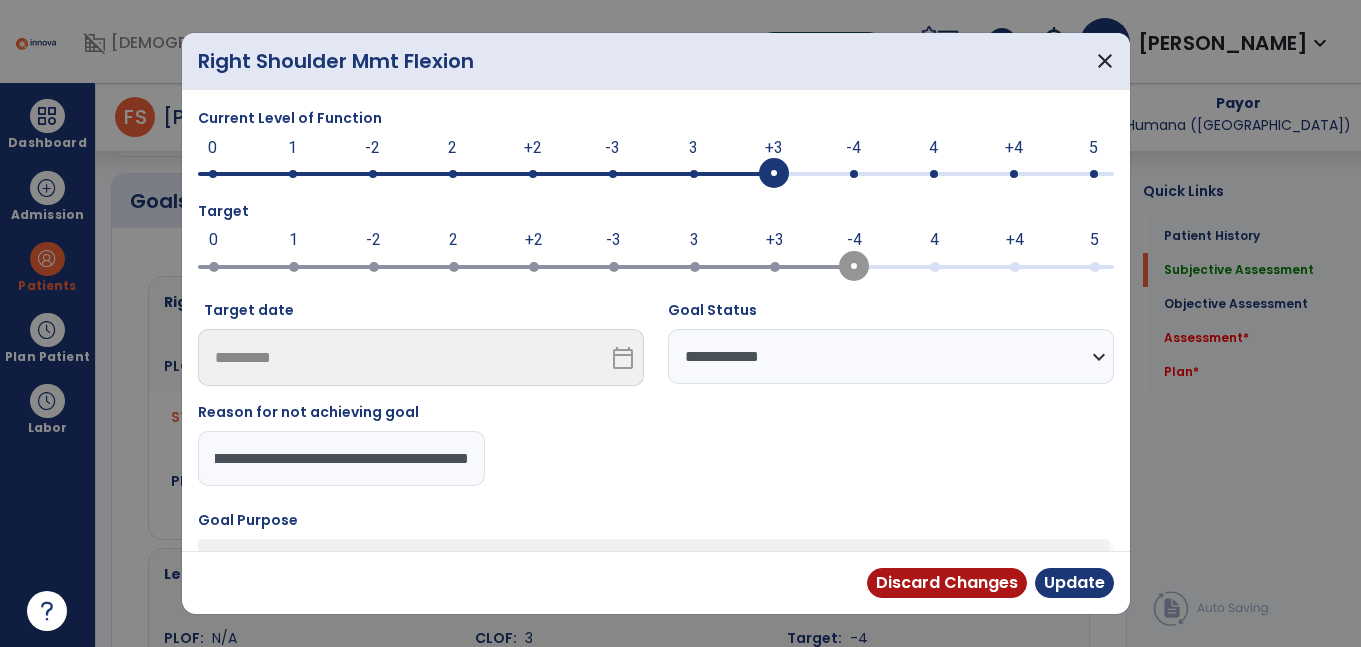 scroll, scrollTop: 0, scrollLeft: 216, axis: horizontal 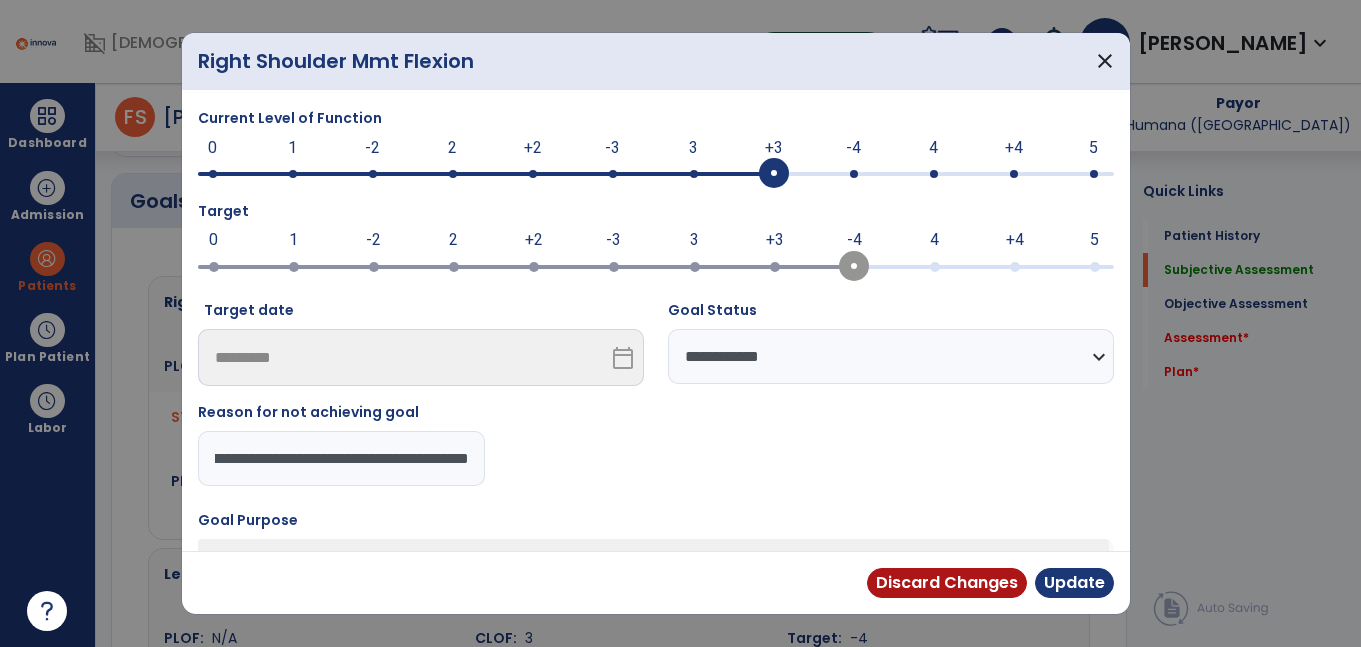click on "**********" at bounding box center (342, 458) 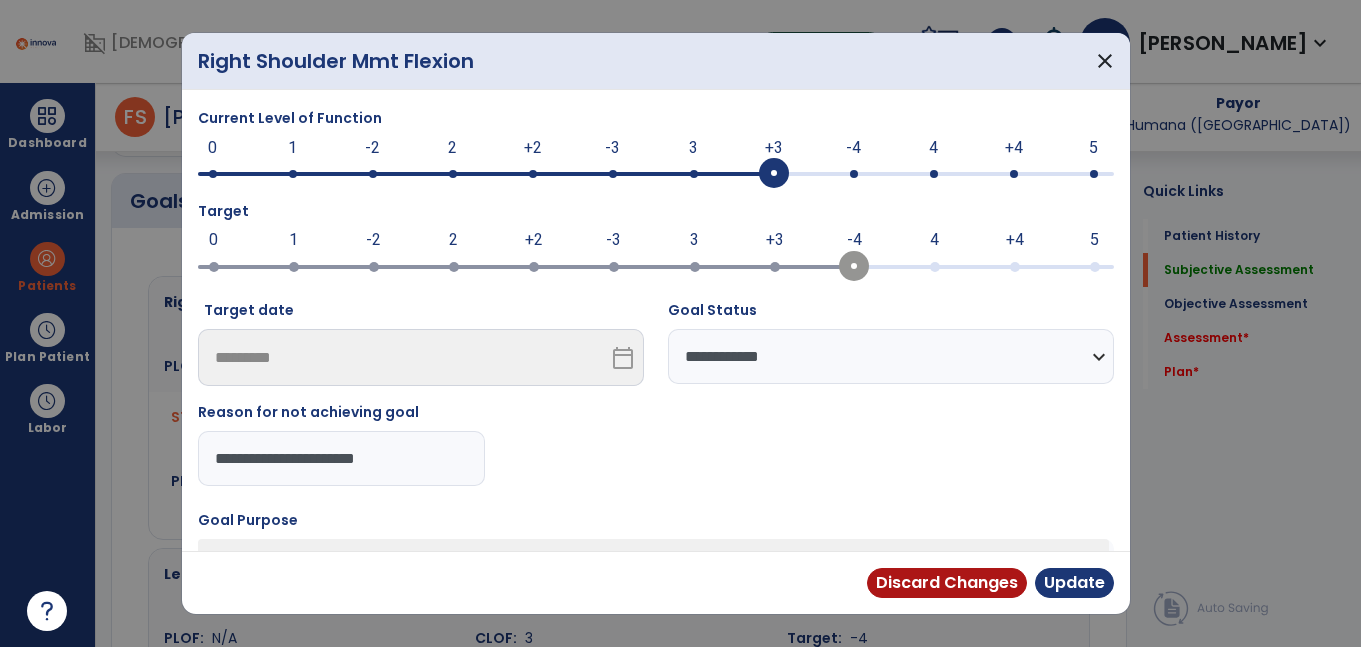 scroll, scrollTop: 0, scrollLeft: 0, axis: both 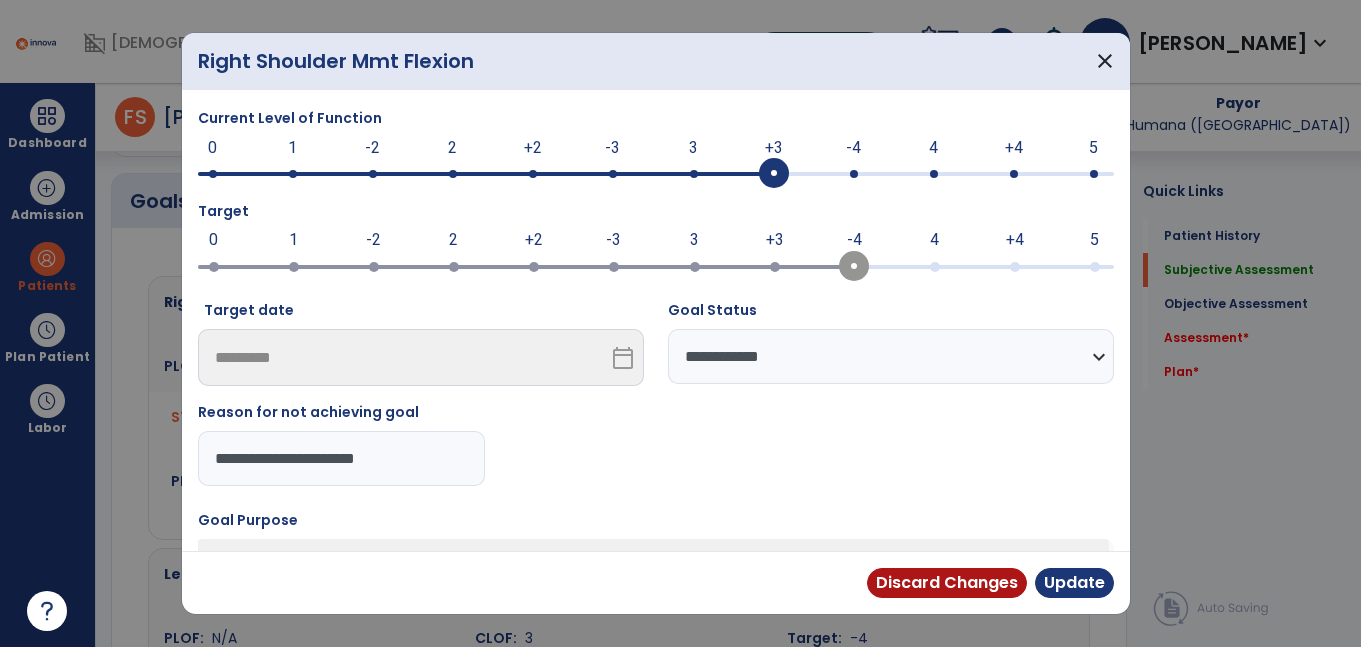 click on "**********" at bounding box center [342, 458] 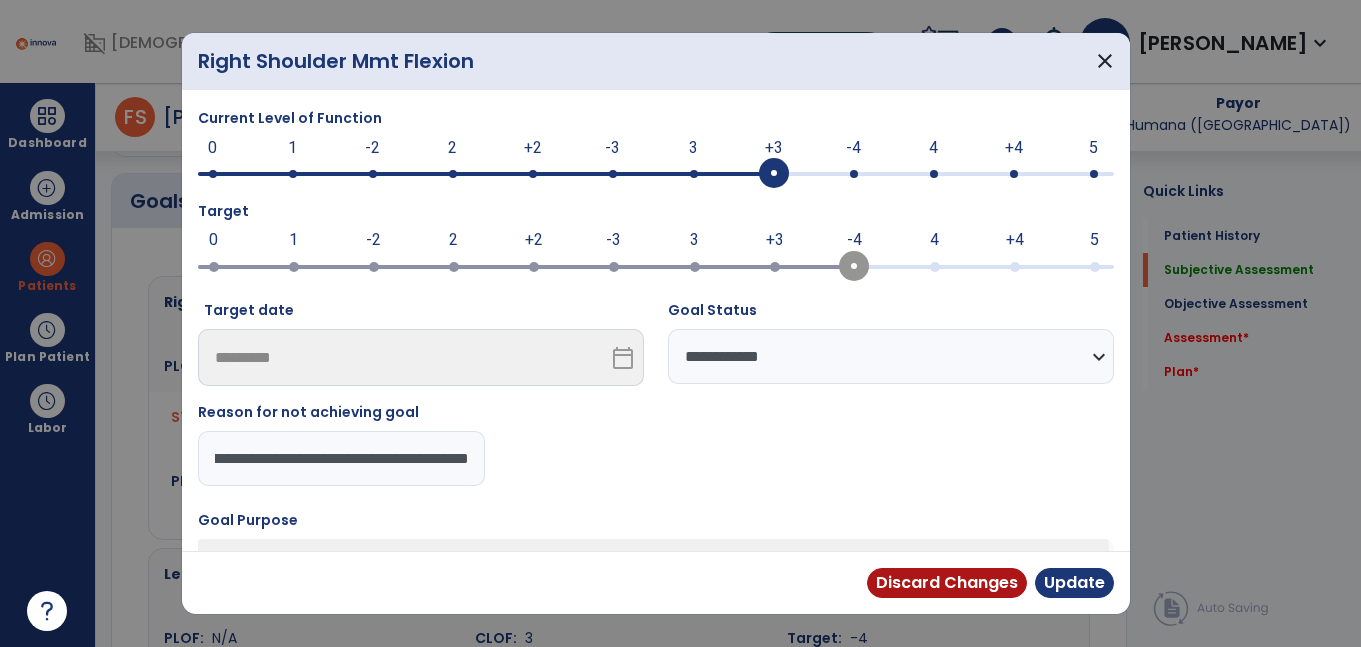 scroll, scrollTop: 0, scrollLeft: 336, axis: horizontal 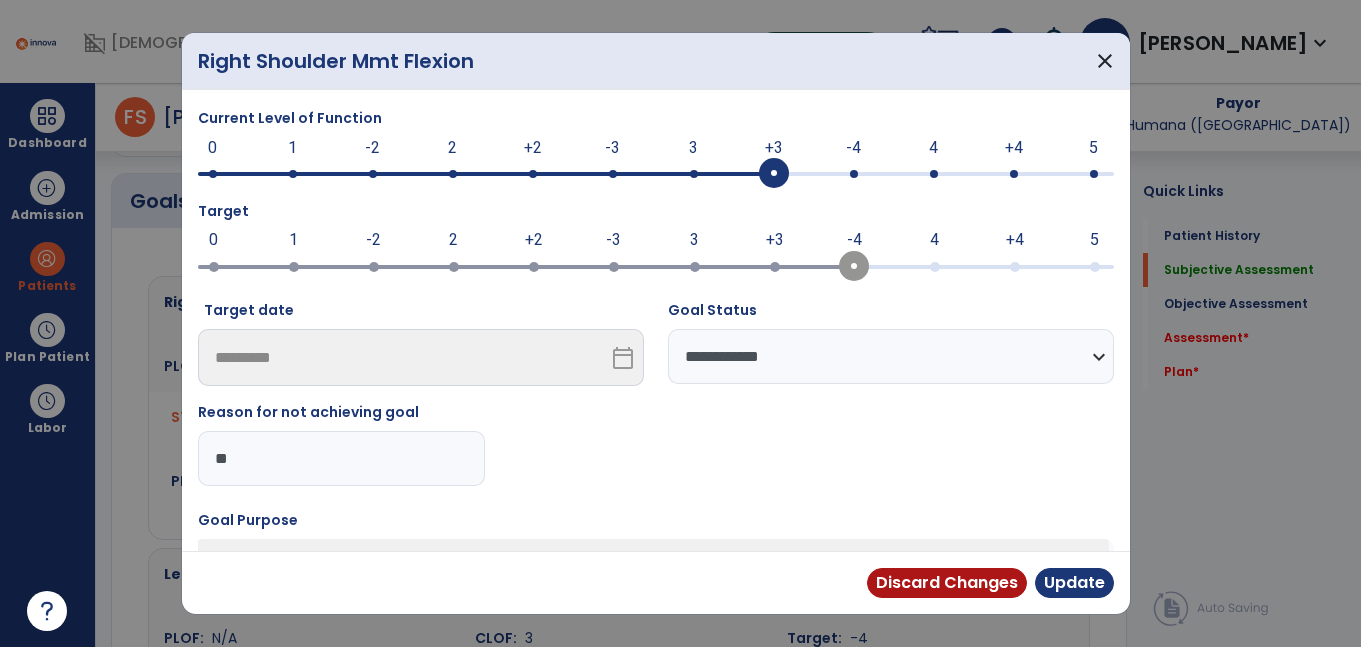 type on "*" 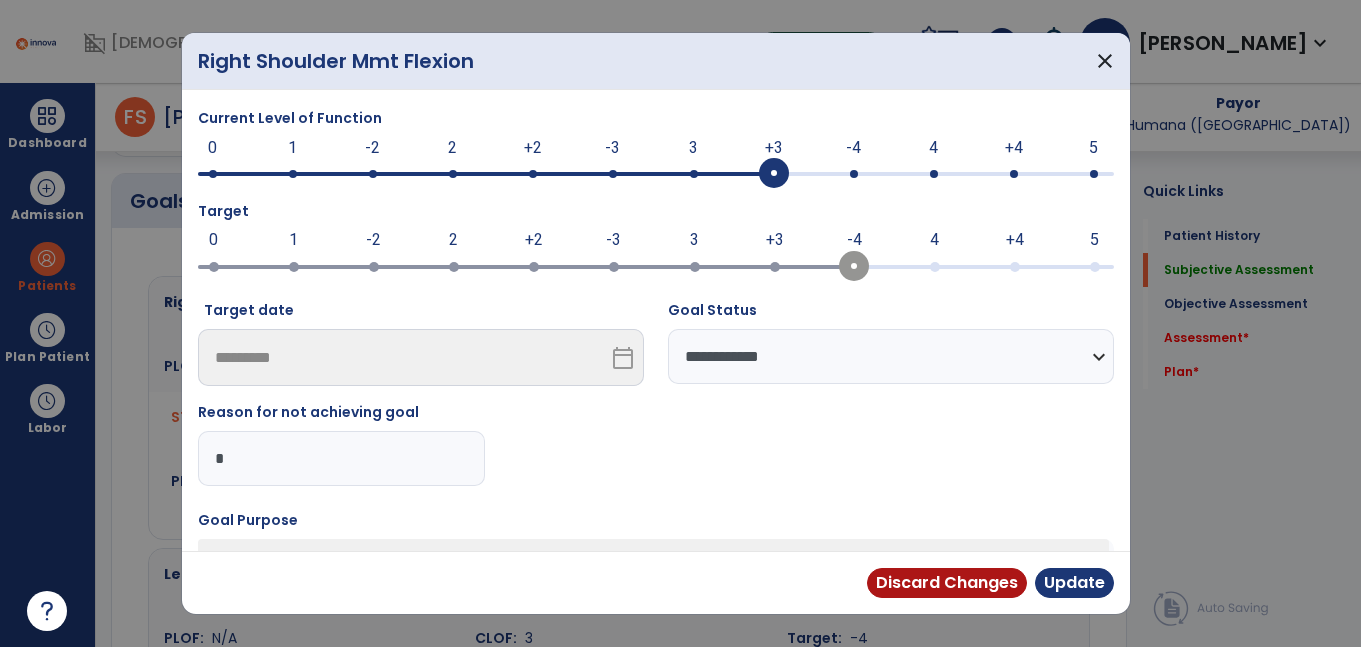 scroll, scrollTop: 0, scrollLeft: 0, axis: both 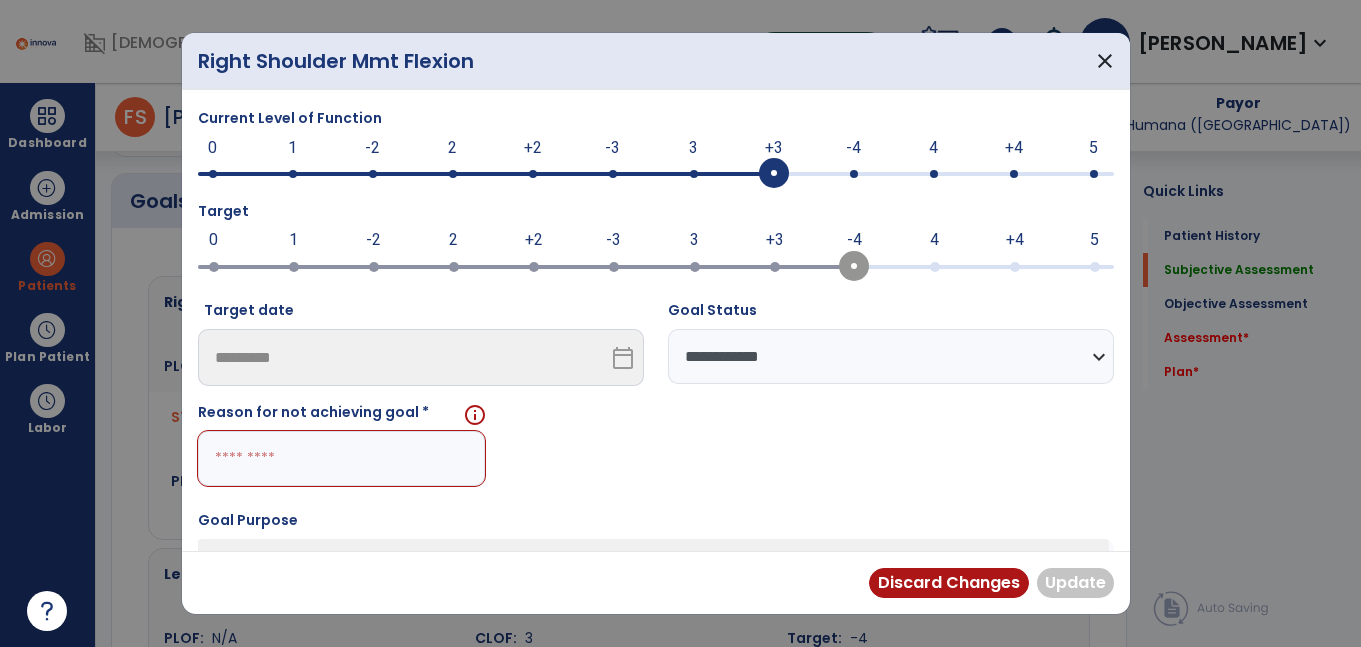 click at bounding box center [342, 458] 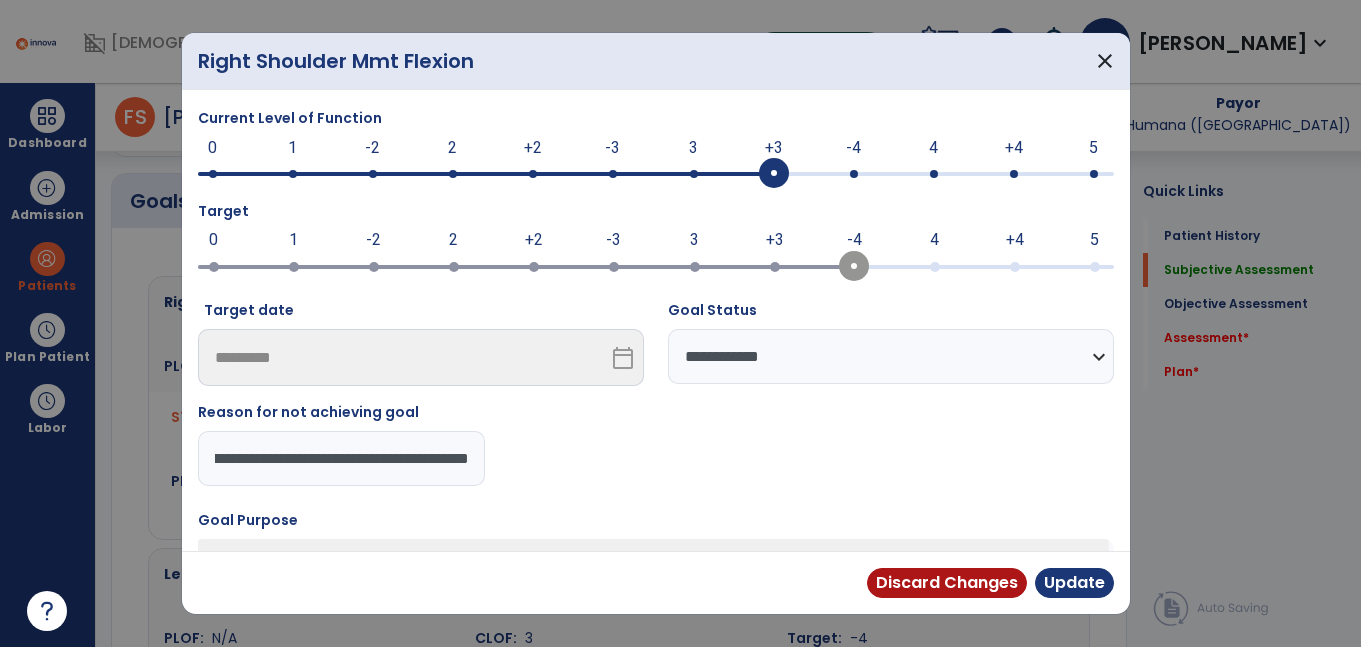 scroll, scrollTop: 0, scrollLeft: 178, axis: horizontal 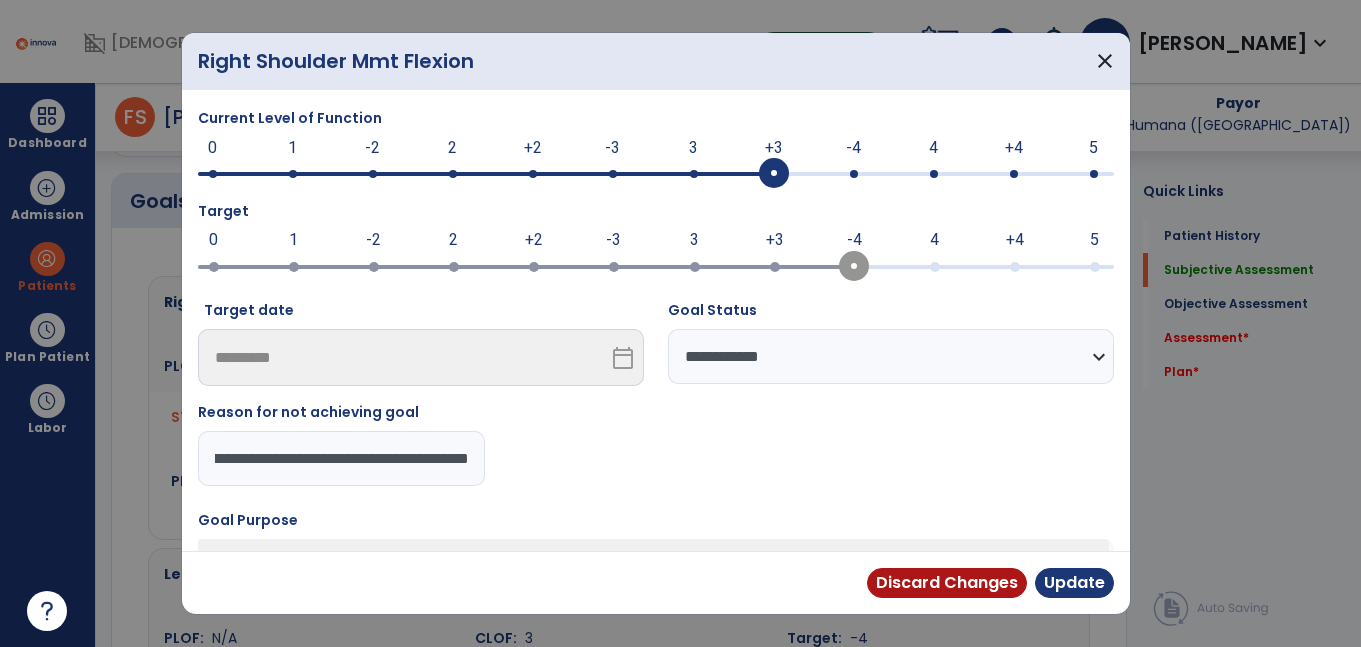 type on "**********" 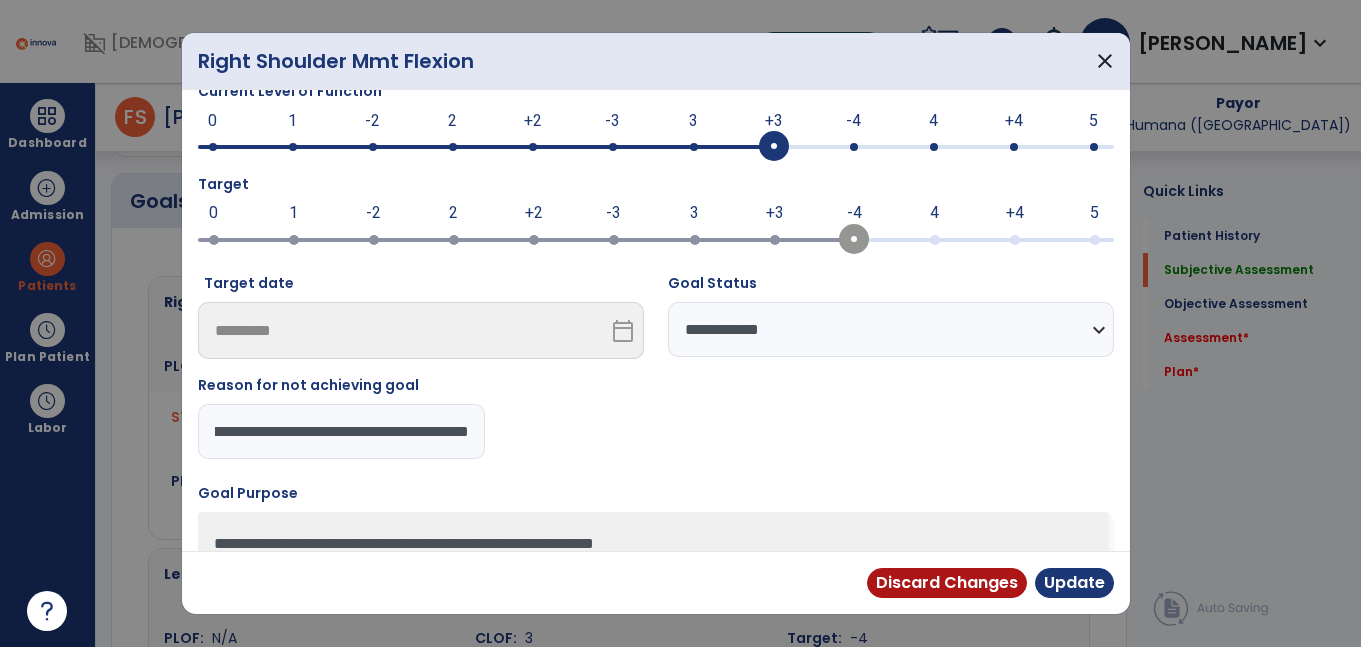 scroll, scrollTop: 34, scrollLeft: 0, axis: vertical 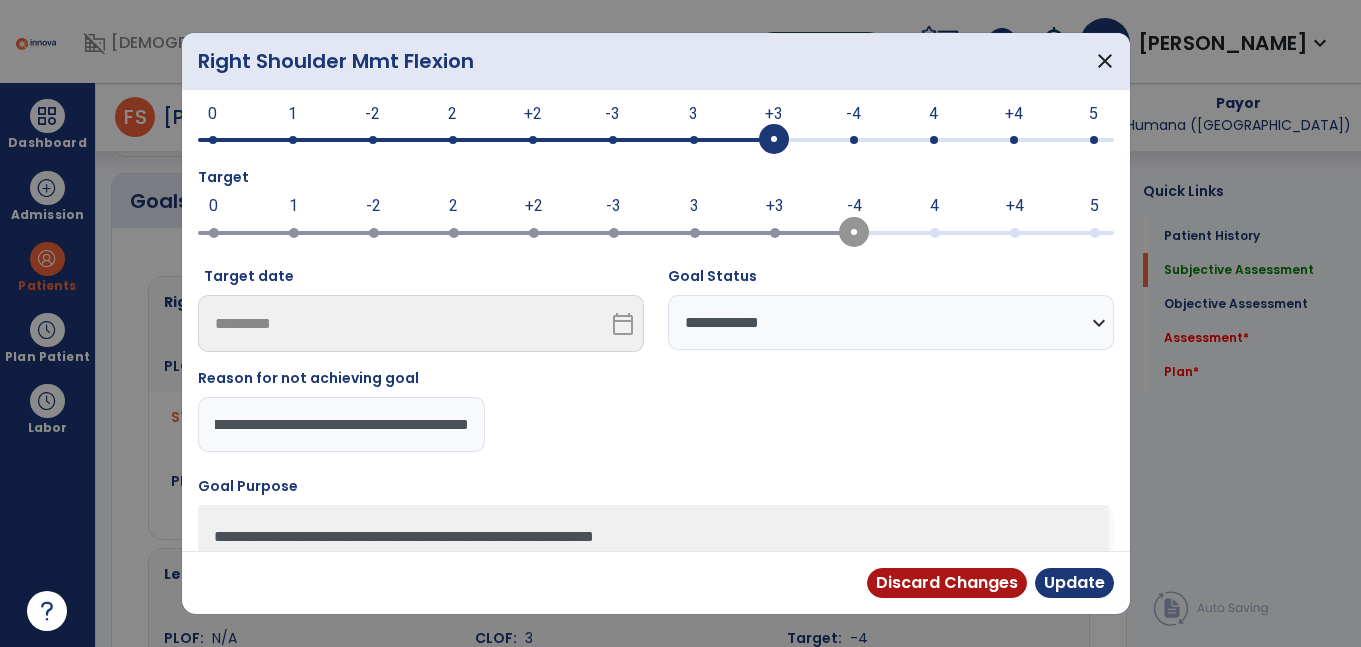 click on "**********" at bounding box center [342, 424] 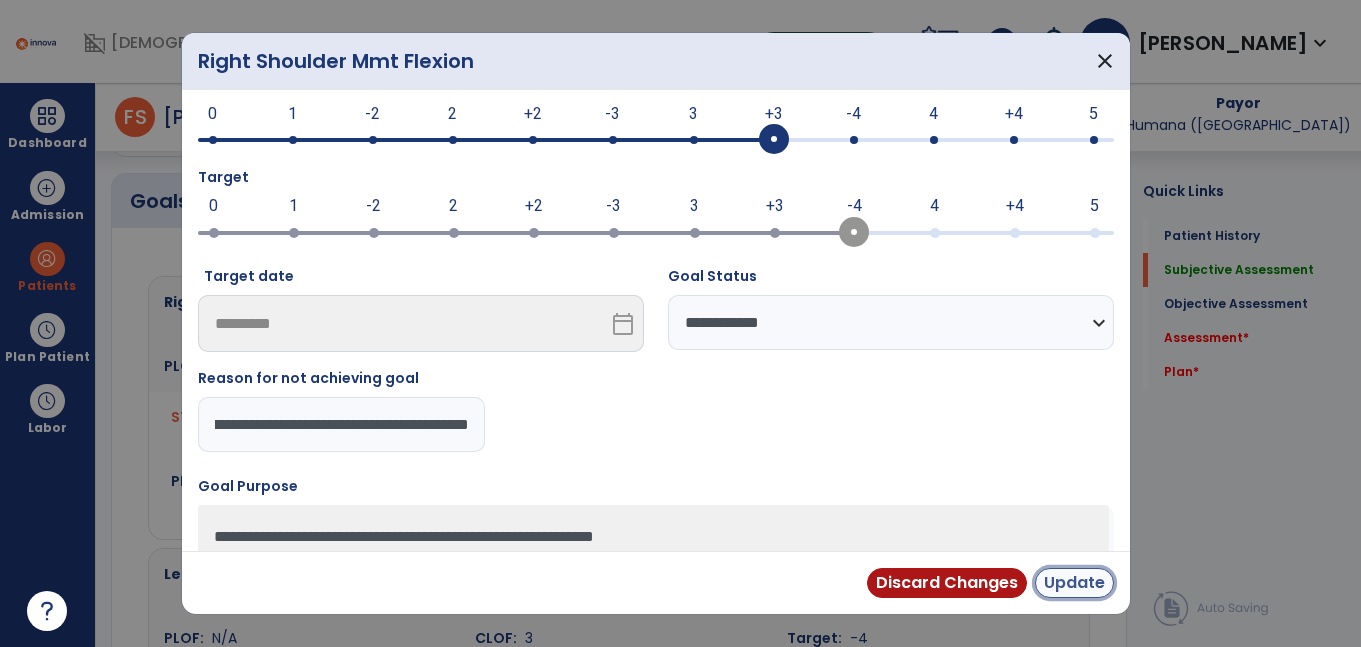 click on "Update" at bounding box center [1074, 583] 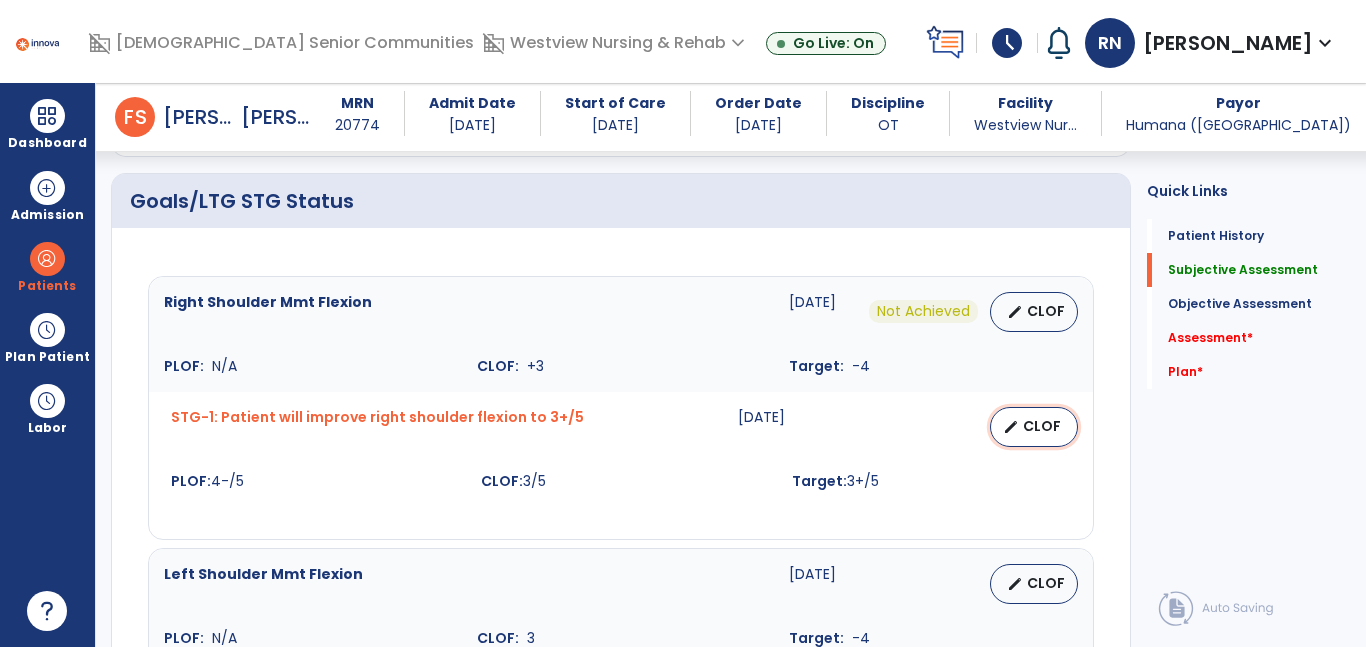 click on "edit   CLOF" at bounding box center (1034, 427) 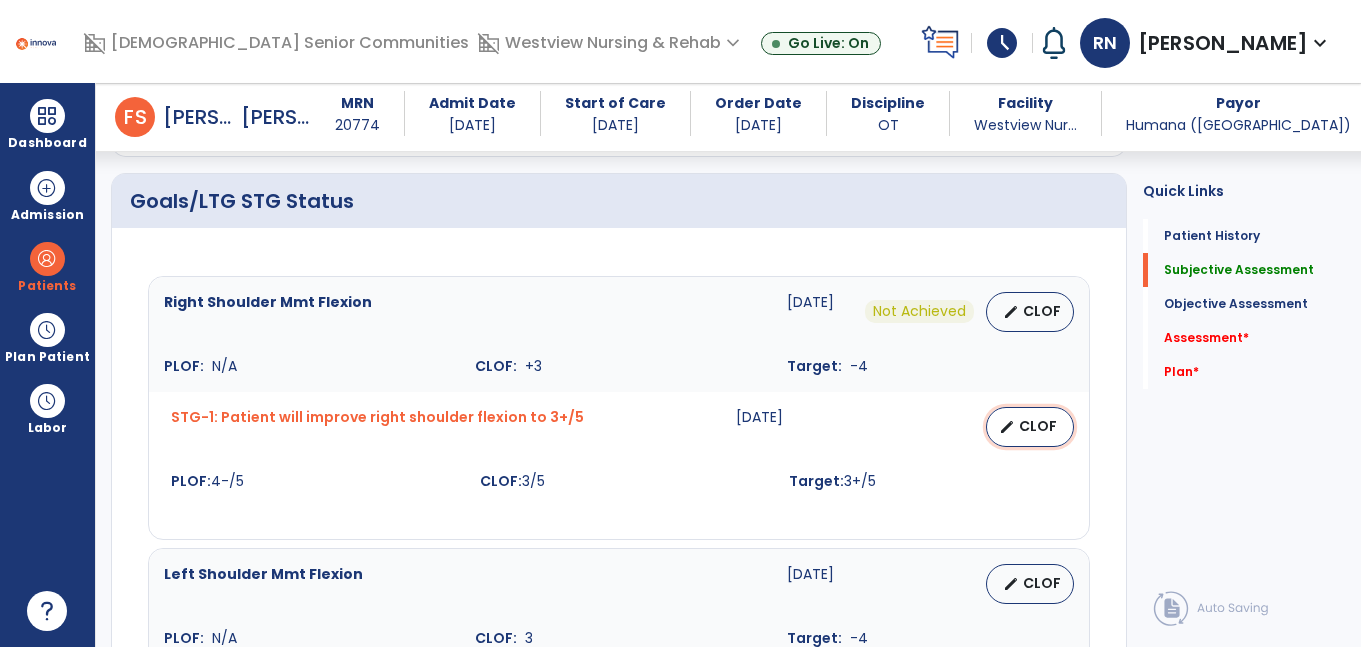 select on "********" 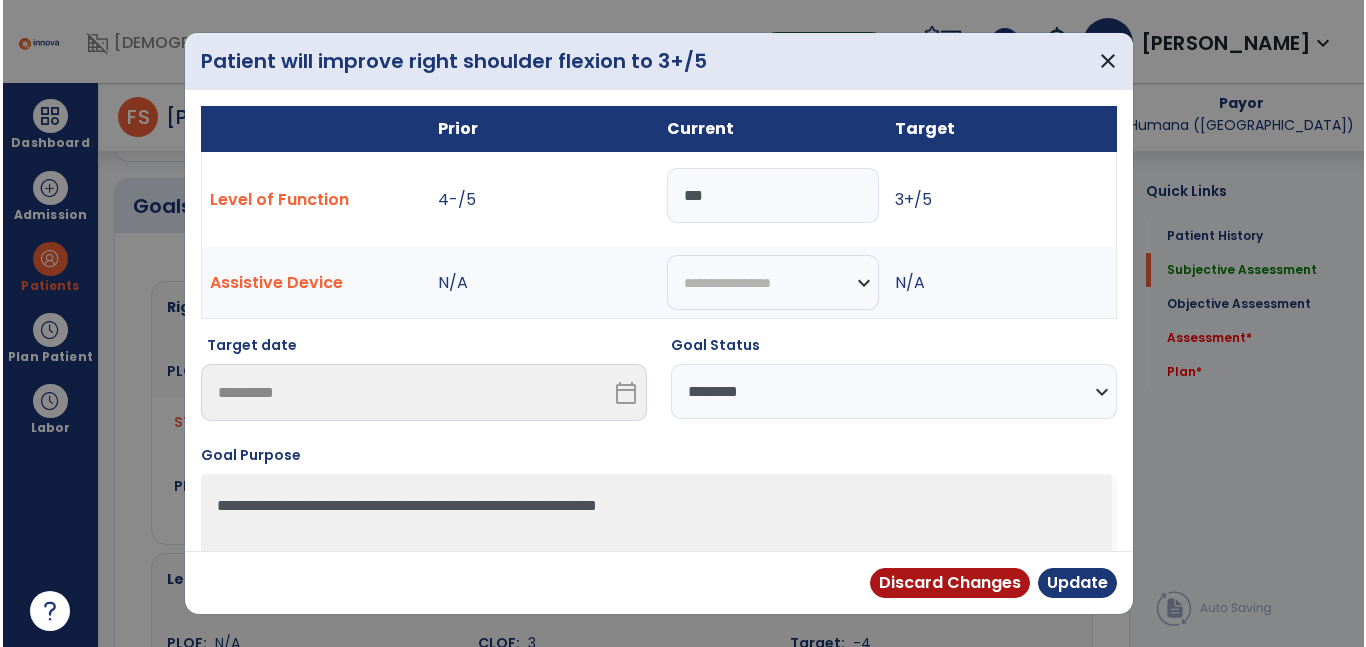 scroll, scrollTop: 758, scrollLeft: 0, axis: vertical 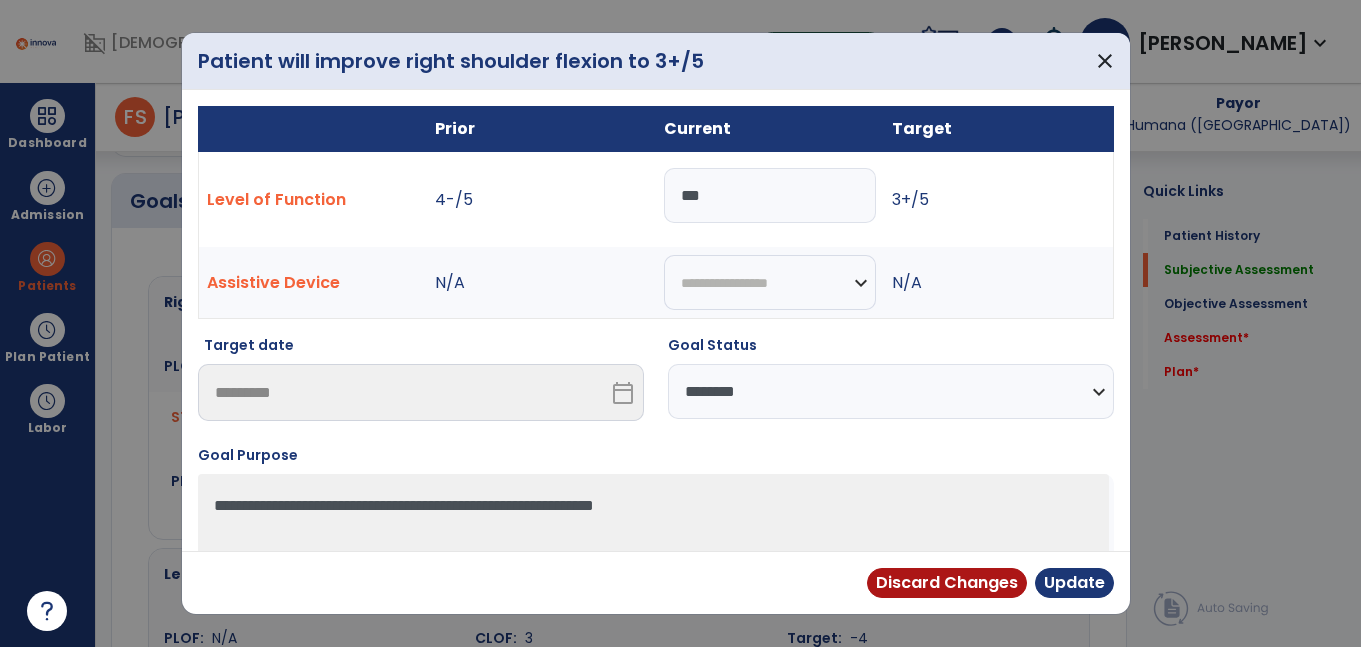 click on "***" at bounding box center (770, 195) 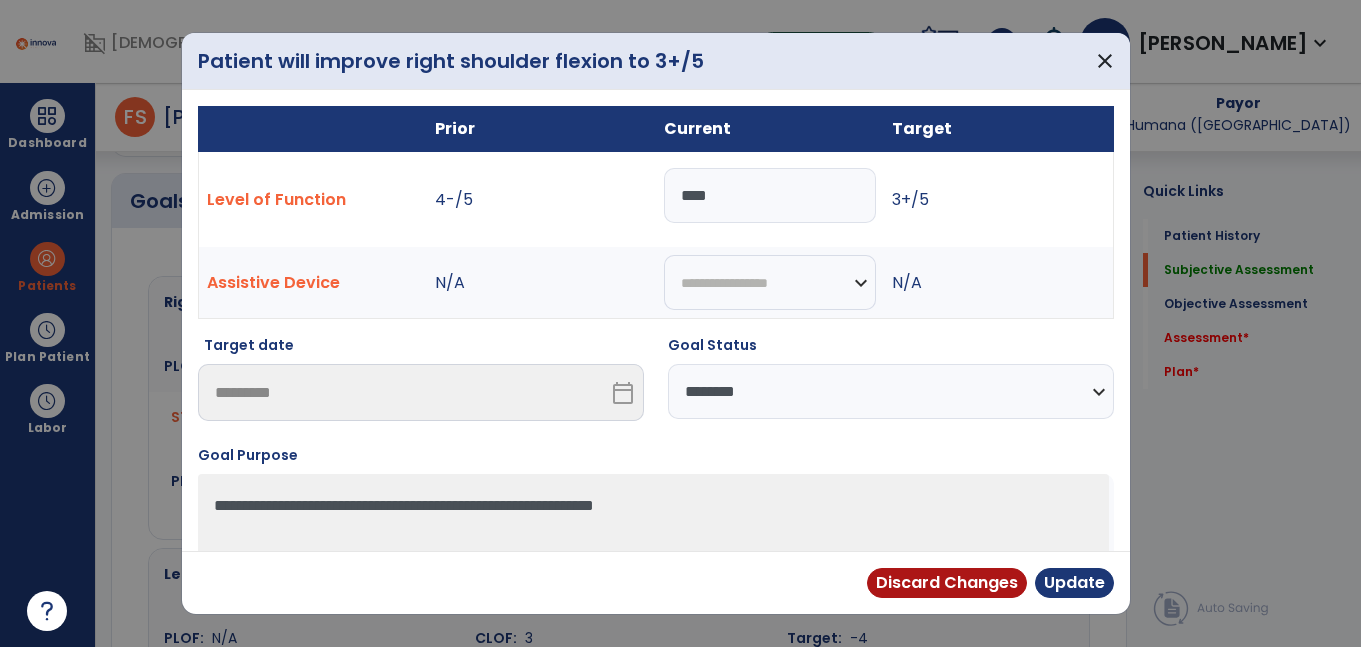 type on "****" 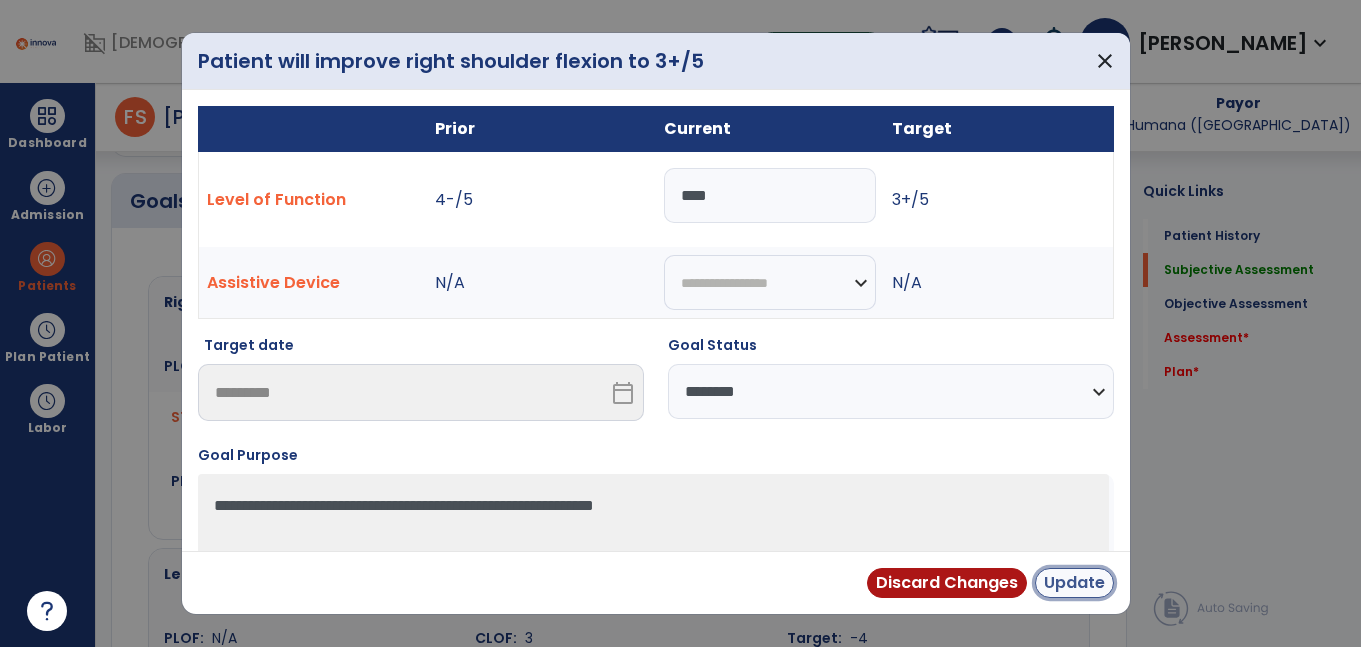 click on "Update" at bounding box center [1074, 583] 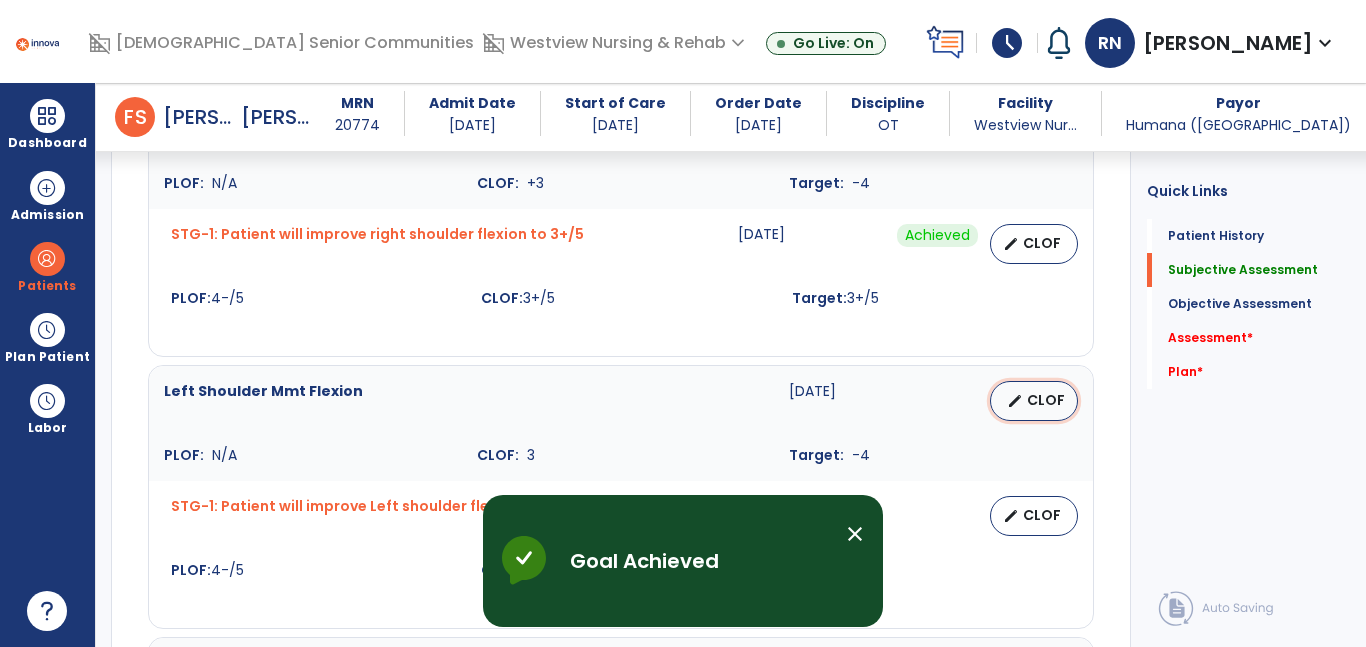 click on "CLOF" at bounding box center [1046, 400] 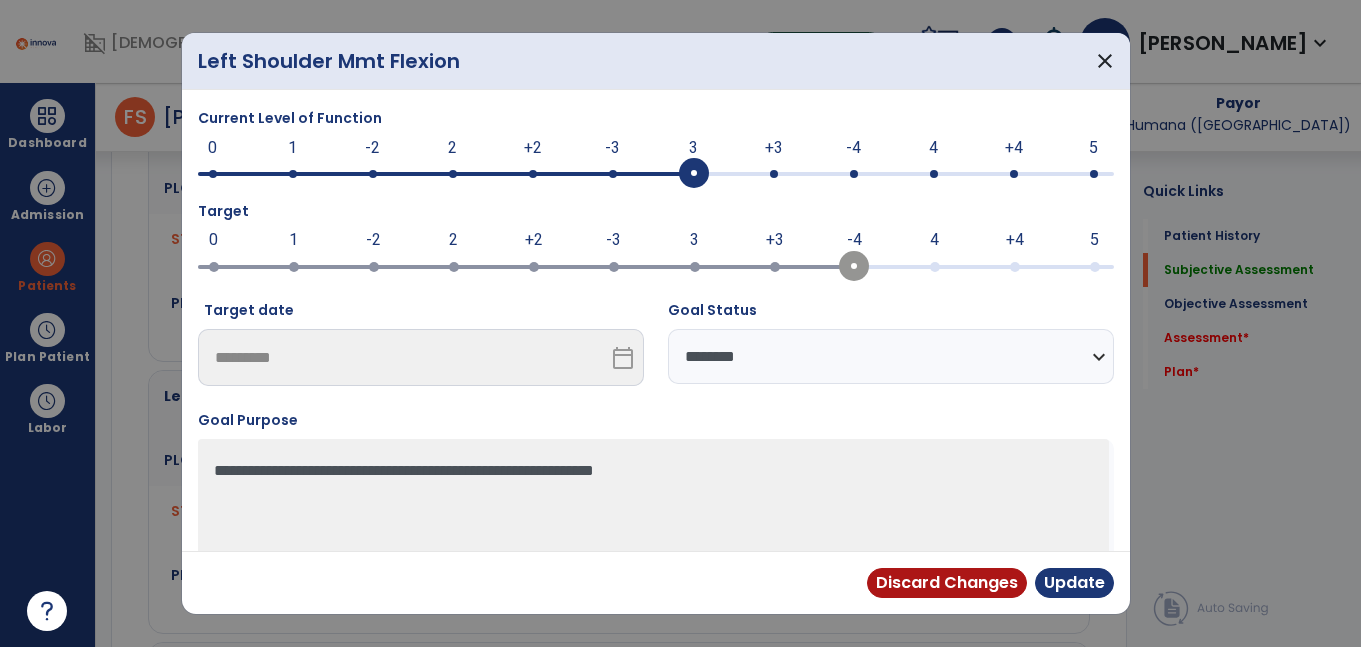 scroll, scrollTop: 941, scrollLeft: 0, axis: vertical 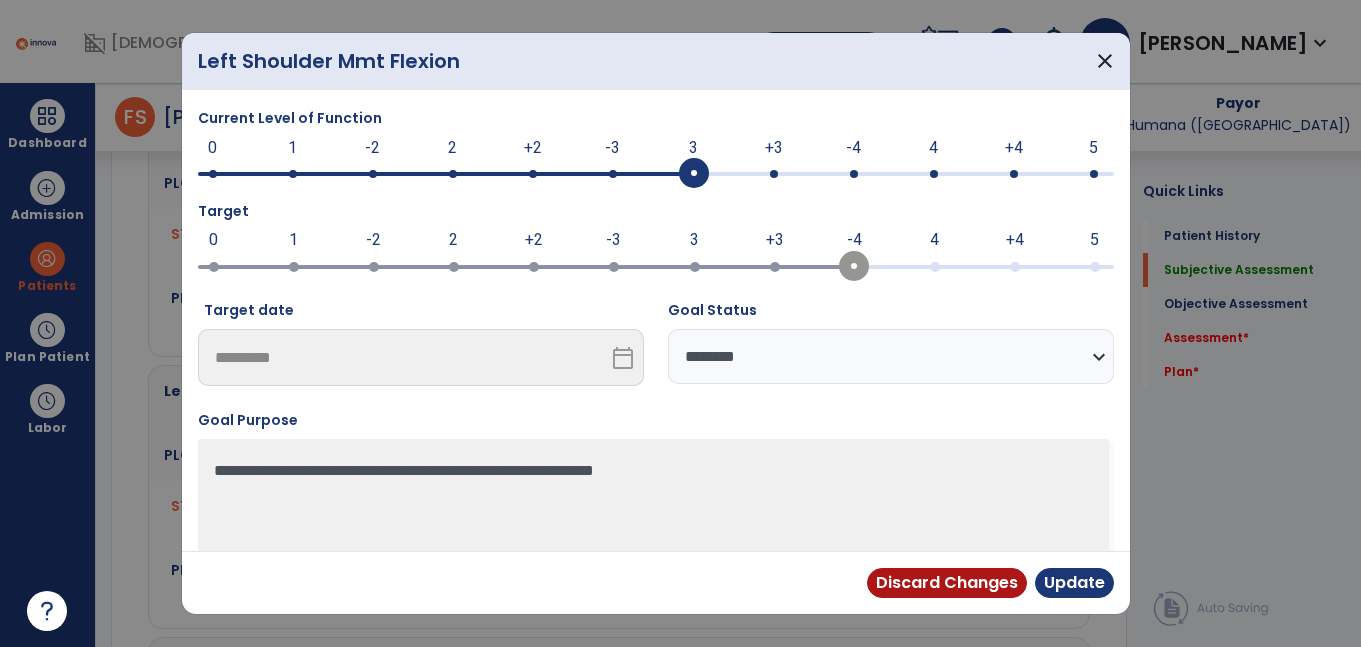 click at bounding box center (656, 174) 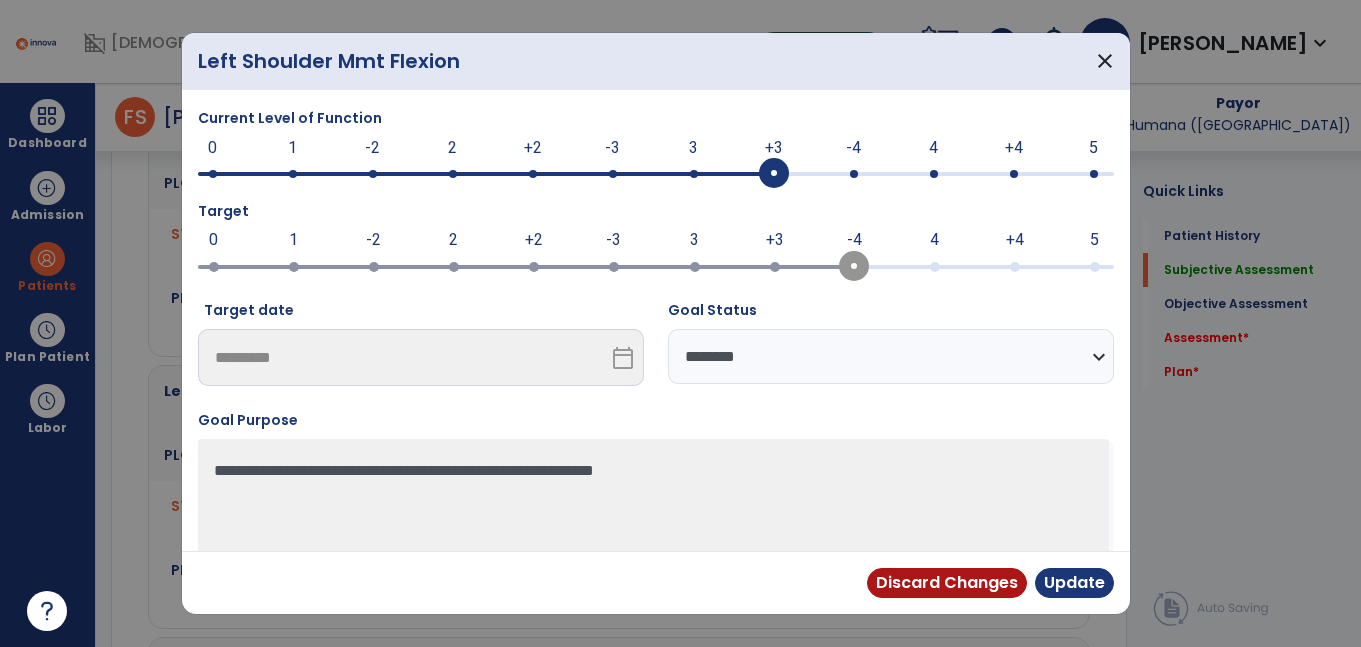click on "**********" at bounding box center (891, 356) 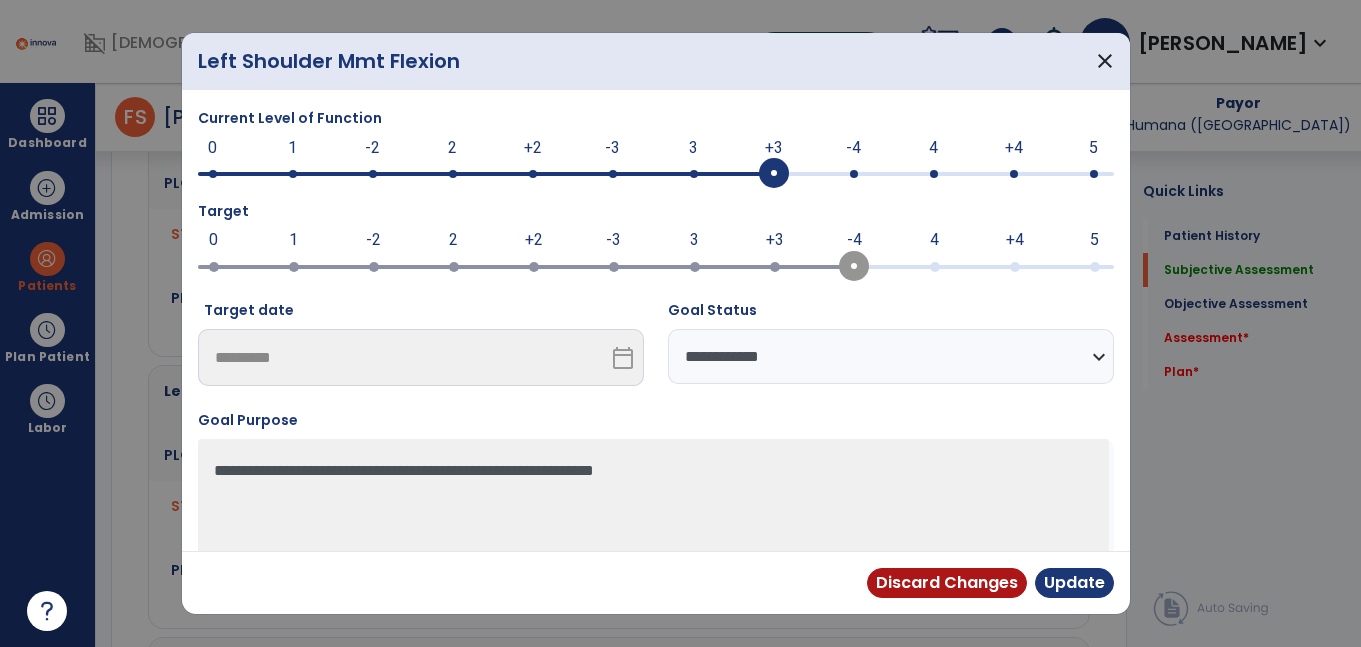 click on "**********" at bounding box center (891, 356) 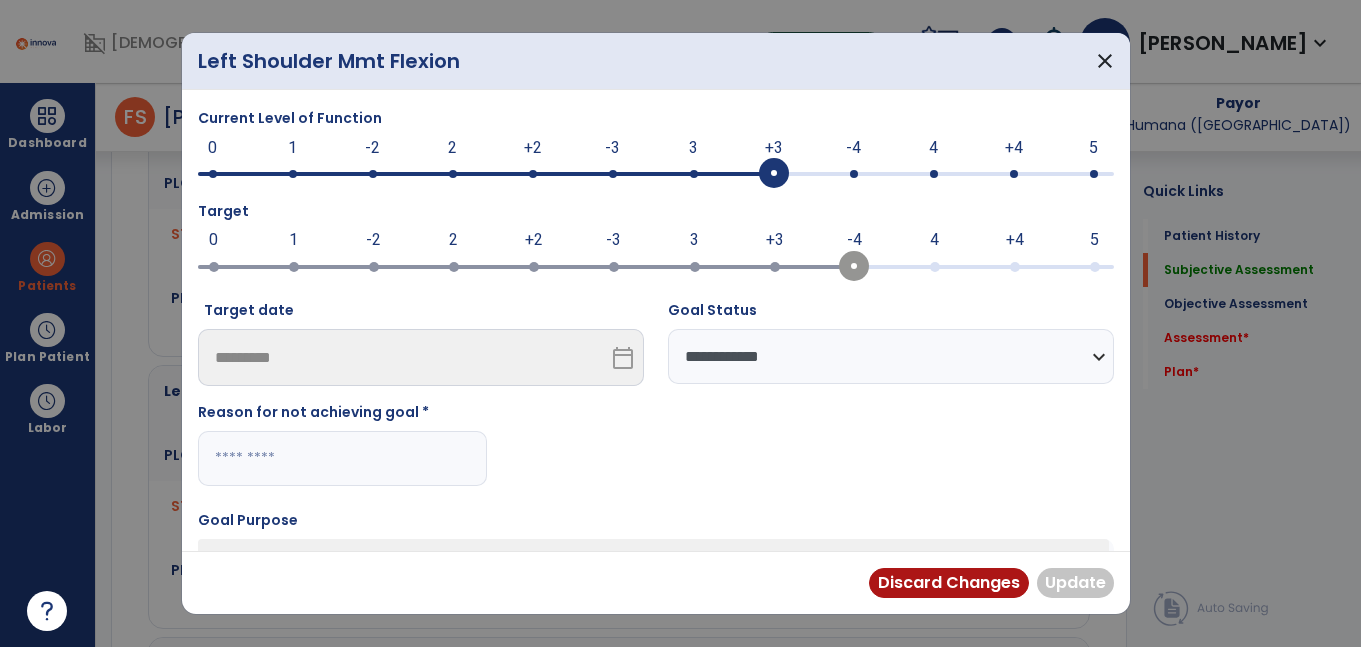 click at bounding box center (342, 458) 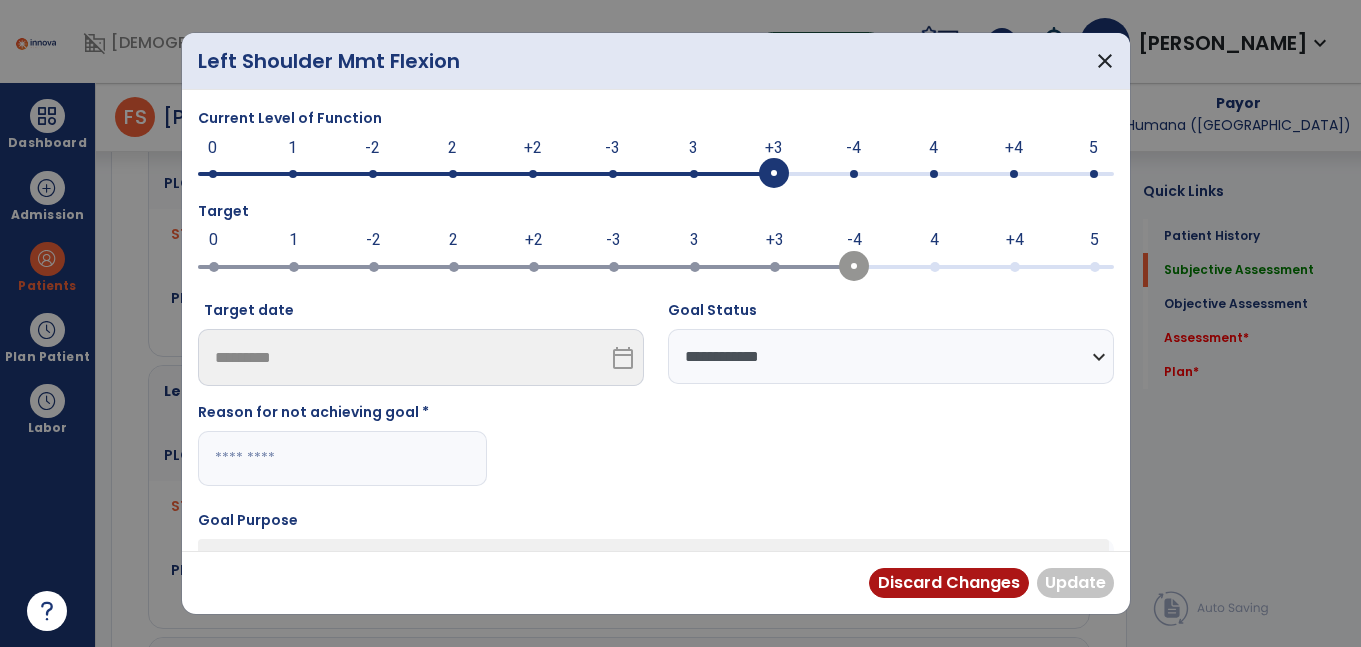 paste on "**********" 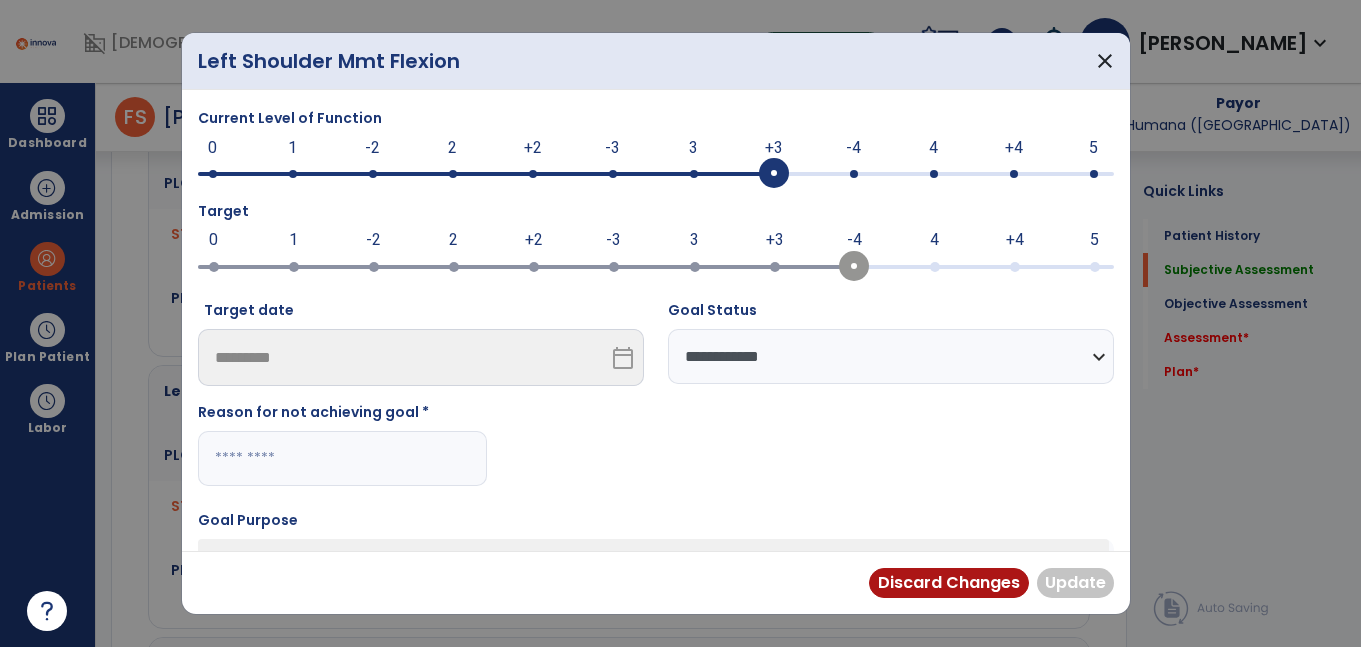 type on "**********" 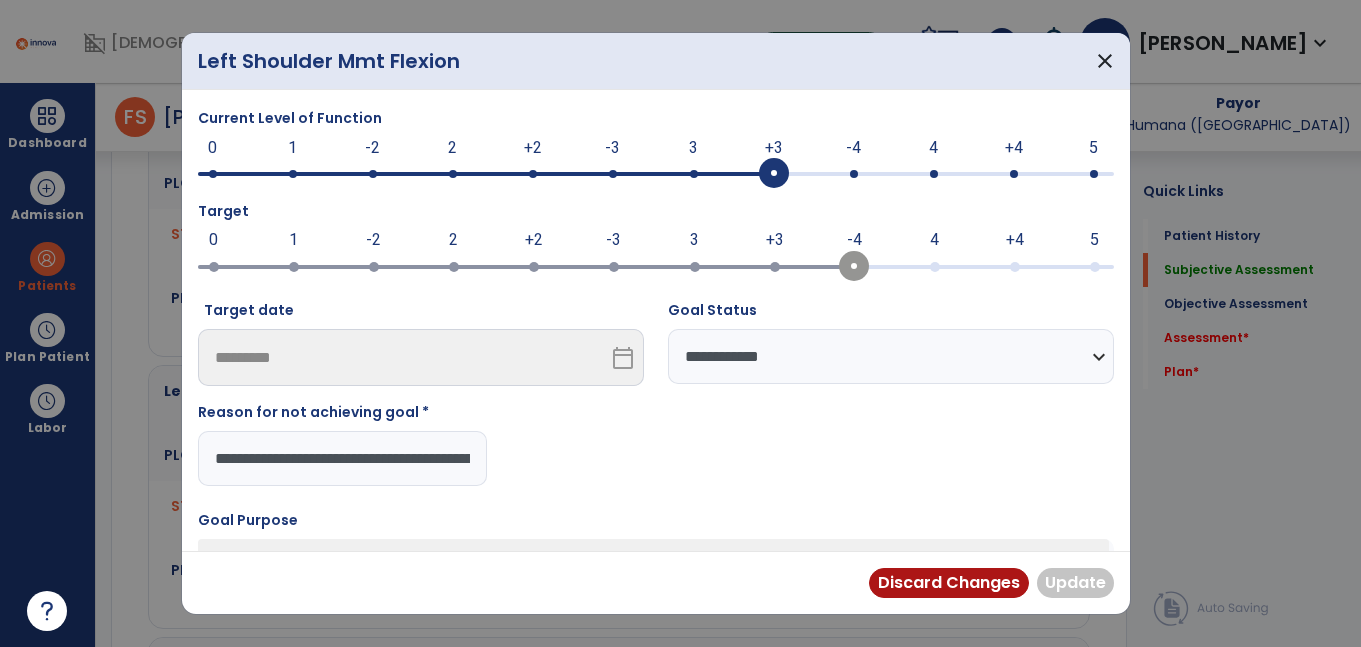 scroll, scrollTop: 0, scrollLeft: 424, axis: horizontal 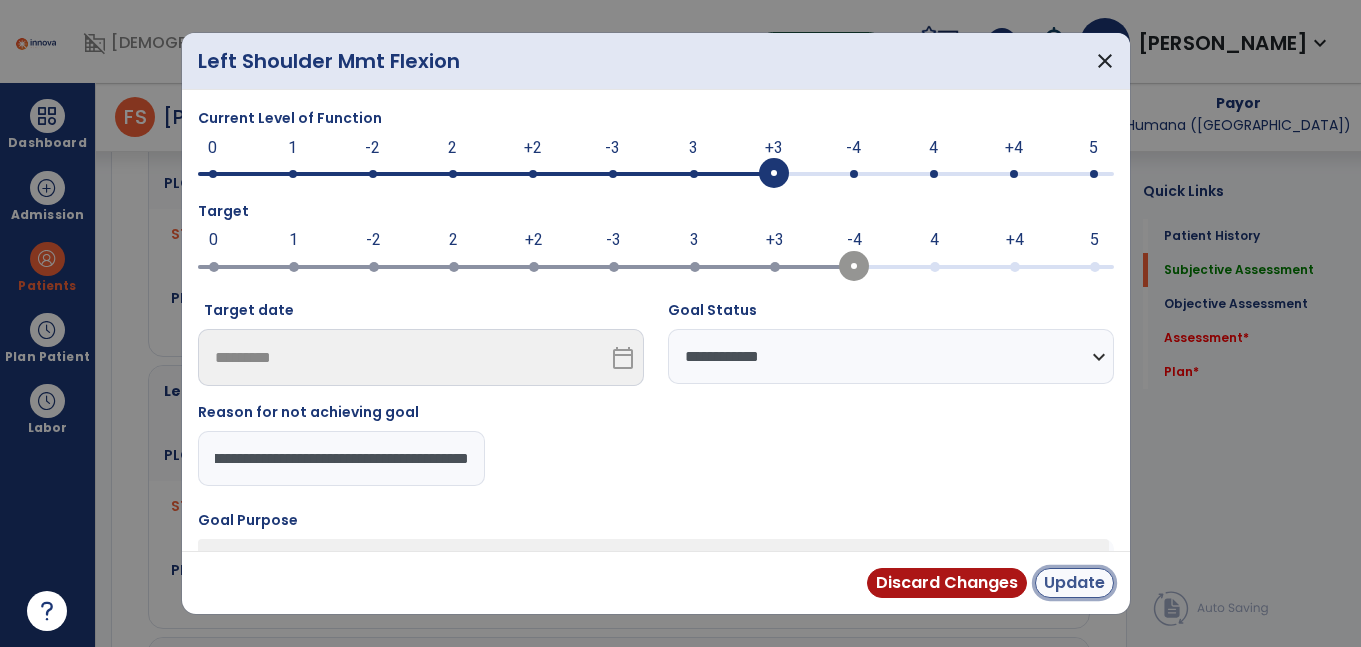 click on "Update" at bounding box center (1074, 583) 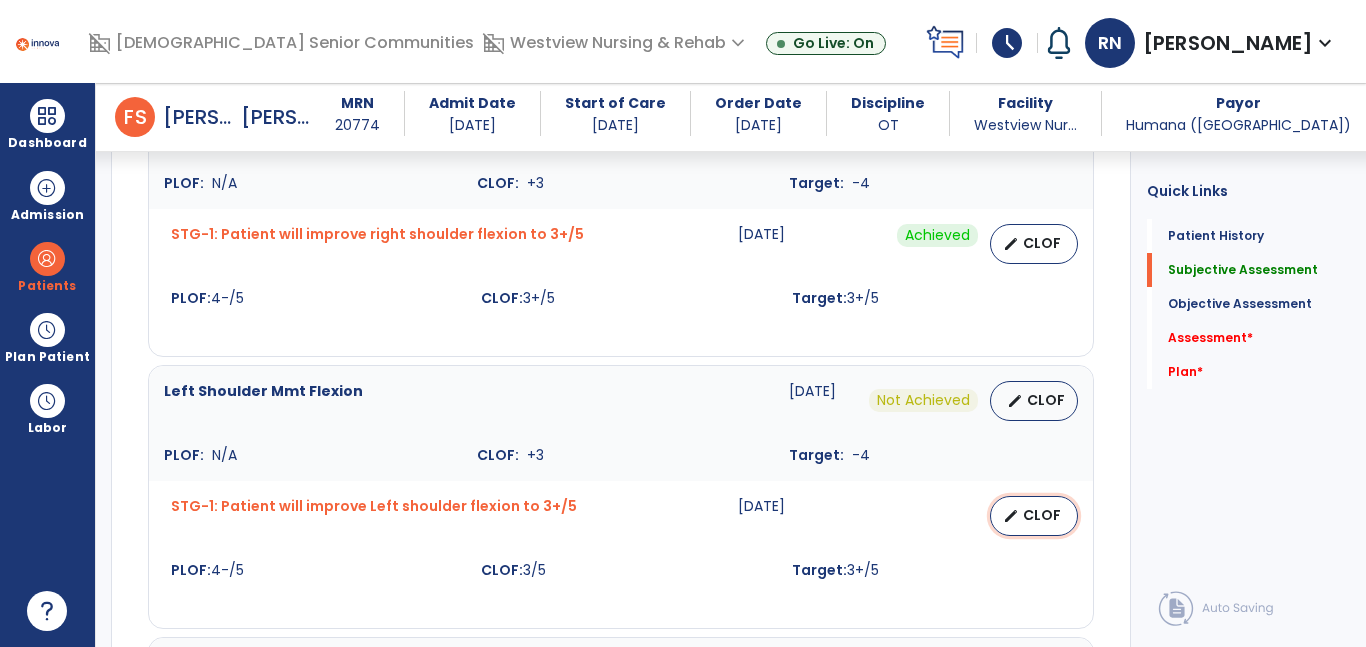 click on "CLOF" at bounding box center [1042, 515] 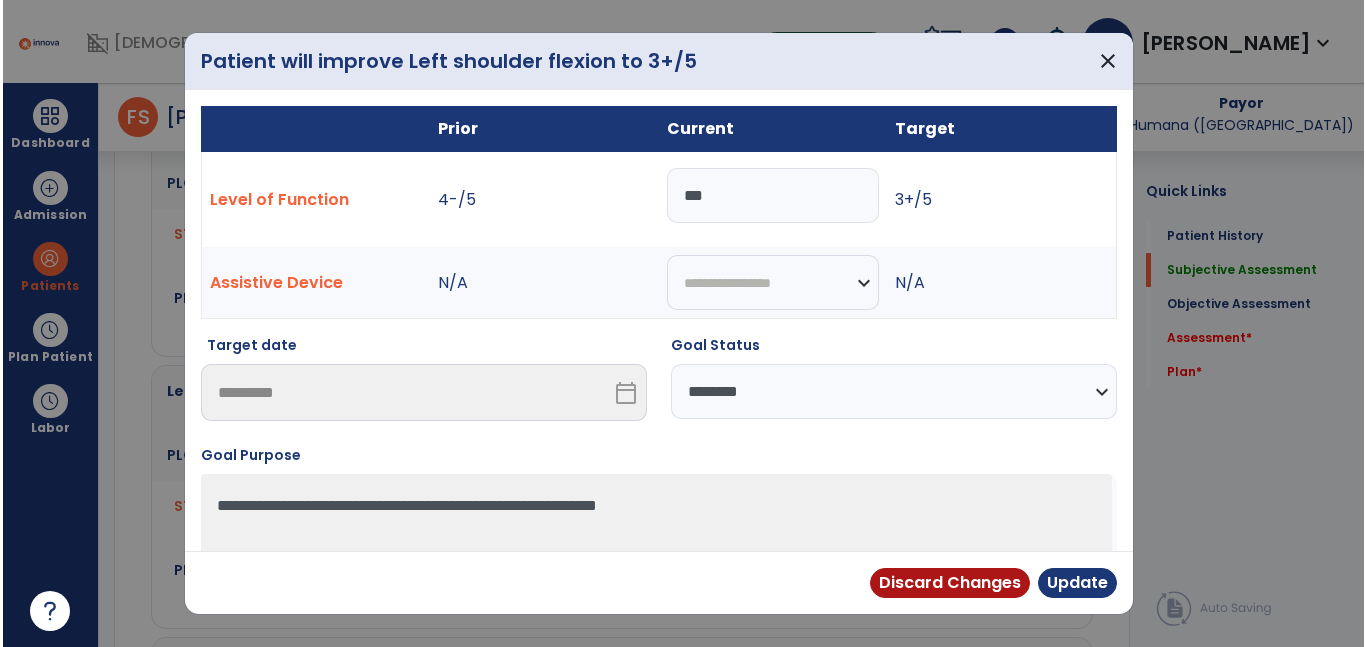 scroll, scrollTop: 941, scrollLeft: 0, axis: vertical 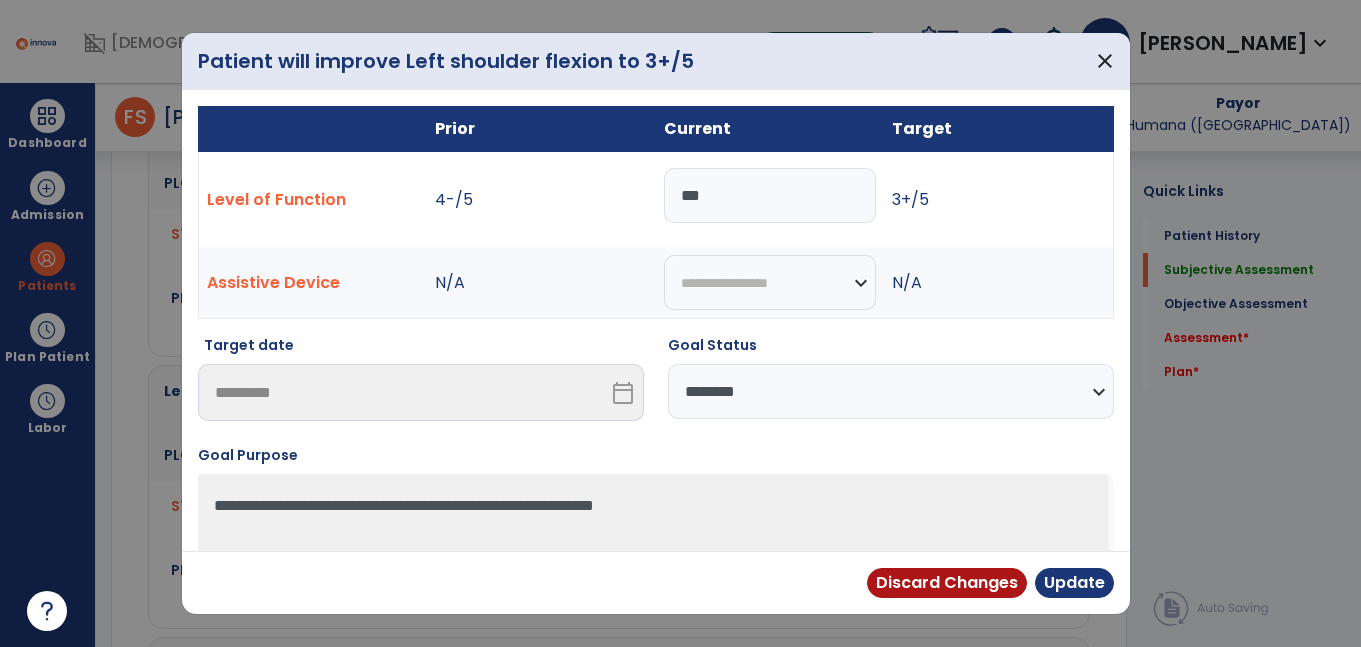 click on "***" at bounding box center (770, 195) 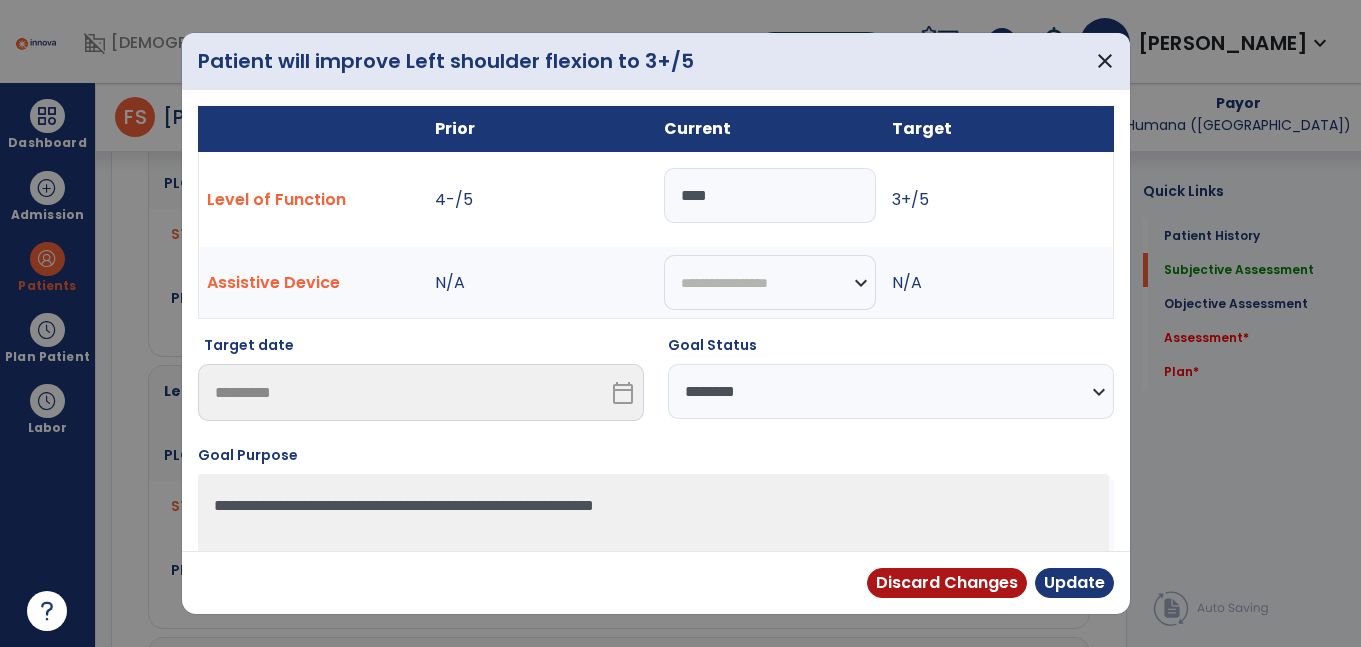 type on "****" 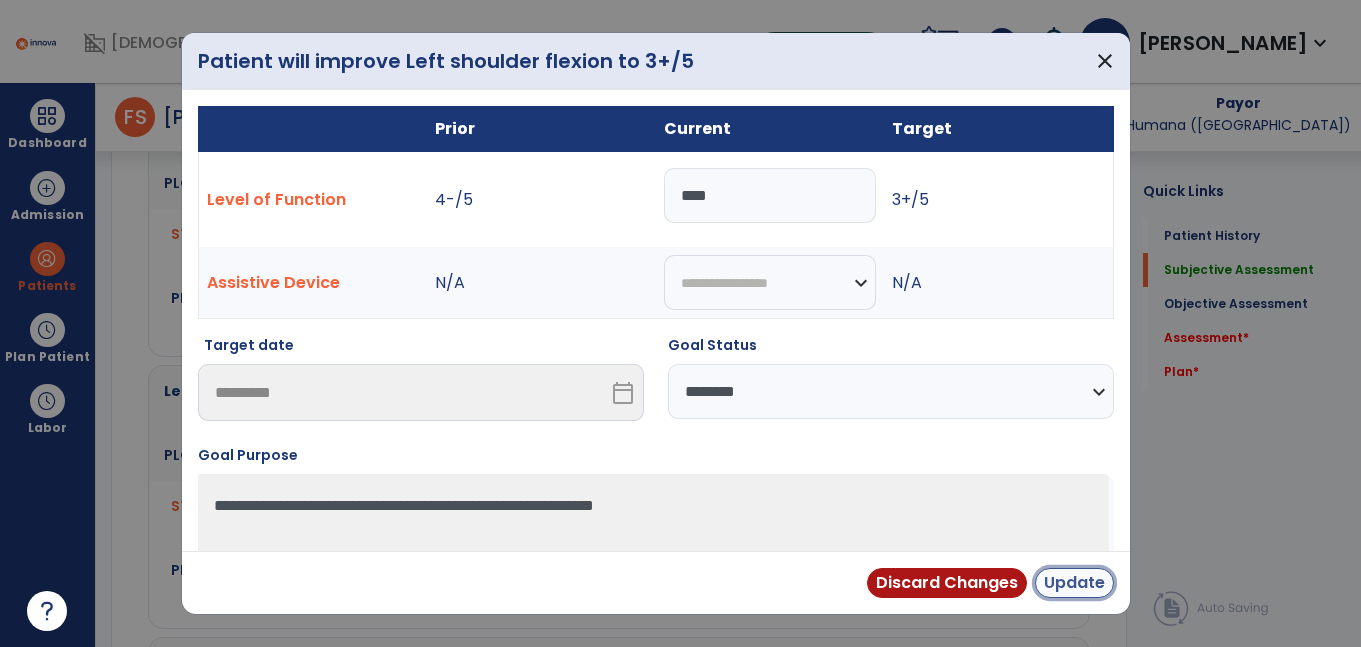 click on "Update" at bounding box center (1074, 583) 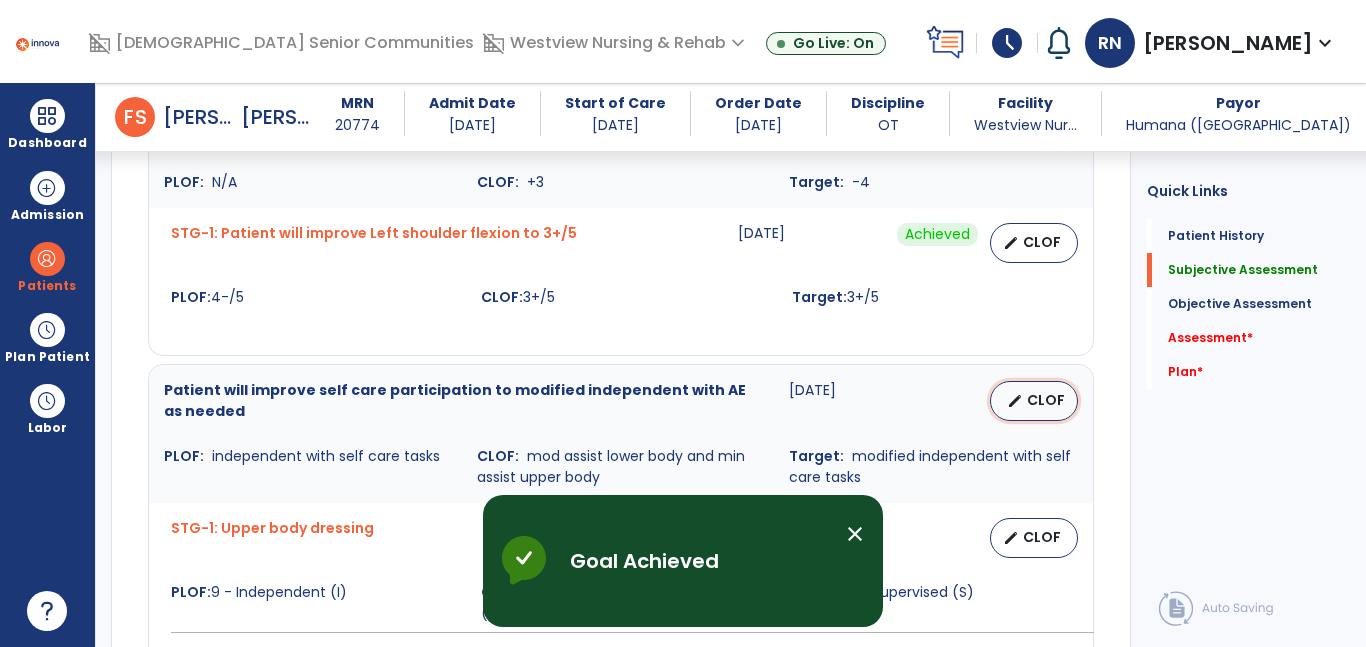 click on "edit   CLOF" at bounding box center (1034, 401) 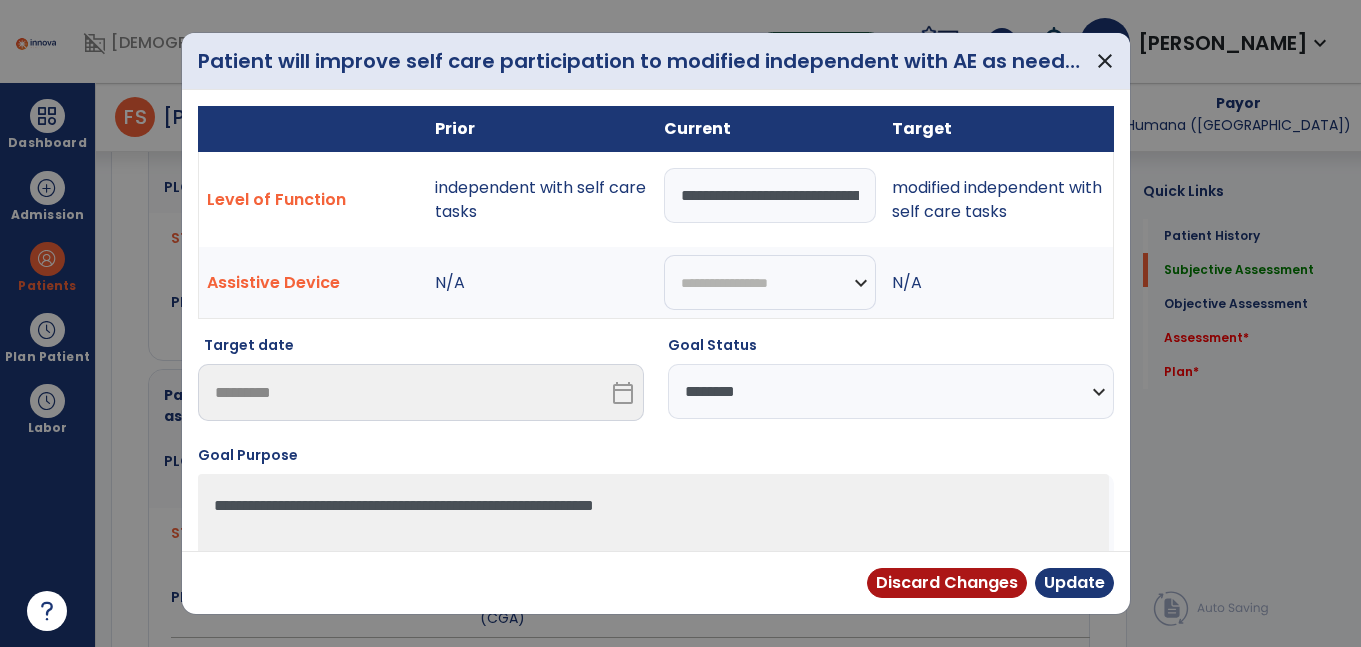 scroll, scrollTop: 1214, scrollLeft: 0, axis: vertical 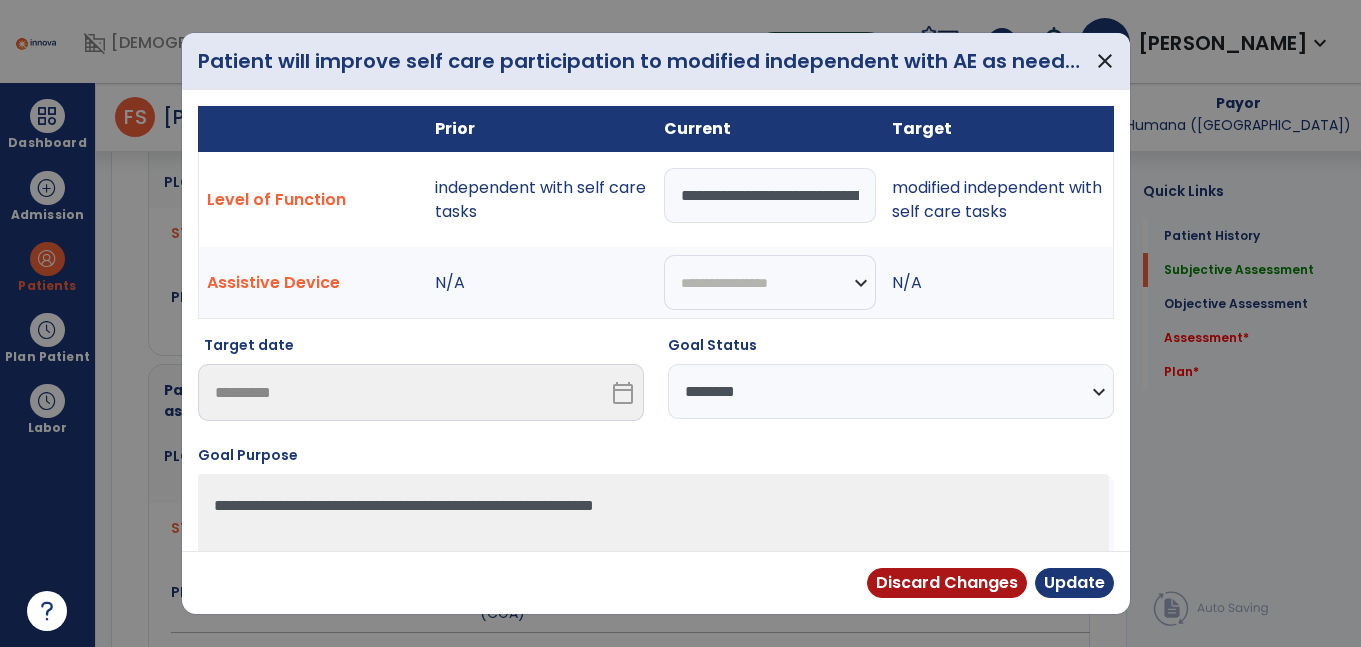 click on "**********" at bounding box center [770, 195] 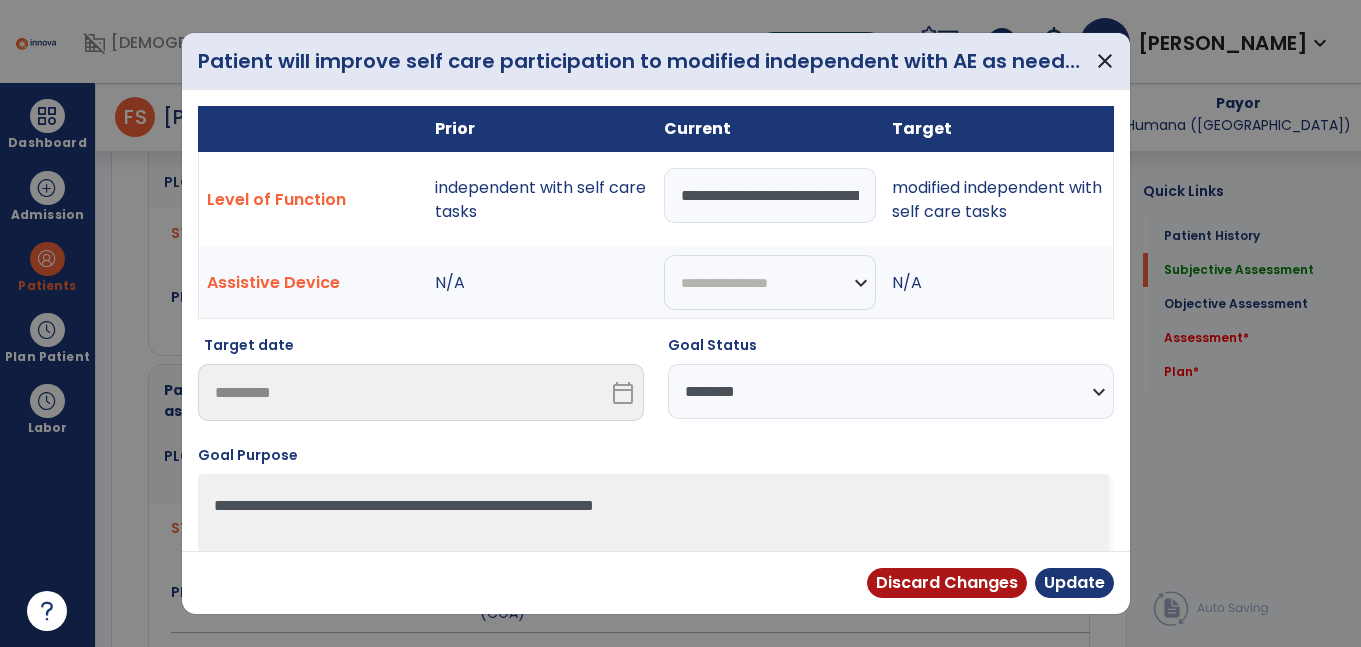 type on "*" 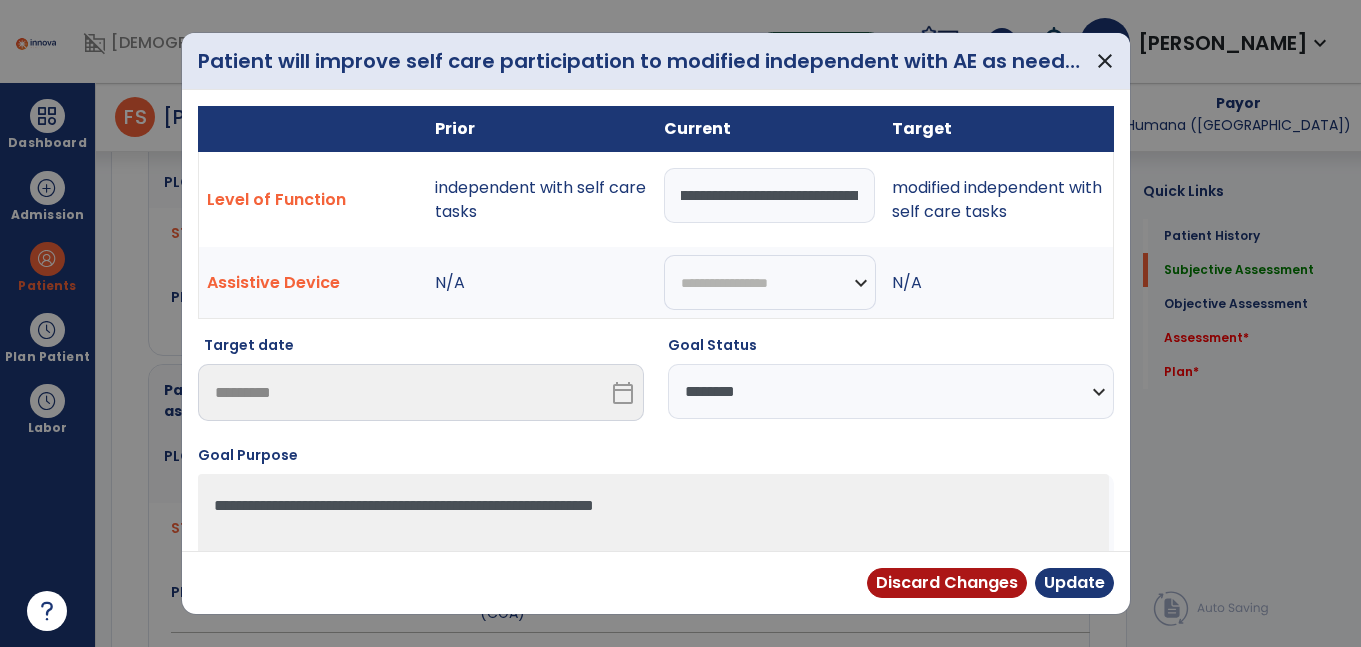 scroll, scrollTop: 0, scrollLeft: 108, axis: horizontal 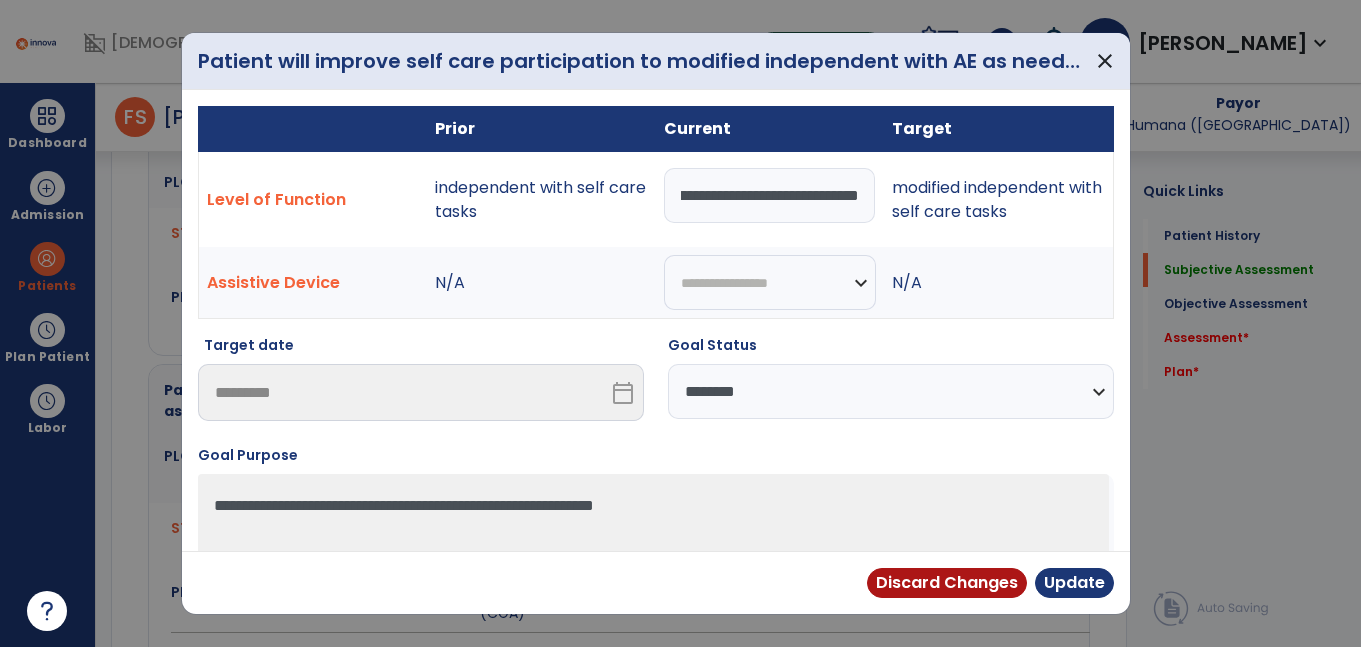 type on "**********" 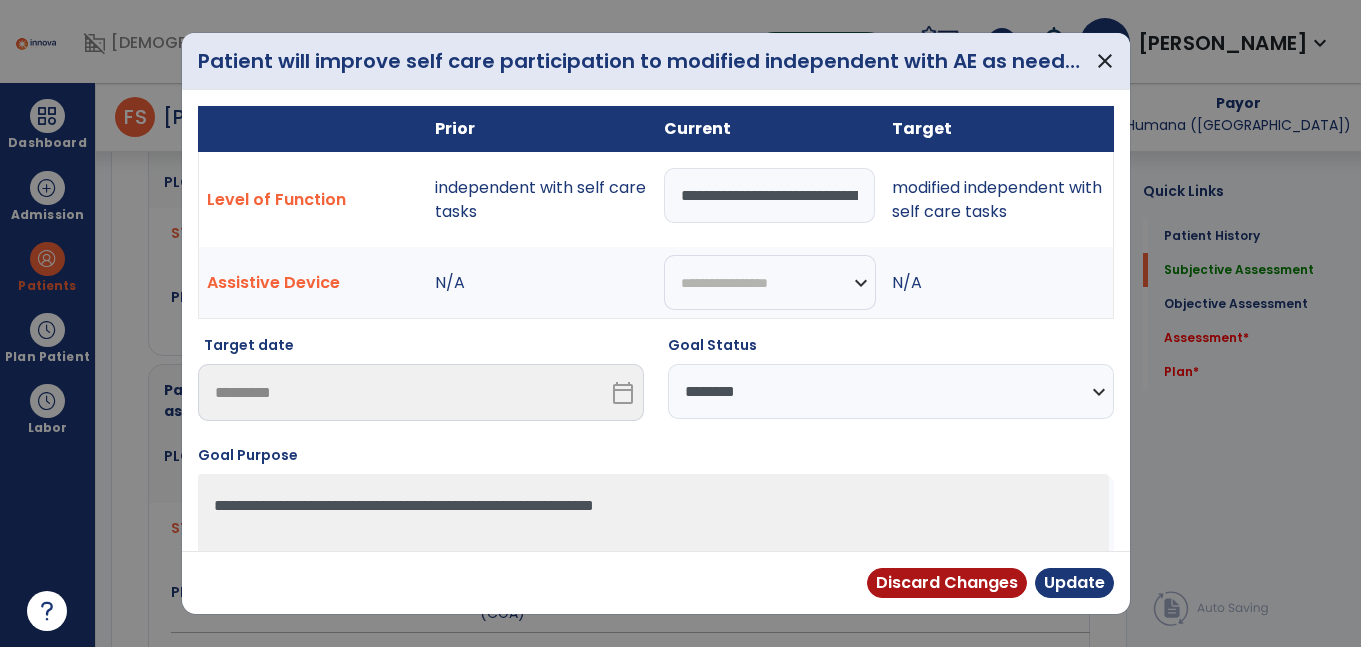 select on "**********" 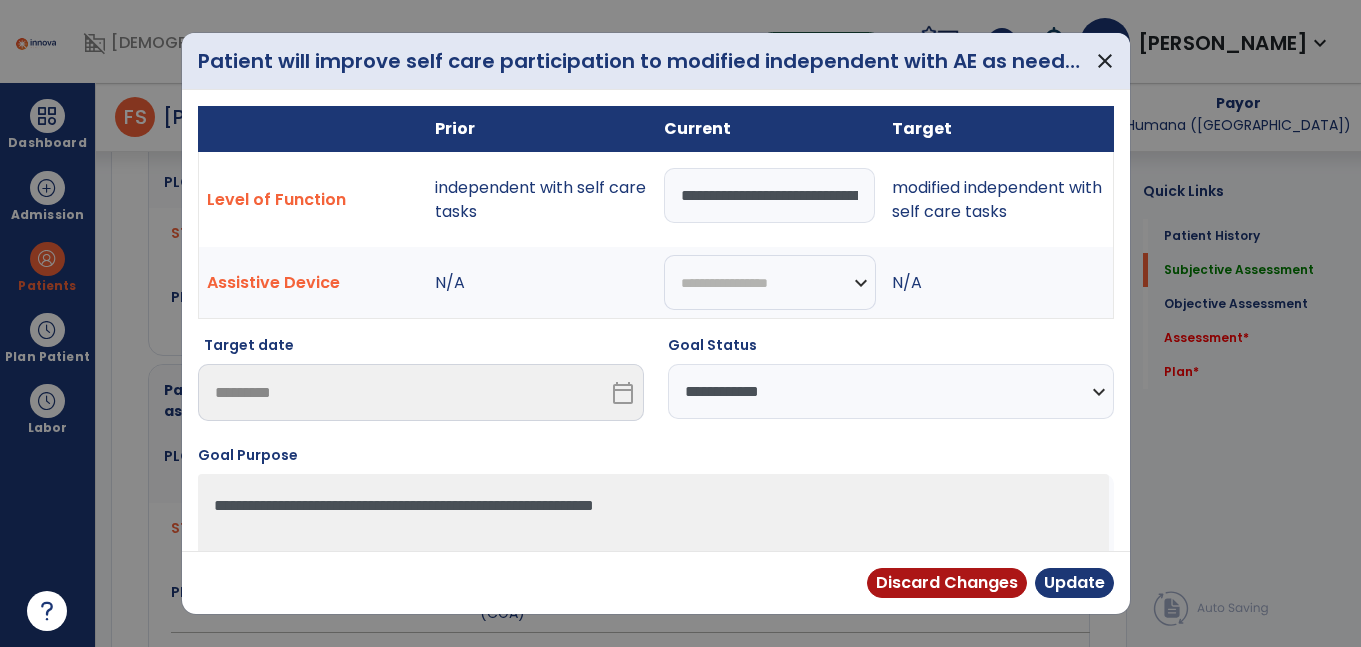 click on "**********" at bounding box center [891, 391] 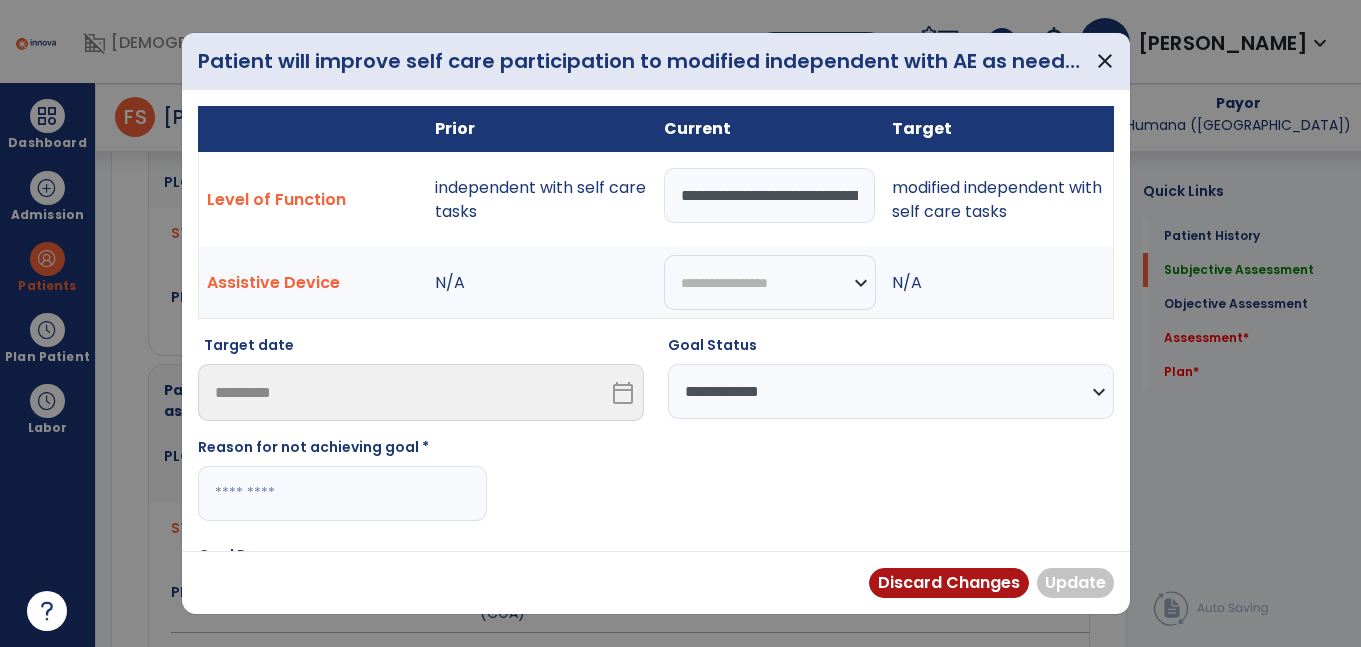 click at bounding box center [342, 493] 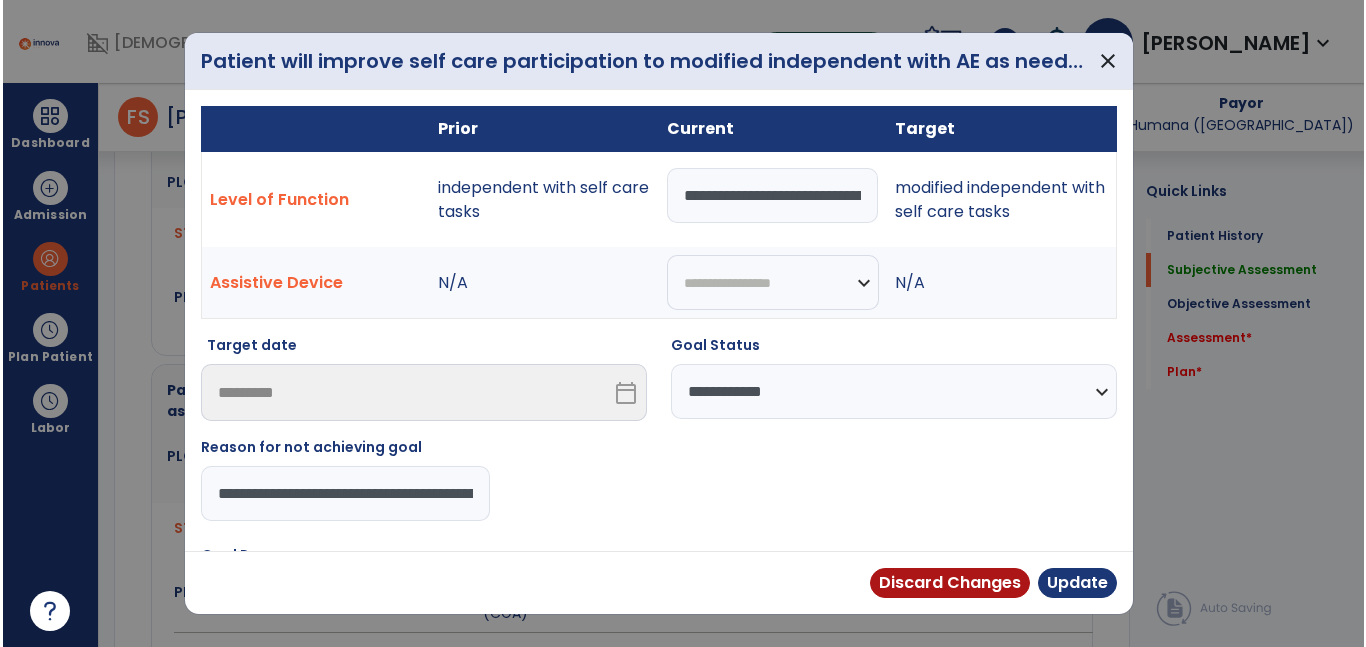 scroll, scrollTop: 0, scrollLeft: 424, axis: horizontal 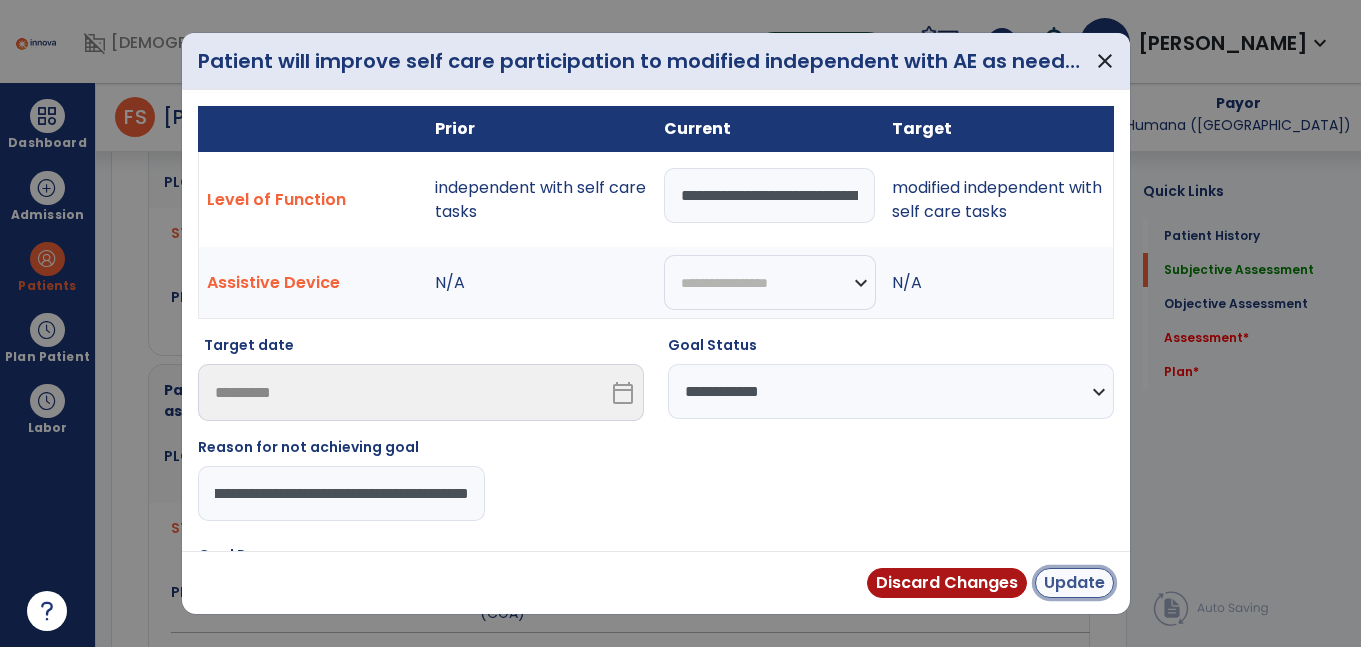 click on "Update" at bounding box center (1074, 583) 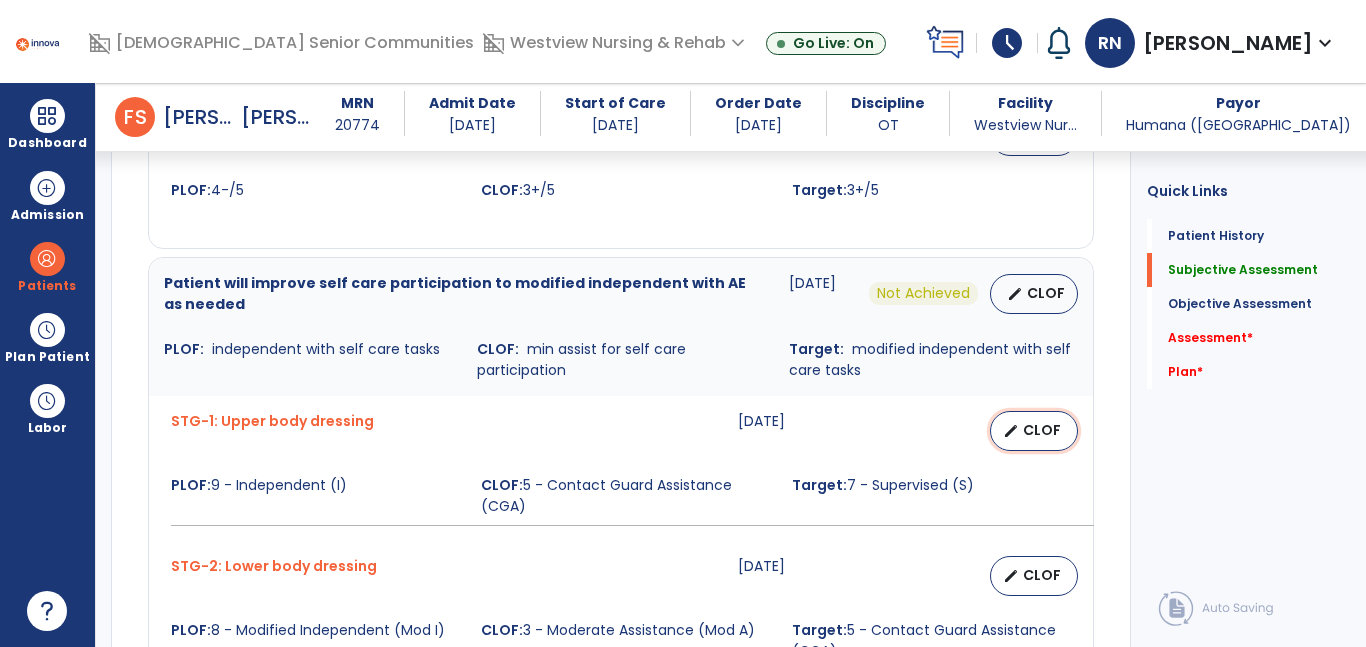 click on "edit   CLOF" at bounding box center (1034, 431) 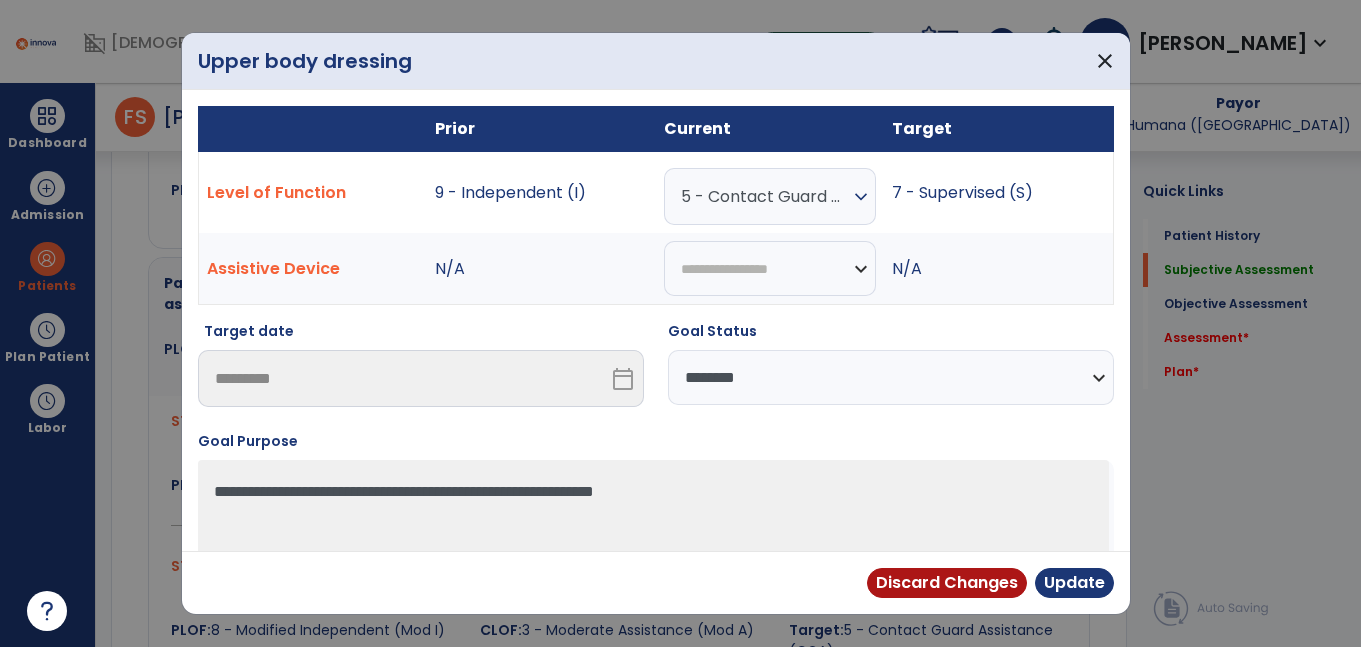 scroll, scrollTop: 1321, scrollLeft: 0, axis: vertical 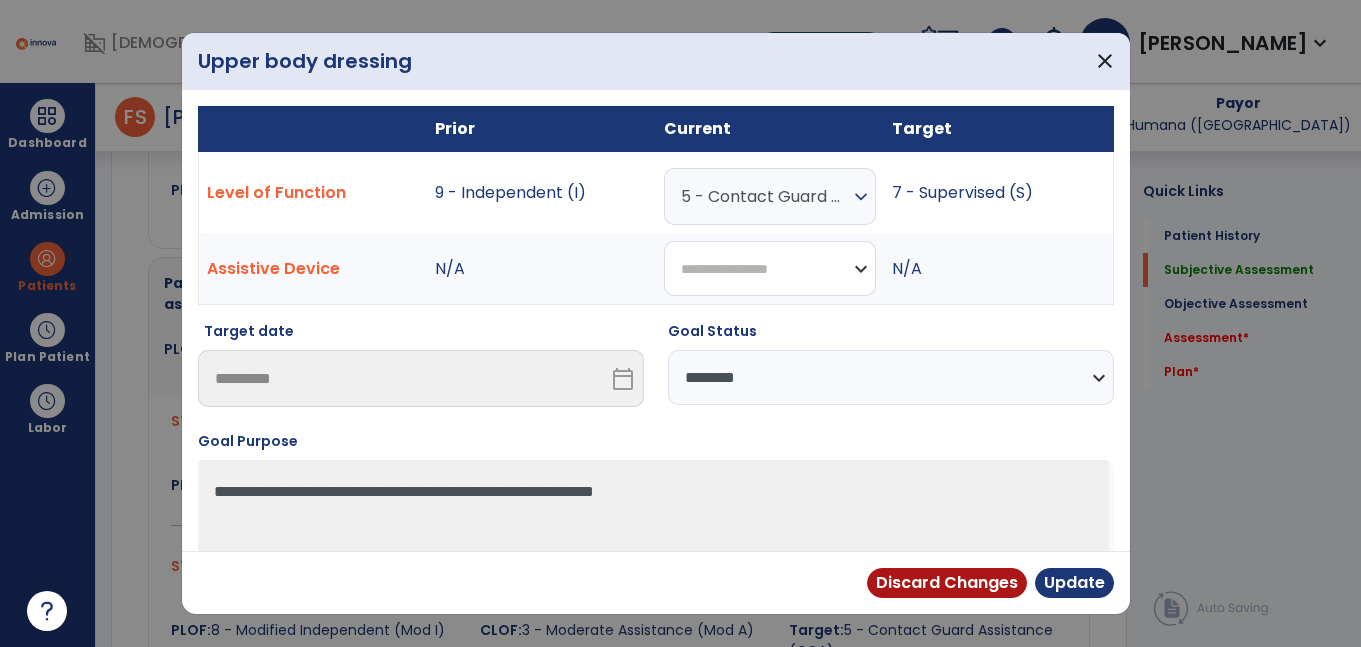 click on "**********" at bounding box center (770, 268) 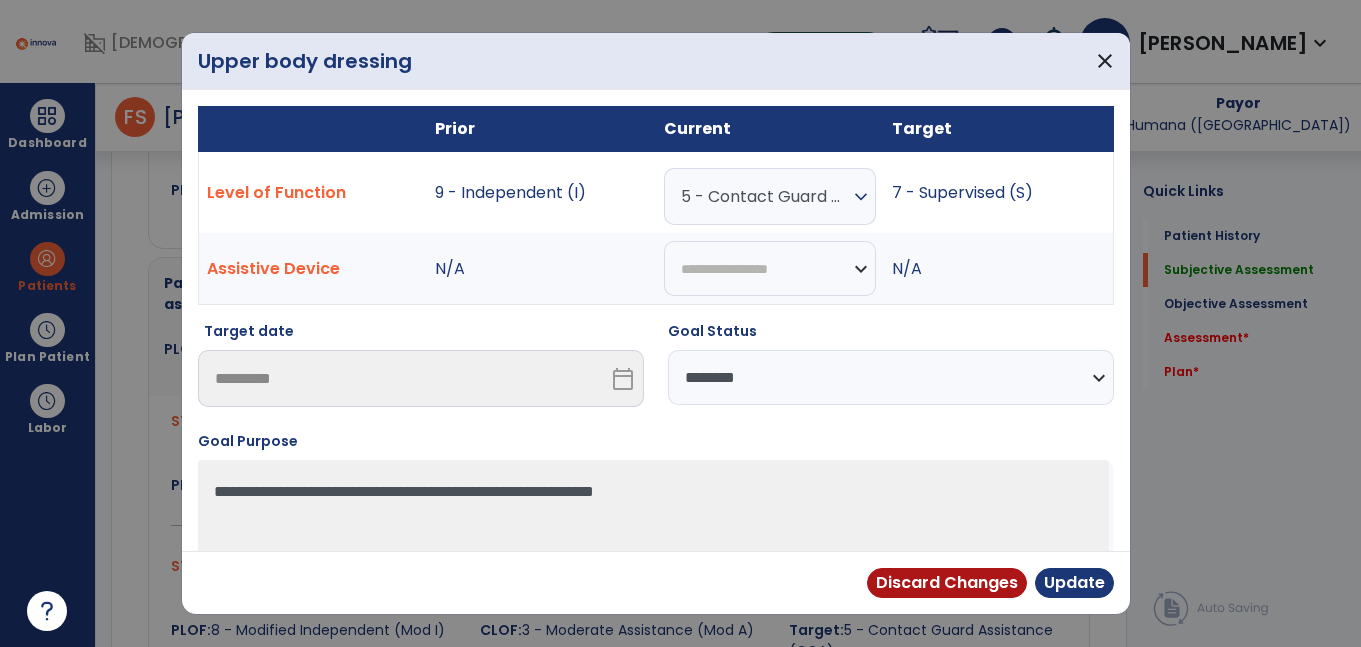 click on "N/A" at bounding box center [541, 269] 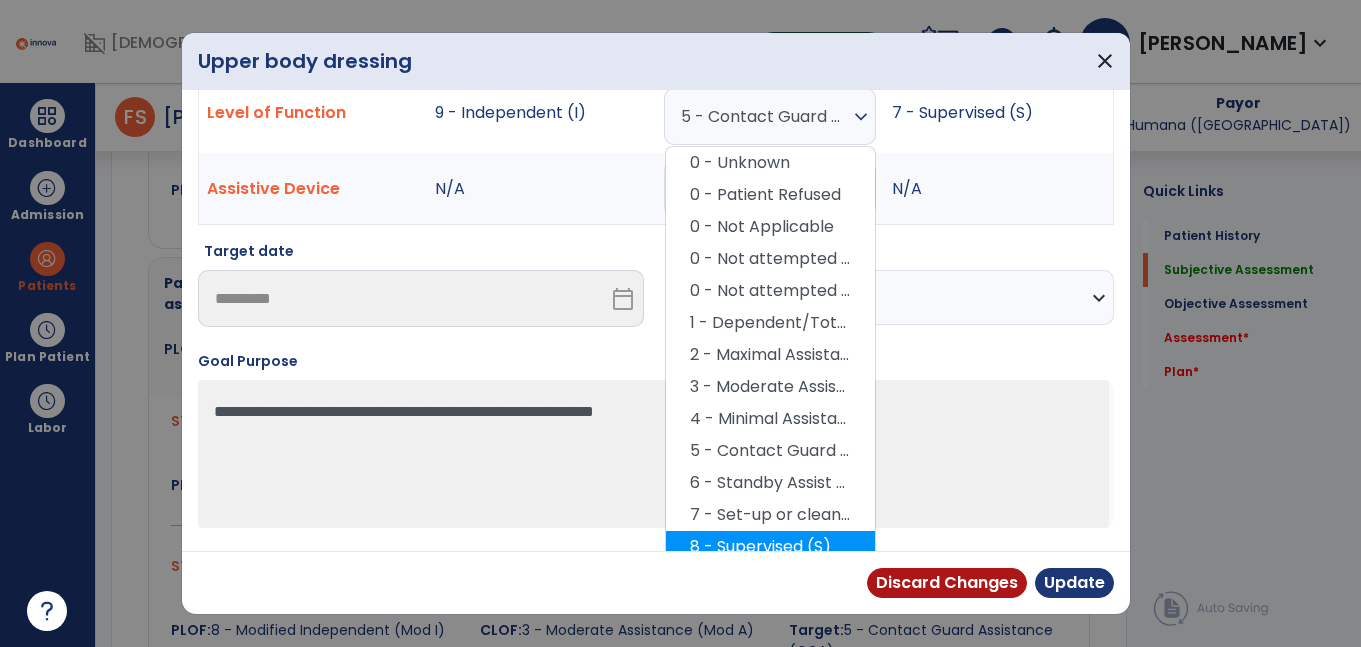click on "8 - Supervised (S)" at bounding box center [770, 547] 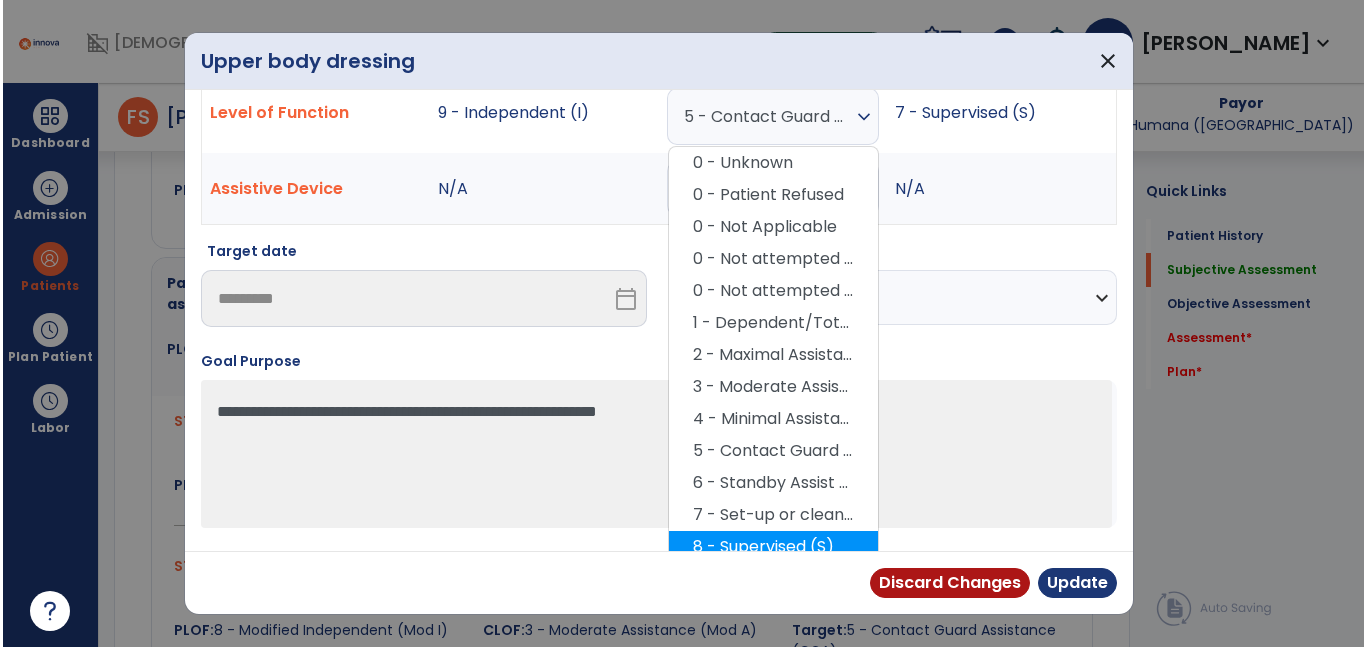 scroll, scrollTop: 74, scrollLeft: 0, axis: vertical 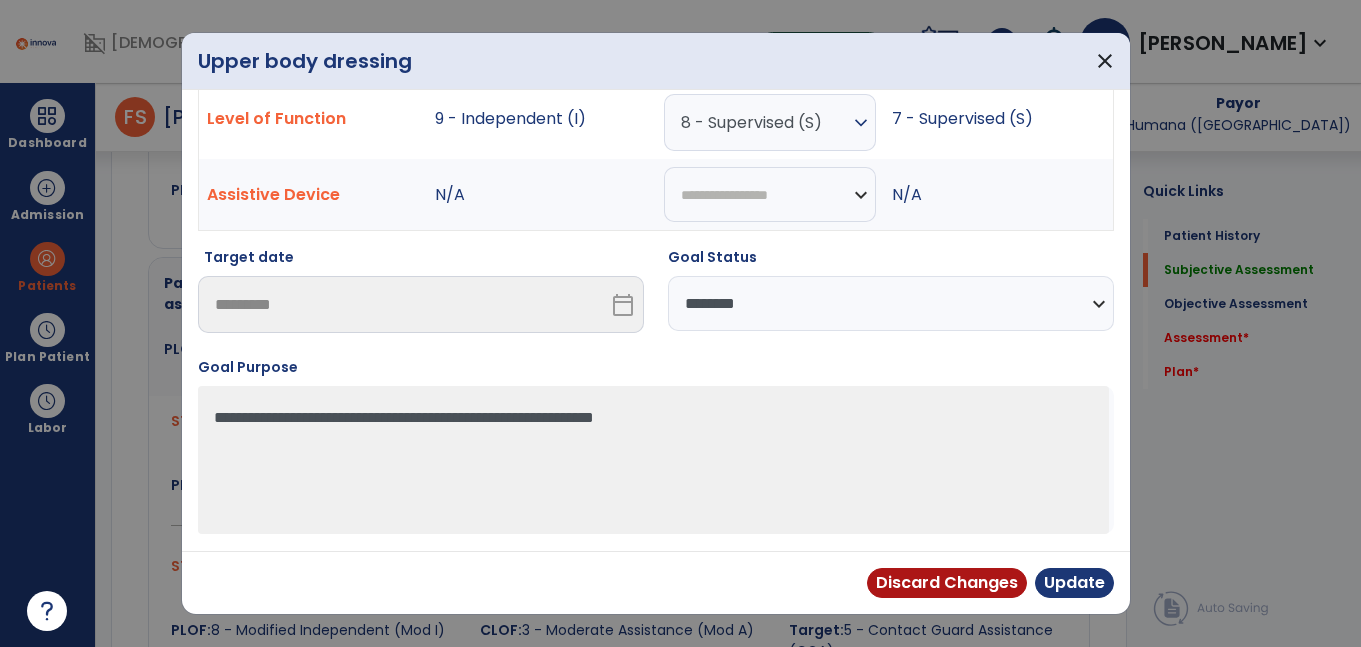 click on "**********" at bounding box center [891, 303] 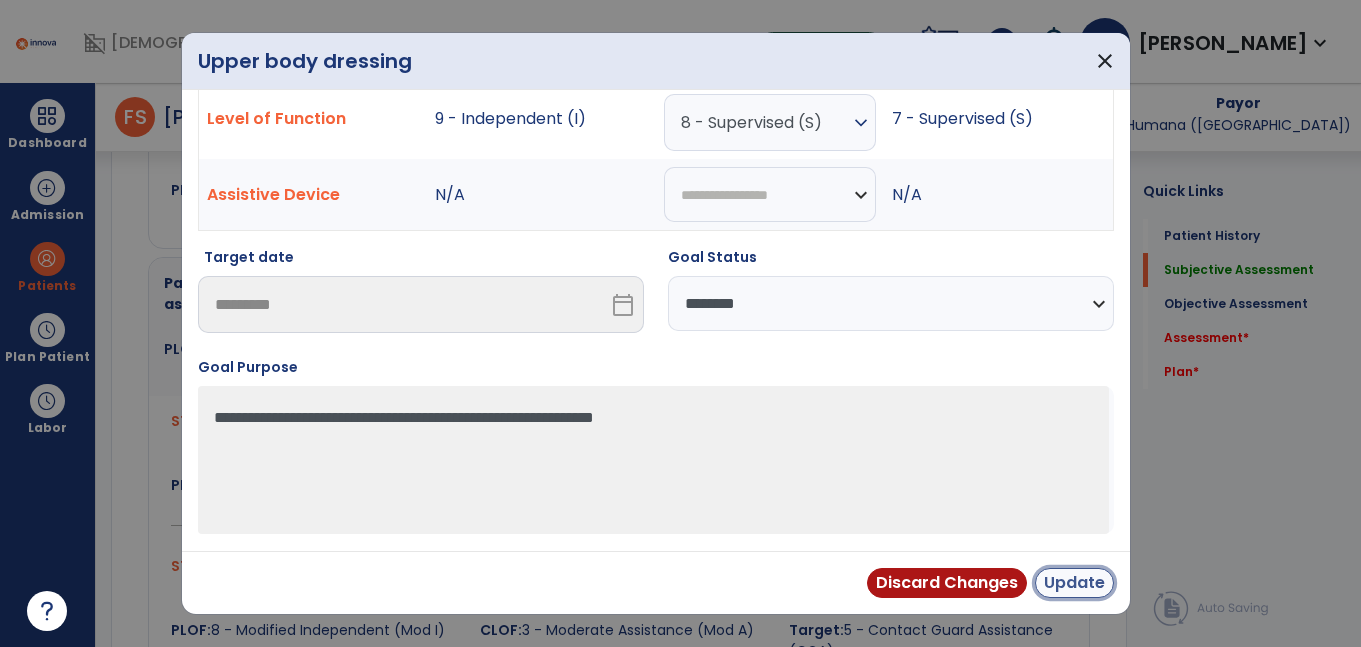click on "Update" at bounding box center (1074, 583) 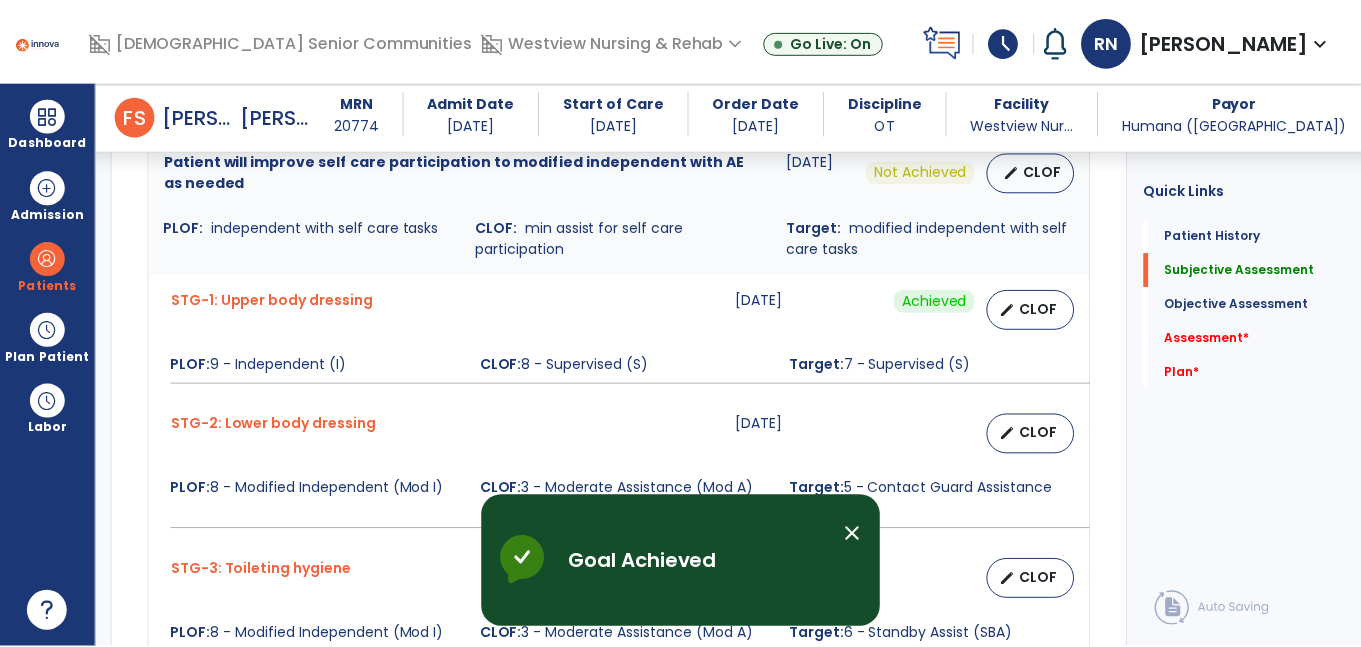 scroll, scrollTop: 1448, scrollLeft: 0, axis: vertical 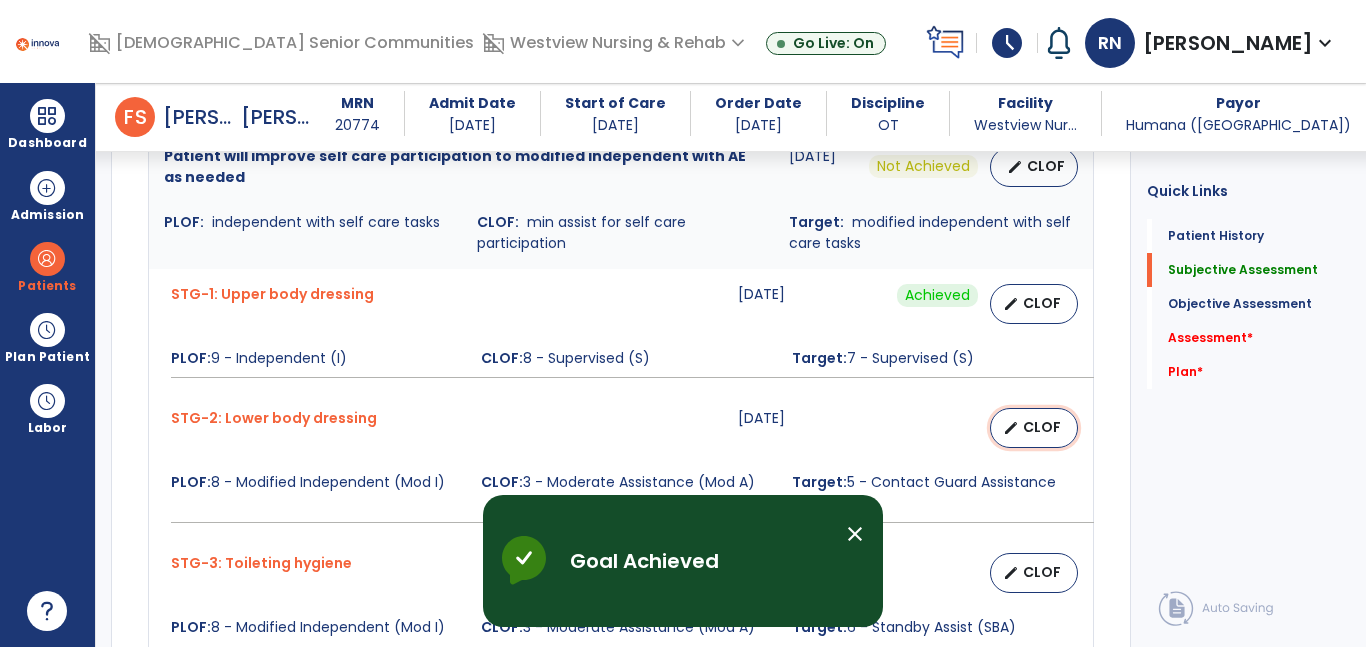click on "CLOF" at bounding box center (1042, 427) 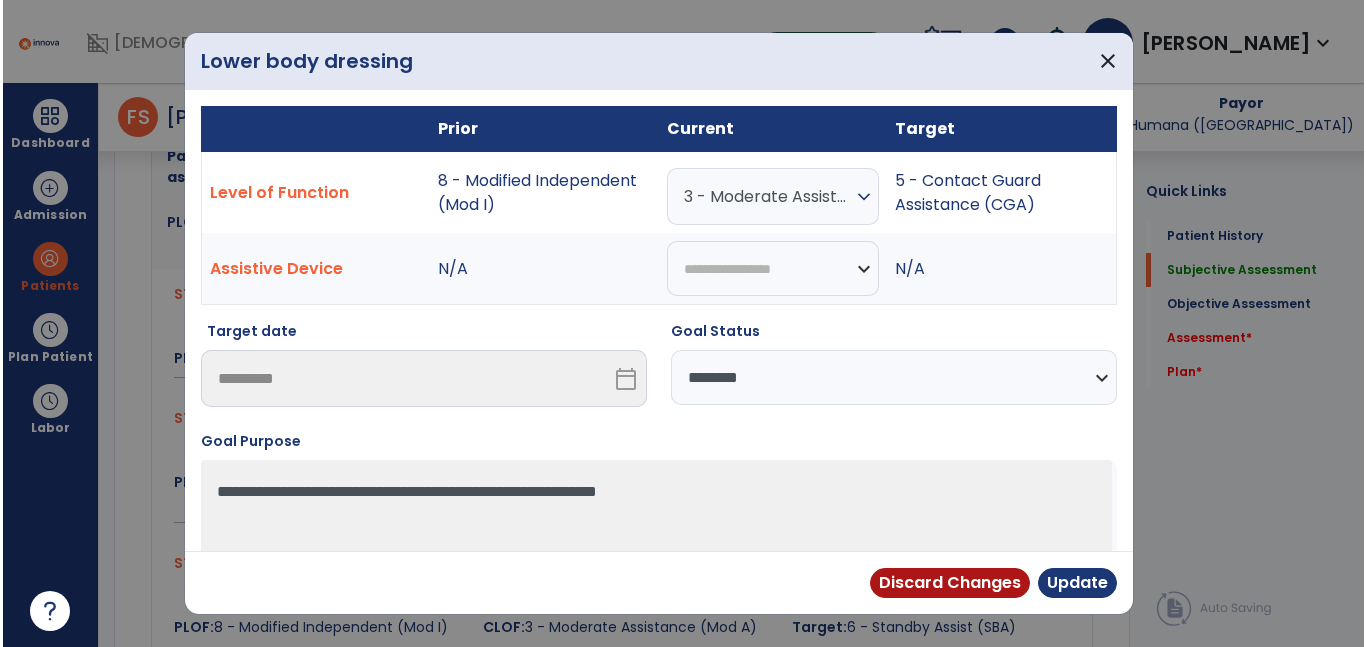 scroll, scrollTop: 1448, scrollLeft: 0, axis: vertical 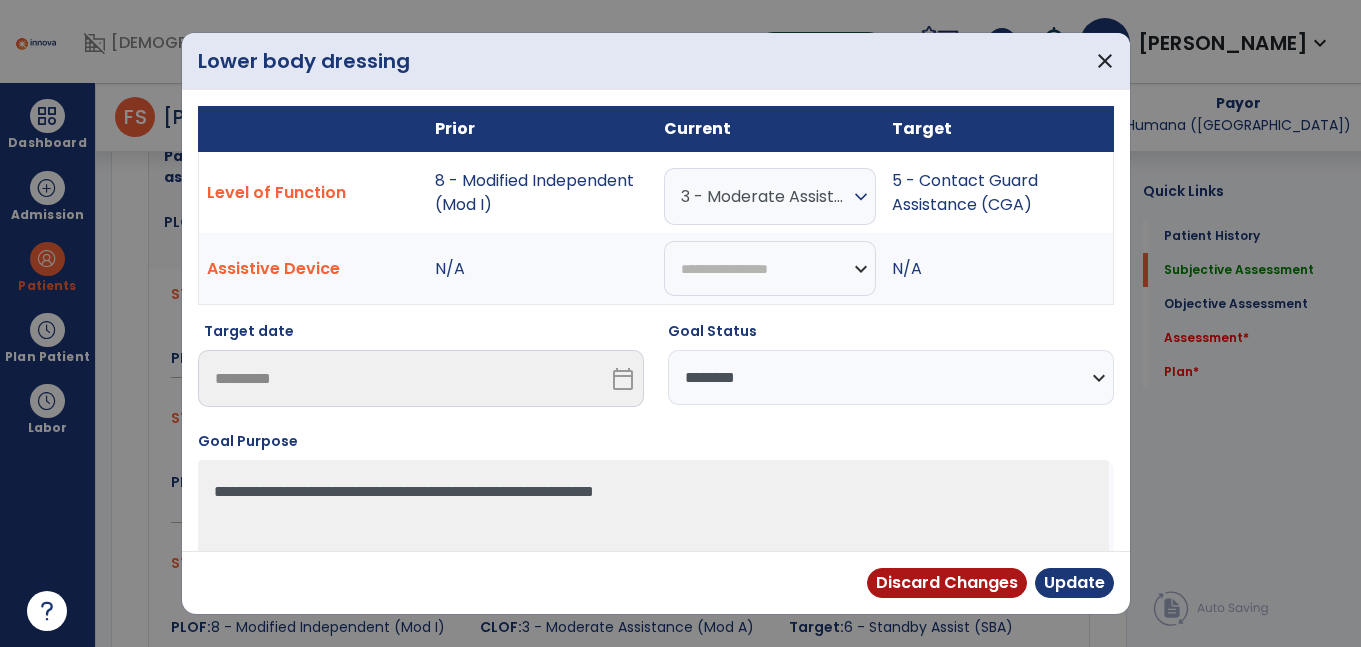 click on "3 - Moderate Assistance (Mod A)   expand_more" at bounding box center [770, 196] 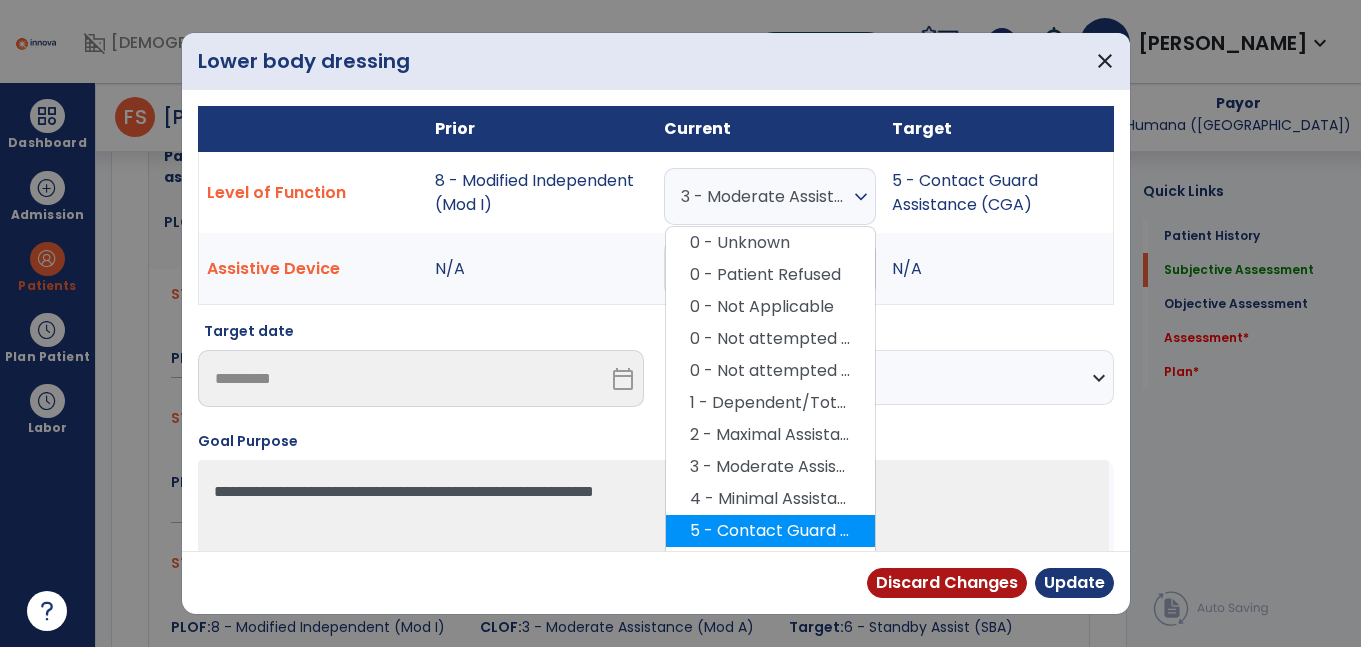 click on "5 - Contact Guard Assistance (CGA)" at bounding box center [770, 531] 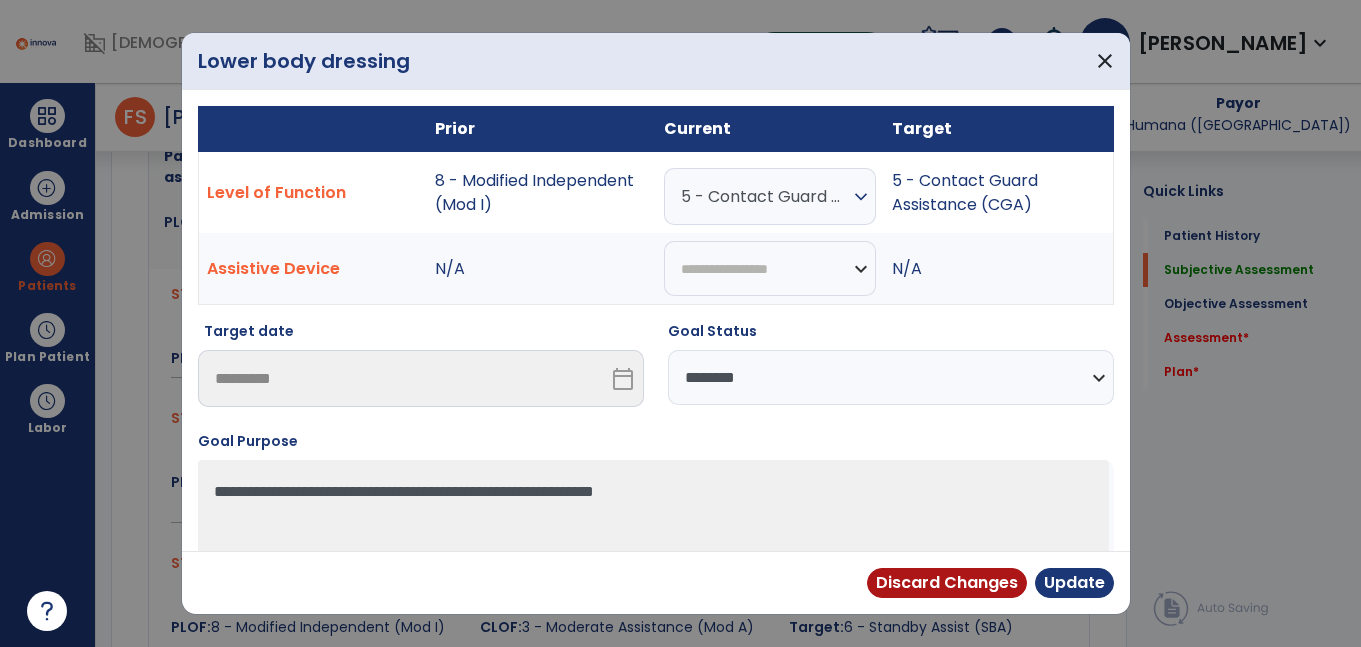 click on "**********" at bounding box center (891, 377) 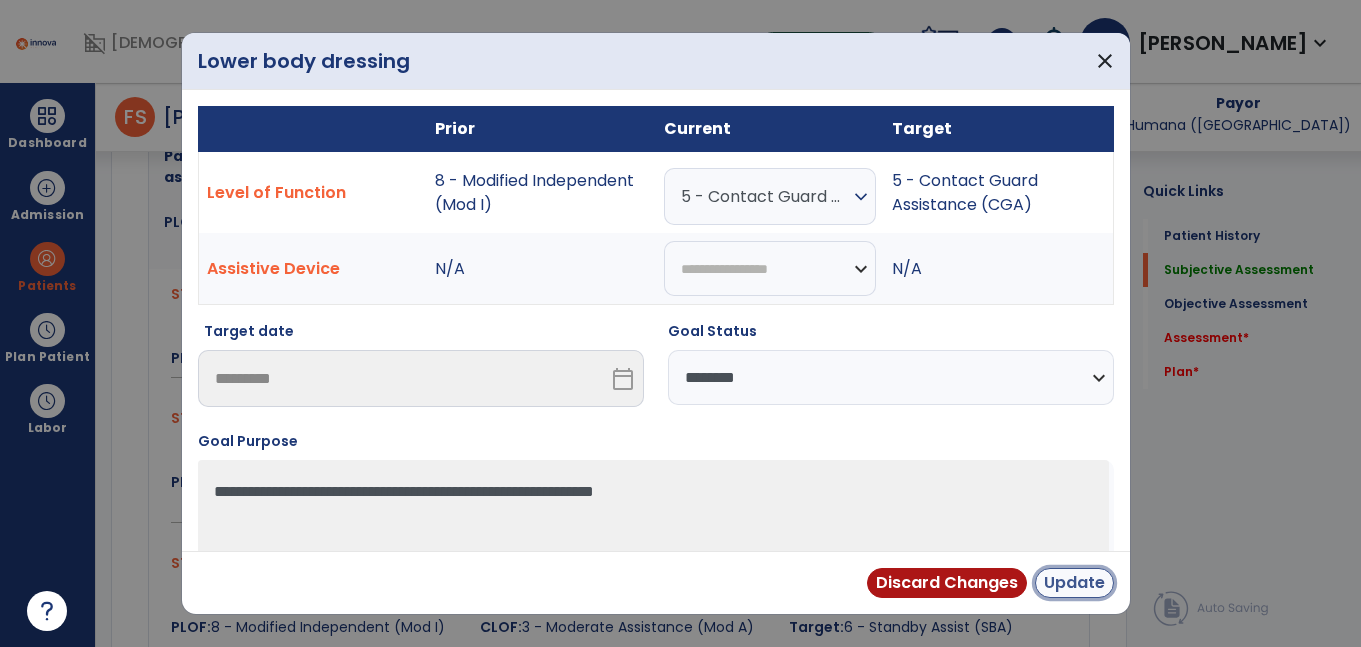 click on "Update" at bounding box center (1074, 583) 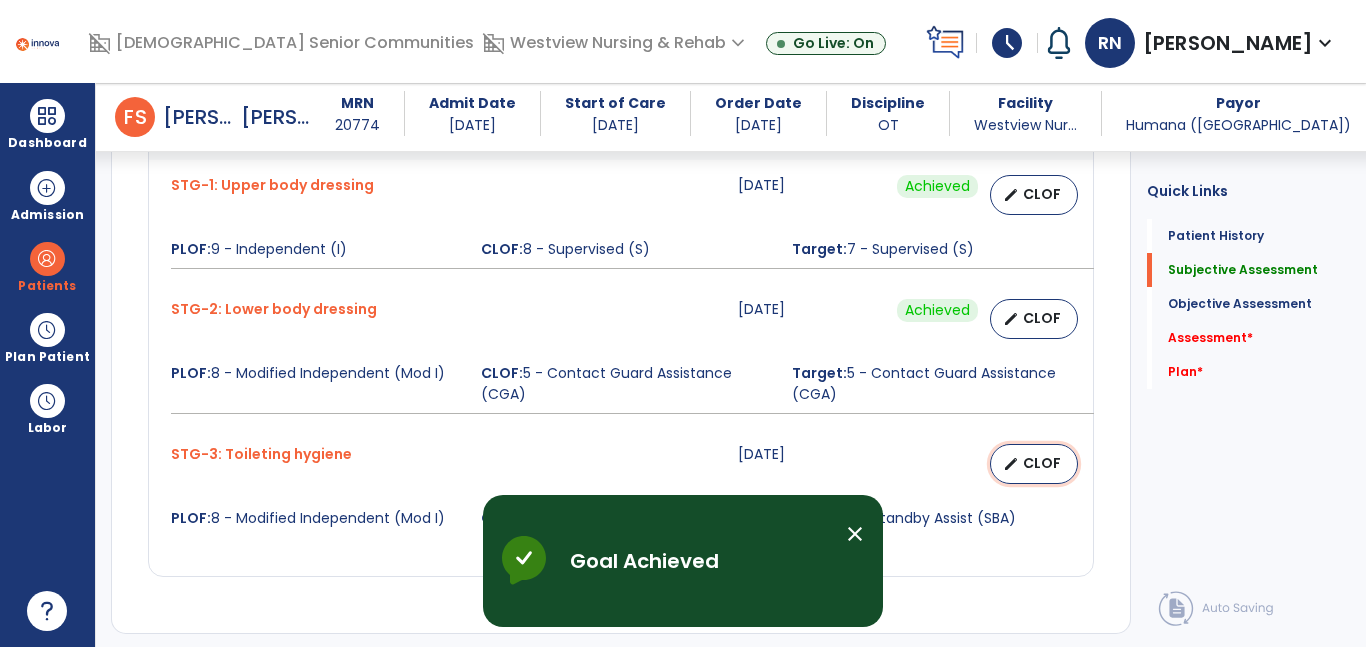 click on "CLOF" at bounding box center [1042, 463] 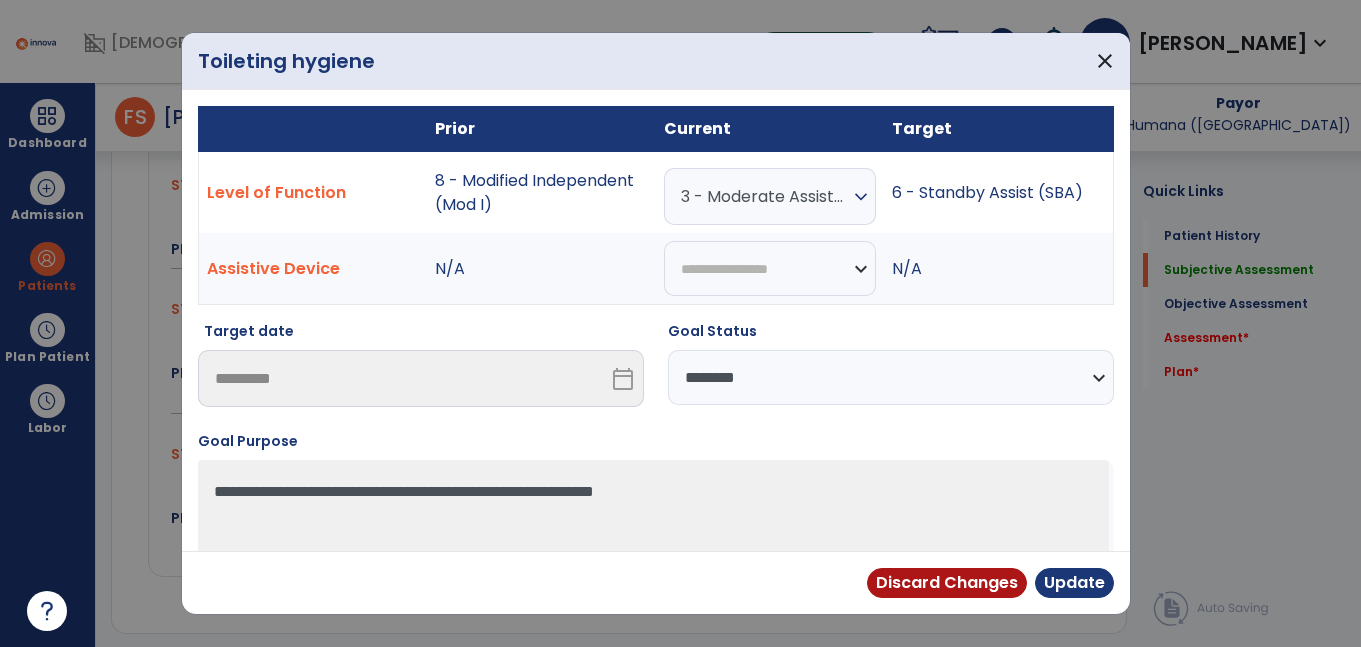 scroll, scrollTop: 1557, scrollLeft: 0, axis: vertical 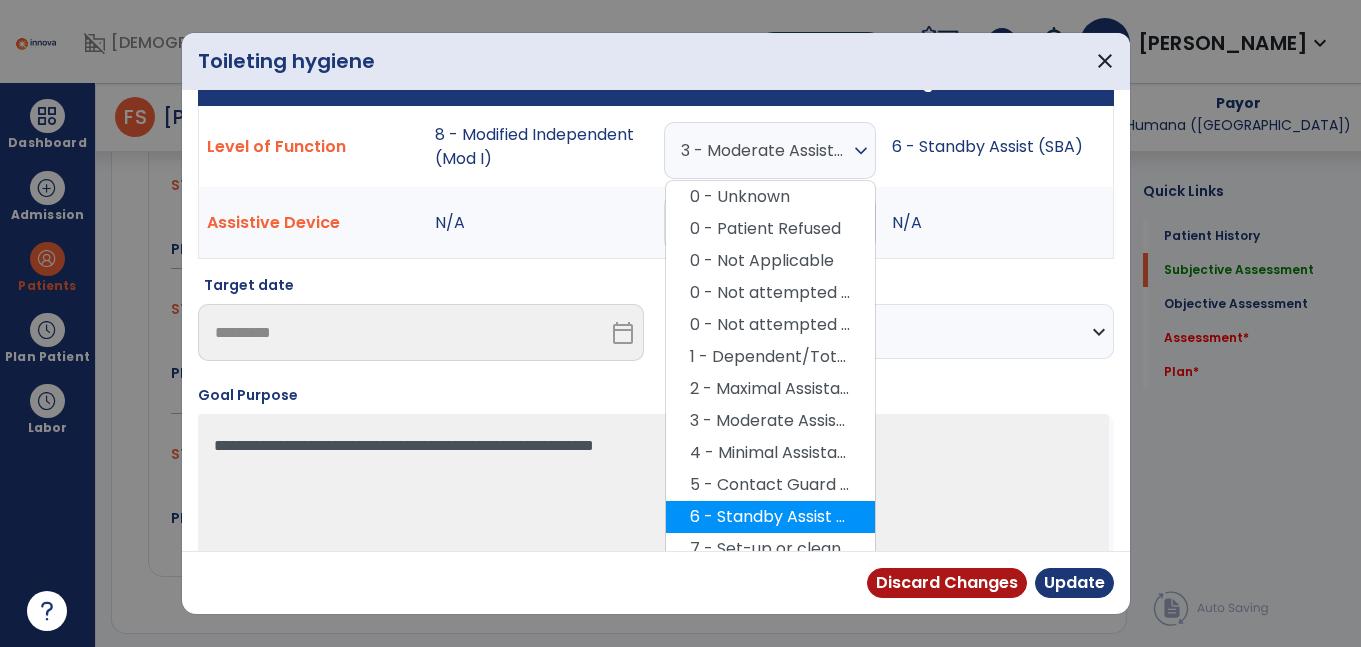 click on "6 - Standby Assist (SBA)" at bounding box center (770, 517) 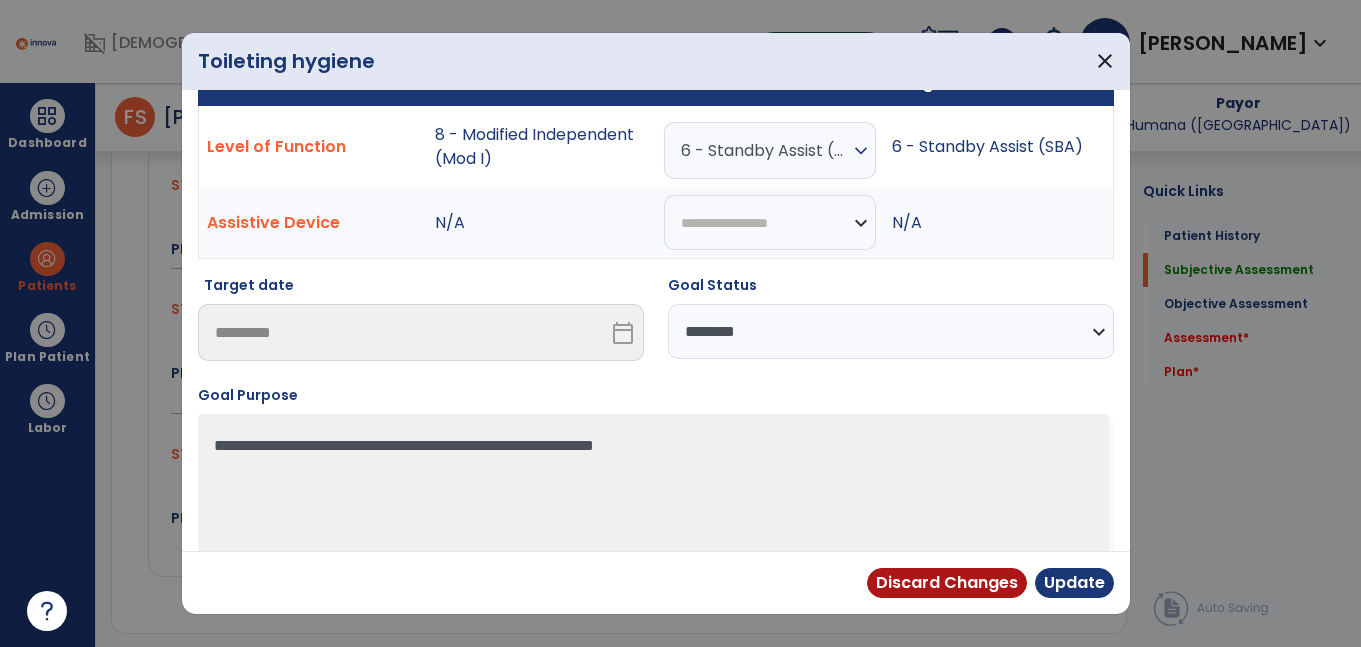 click on "6 - Standby Assist (SBA)" at bounding box center (765, 150) 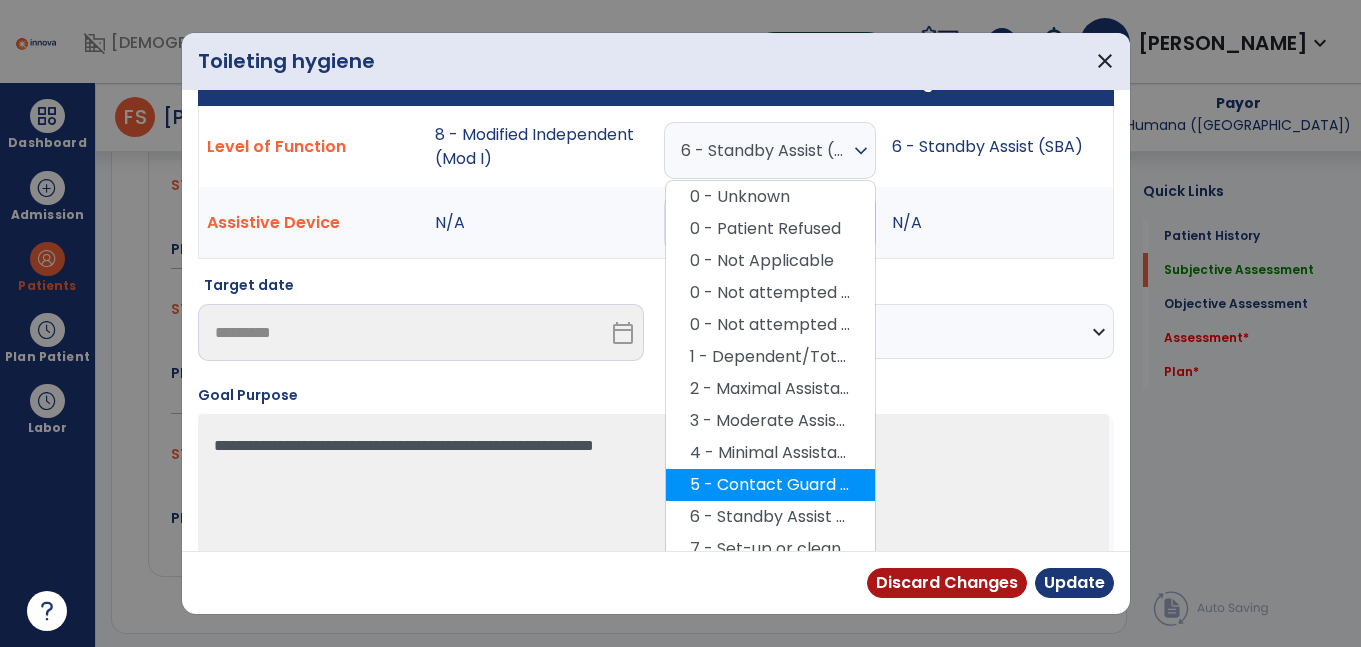 click on "5 - Contact Guard Assistance (CGA)" at bounding box center (770, 485) 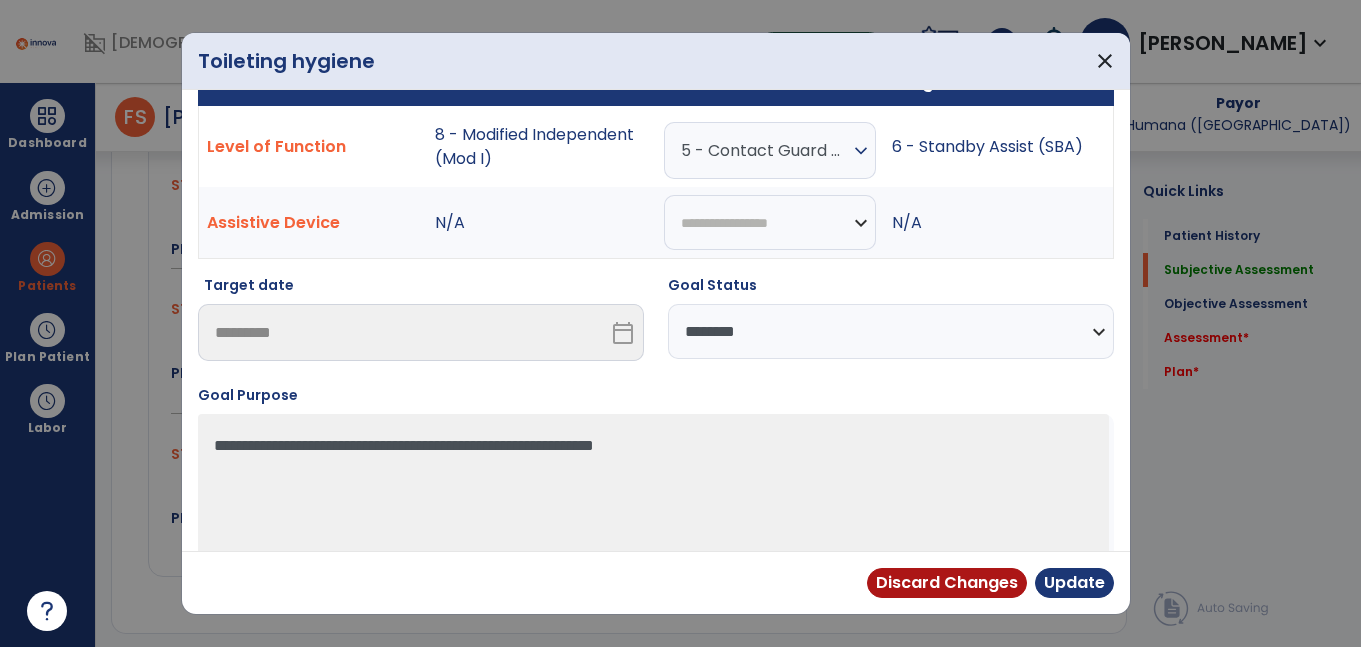 click on "**********" at bounding box center (891, 331) 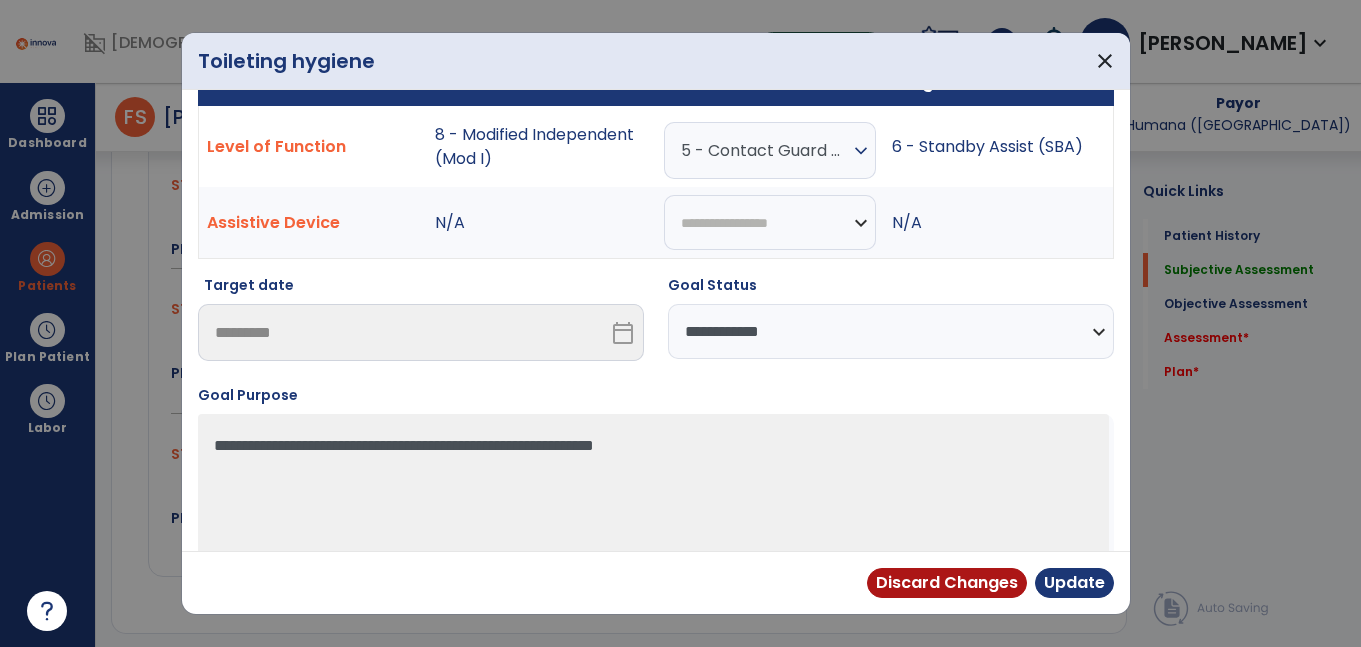 click on "**********" at bounding box center (891, 331) 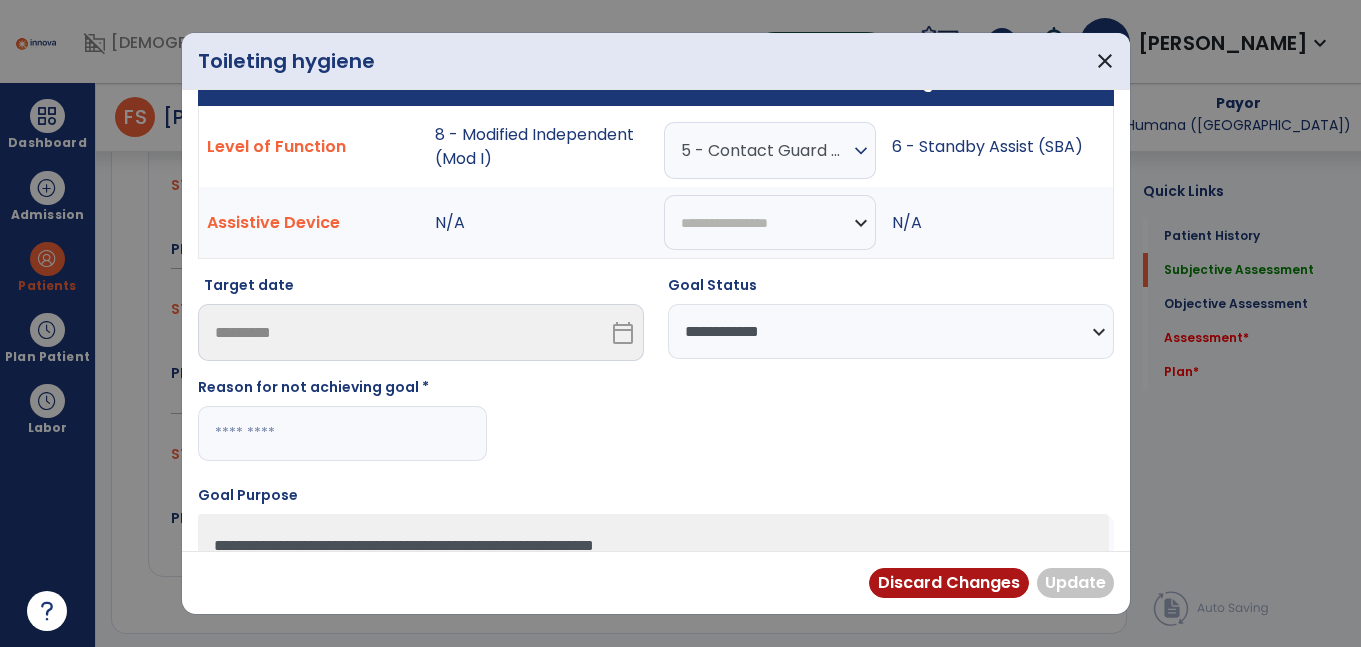 click at bounding box center (342, 433) 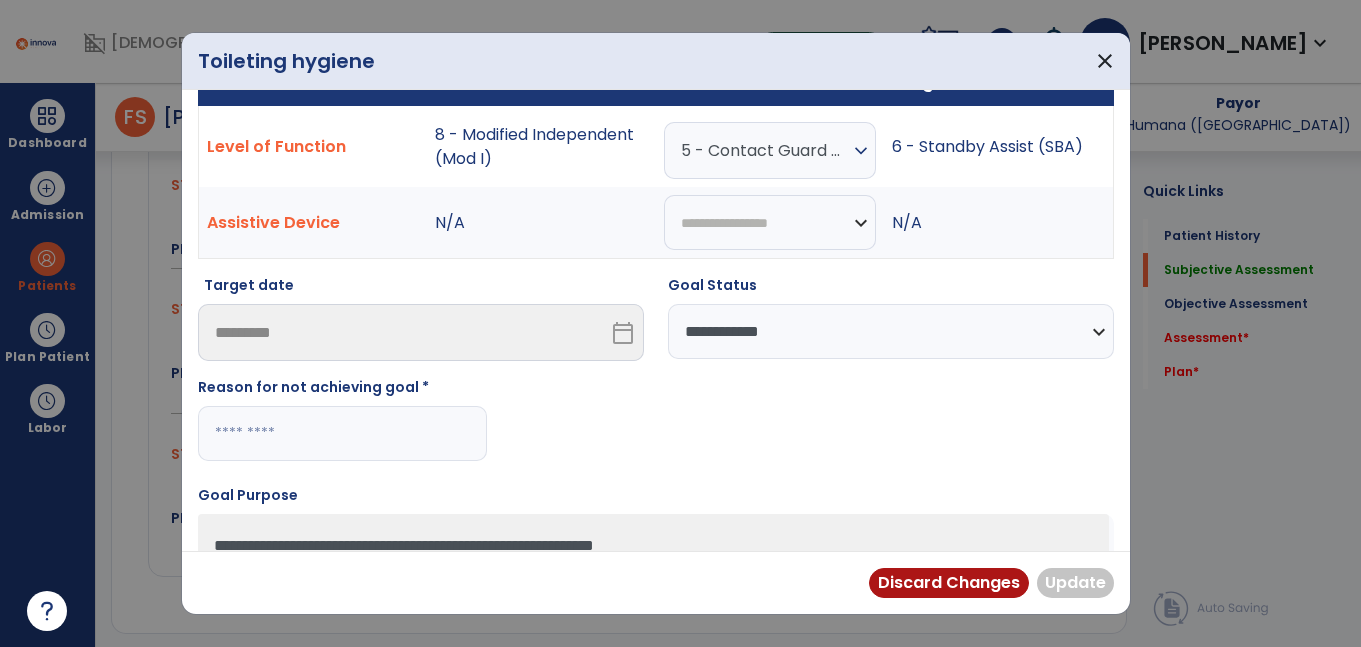 paste on "**********" 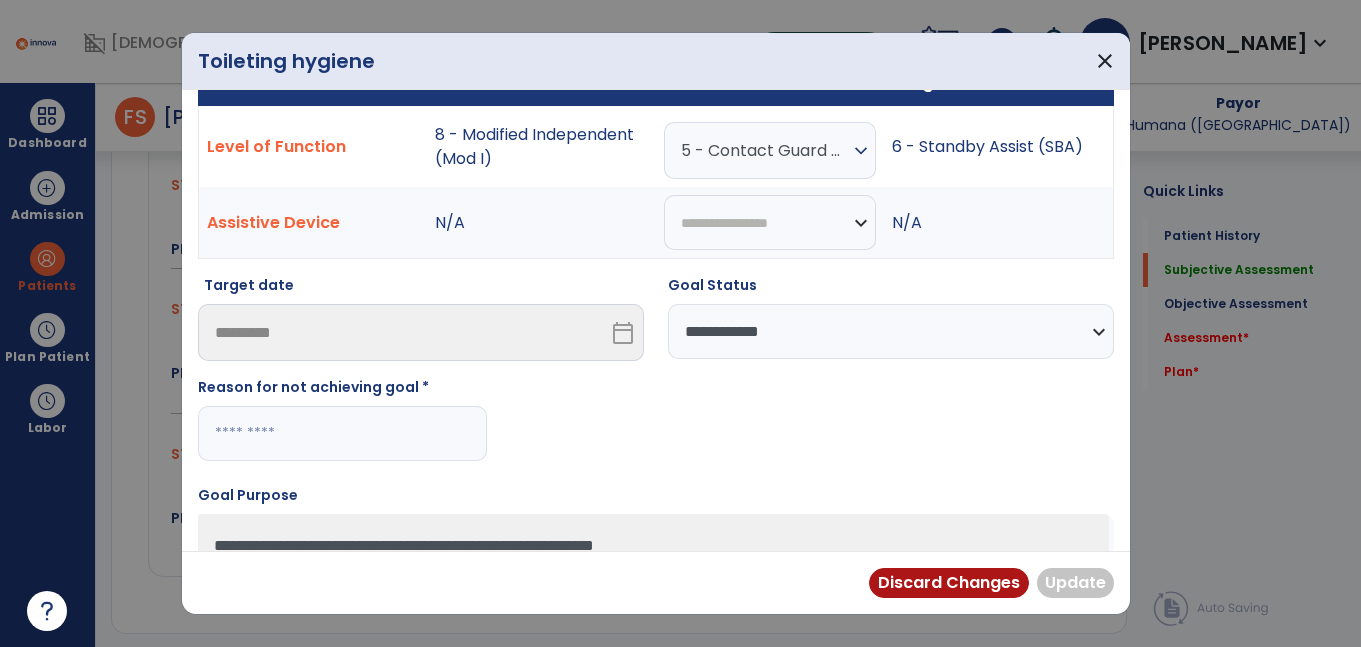 type on "**********" 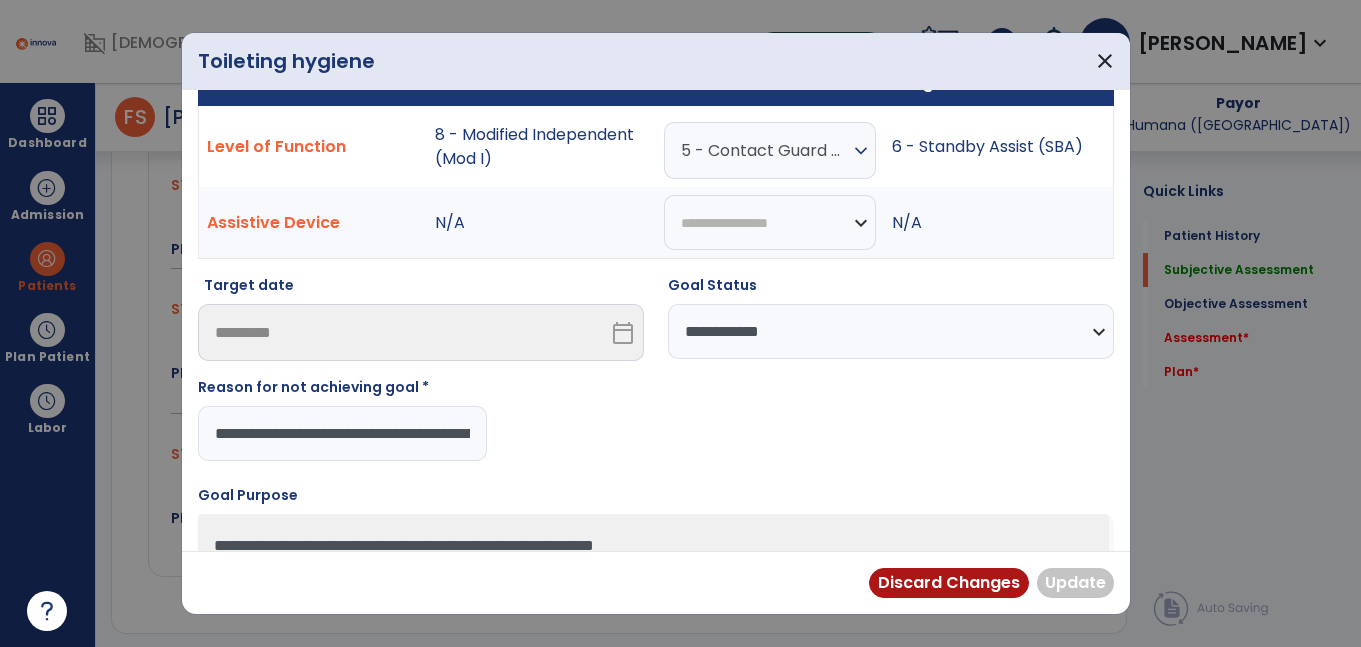 scroll, scrollTop: 0, scrollLeft: 424, axis: horizontal 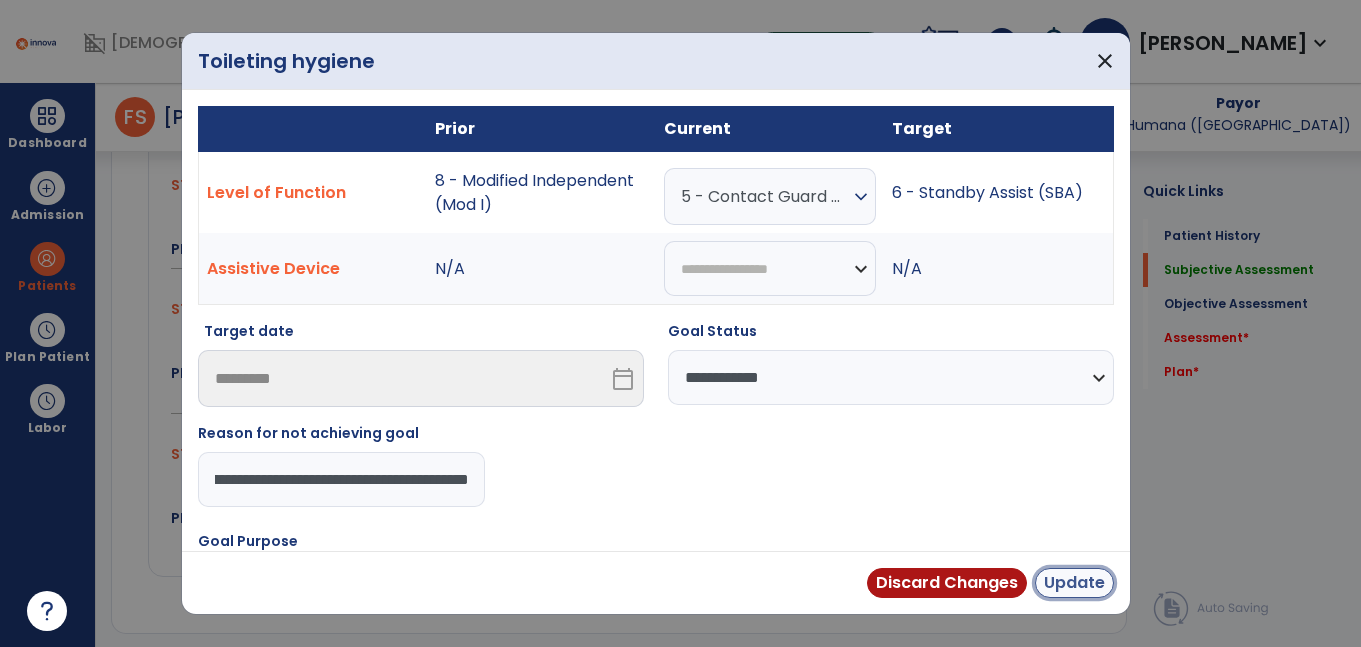 click on "Update" at bounding box center [1074, 583] 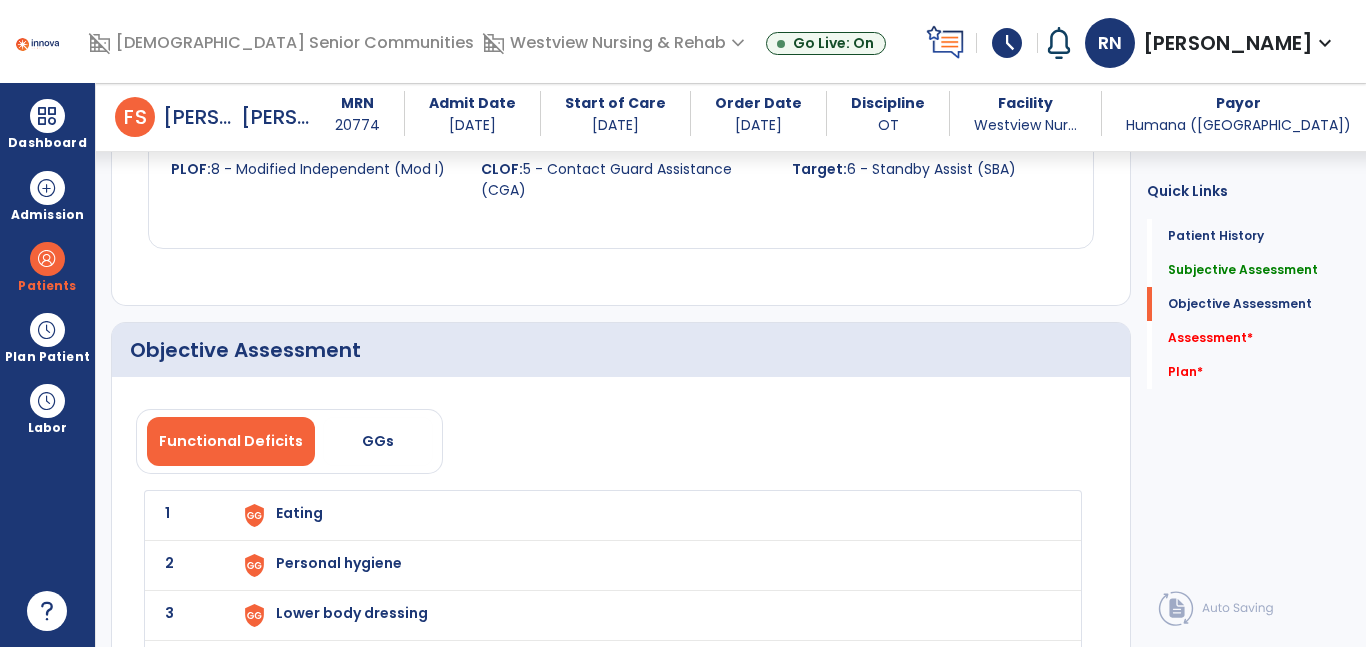 click on "Eating" at bounding box center [646, 515] 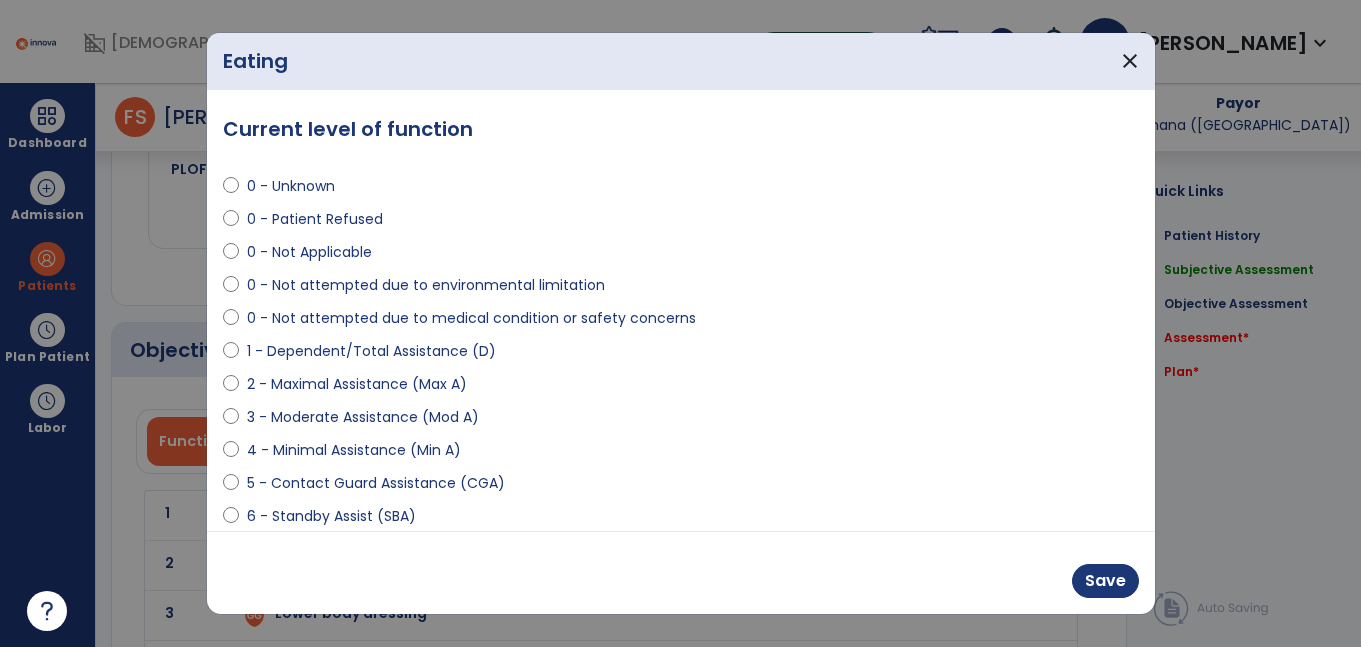 scroll, scrollTop: 1906, scrollLeft: 0, axis: vertical 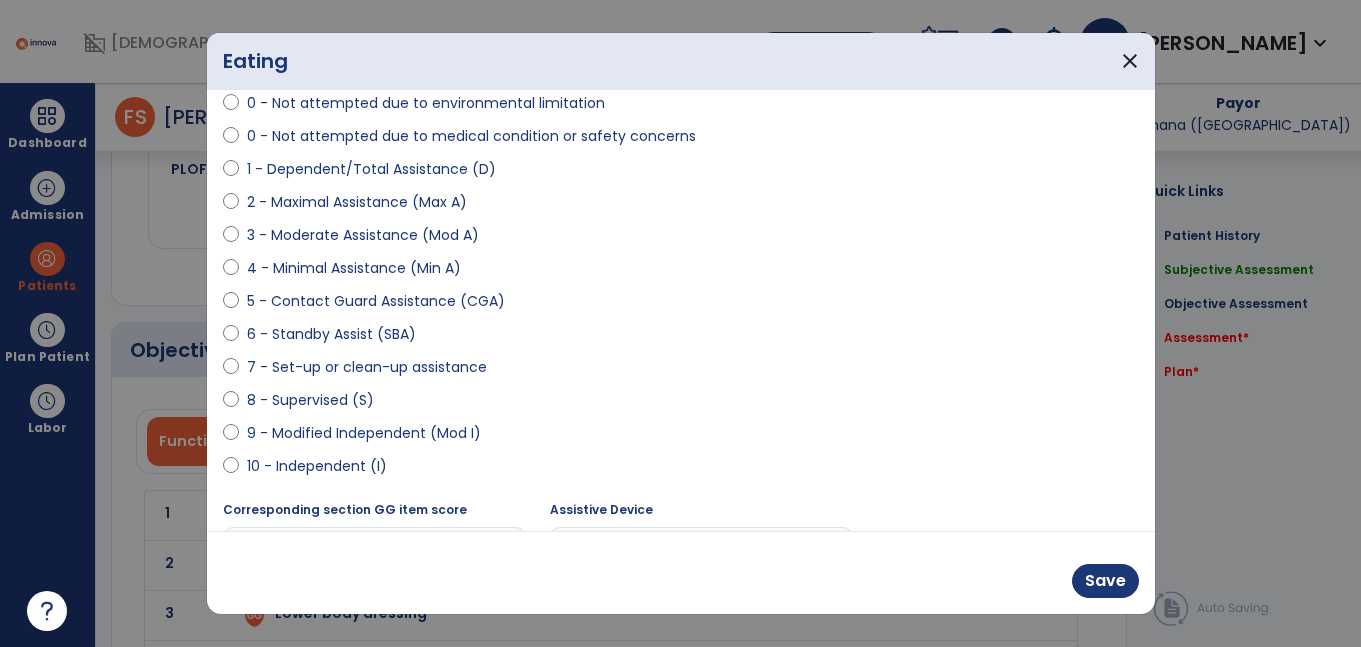 select on "**********" 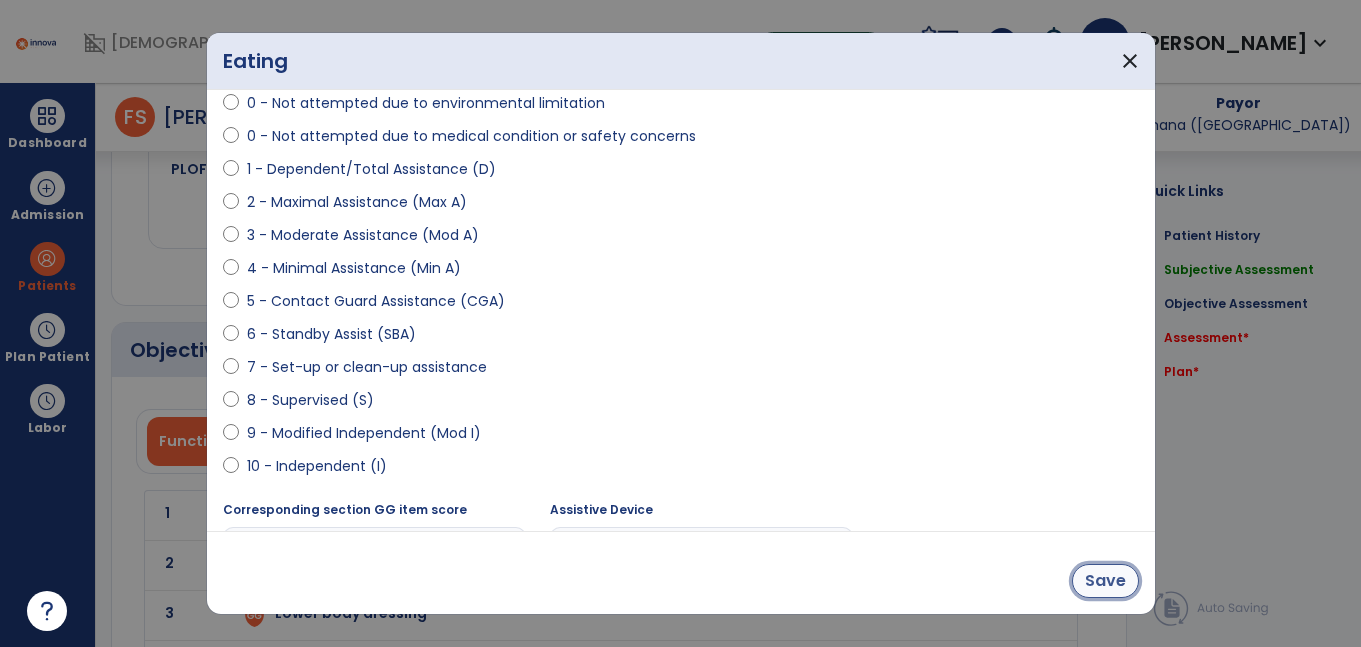 click on "Save" at bounding box center (1105, 581) 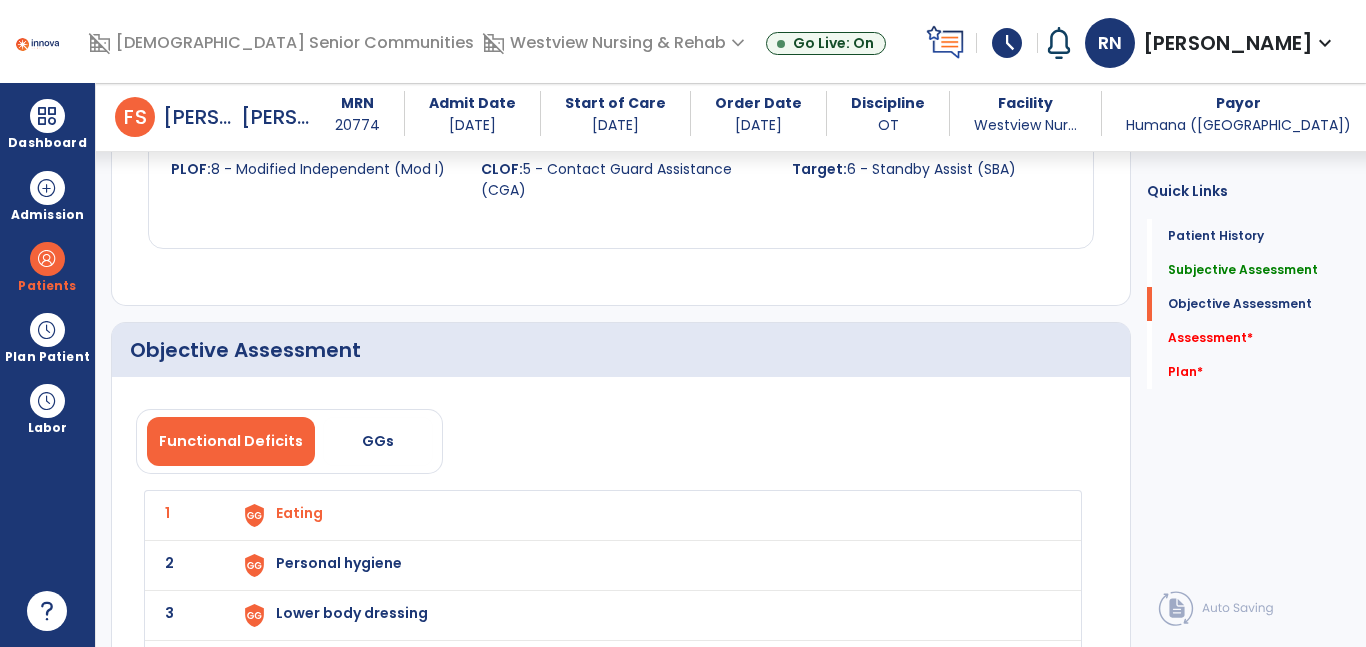 click on "Personal hygiene" at bounding box center [299, 513] 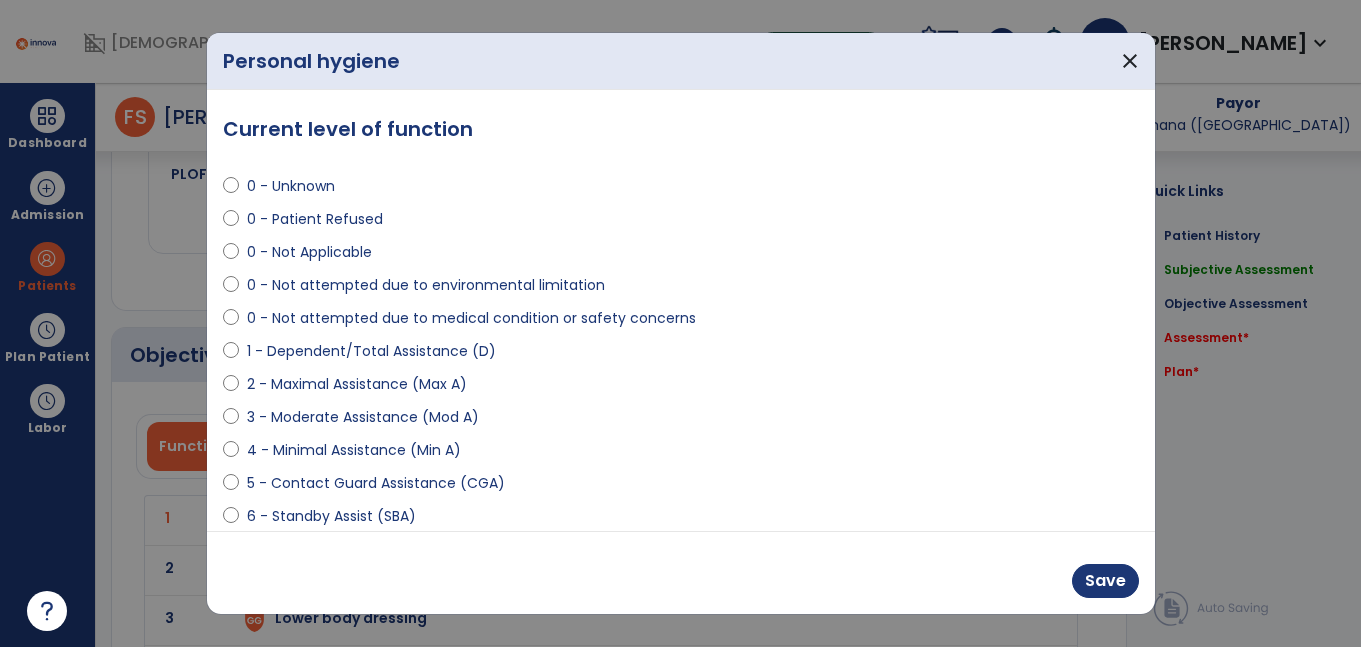 scroll, scrollTop: 1906, scrollLeft: 0, axis: vertical 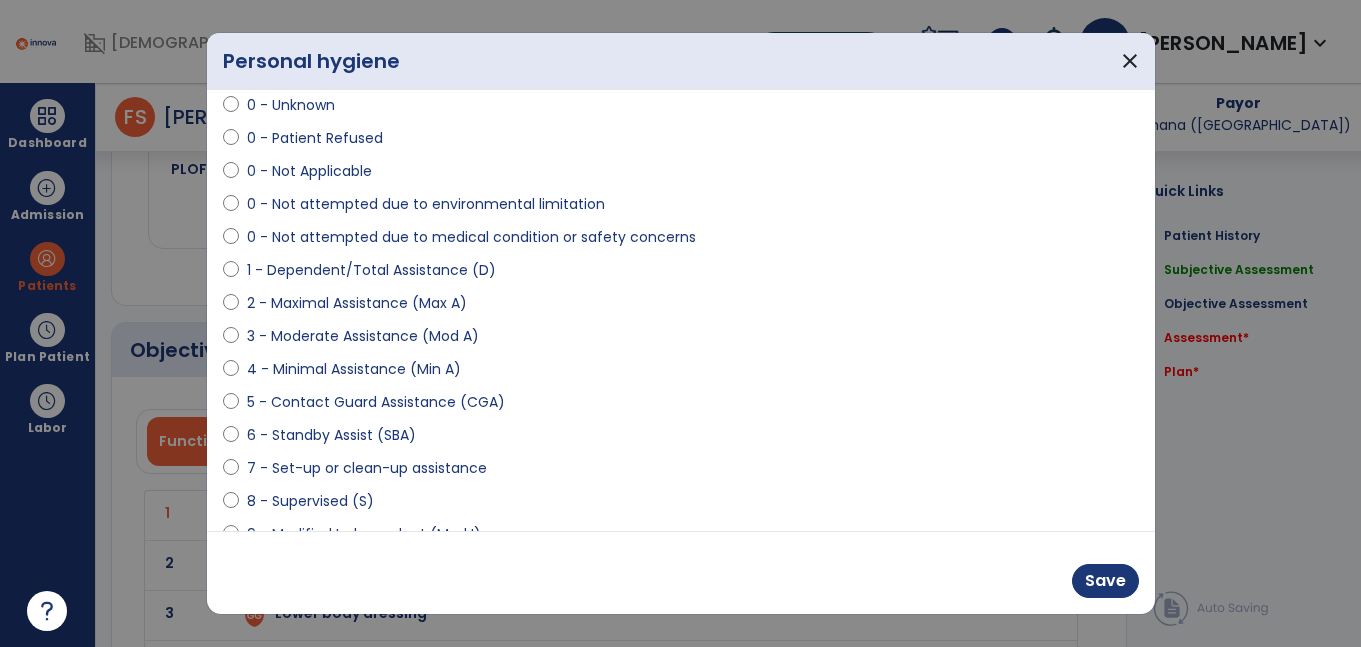 select on "**********" 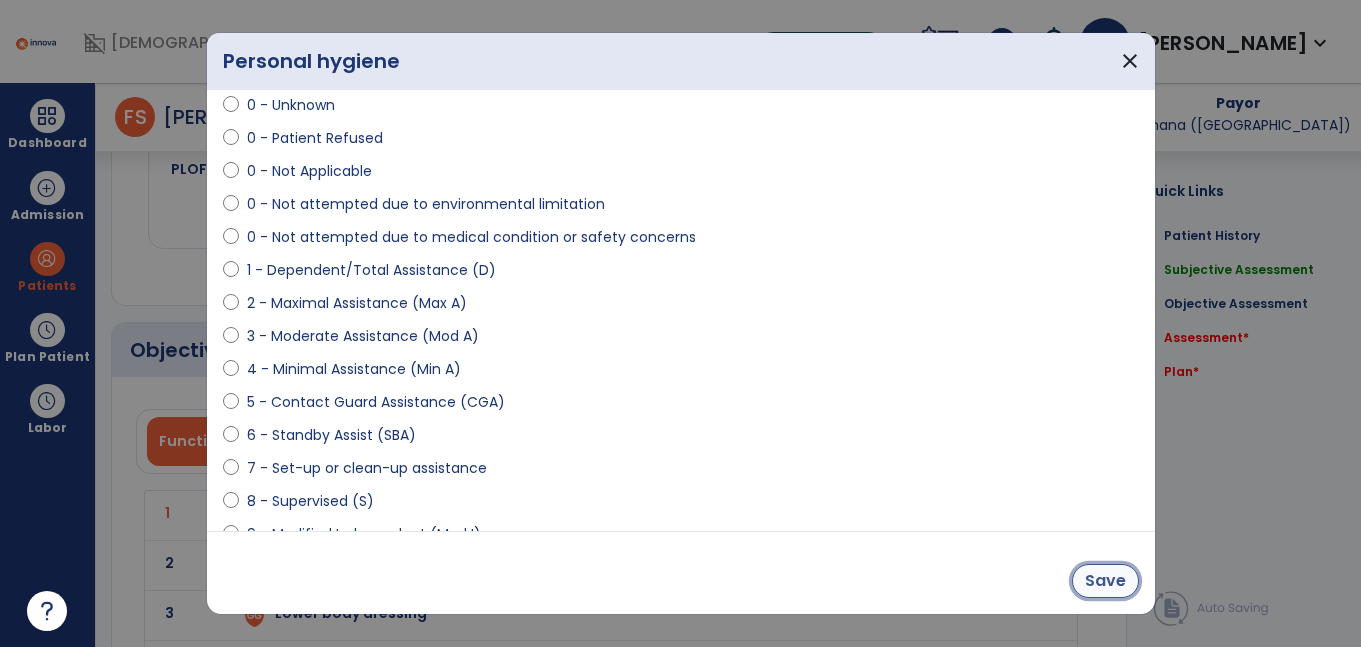 click on "Save" at bounding box center [1105, 581] 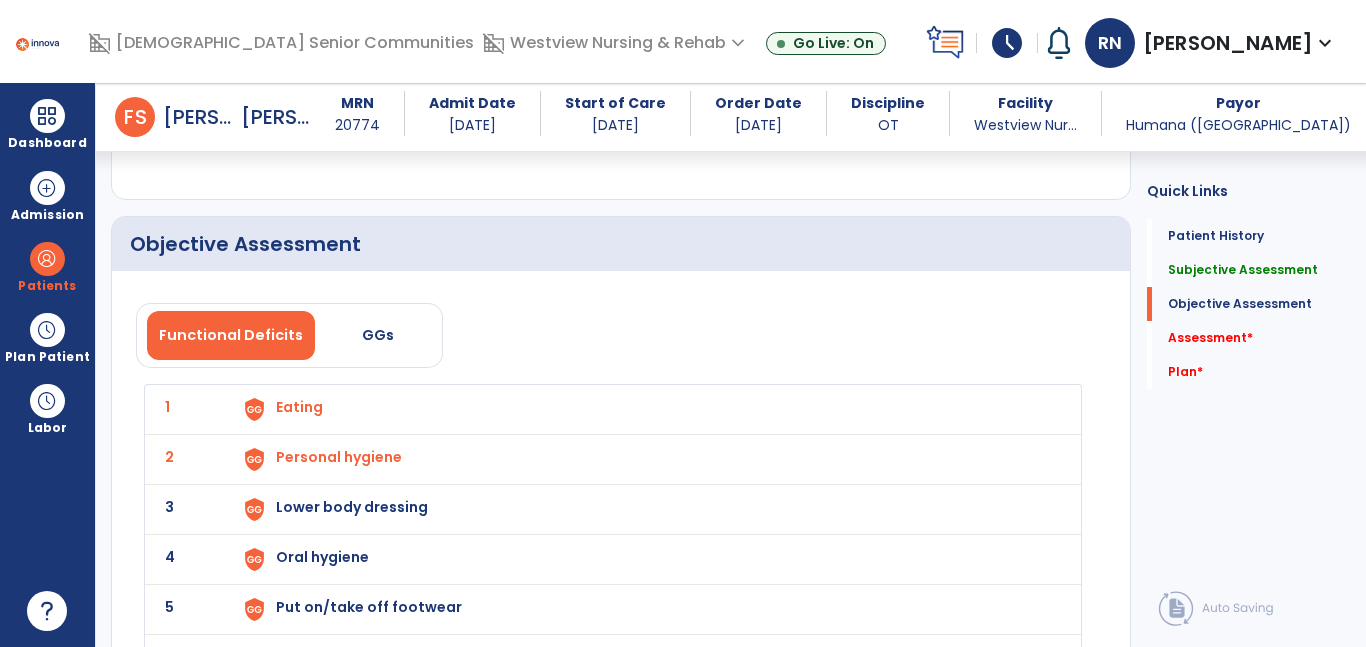 click on "Lower body dressing" at bounding box center (299, 407) 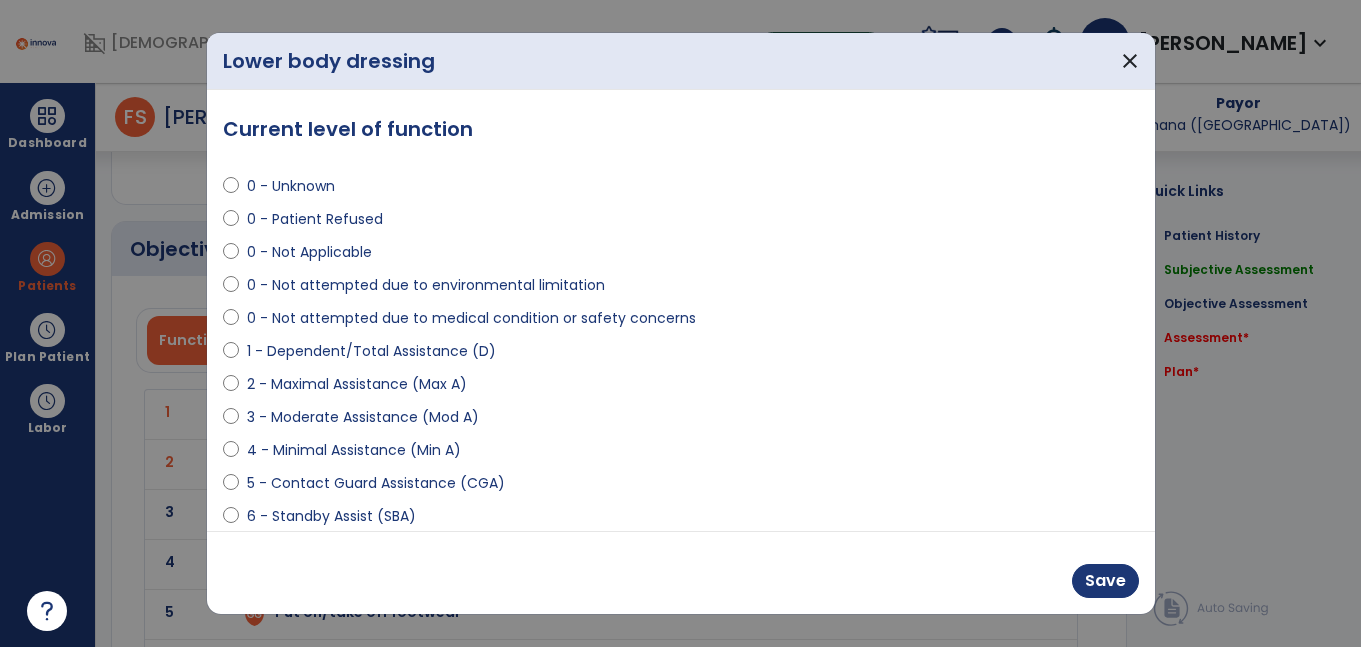 scroll, scrollTop: 2012, scrollLeft: 0, axis: vertical 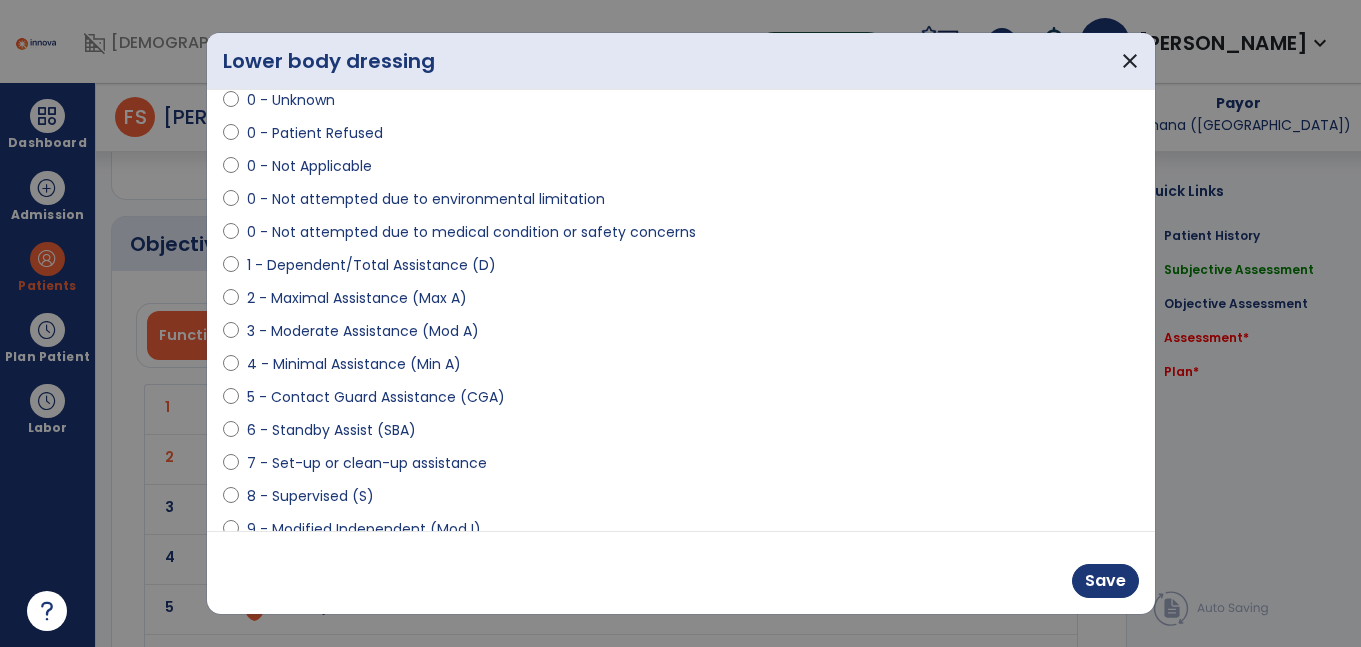 select on "**********" 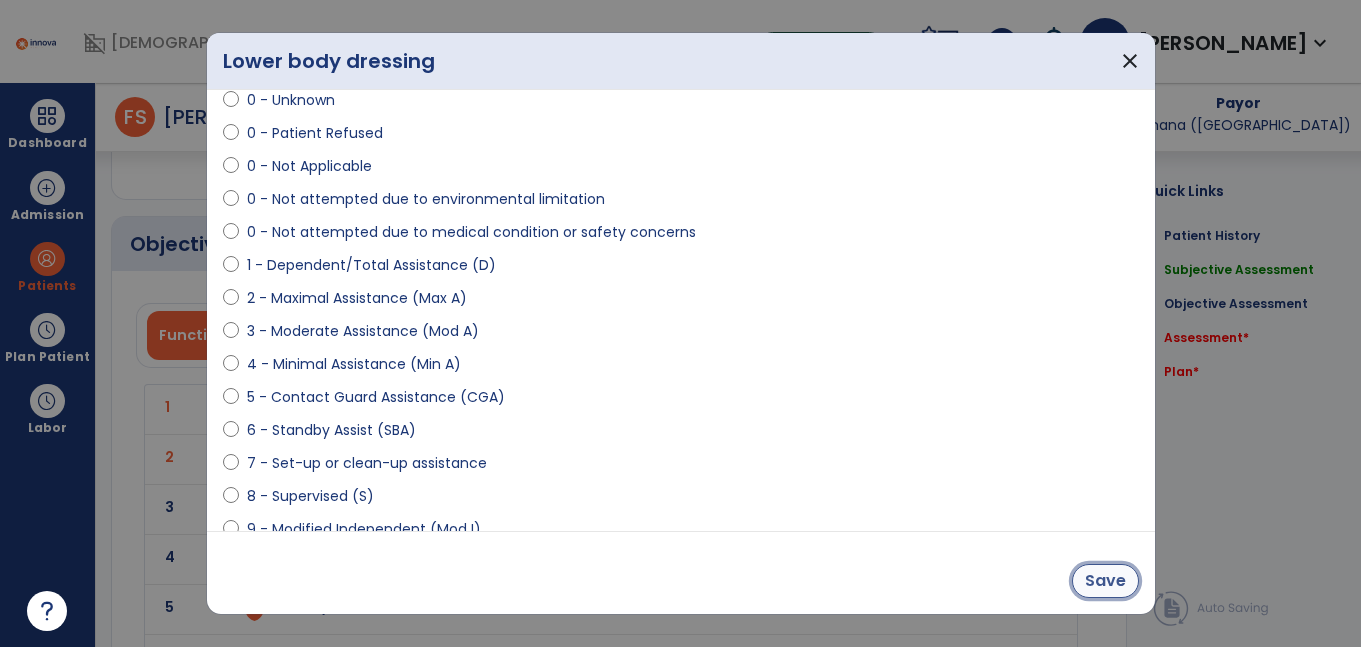 click on "Save" at bounding box center (1105, 581) 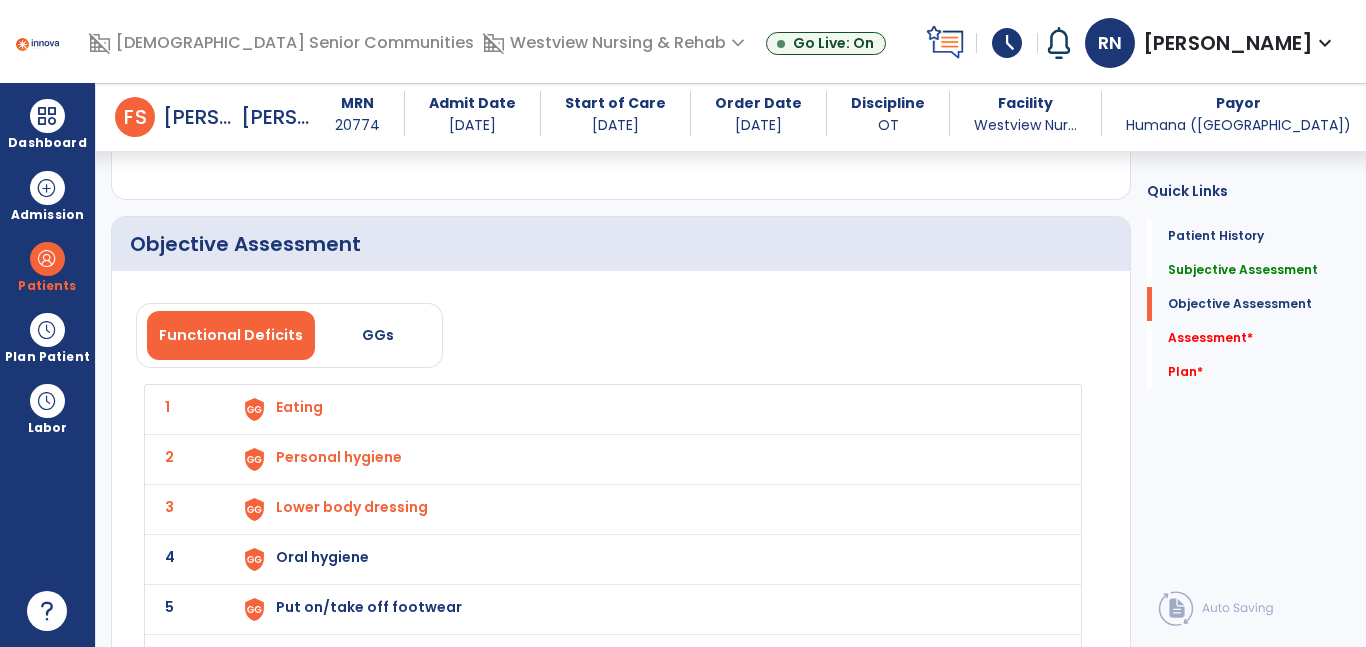 click on "Oral hygiene" at bounding box center [646, 409] 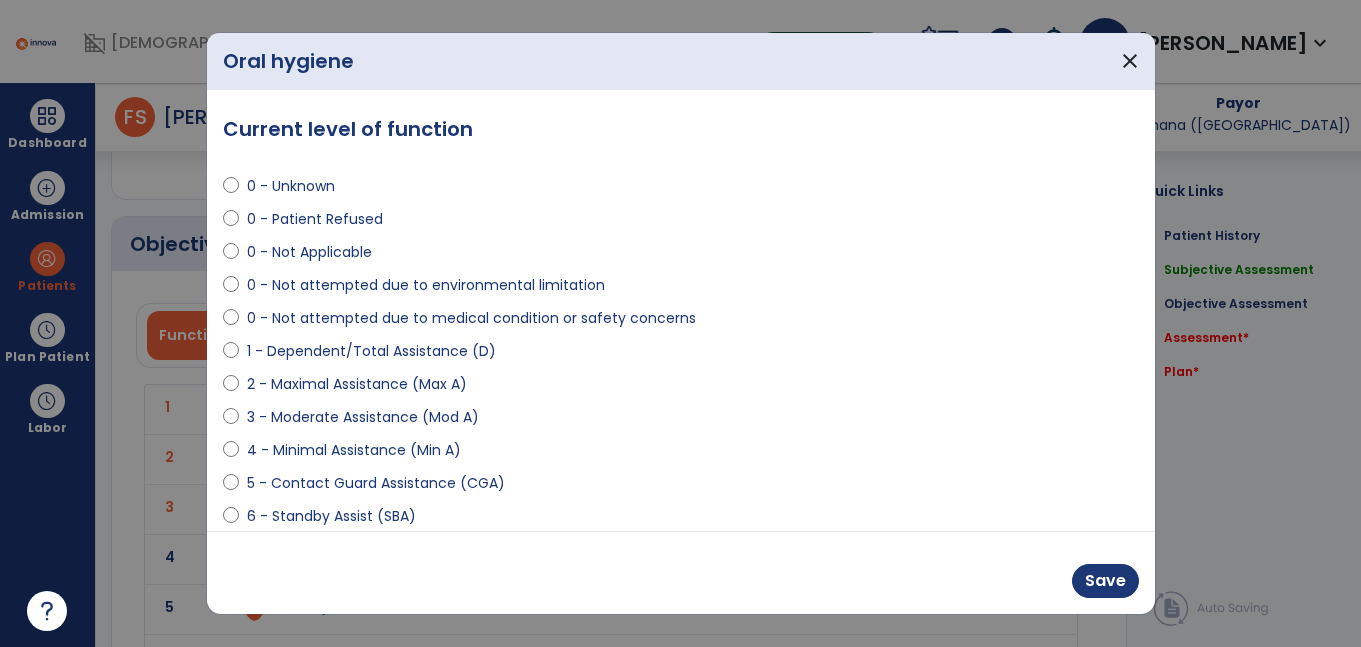 scroll, scrollTop: 2012, scrollLeft: 0, axis: vertical 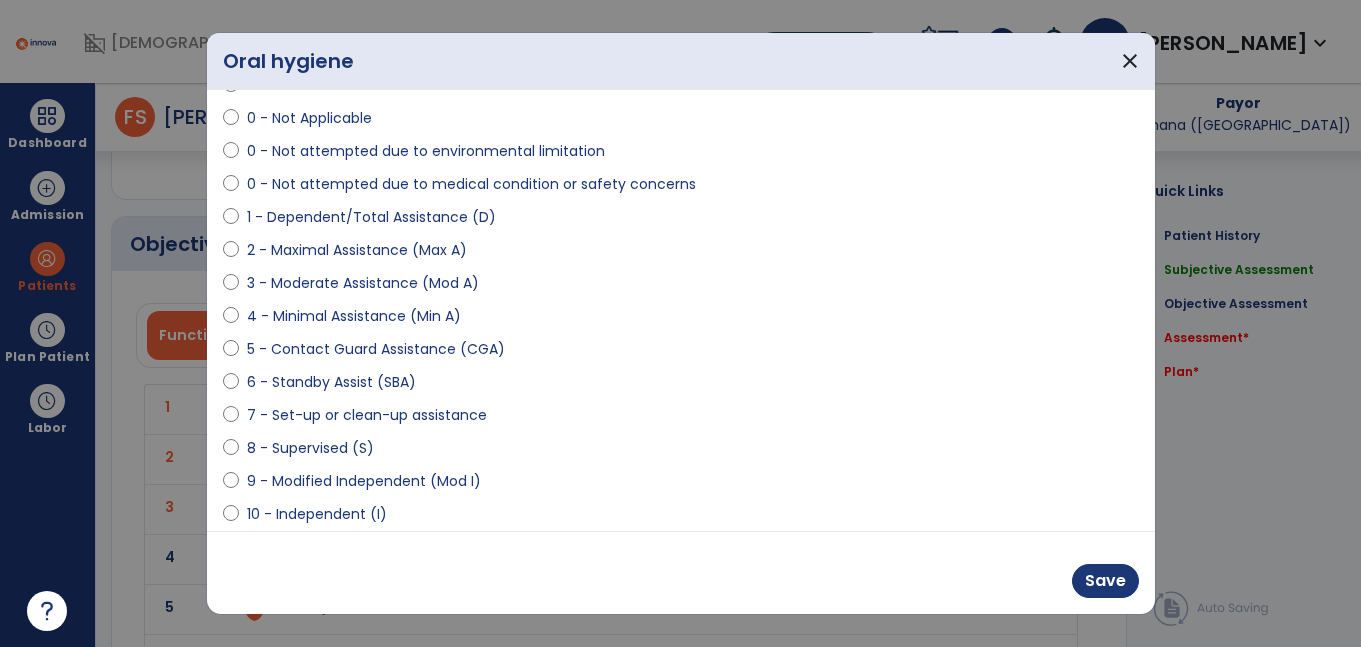 select on "**********" 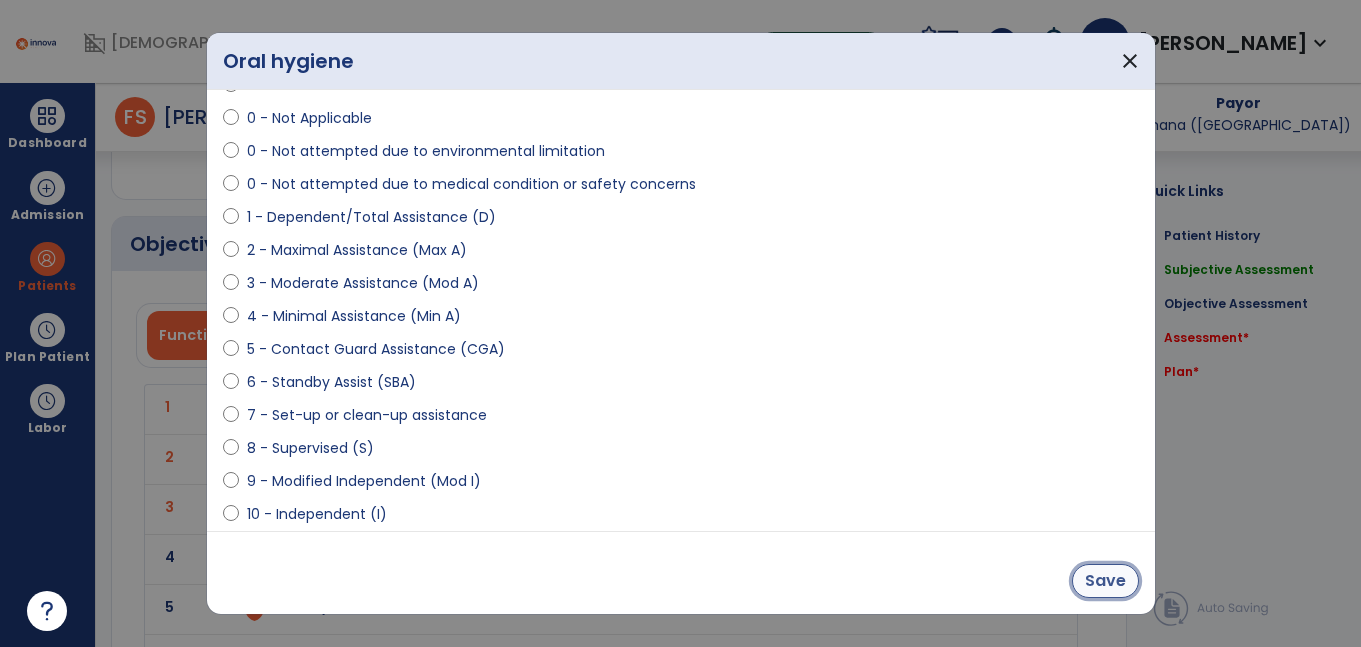 click on "Save" at bounding box center (1105, 581) 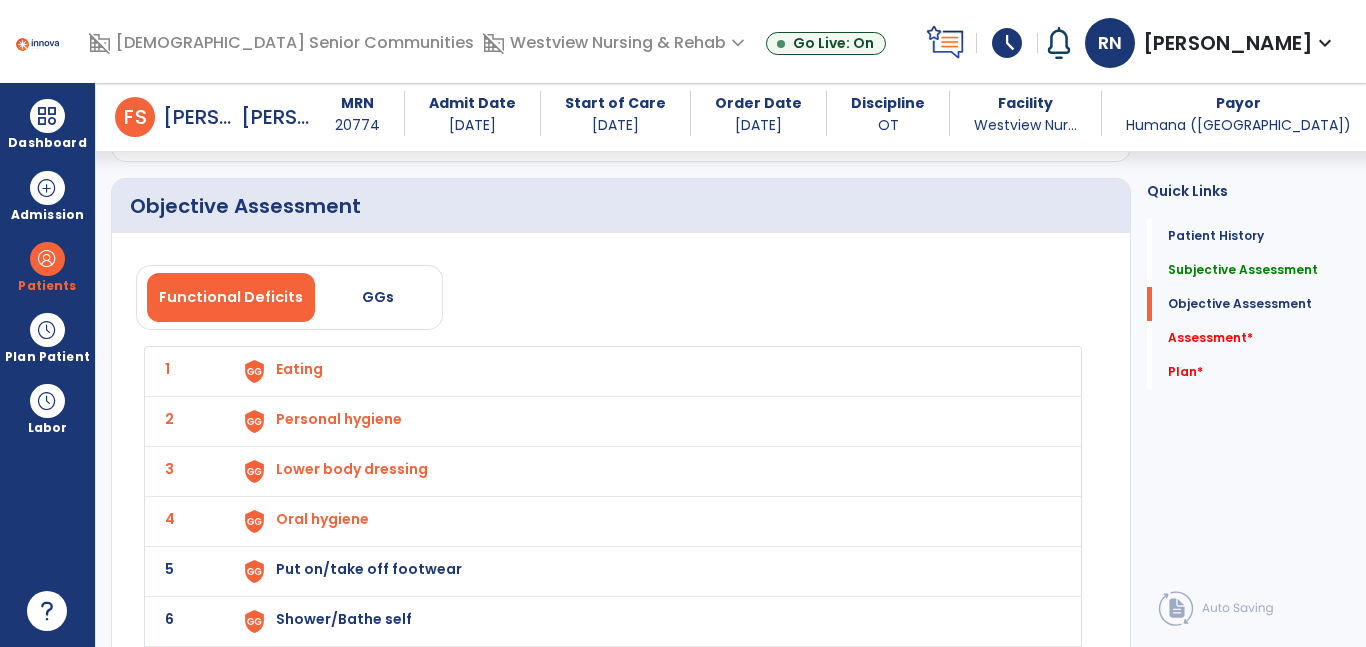 click on "Put on/take off footwear" at bounding box center [299, 369] 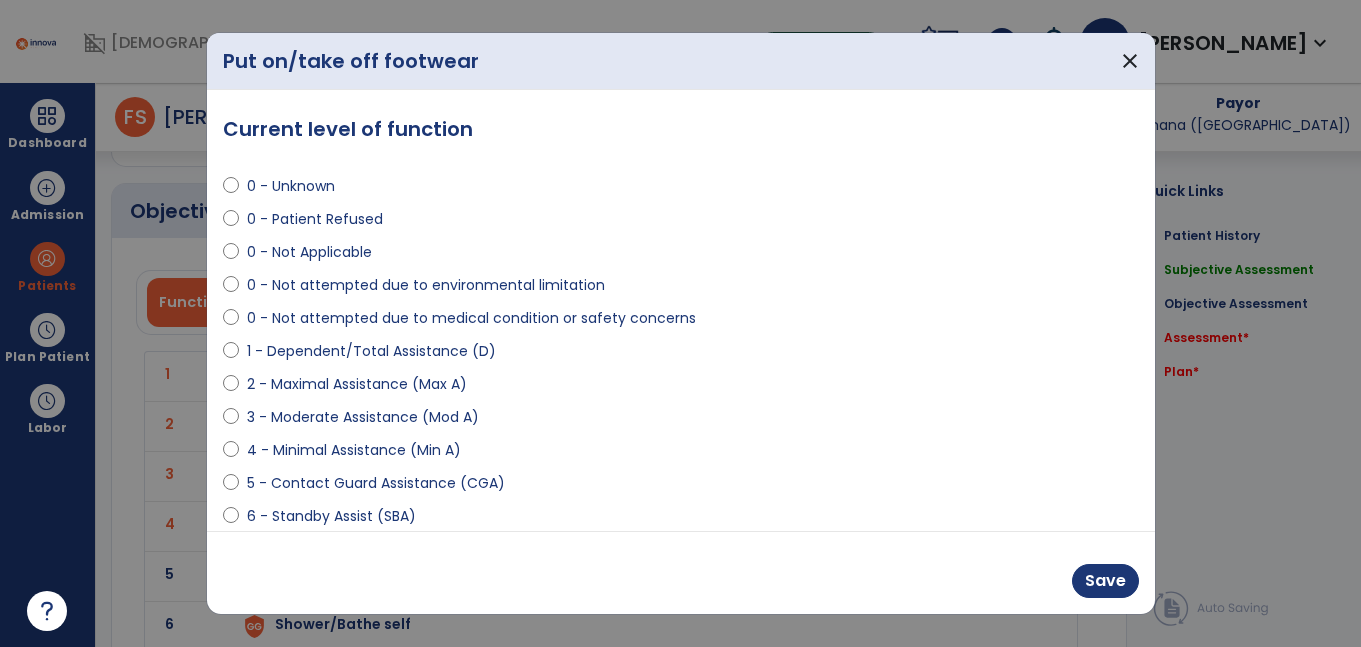 scroll, scrollTop: 2050, scrollLeft: 0, axis: vertical 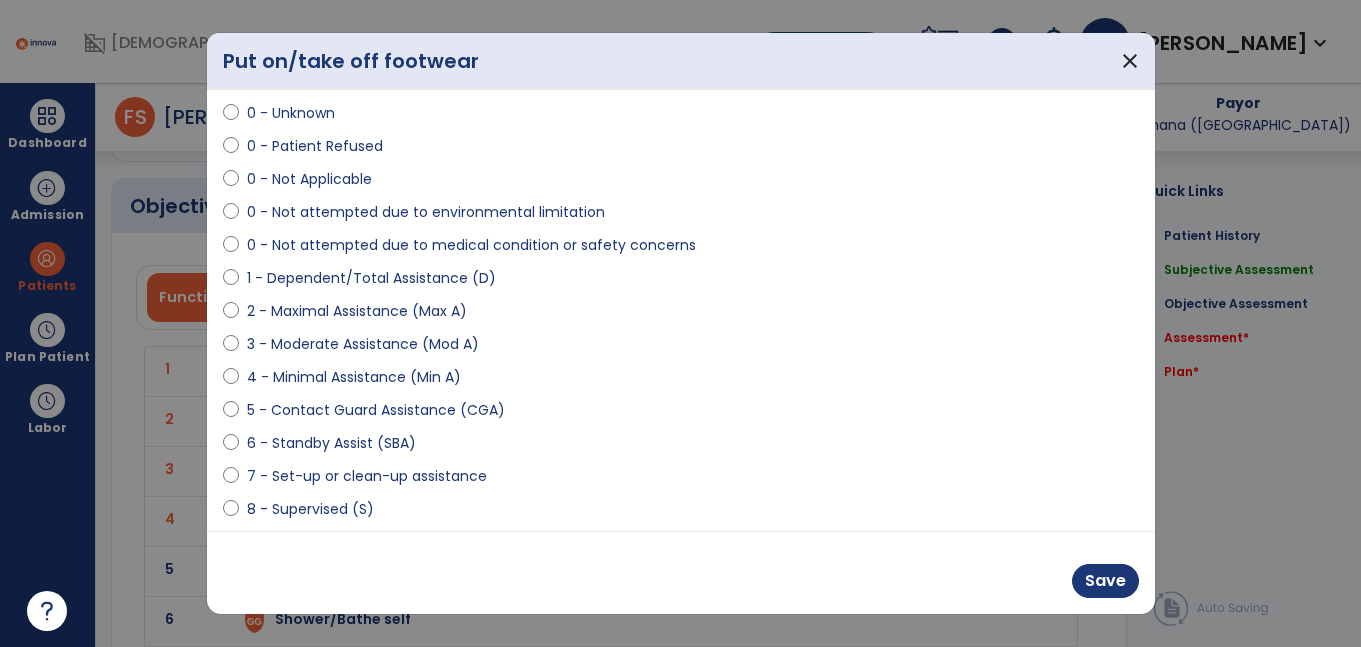 select on "**********" 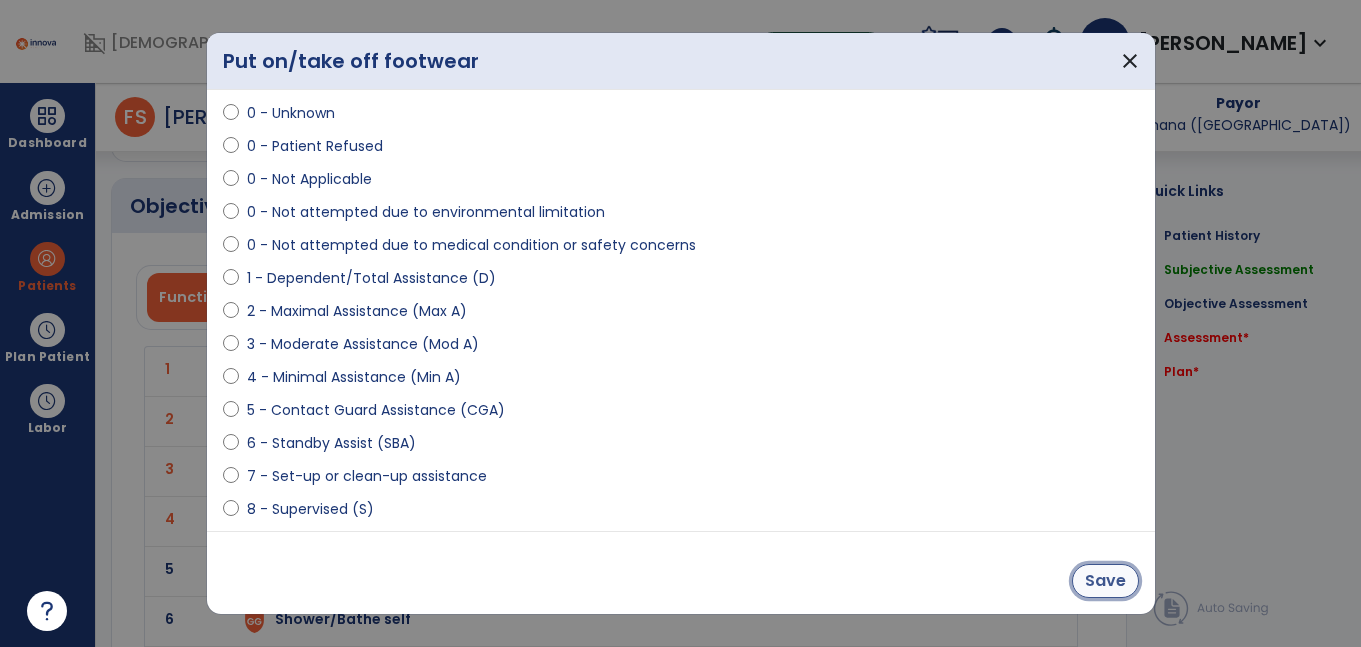 click on "Save" at bounding box center [1105, 581] 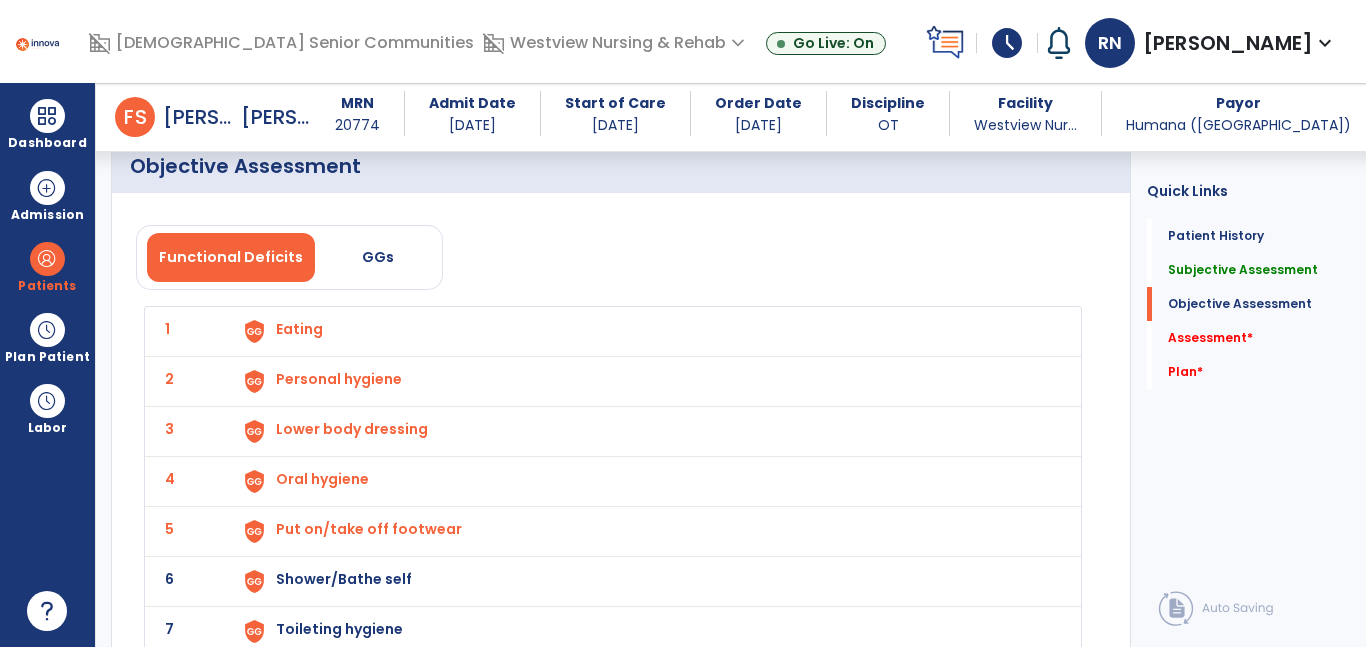 click on "Shower/Bathe self" at bounding box center (299, 329) 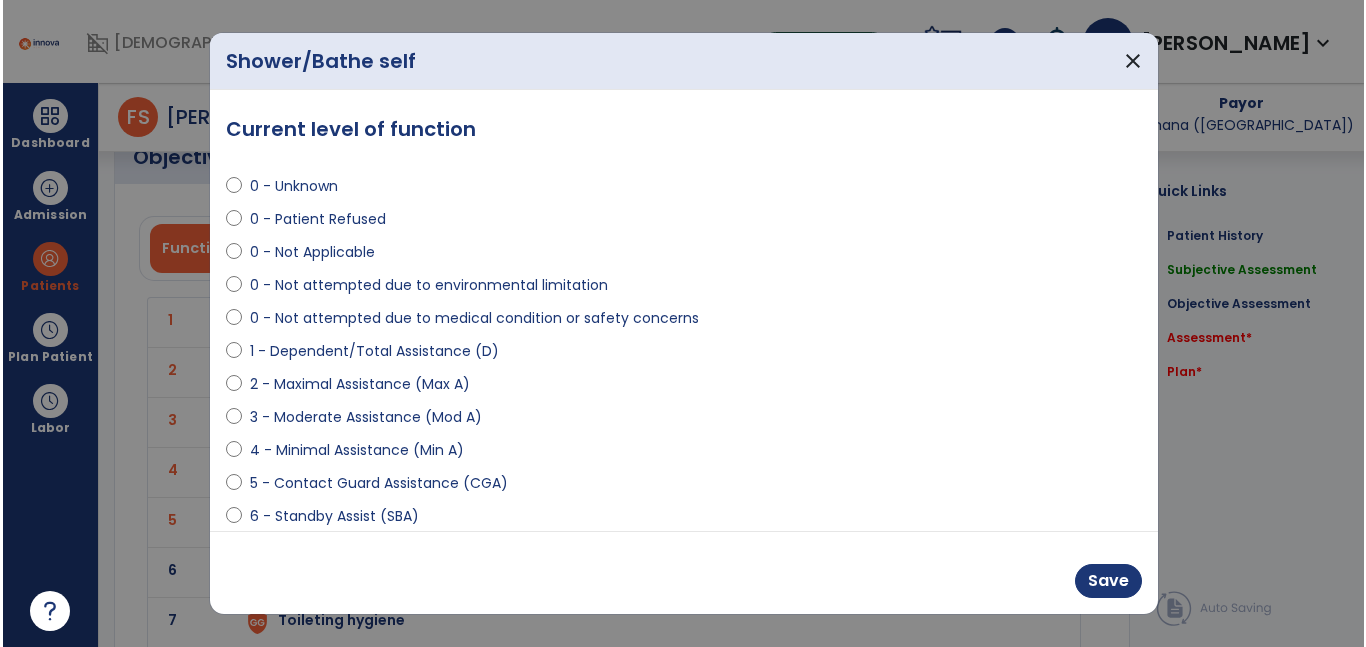scroll, scrollTop: 2104, scrollLeft: 0, axis: vertical 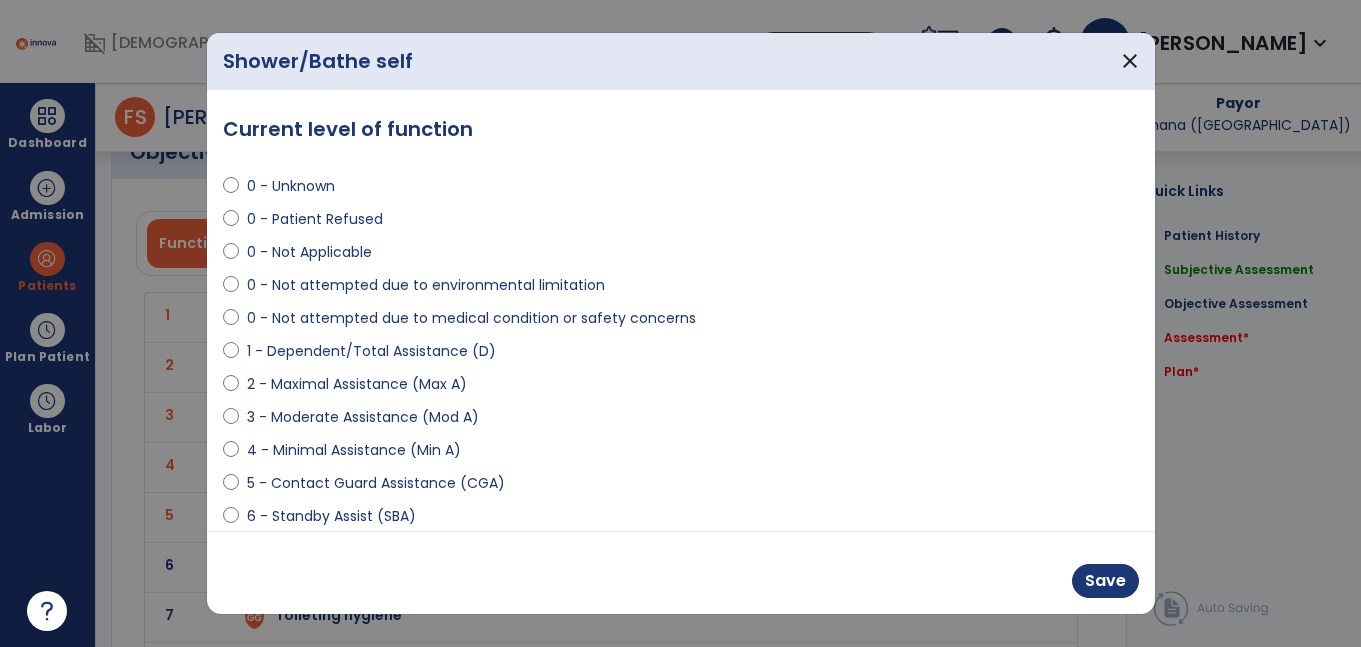 select on "**********" 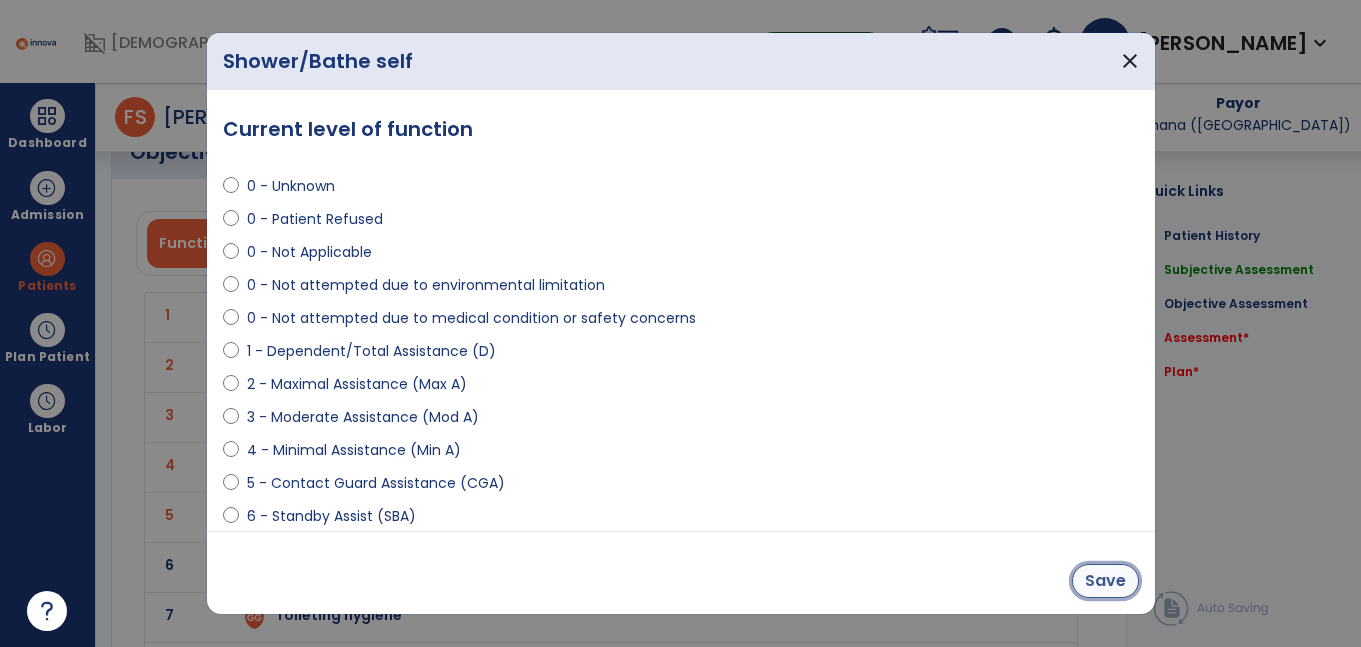 click on "Save" at bounding box center (1105, 581) 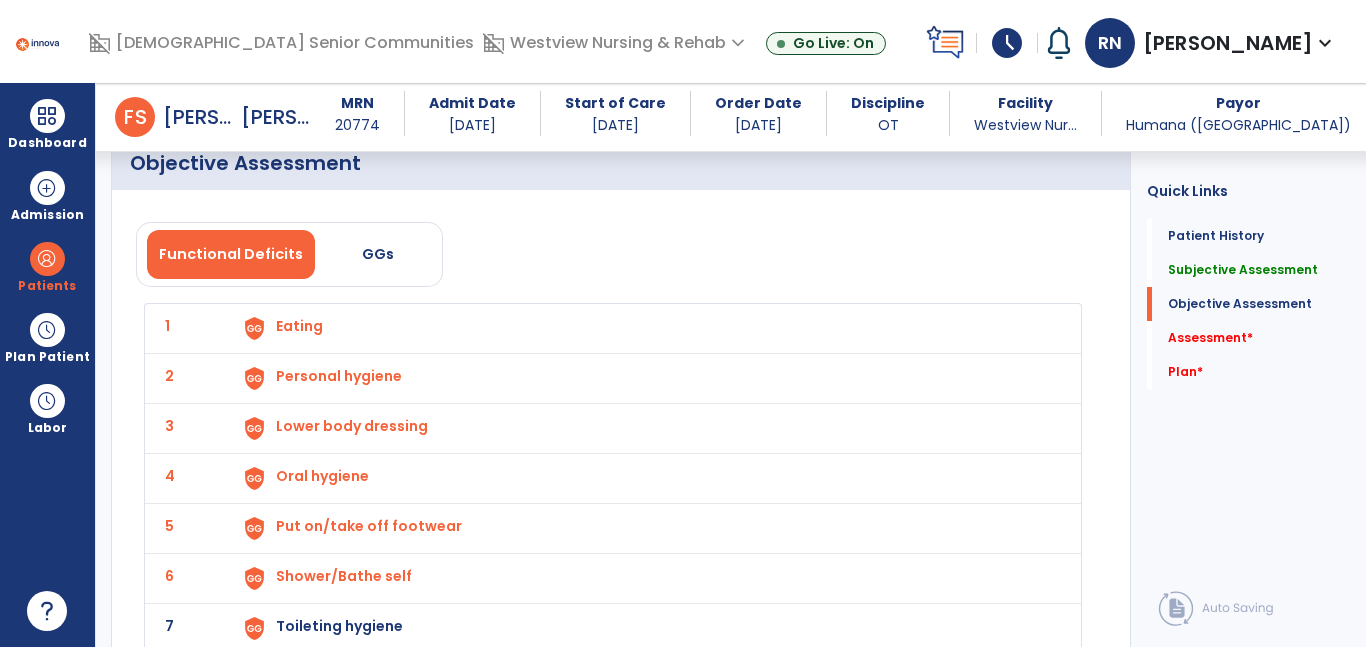 click on "Toileting hygiene" at bounding box center (646, 328) 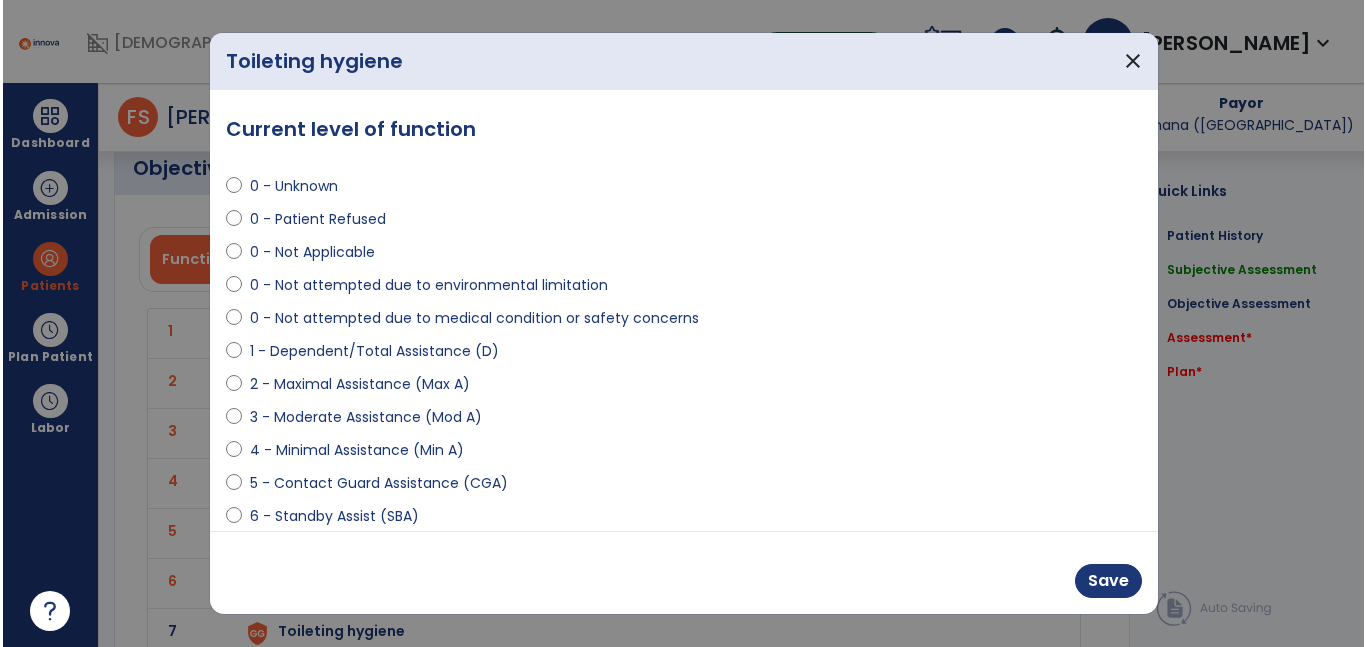 scroll, scrollTop: 2093, scrollLeft: 0, axis: vertical 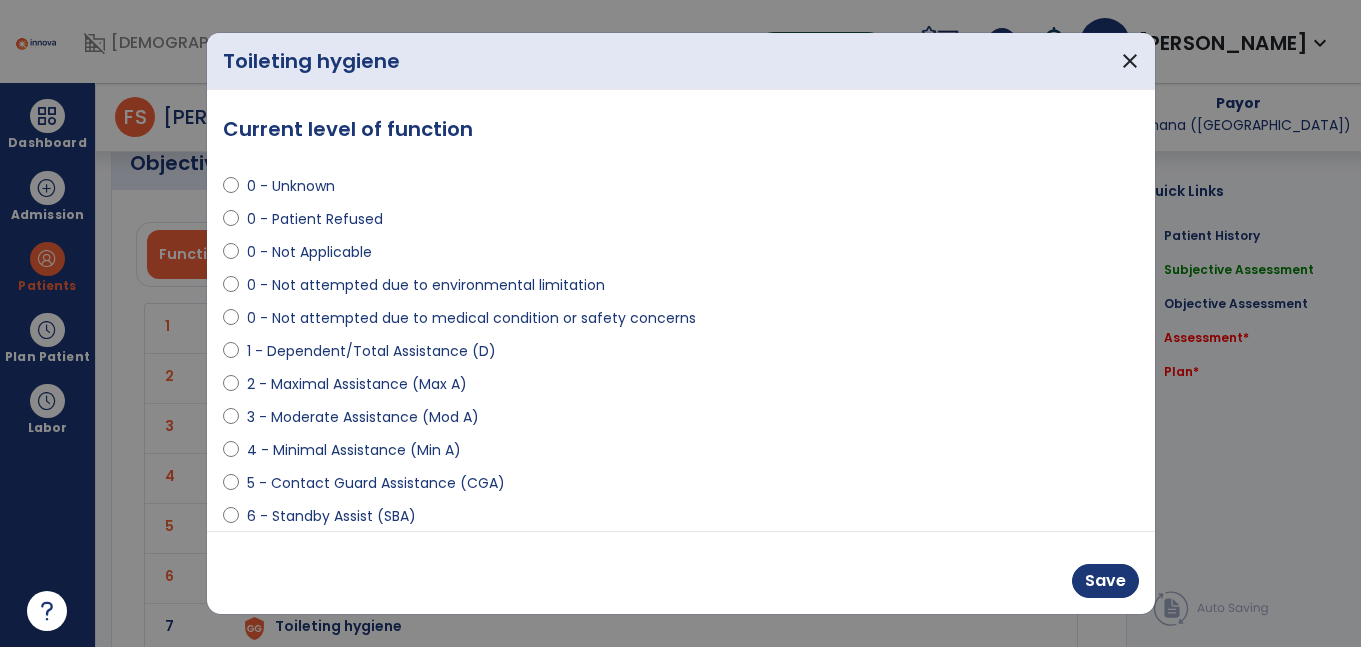 select on "**********" 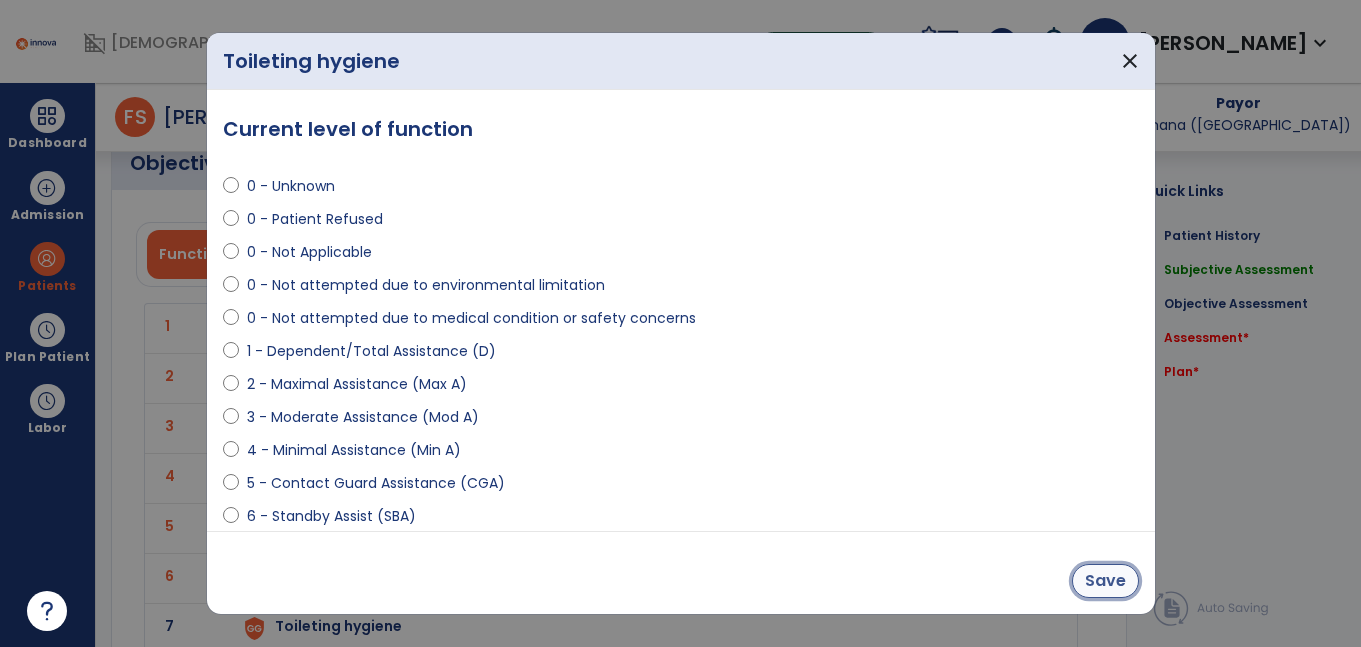 click on "Save" at bounding box center (1105, 581) 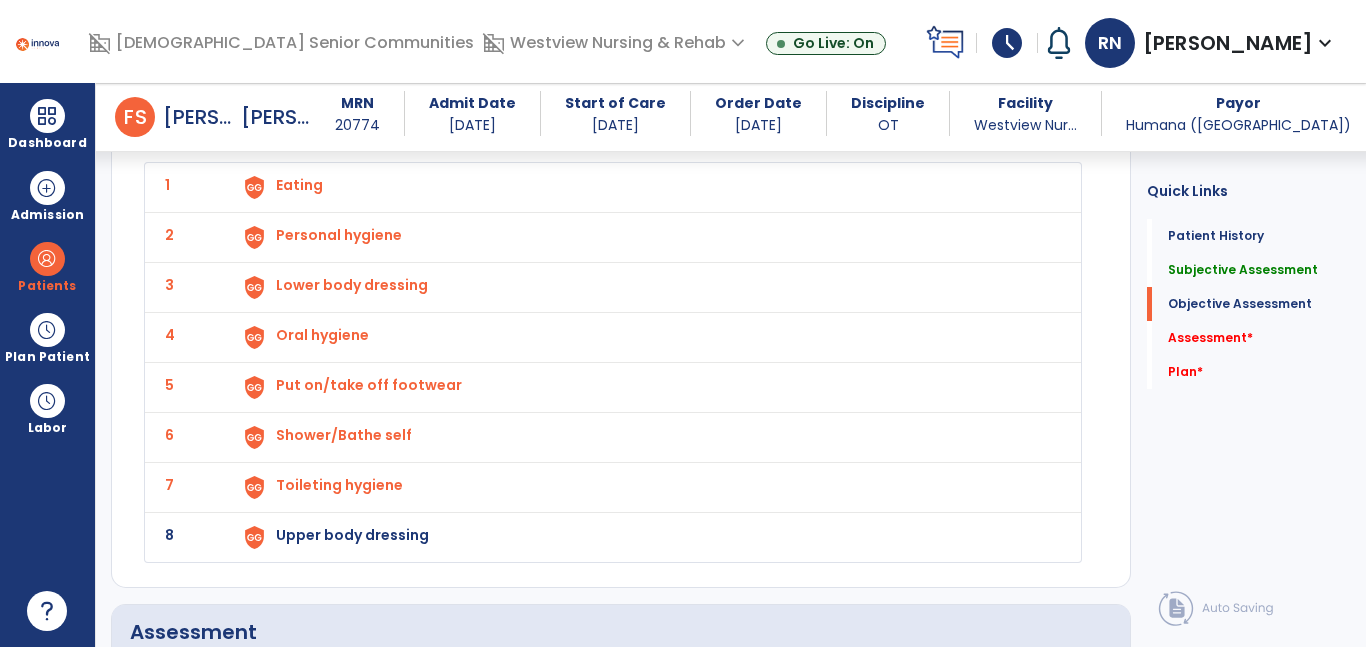 click on "Upper body dressing" at bounding box center (299, 185) 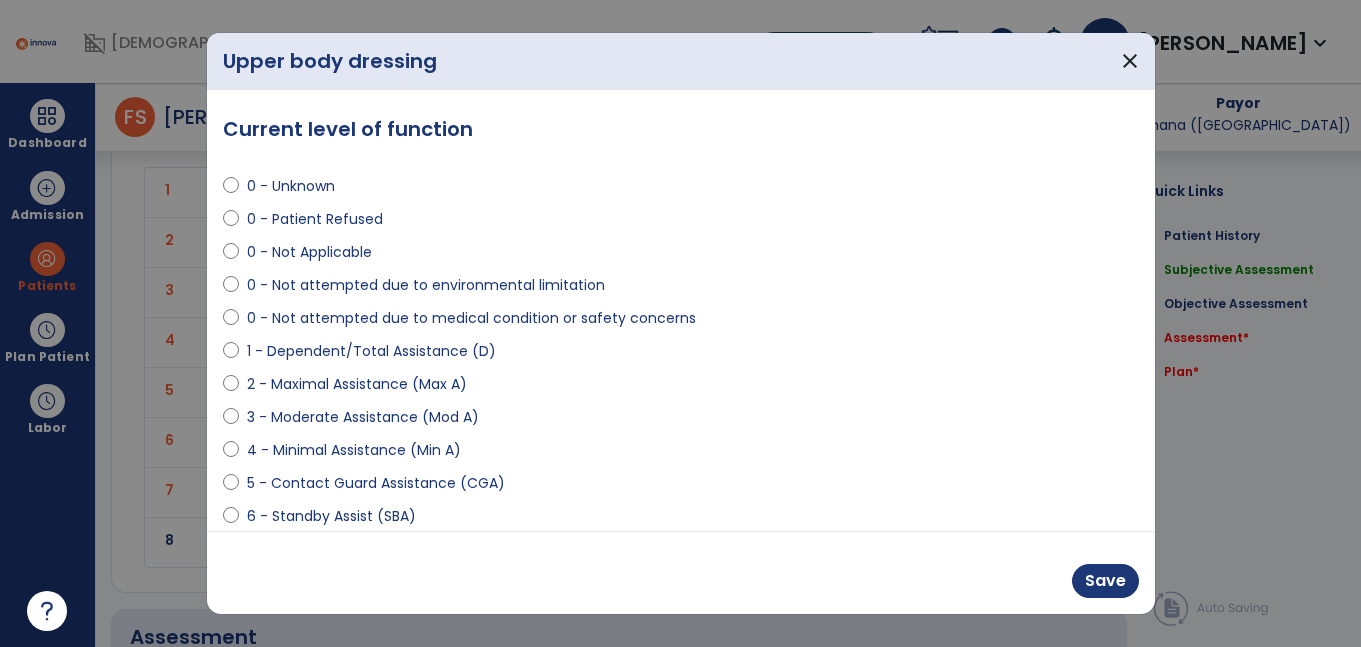 scroll, scrollTop: 2234, scrollLeft: 0, axis: vertical 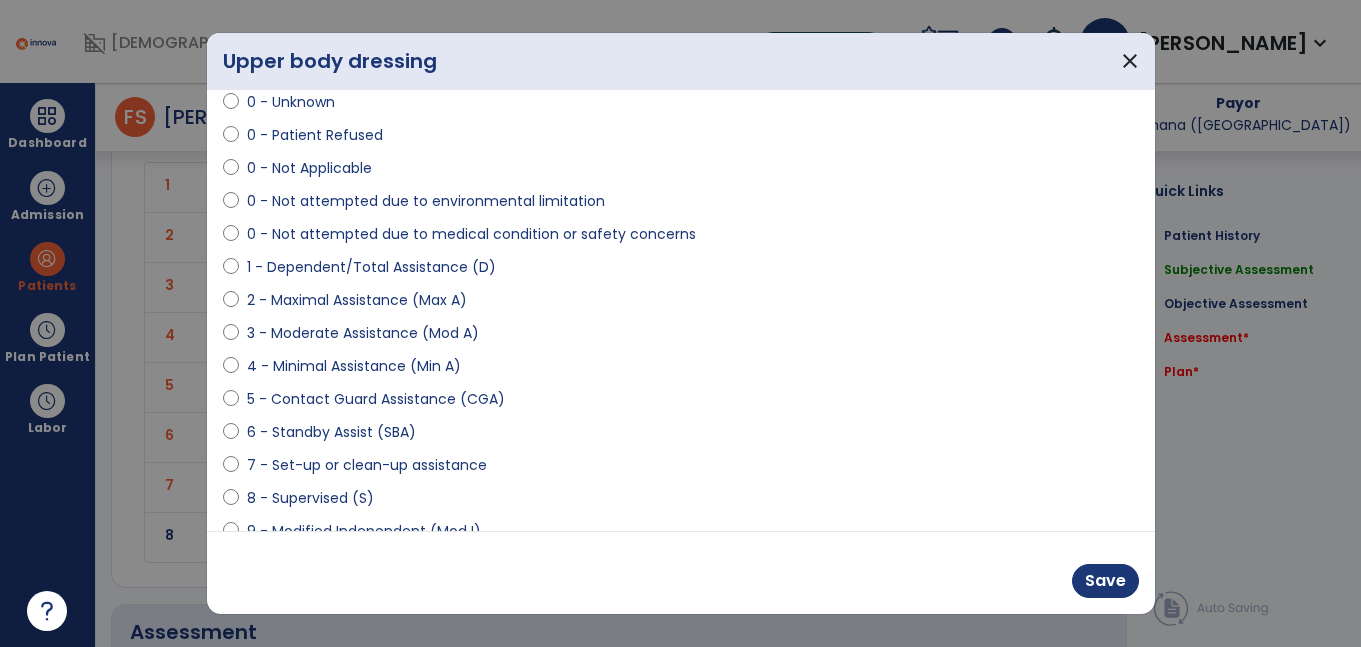 select on "**********" 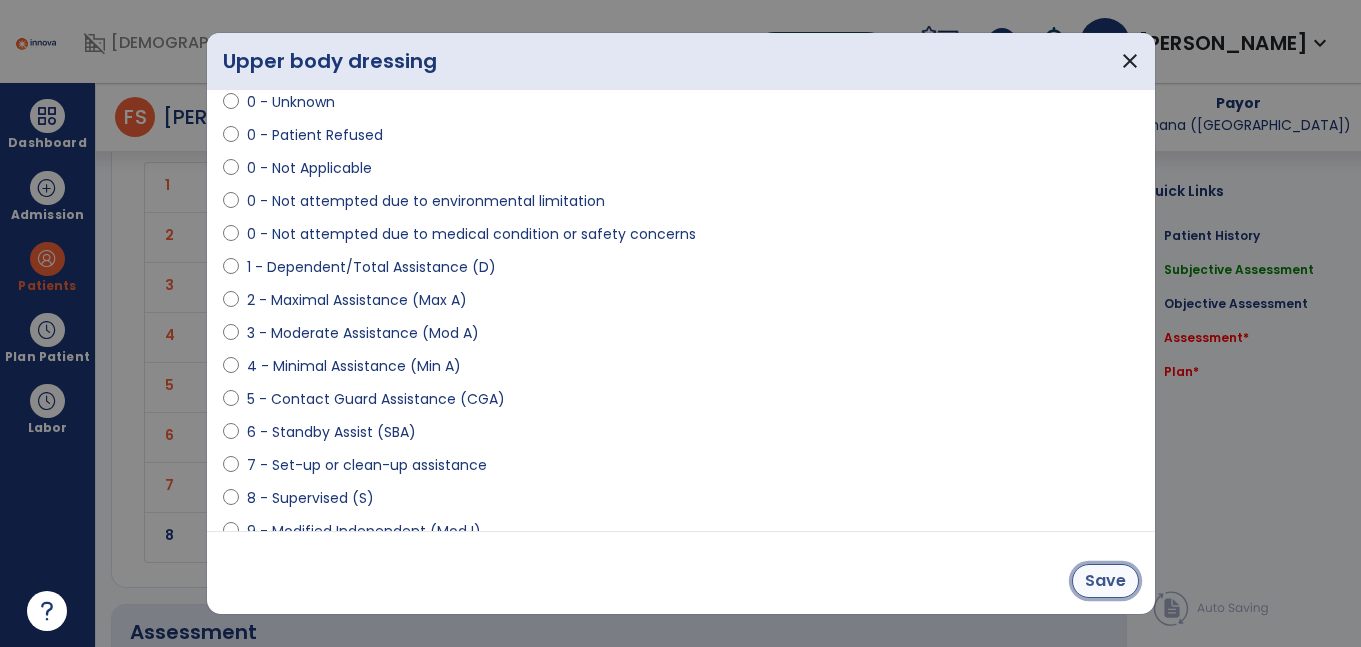 click on "Save" at bounding box center [1105, 581] 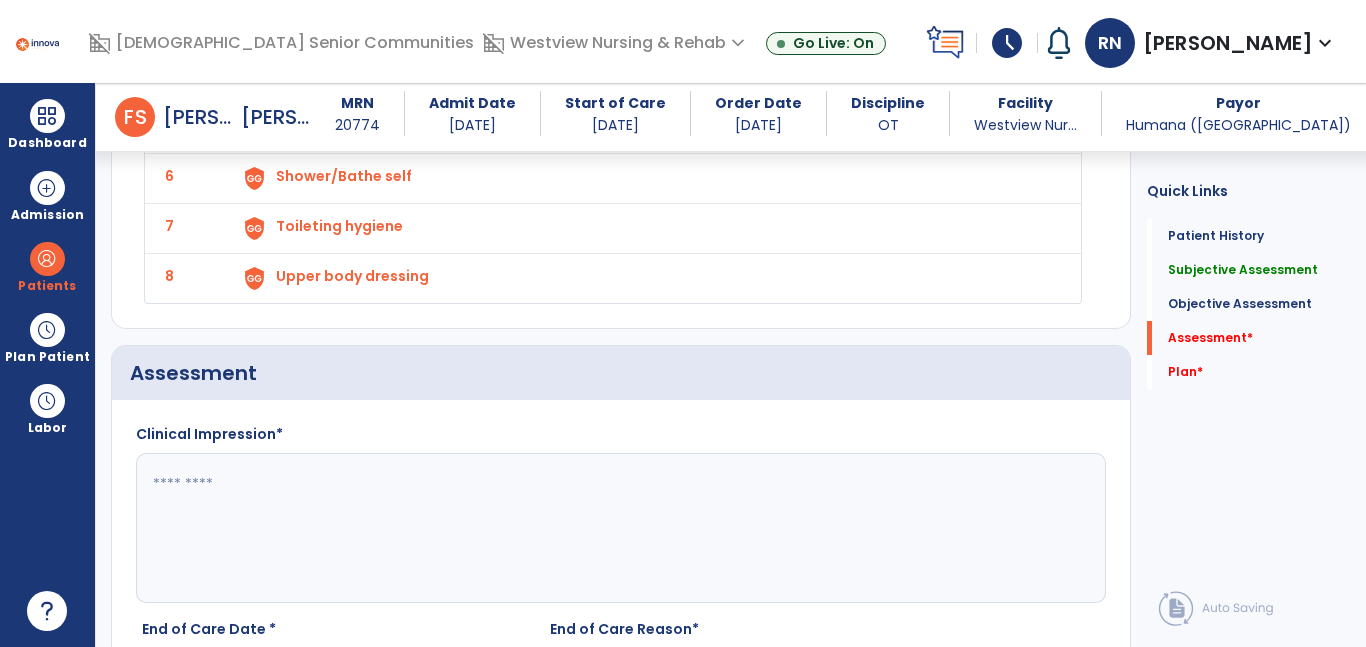 scroll, scrollTop: 2529, scrollLeft: 0, axis: vertical 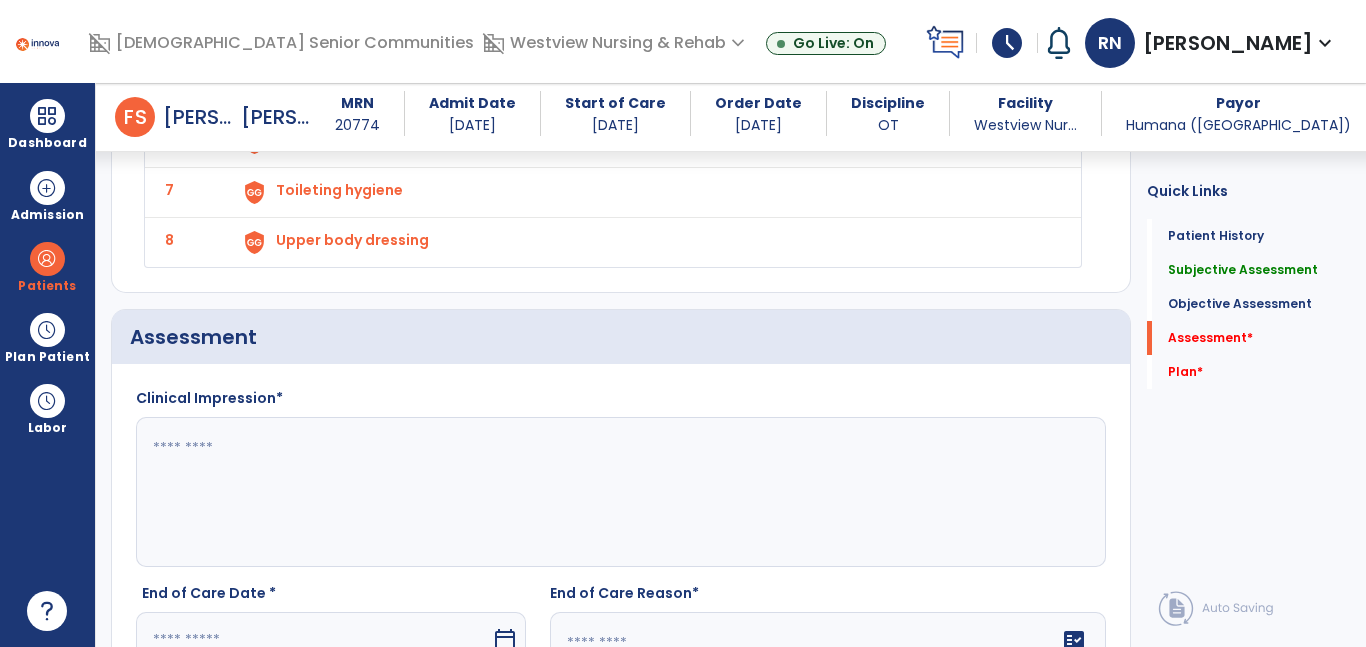 click 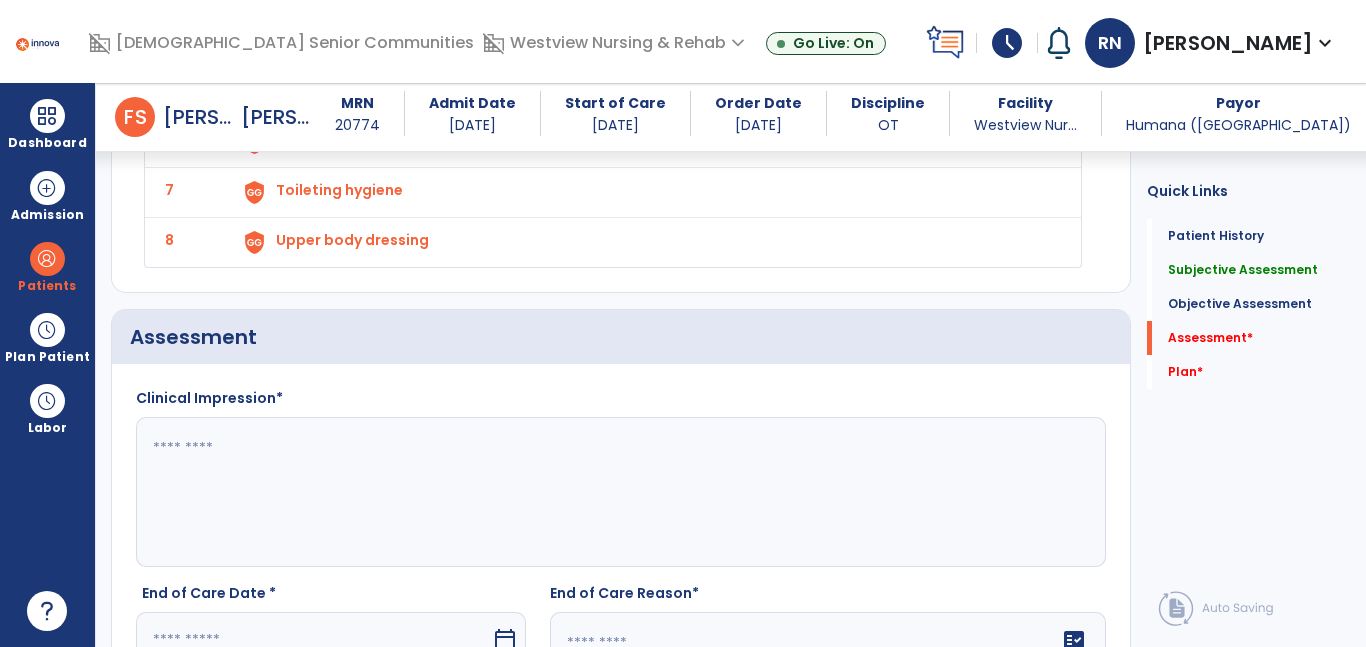 click 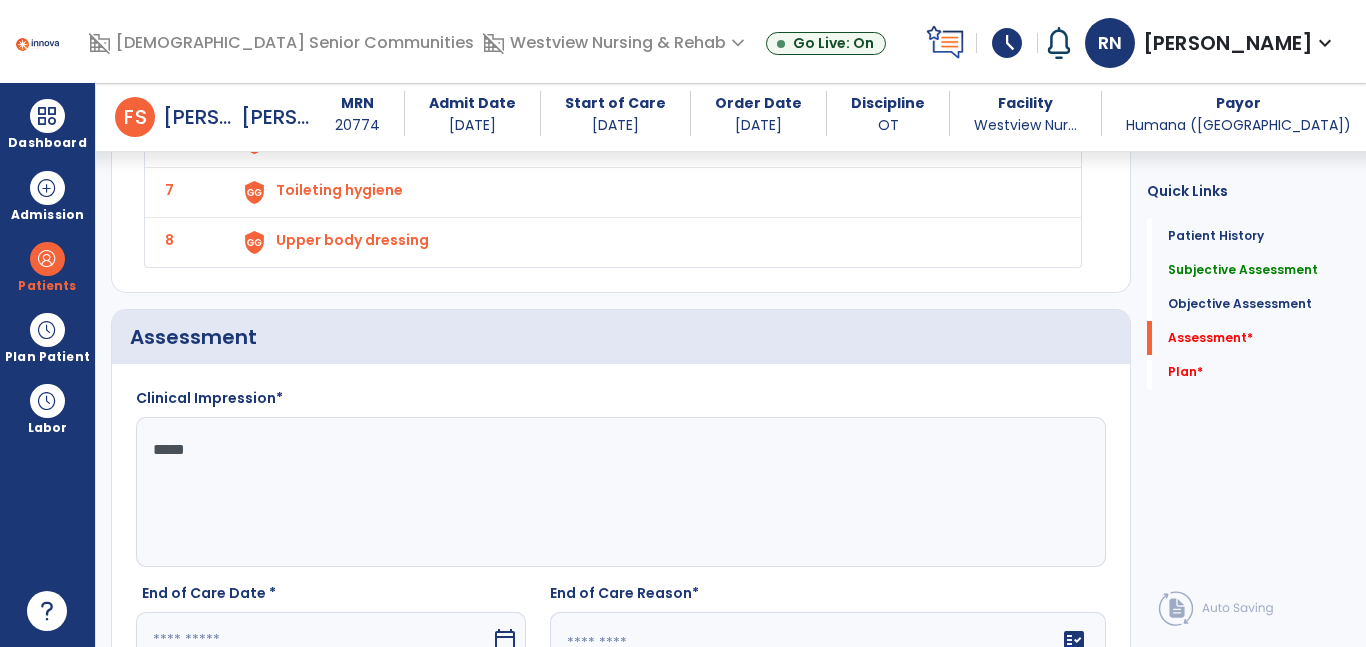 type on "******" 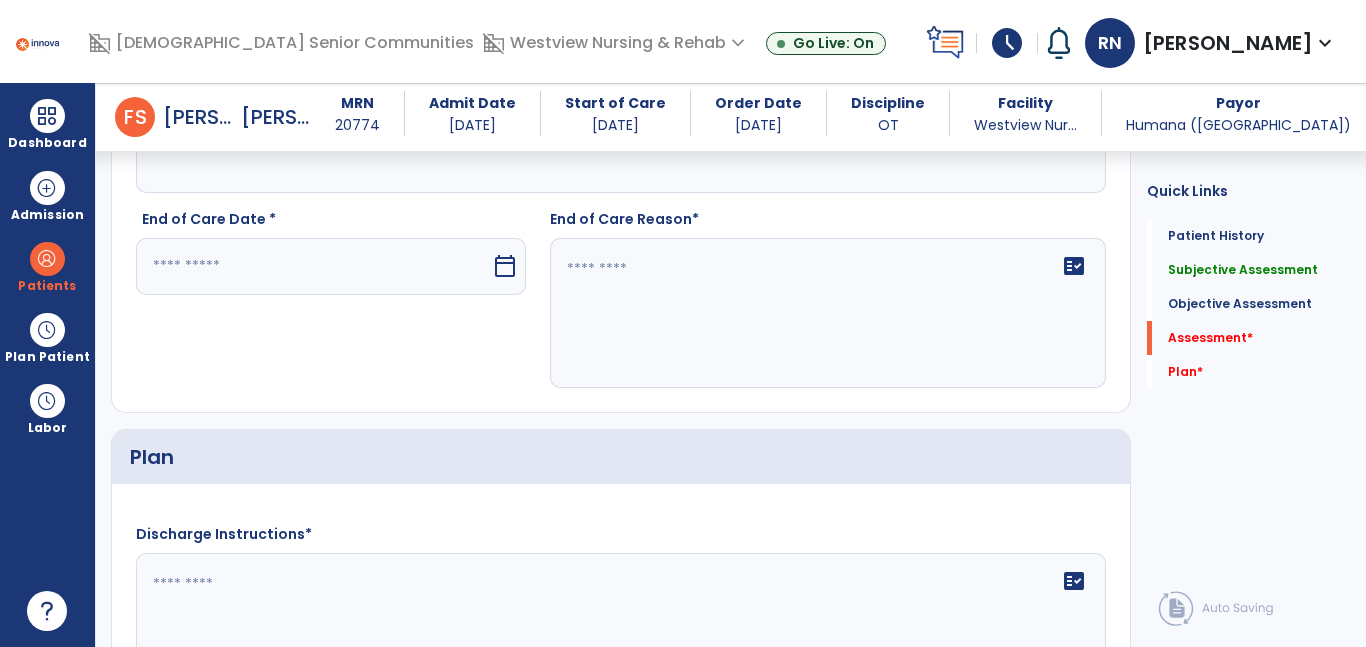 scroll, scrollTop: 2914, scrollLeft: 0, axis: vertical 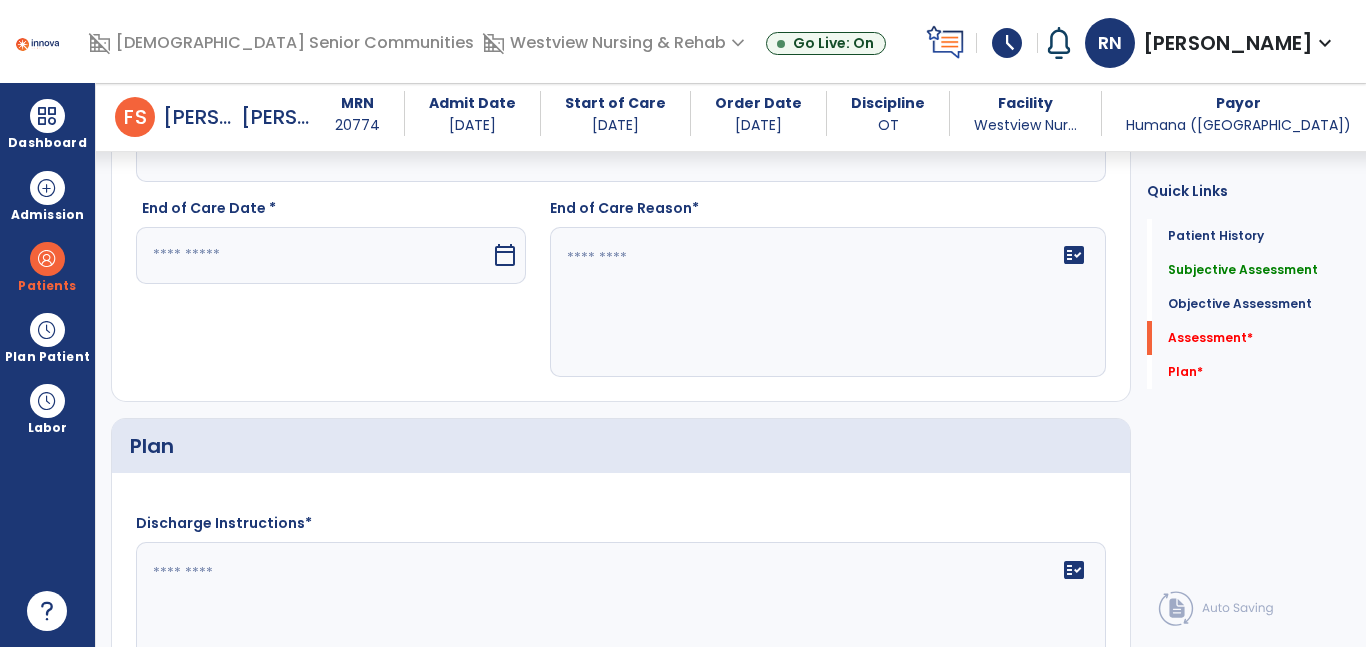 type on "**********" 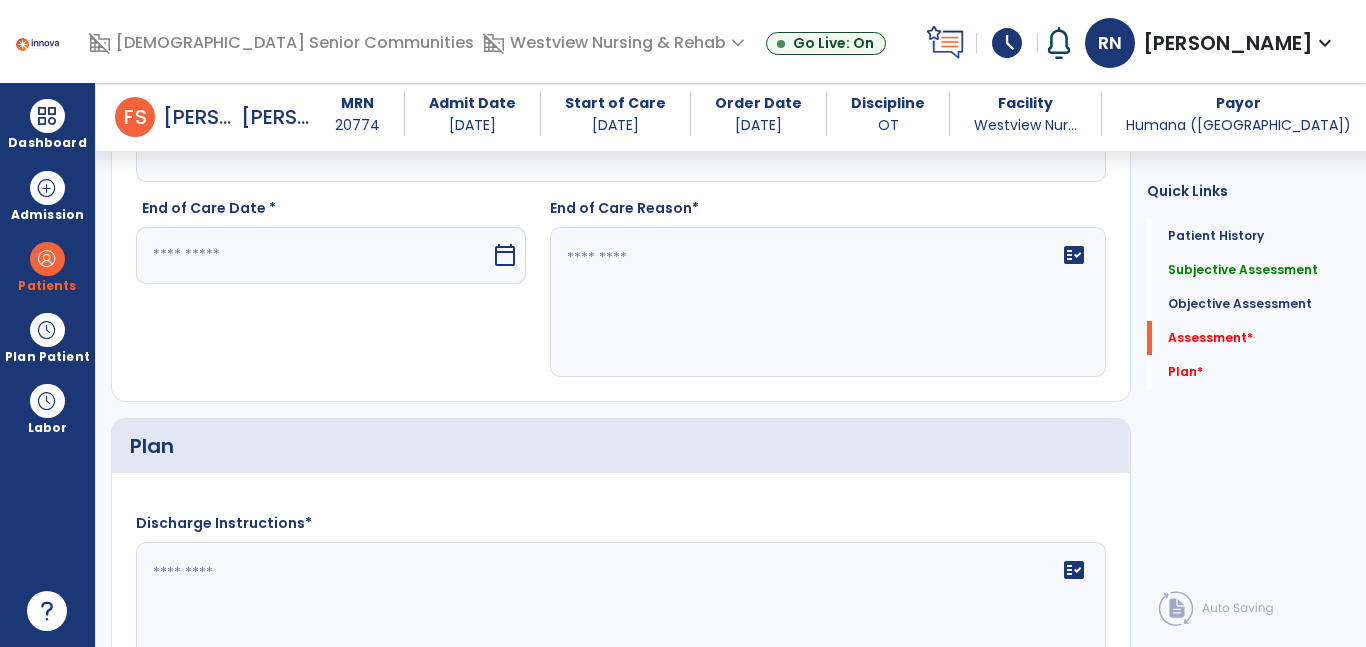 click at bounding box center (313, 255) 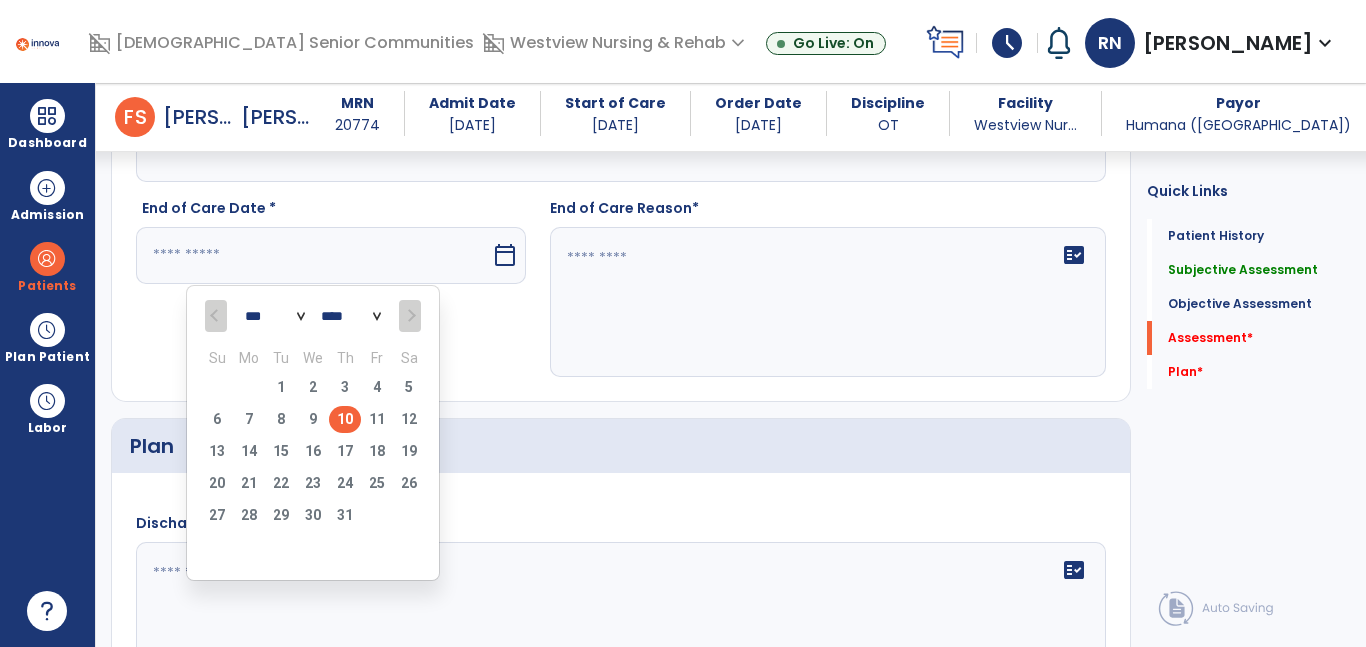 click on "10" at bounding box center [345, 419] 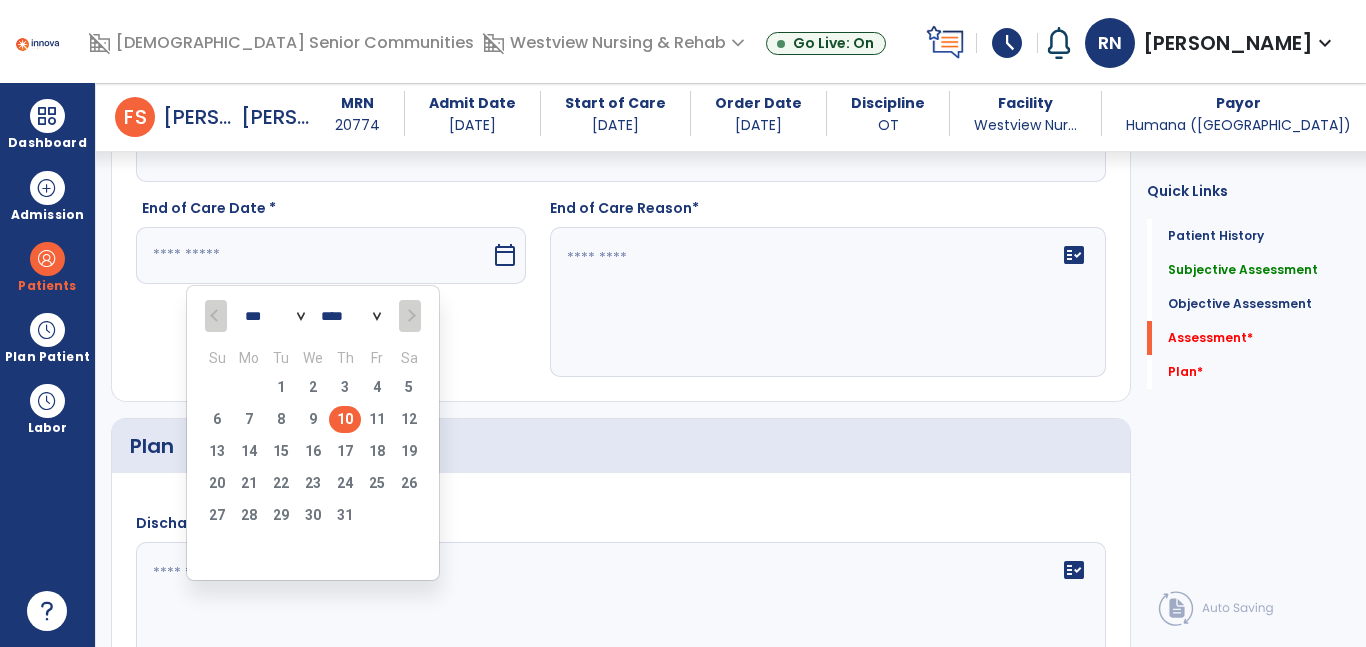 type on "*********" 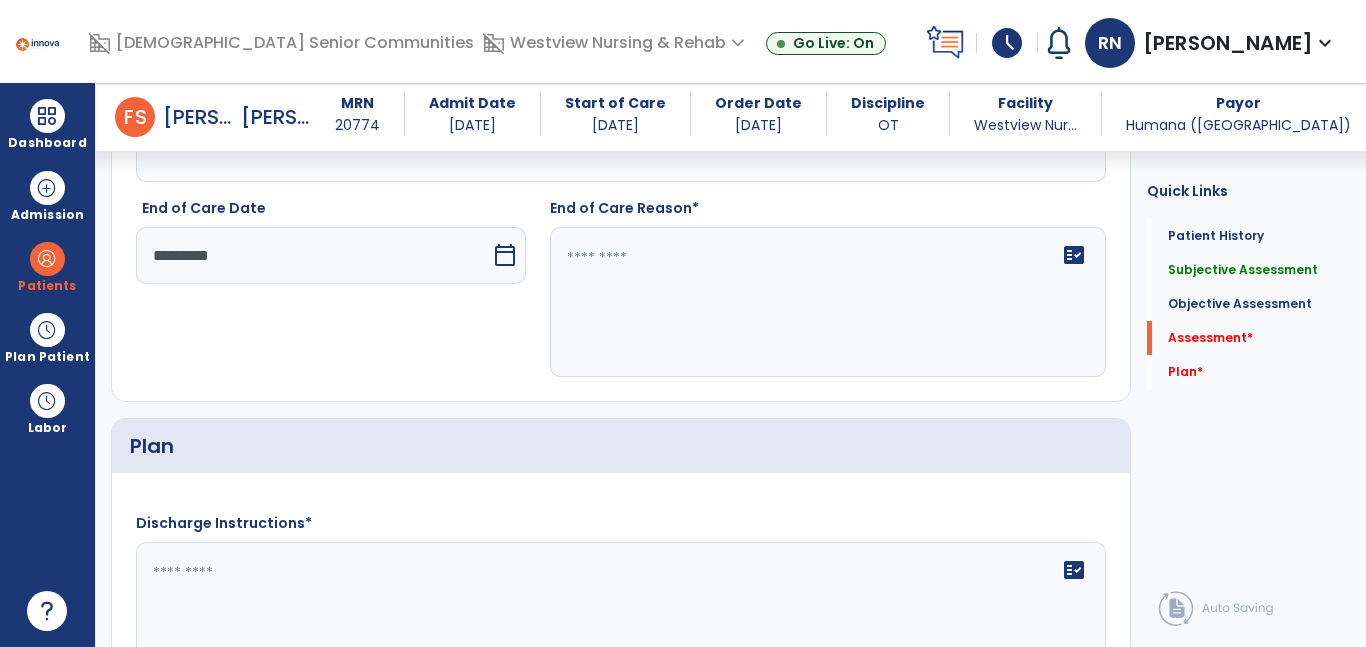 click 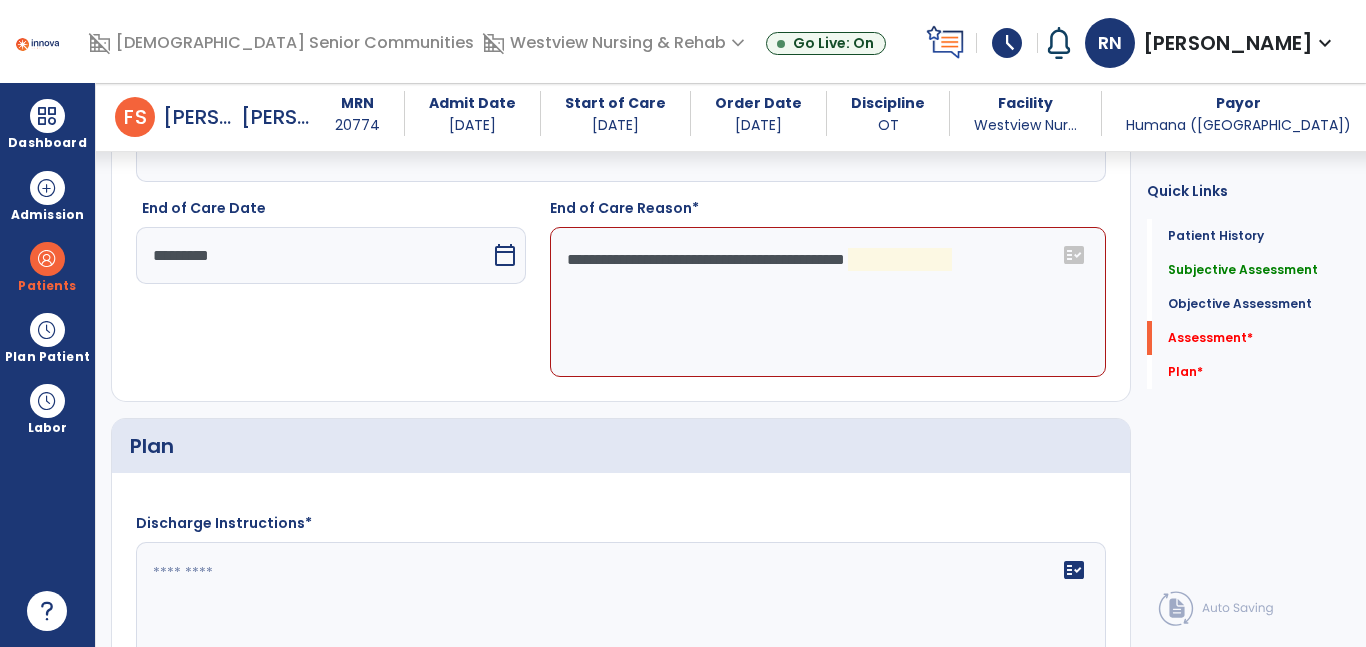 click on "**********" 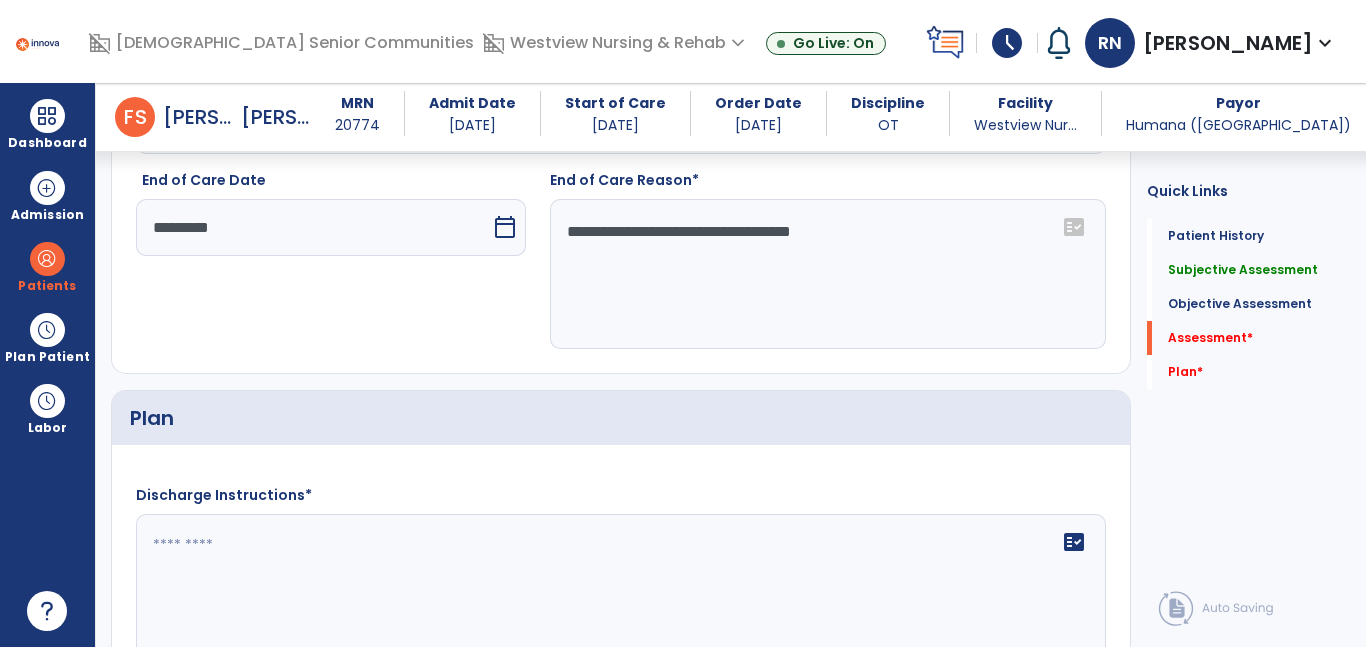 scroll, scrollTop: 2951, scrollLeft: 0, axis: vertical 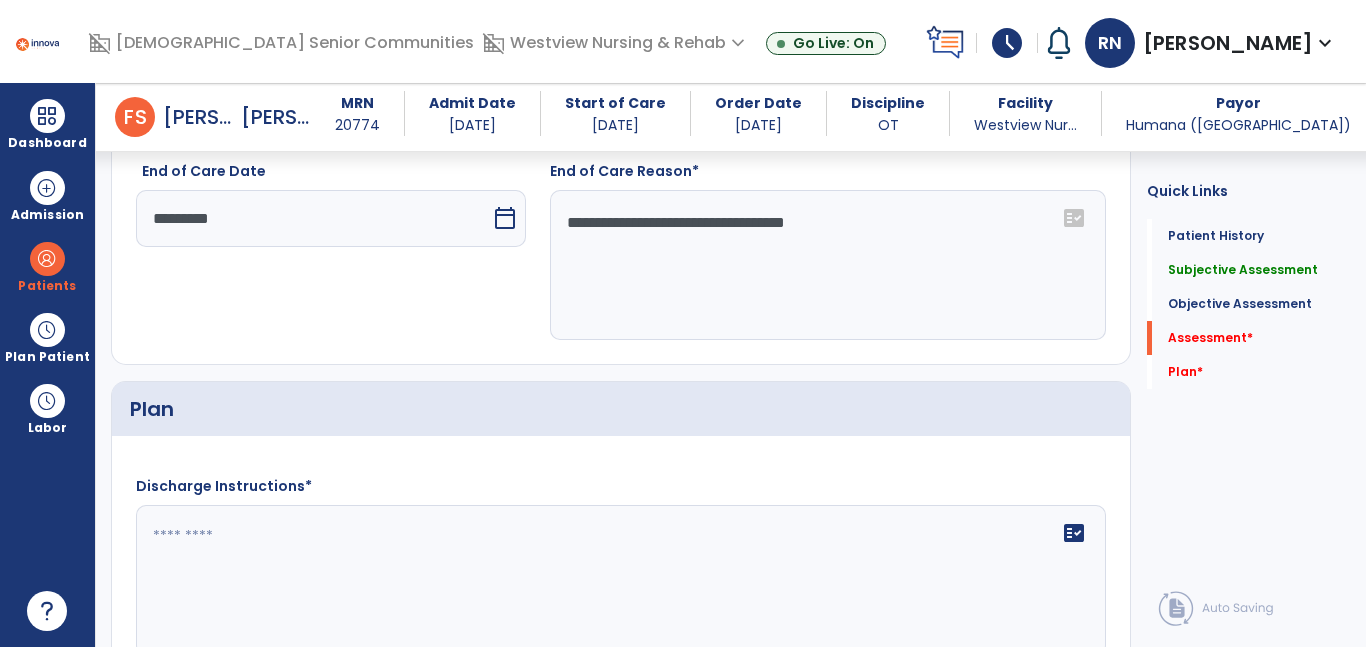 click on "**********" 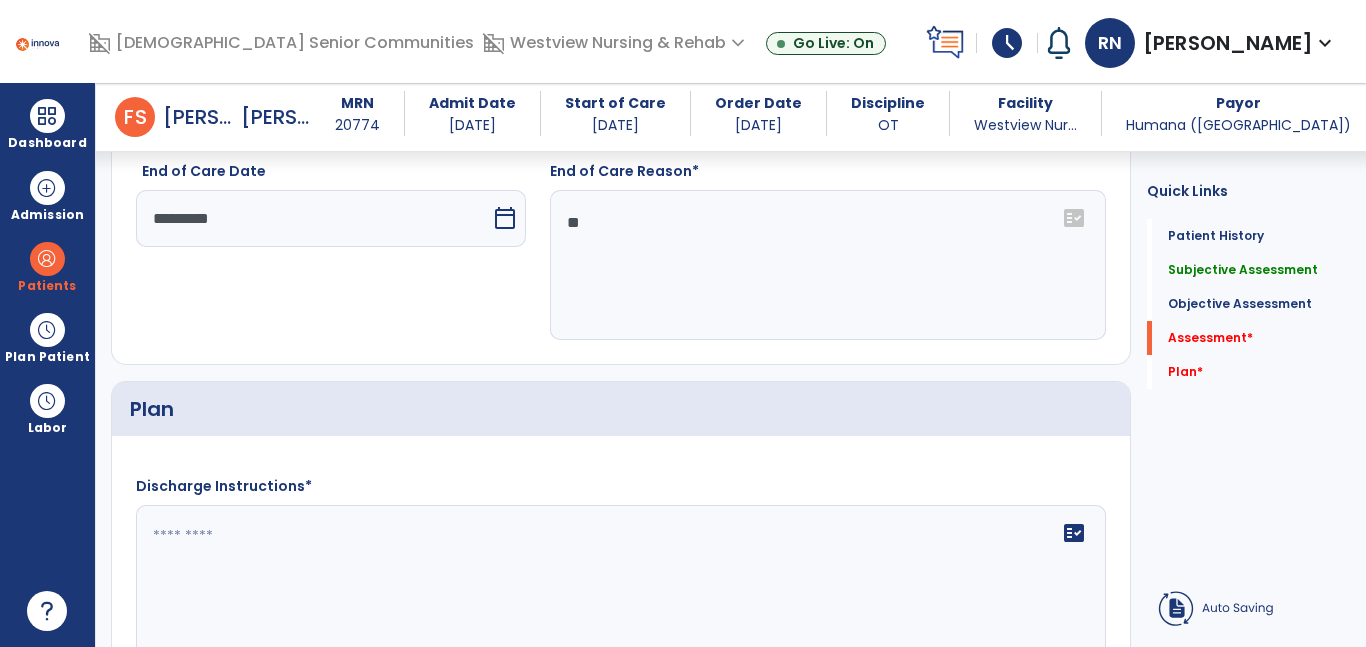 type on "*" 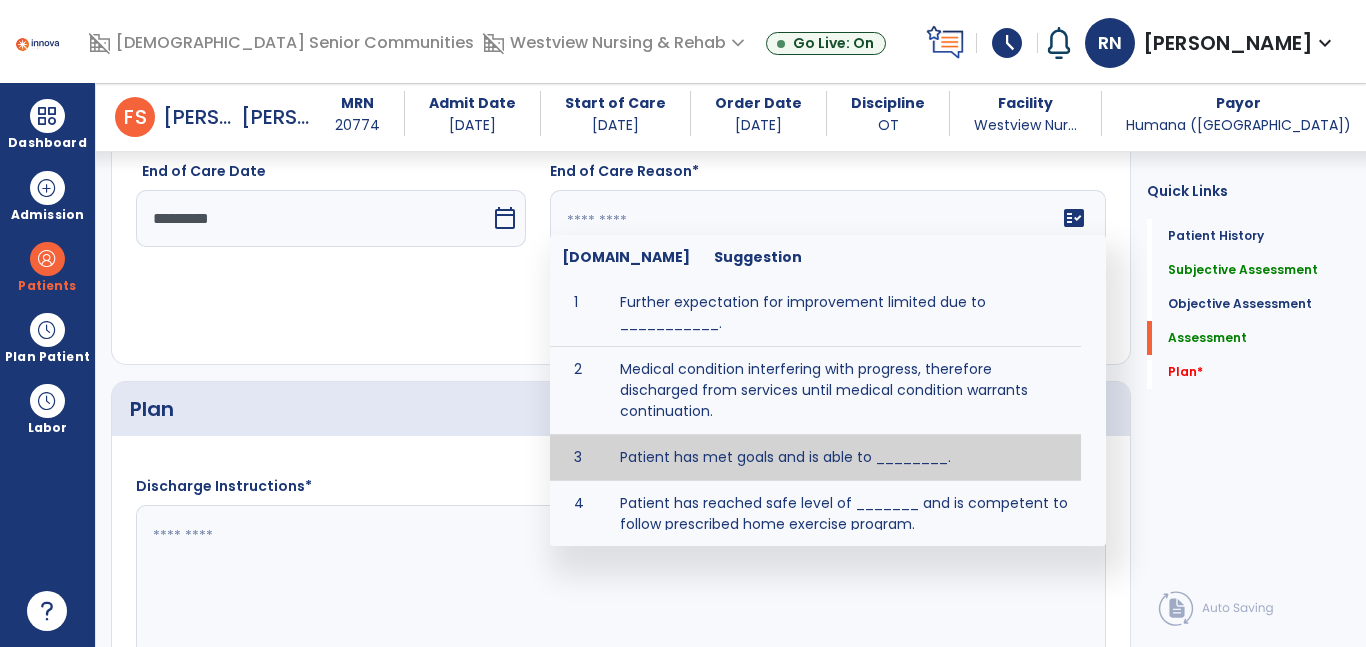 click 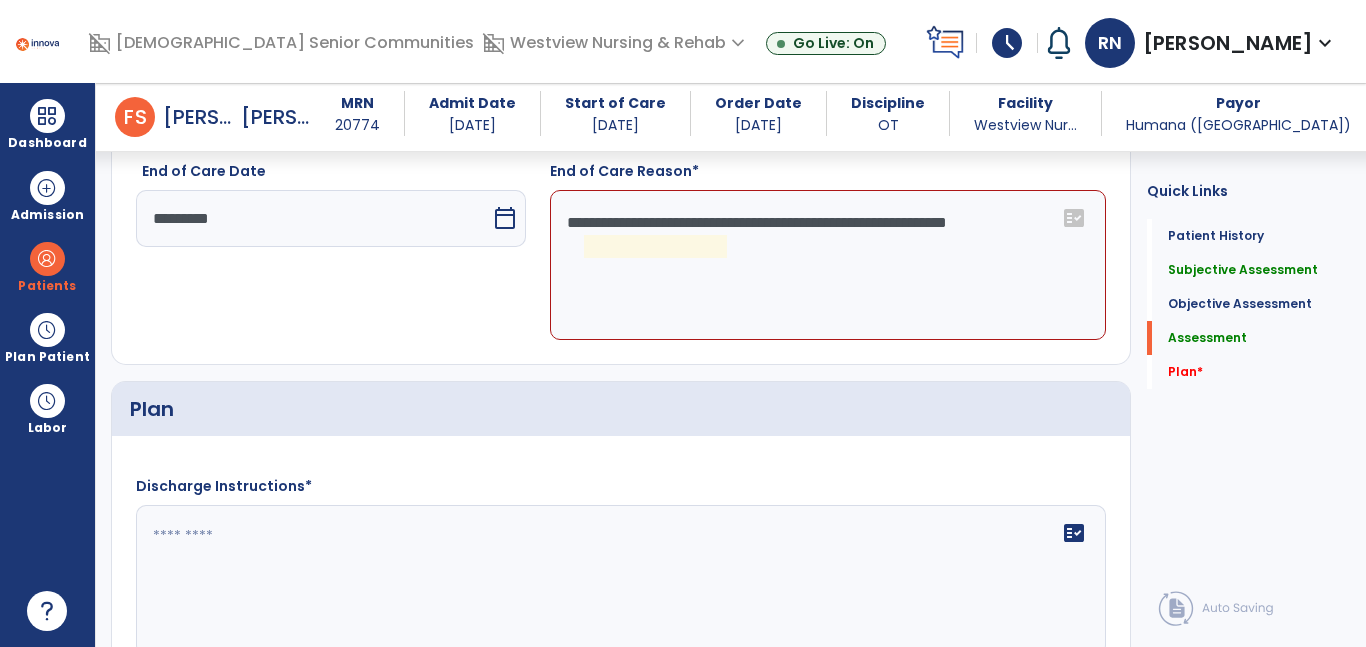 click on "**********" 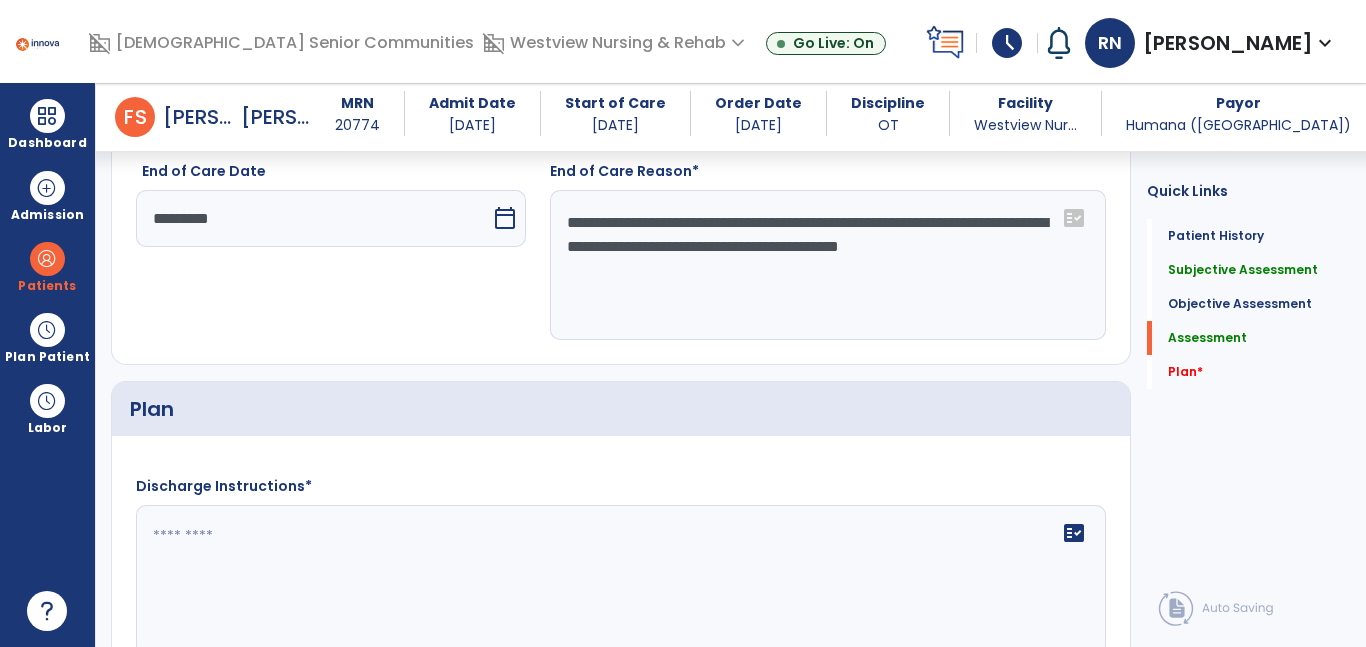 type on "**********" 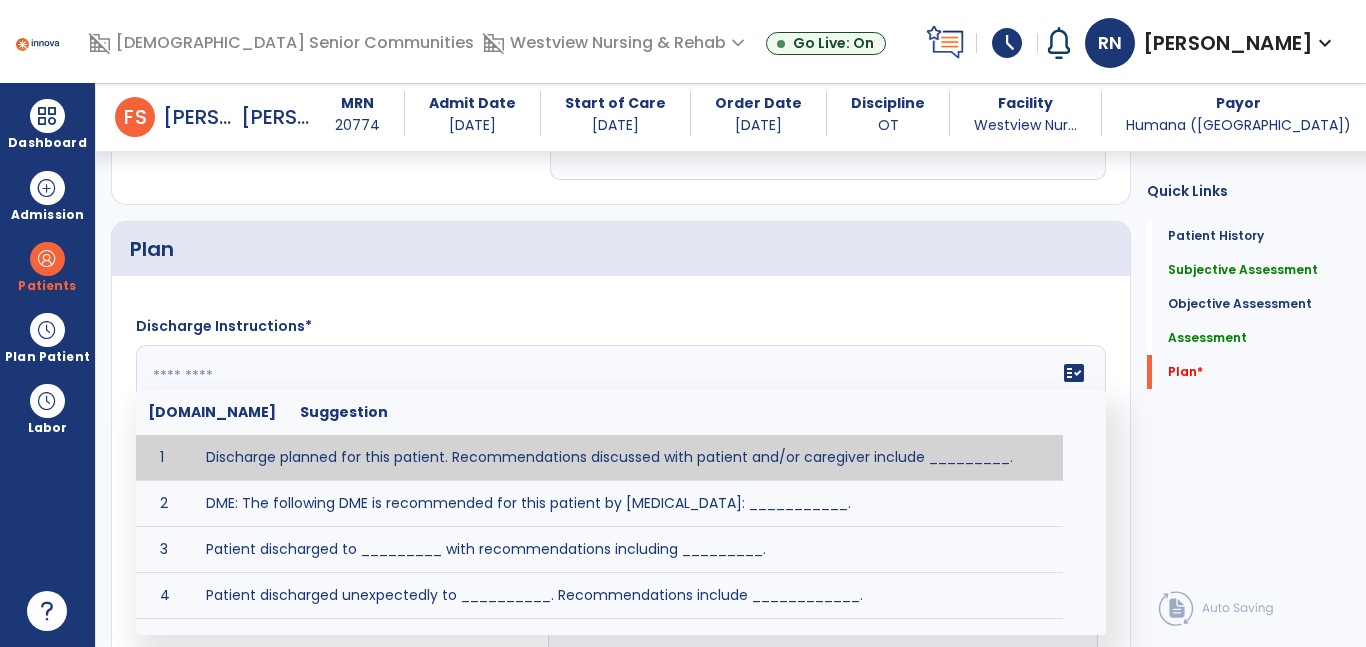 scroll, scrollTop: 3138, scrollLeft: 0, axis: vertical 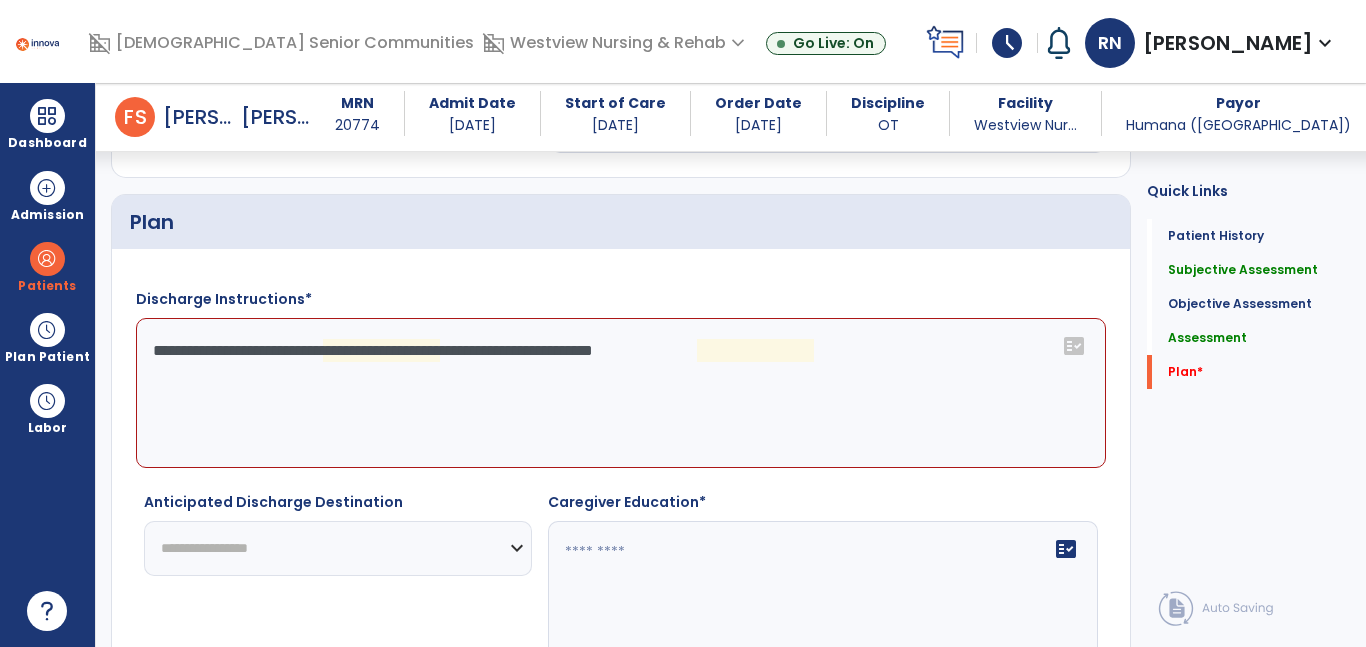 click on "**********" 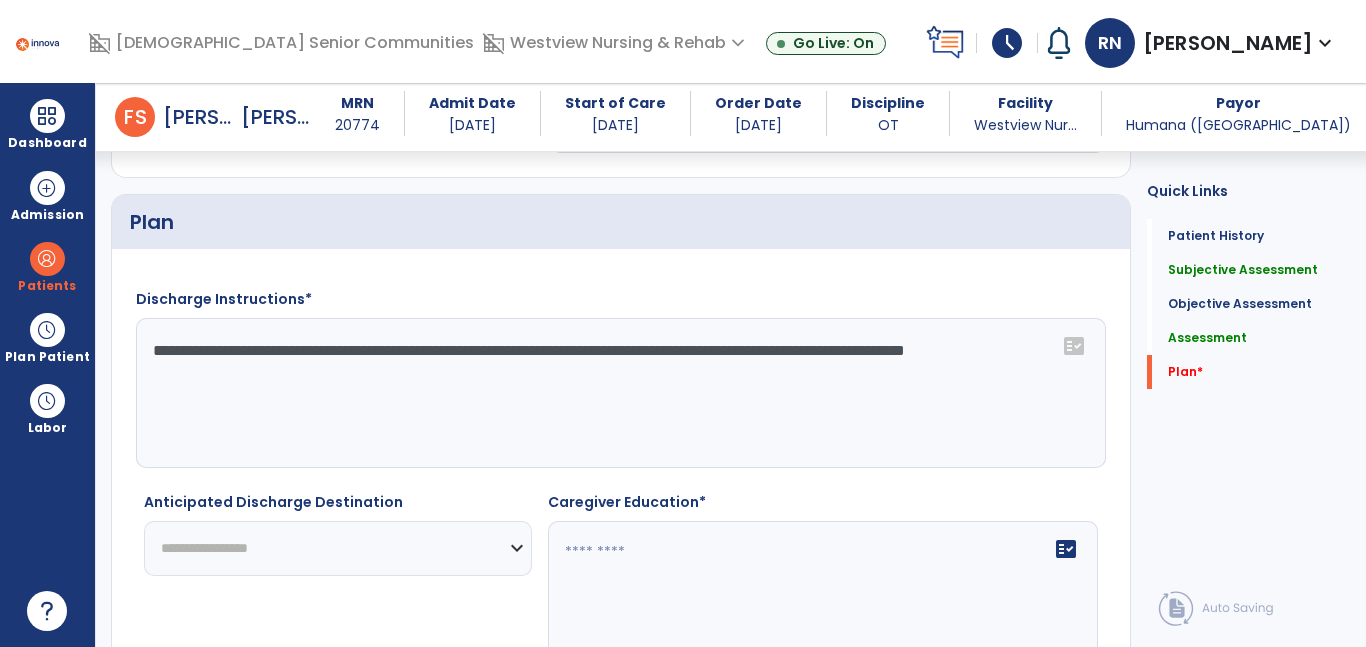 type on "**********" 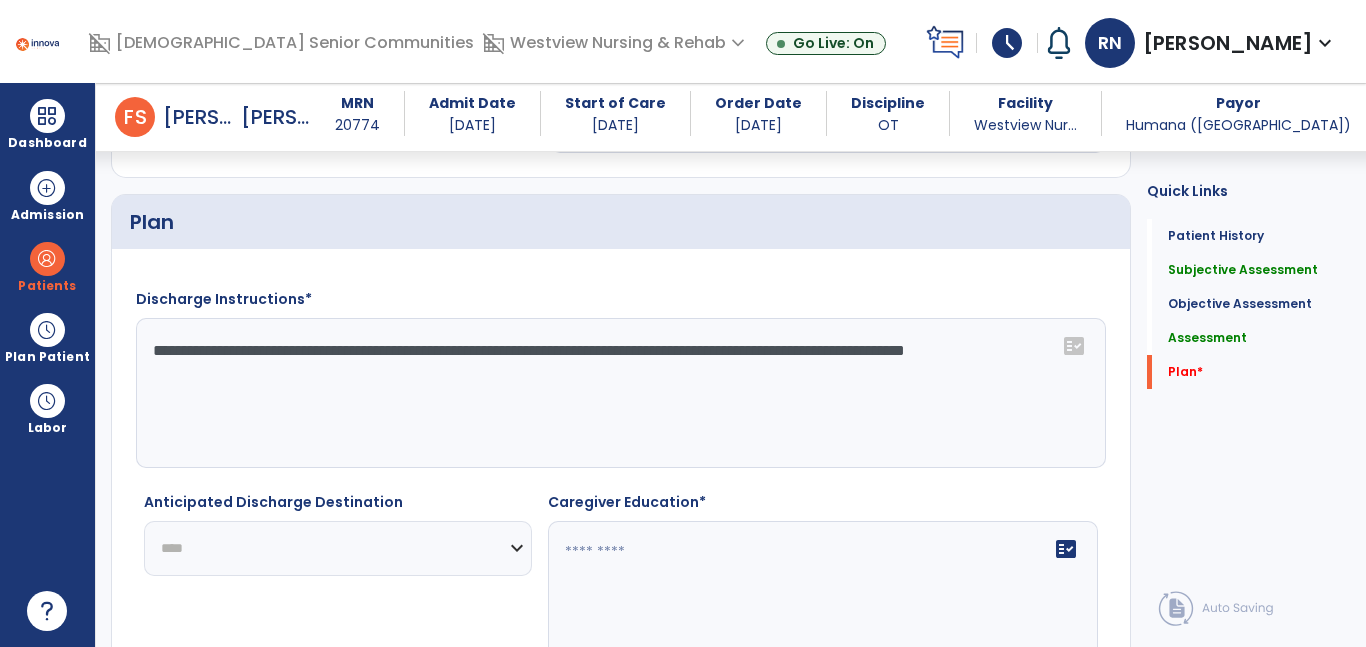 click on "**********" 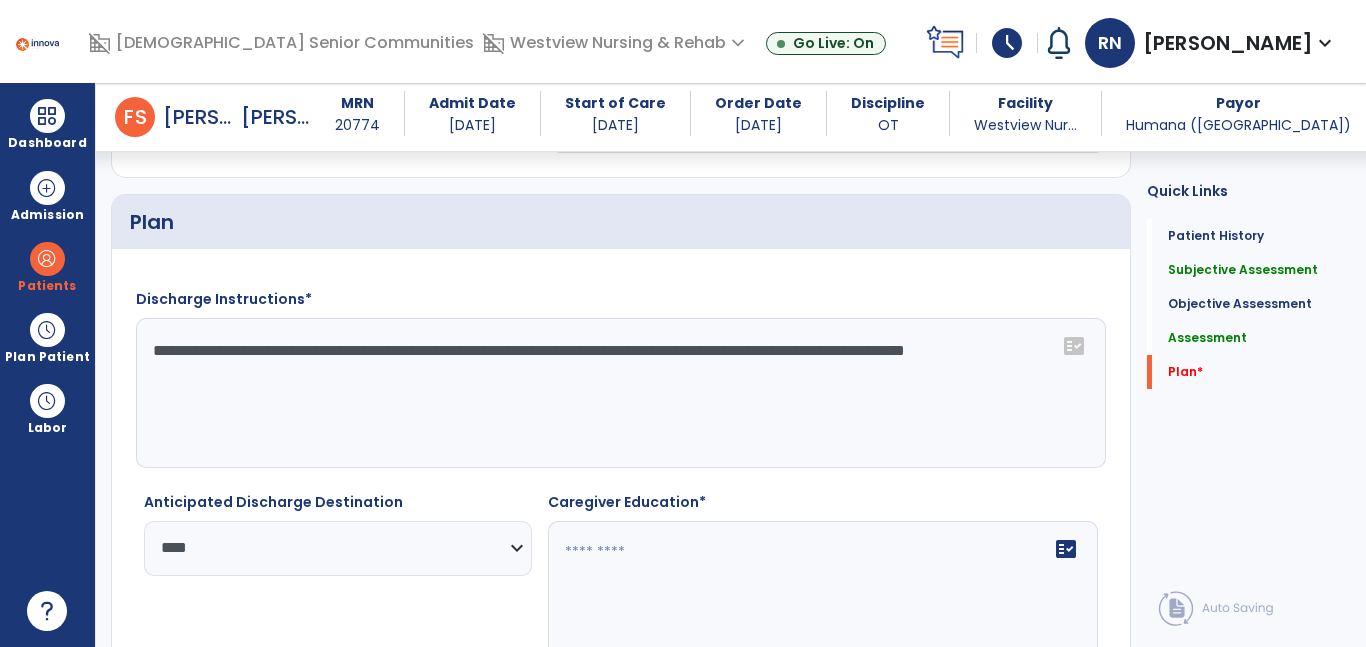 click 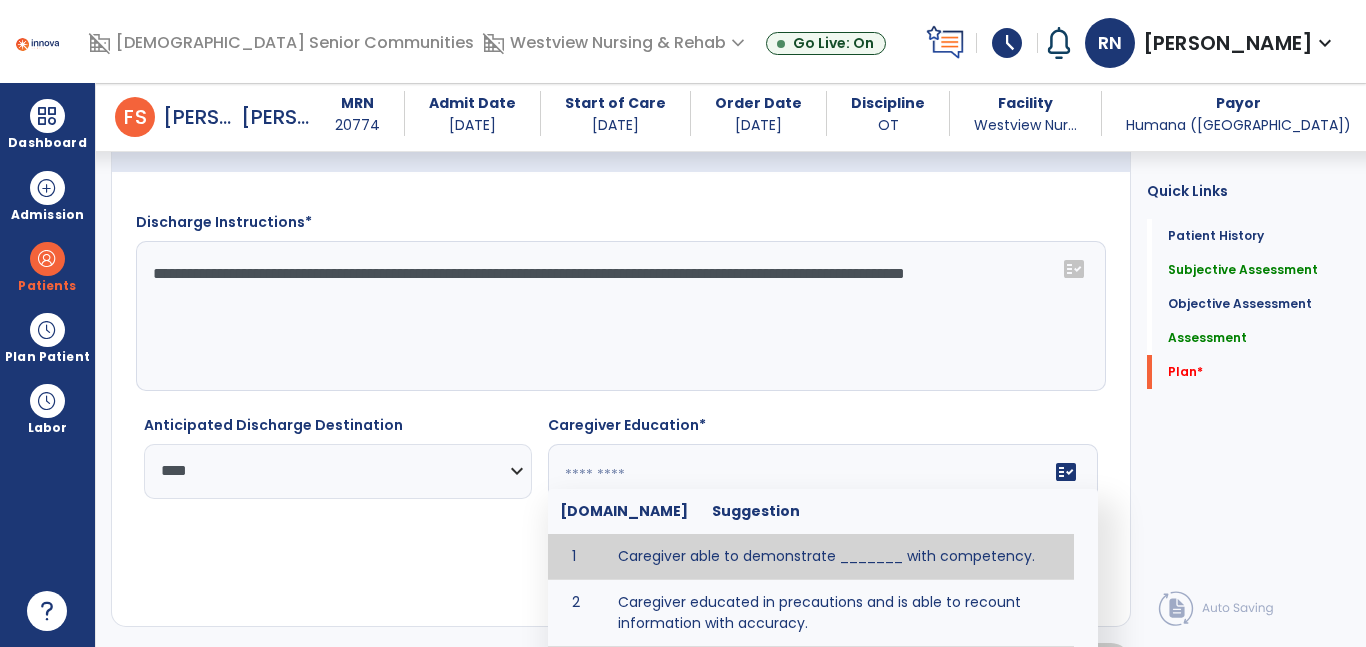 scroll, scrollTop: 3257, scrollLeft: 0, axis: vertical 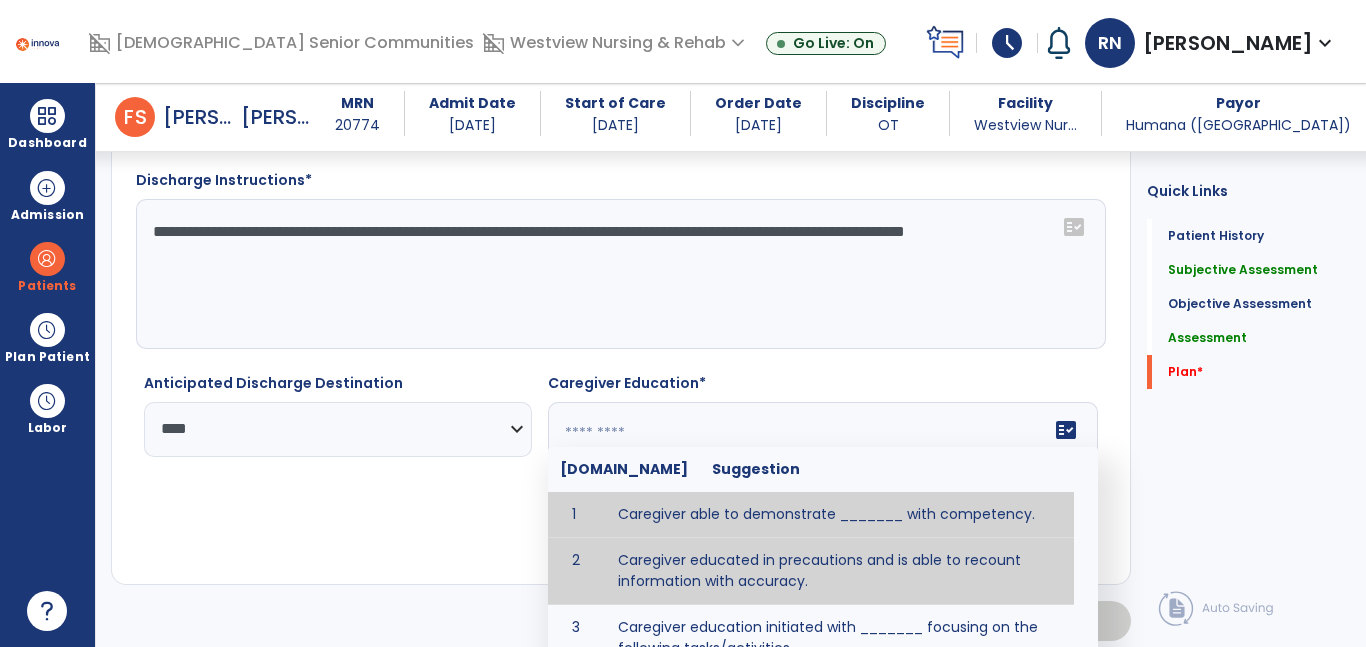 type on "**********" 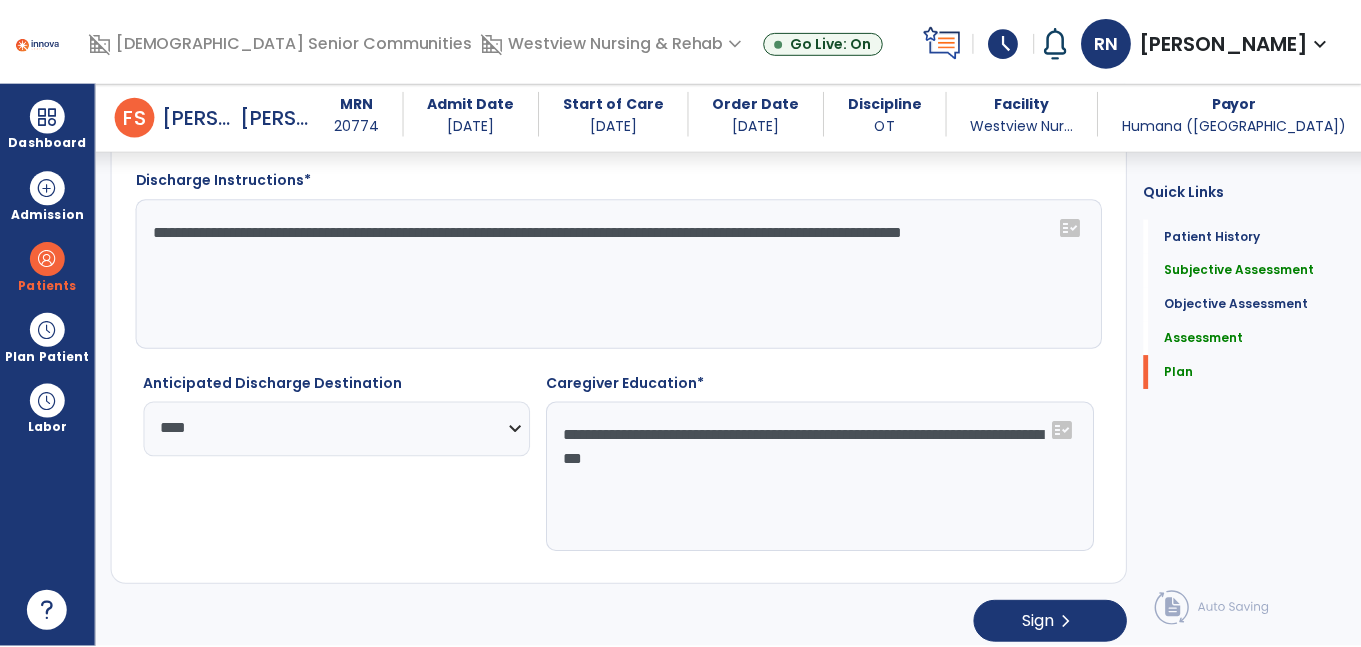 scroll, scrollTop: 3269, scrollLeft: 0, axis: vertical 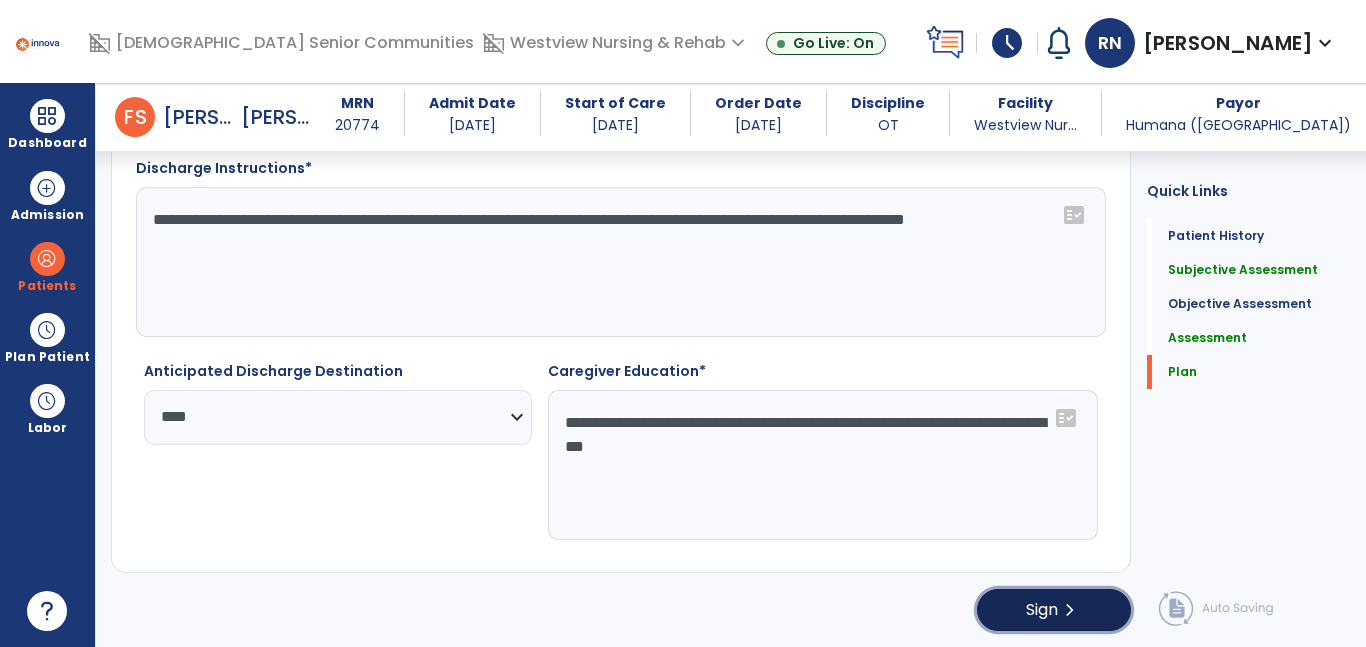 click on "chevron_right" 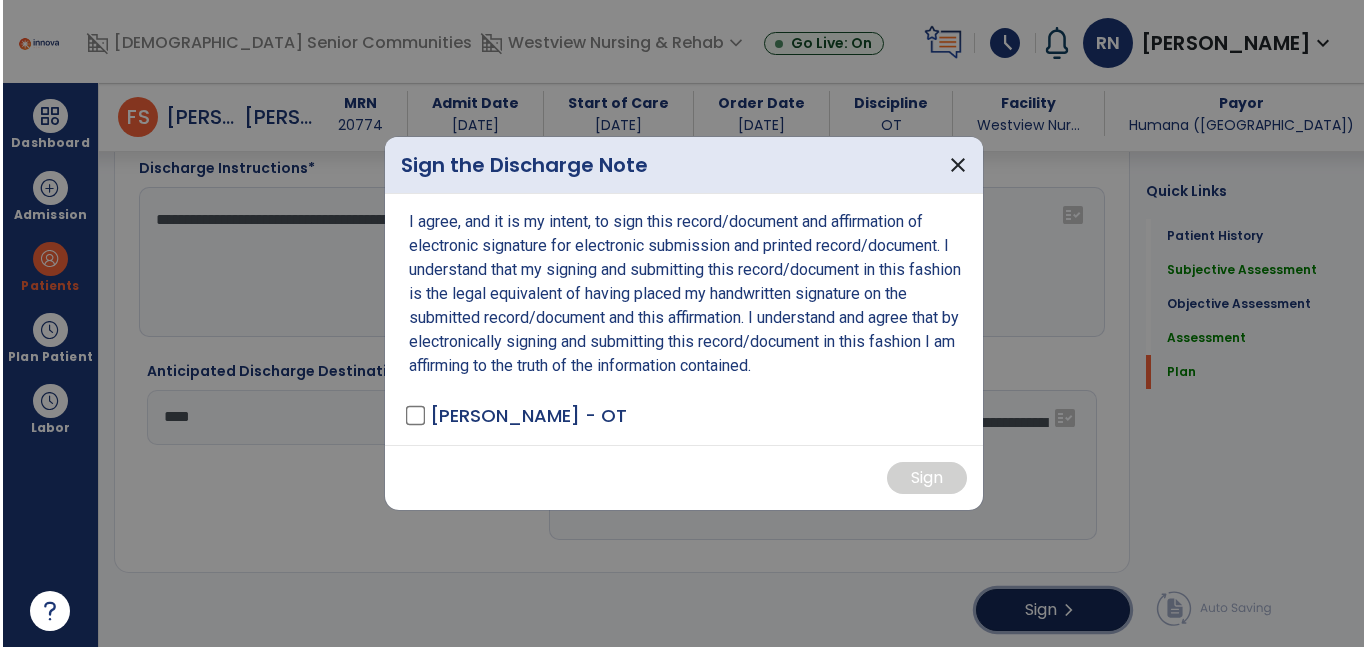 scroll, scrollTop: 3269, scrollLeft: 0, axis: vertical 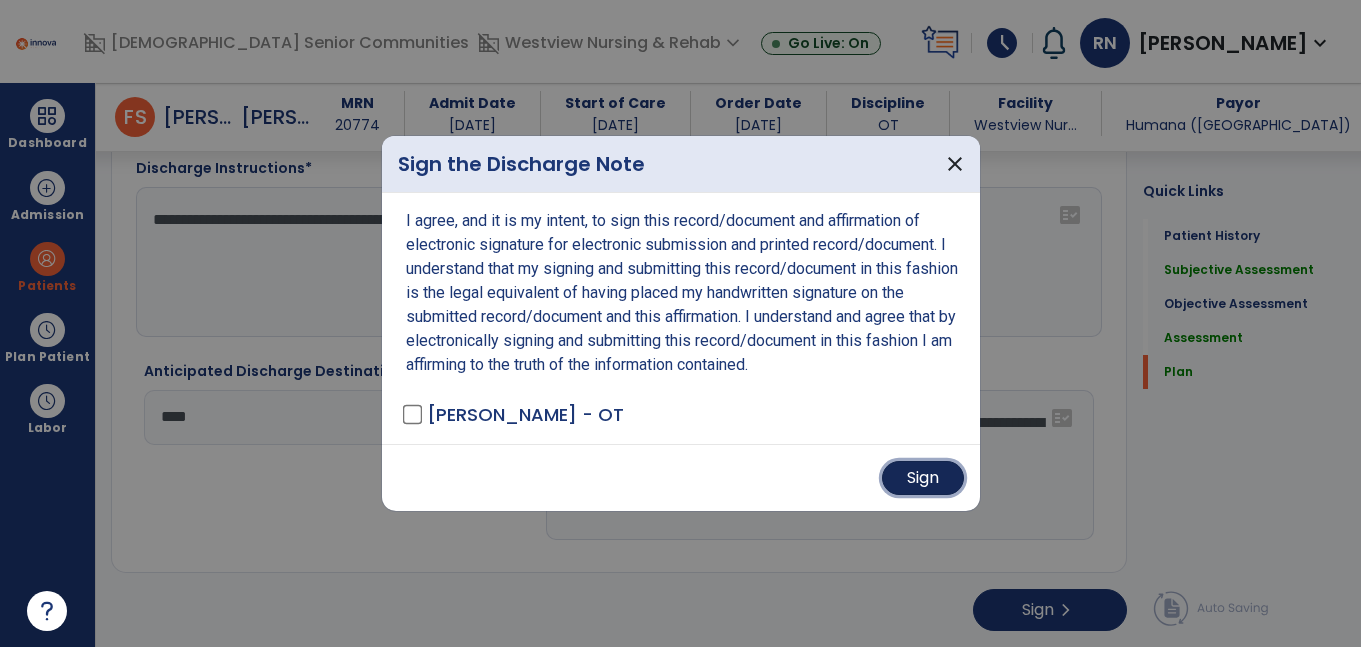 click on "Sign" at bounding box center (923, 478) 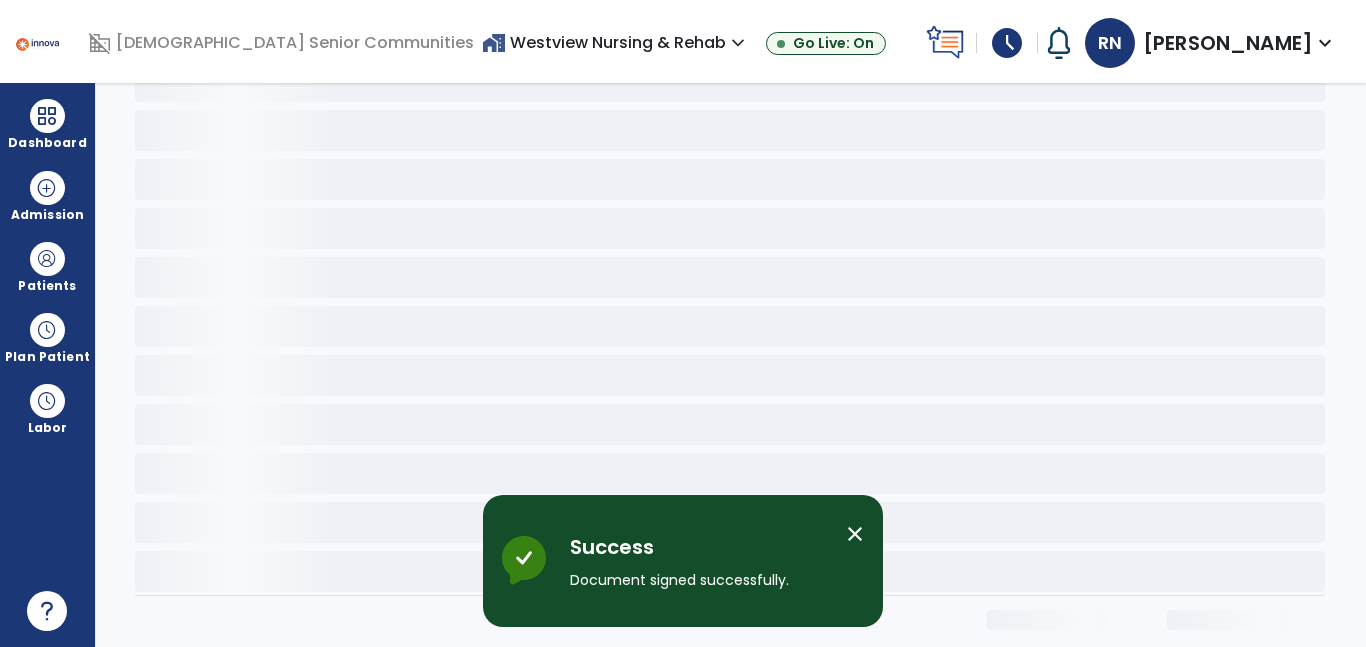 scroll, scrollTop: 0, scrollLeft: 0, axis: both 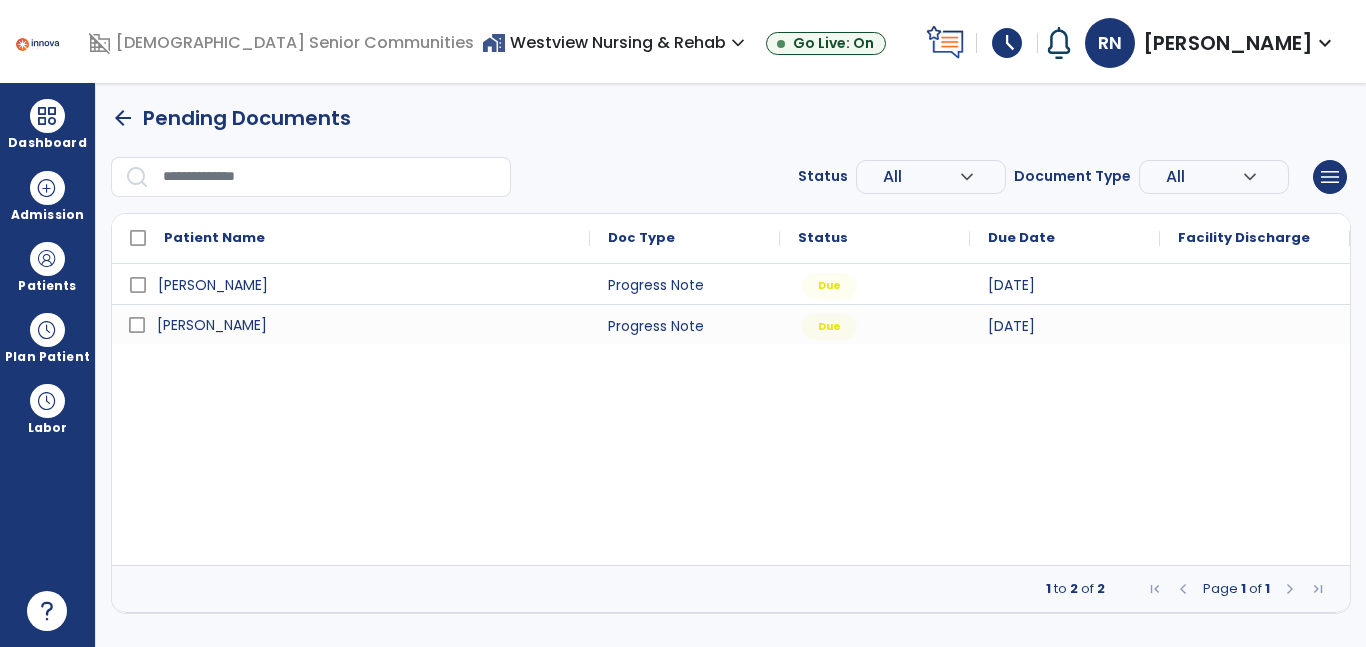 click on "[PERSON_NAME]" at bounding box center (212, 325) 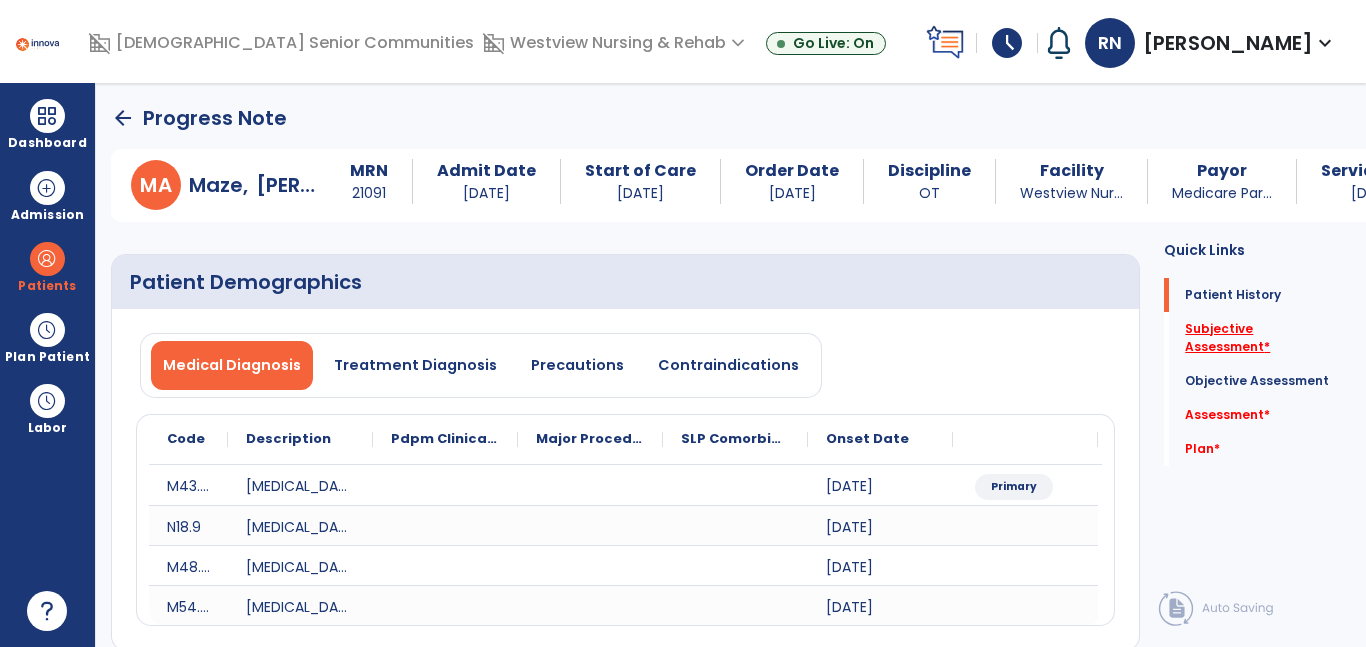 click on "Subjective Assessment   *" 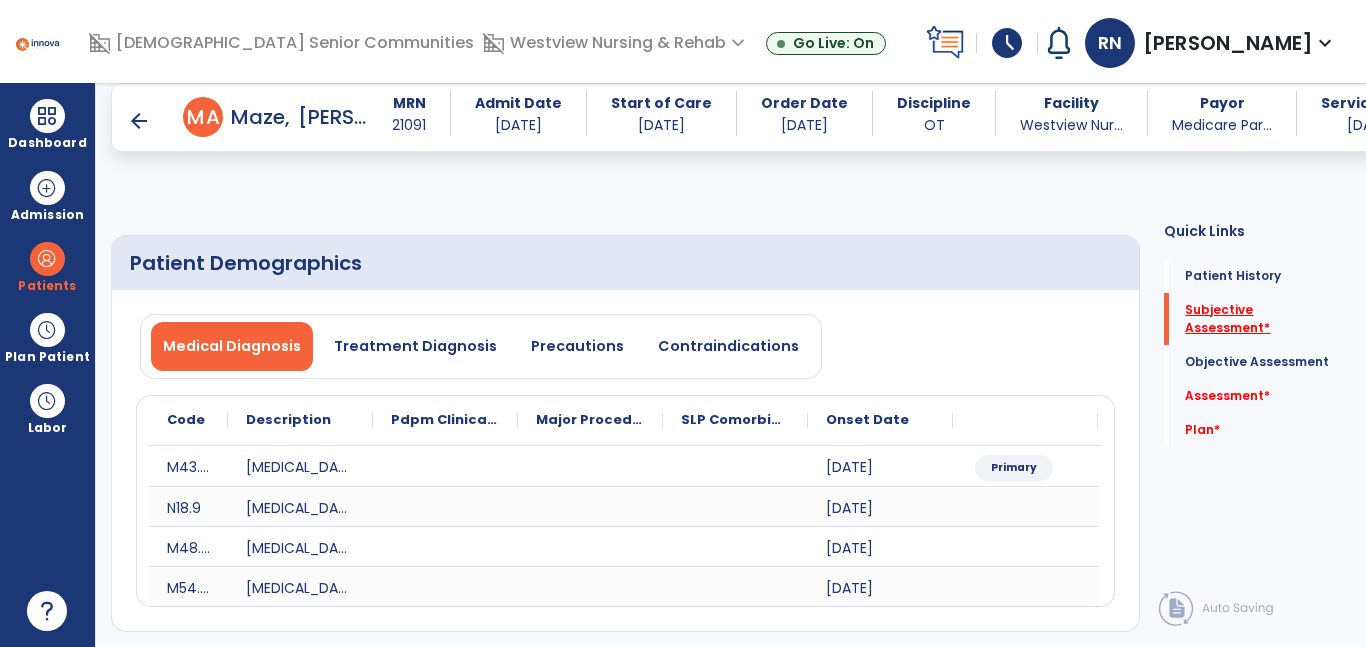 scroll, scrollTop: 435, scrollLeft: 0, axis: vertical 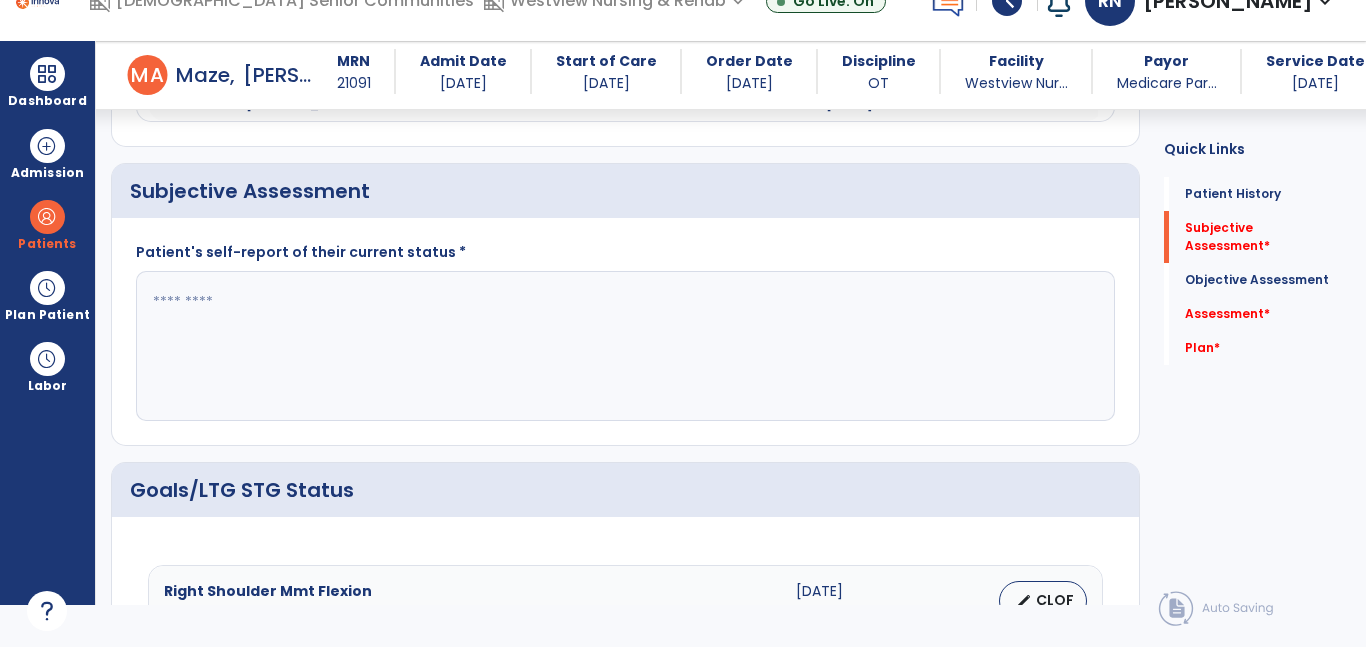click 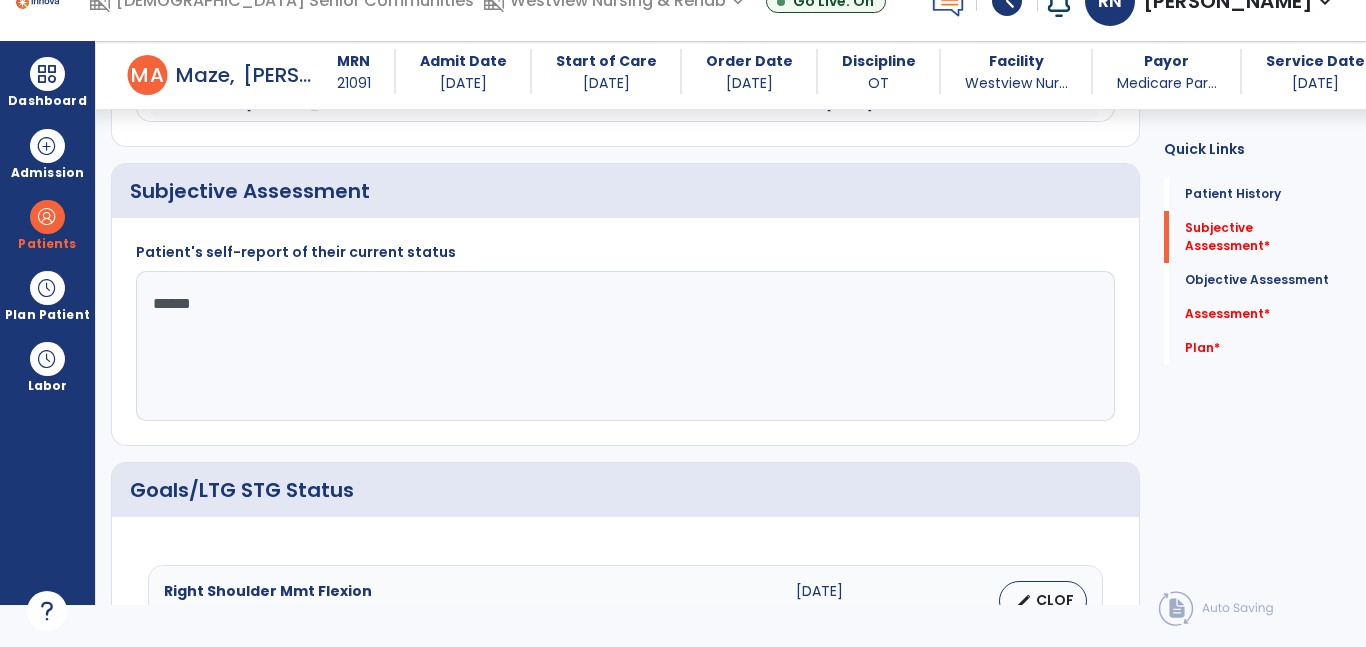 type on "*******" 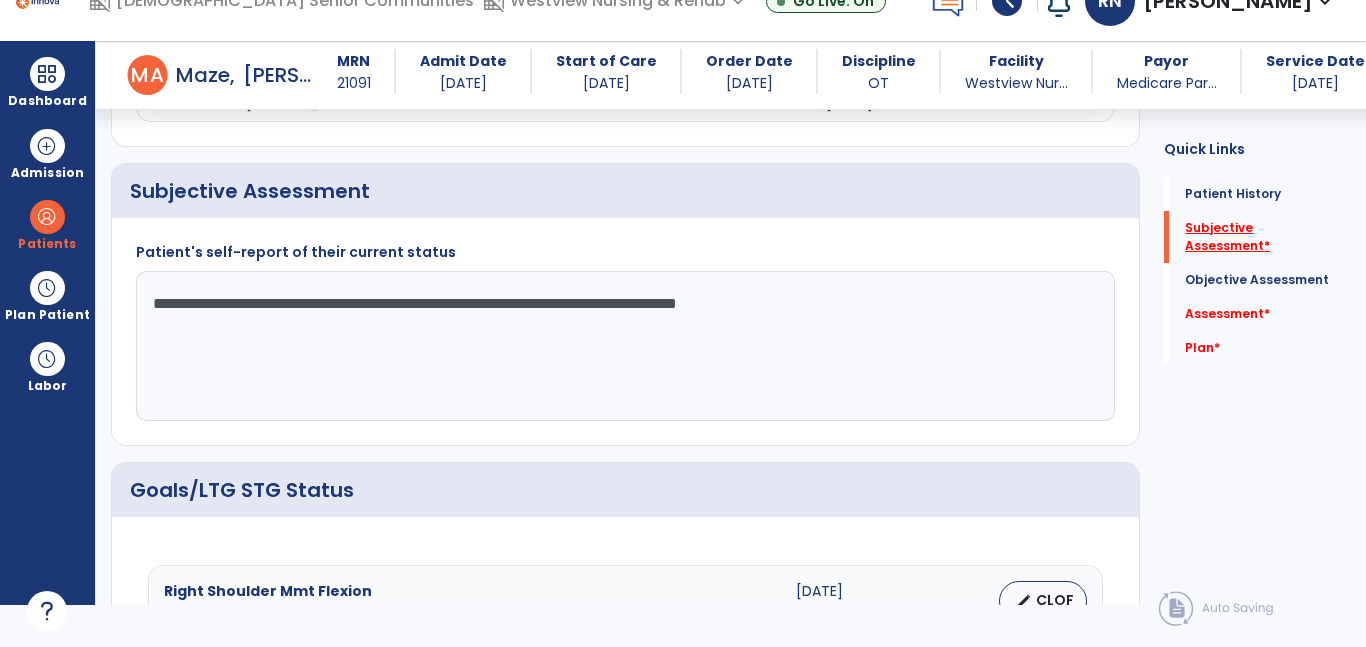 type on "**********" 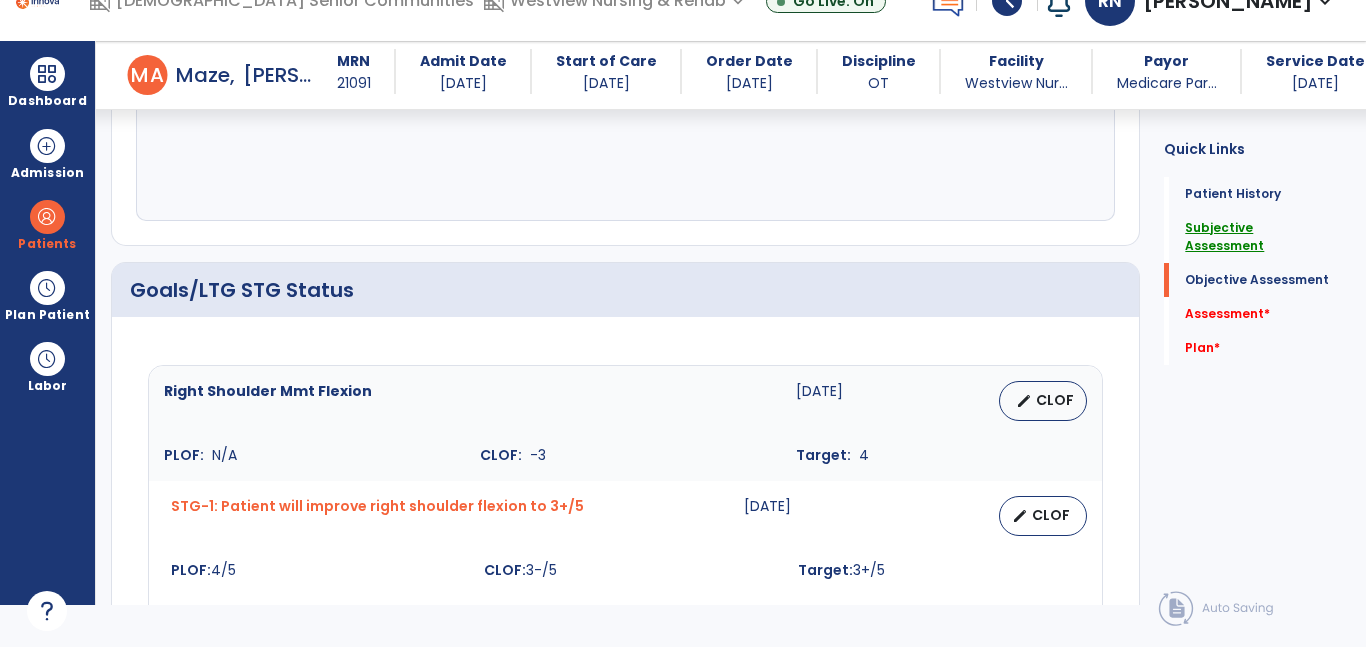 scroll, scrollTop: 610, scrollLeft: 0, axis: vertical 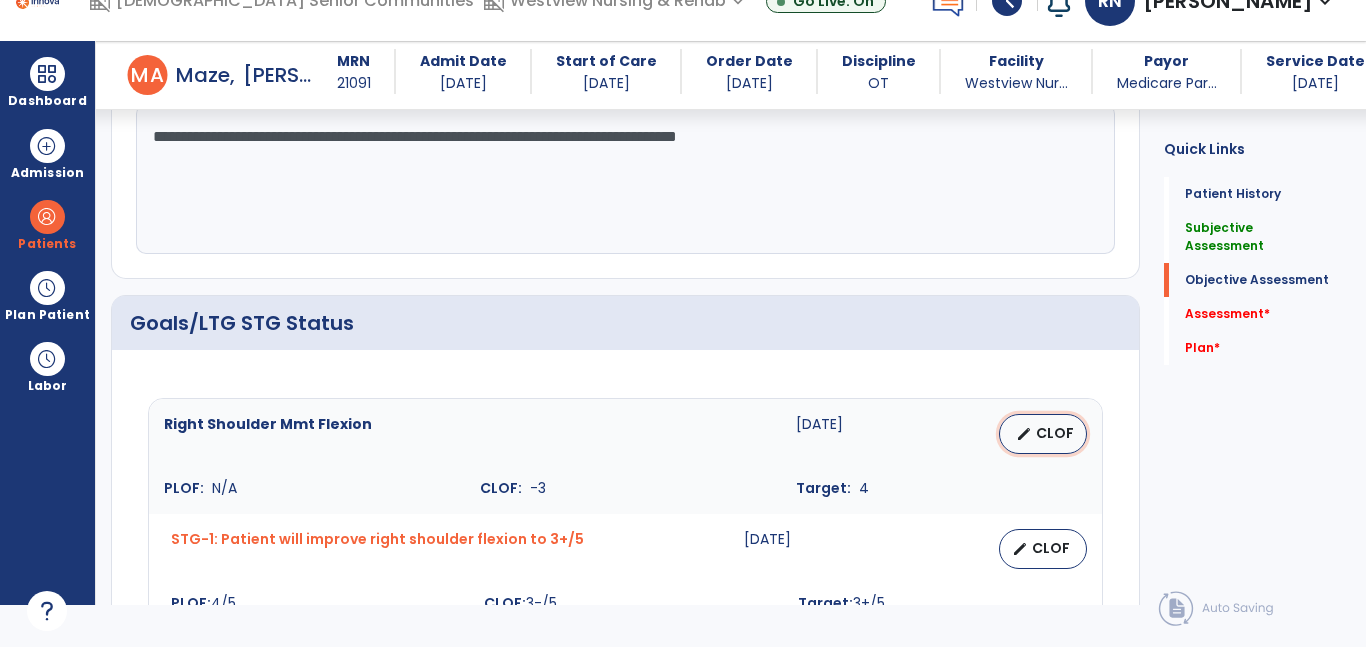 click on "CLOF" at bounding box center [1055, 433] 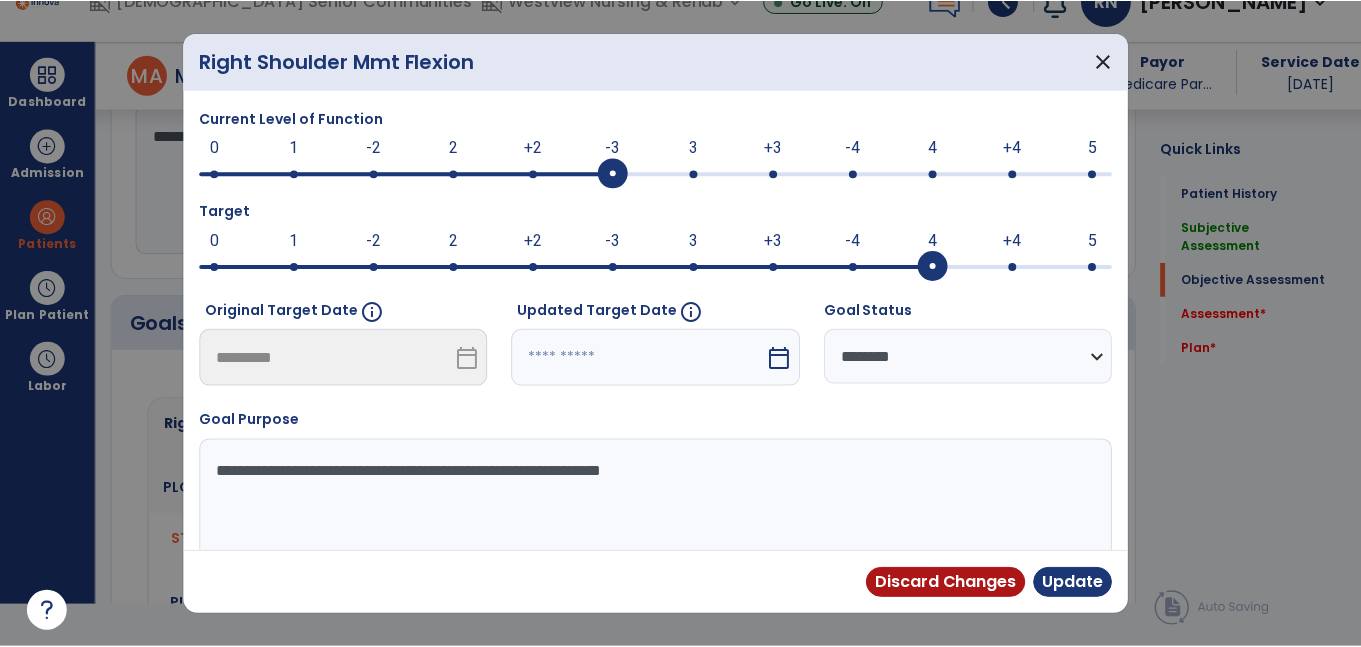 scroll, scrollTop: 0, scrollLeft: 0, axis: both 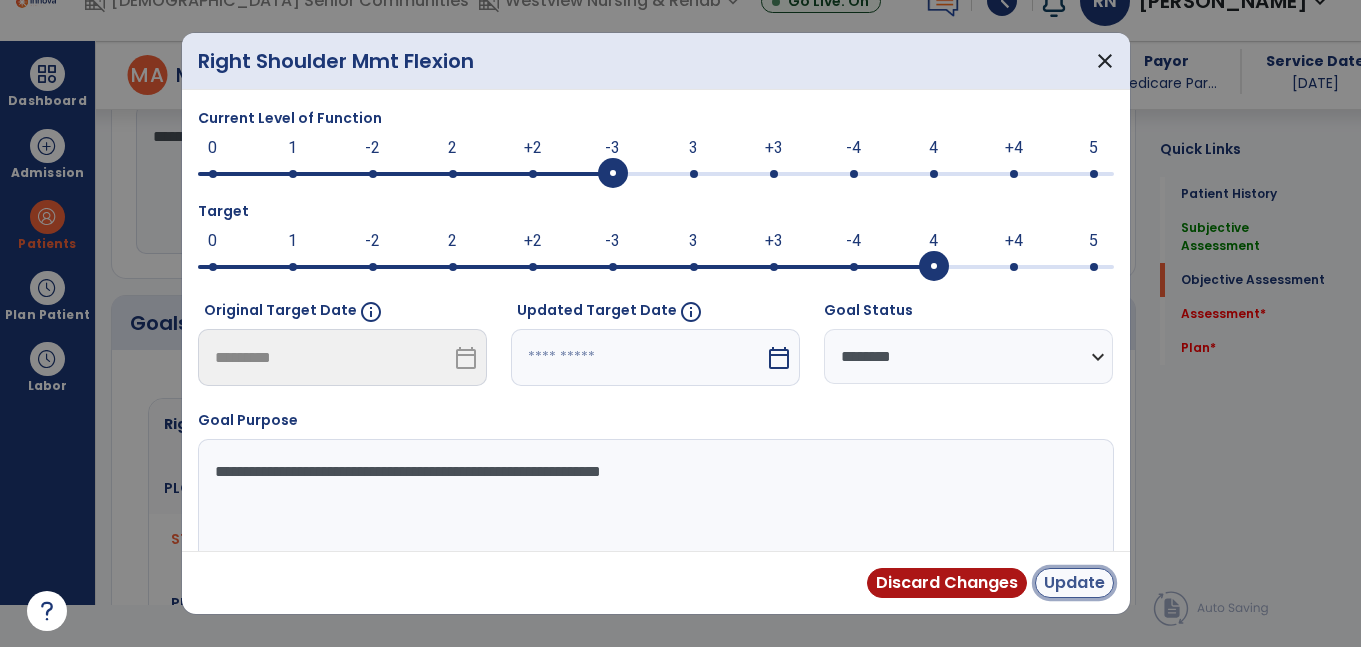 click on "Update" at bounding box center (1074, 583) 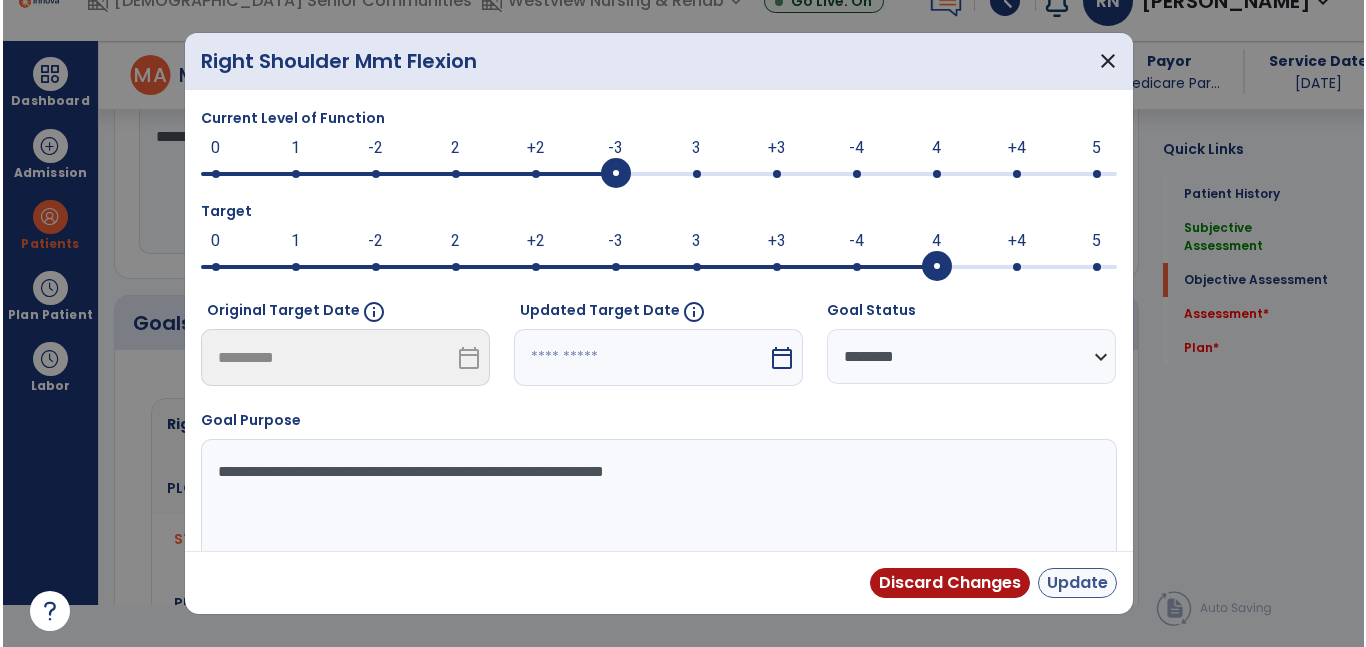 scroll, scrollTop: 42, scrollLeft: 0, axis: vertical 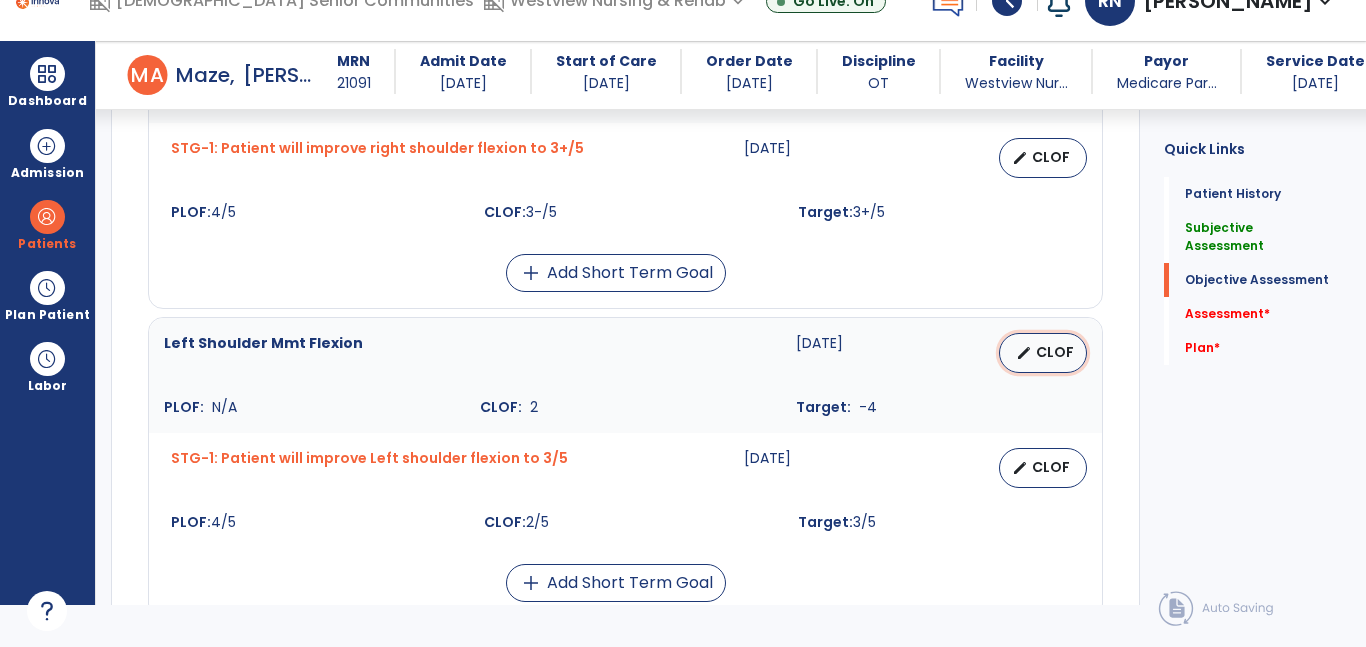 click on "CLOF" at bounding box center (1055, 352) 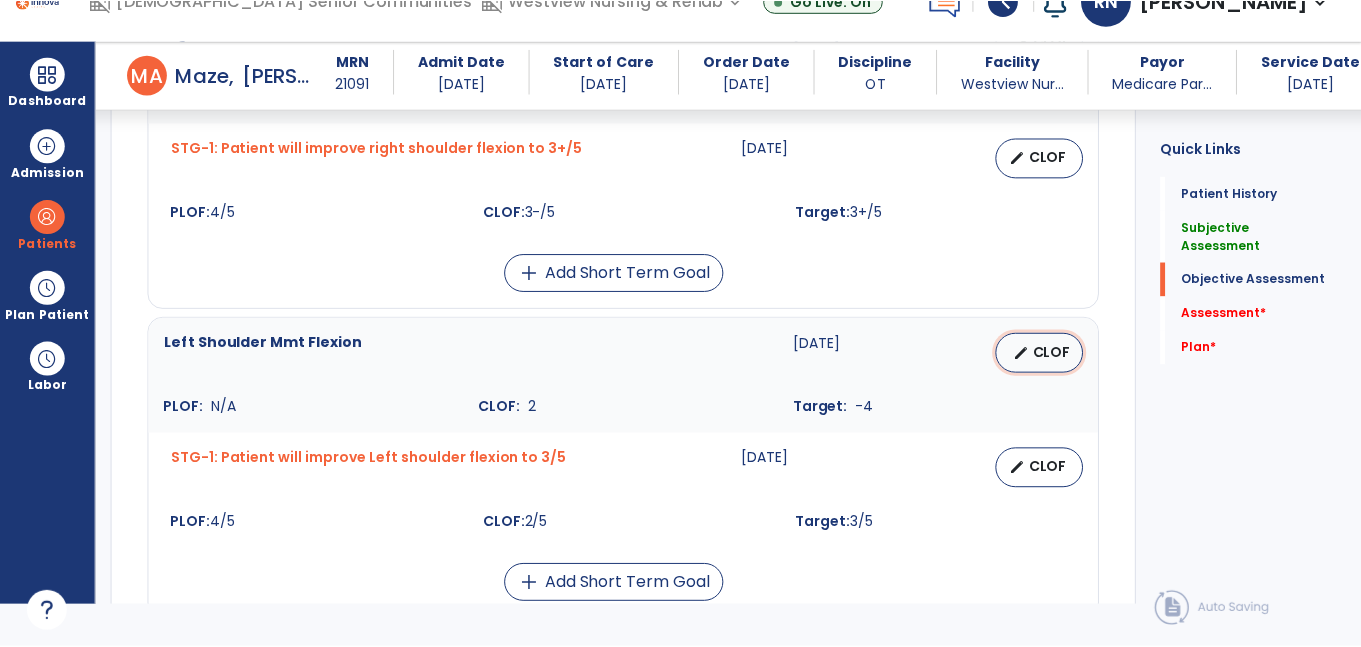 scroll, scrollTop: 0, scrollLeft: 0, axis: both 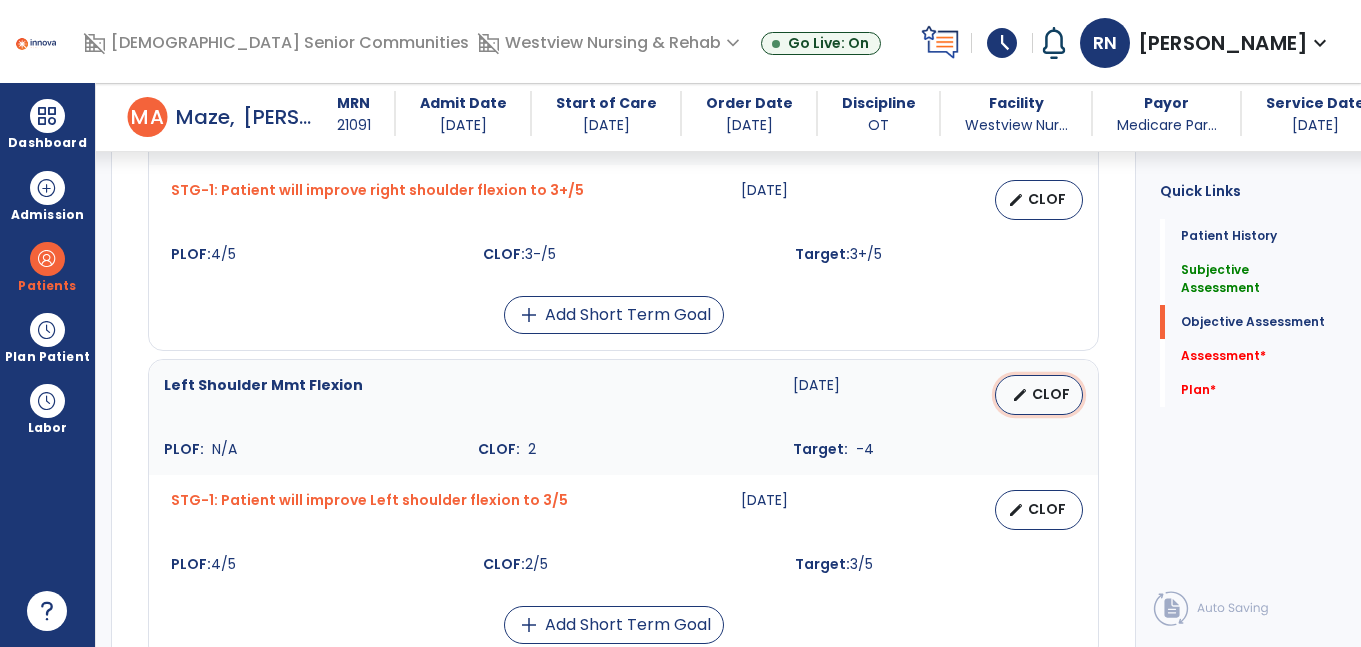select on "********" 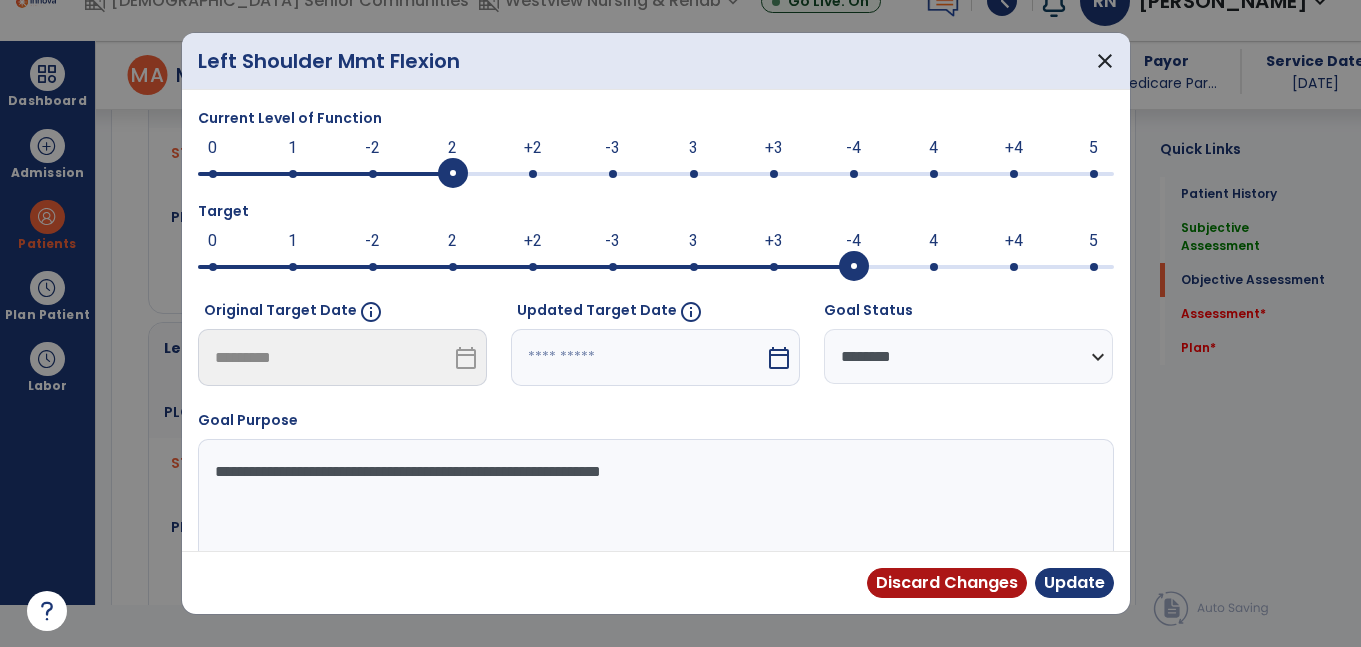 scroll, scrollTop: 1001, scrollLeft: 0, axis: vertical 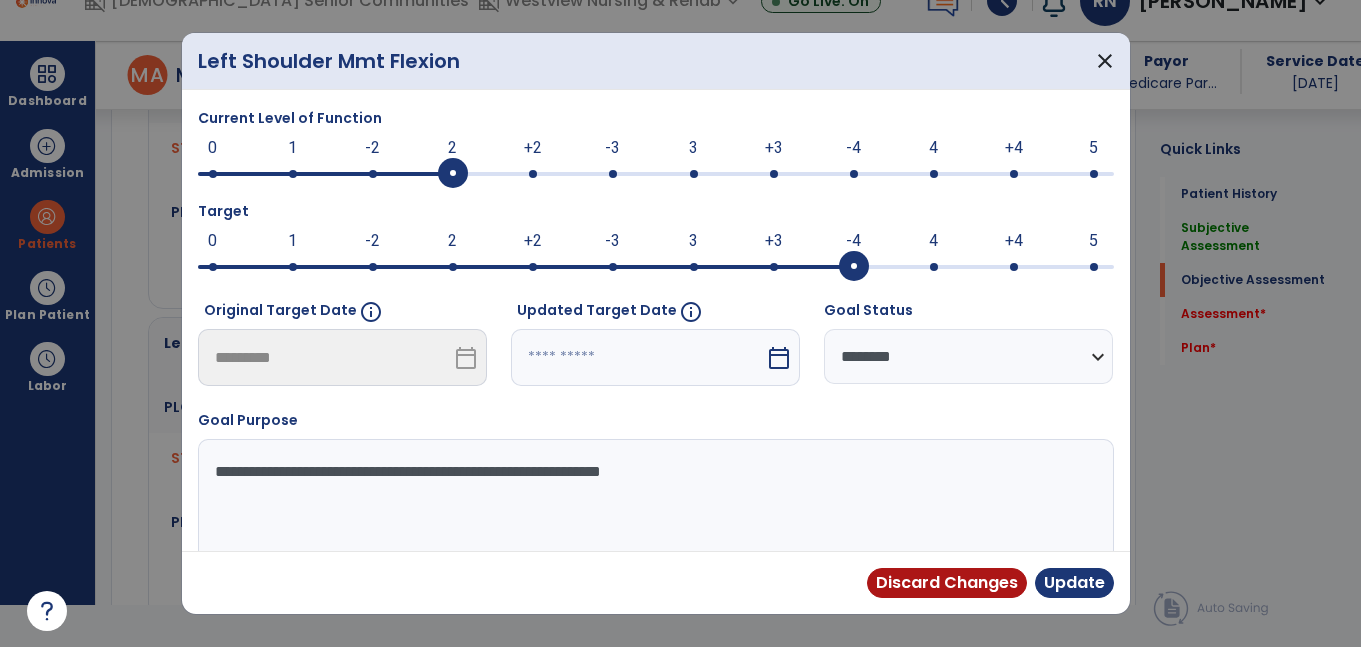click at bounding box center [656, 174] 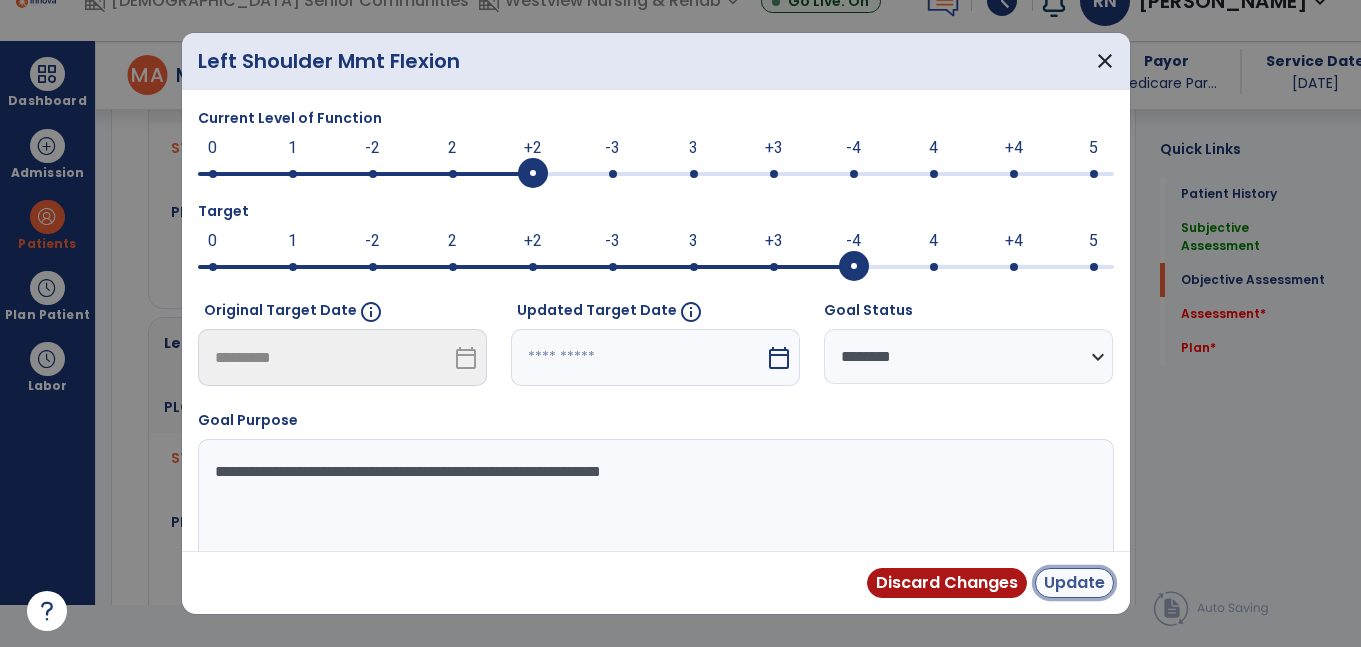 click on "Update" at bounding box center [1074, 583] 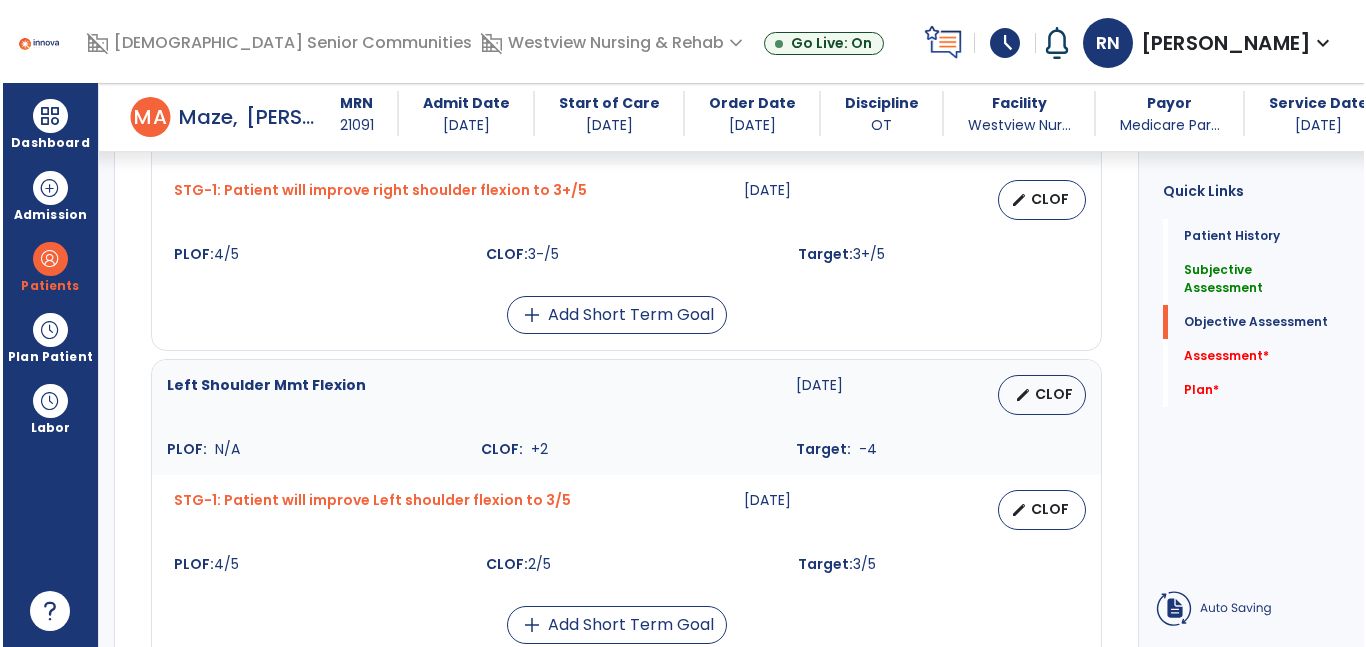 scroll, scrollTop: 42, scrollLeft: 0, axis: vertical 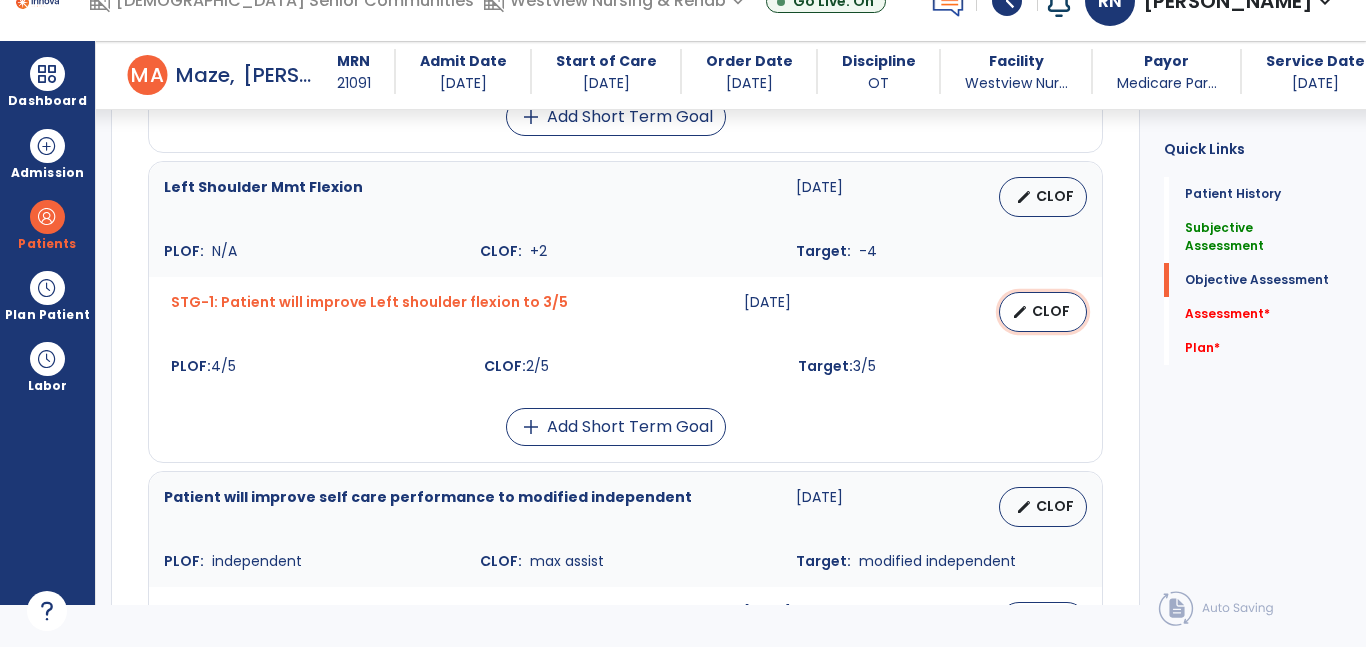 click on "edit   CLOF" at bounding box center [1043, 312] 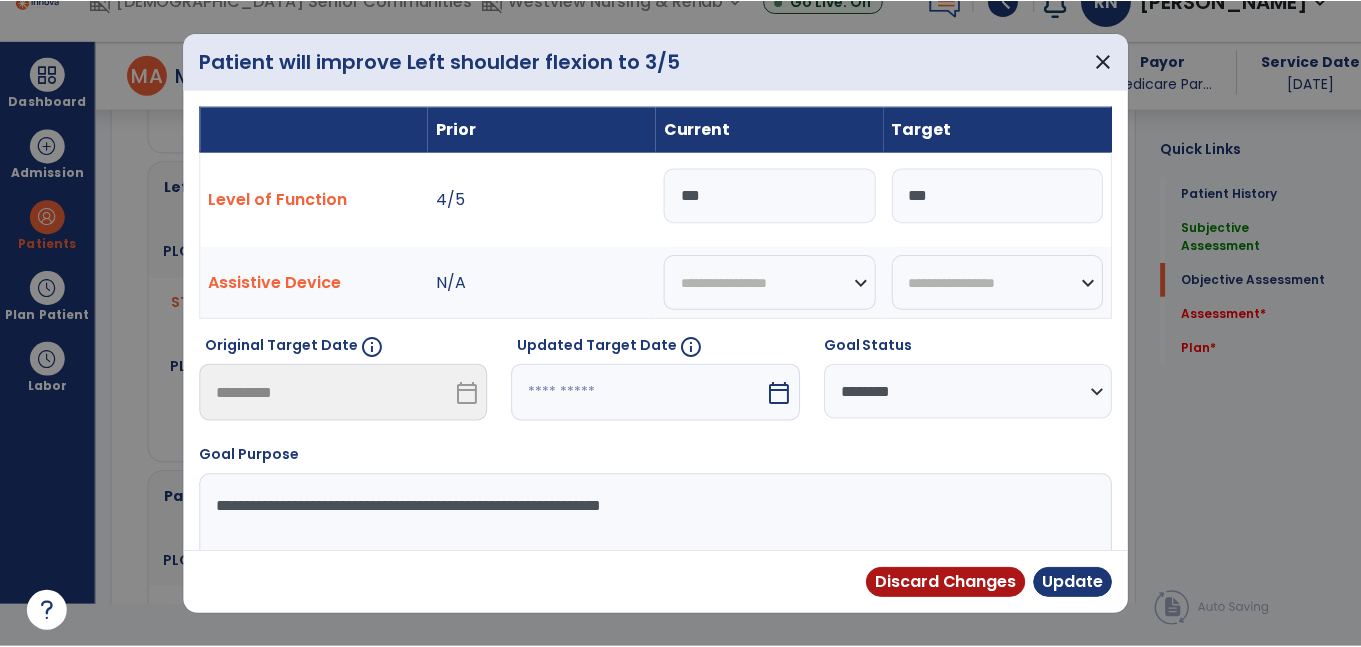 scroll, scrollTop: 0, scrollLeft: 0, axis: both 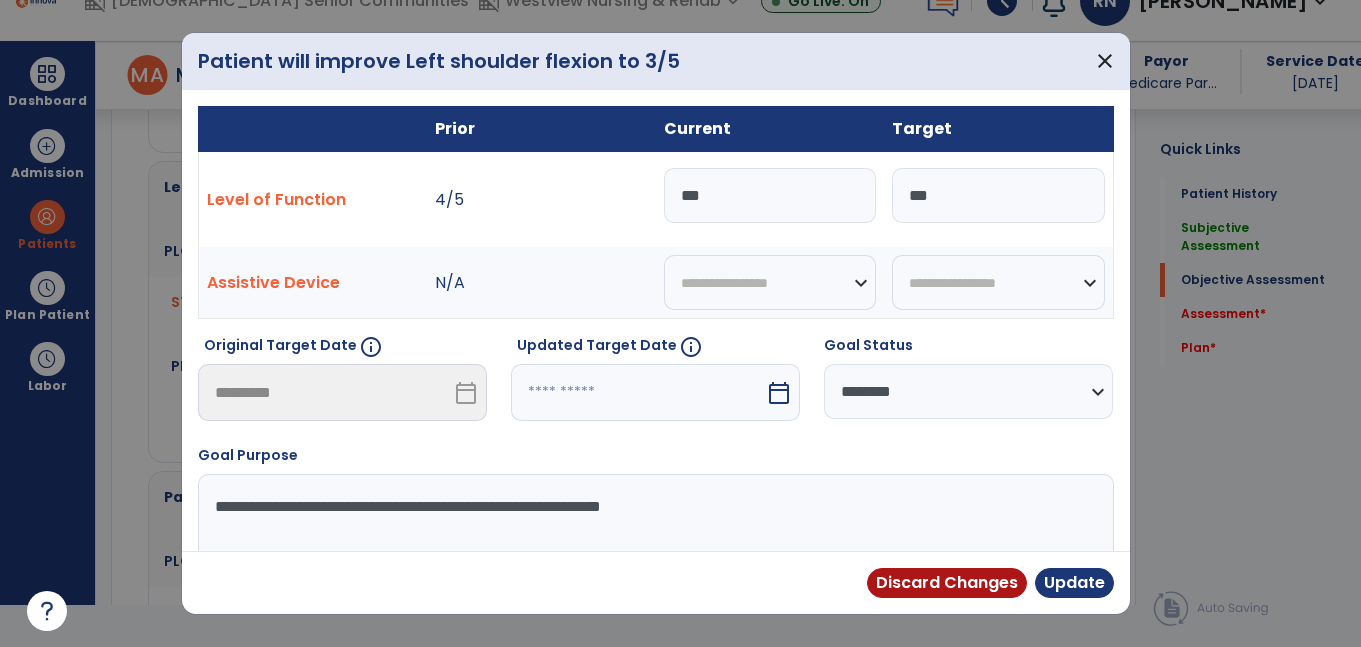 click on "***" at bounding box center [770, 195] 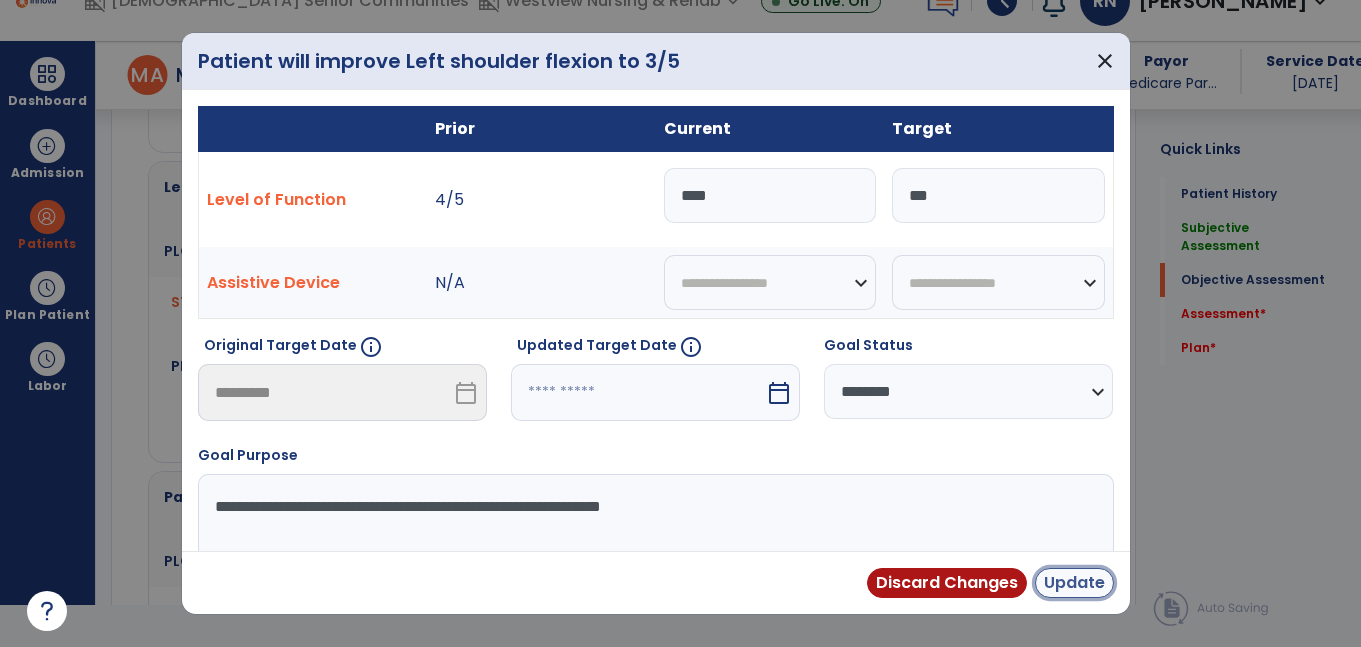 click on "Update" at bounding box center [1074, 583] 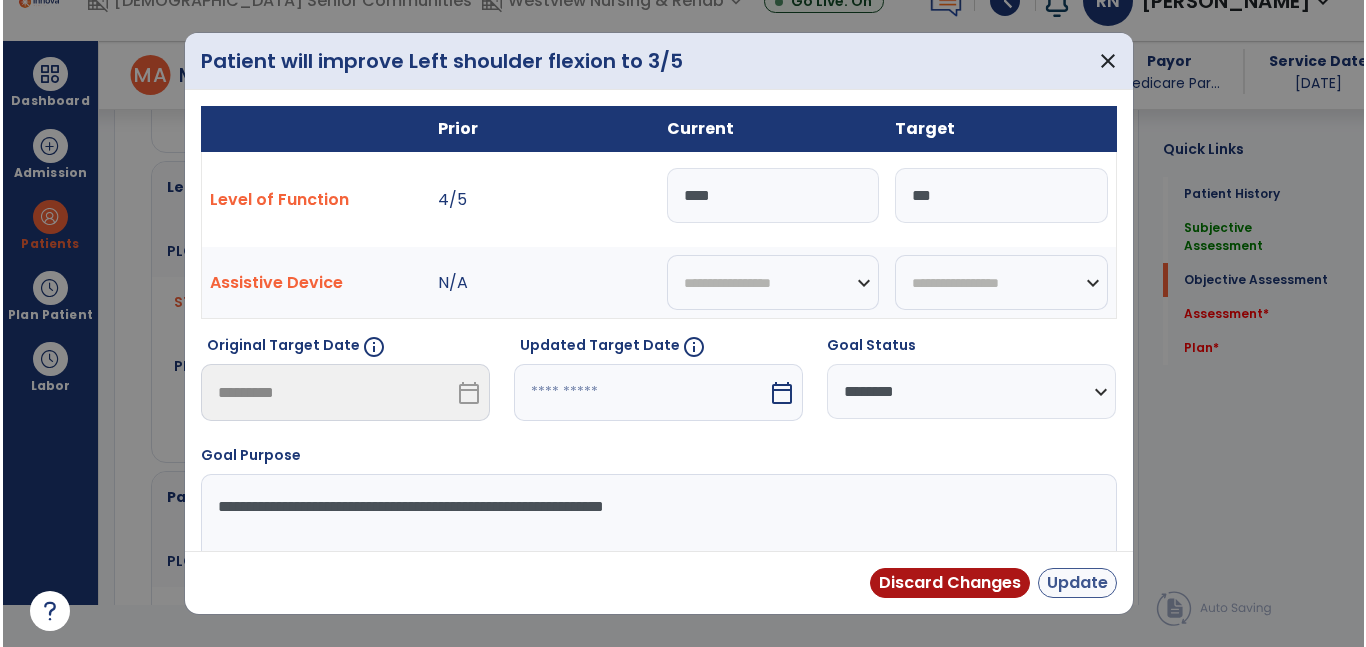 scroll, scrollTop: 42, scrollLeft: 0, axis: vertical 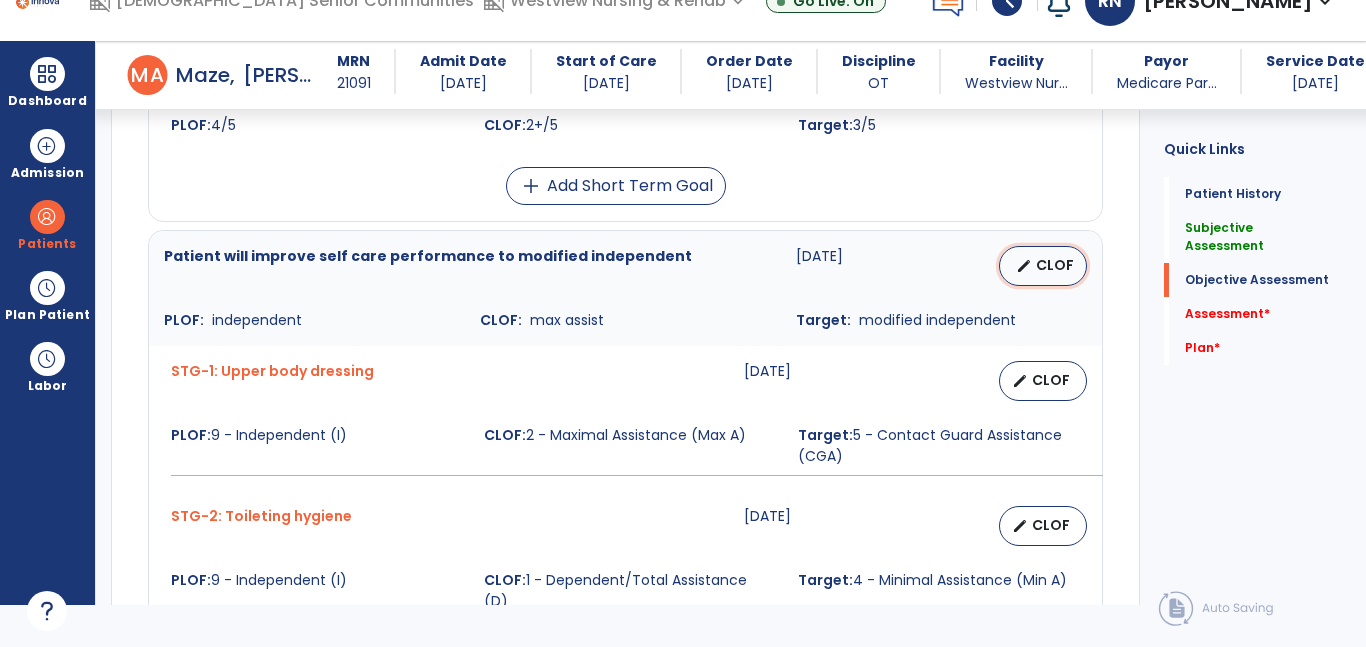 click on "CLOF" at bounding box center [1055, 265] 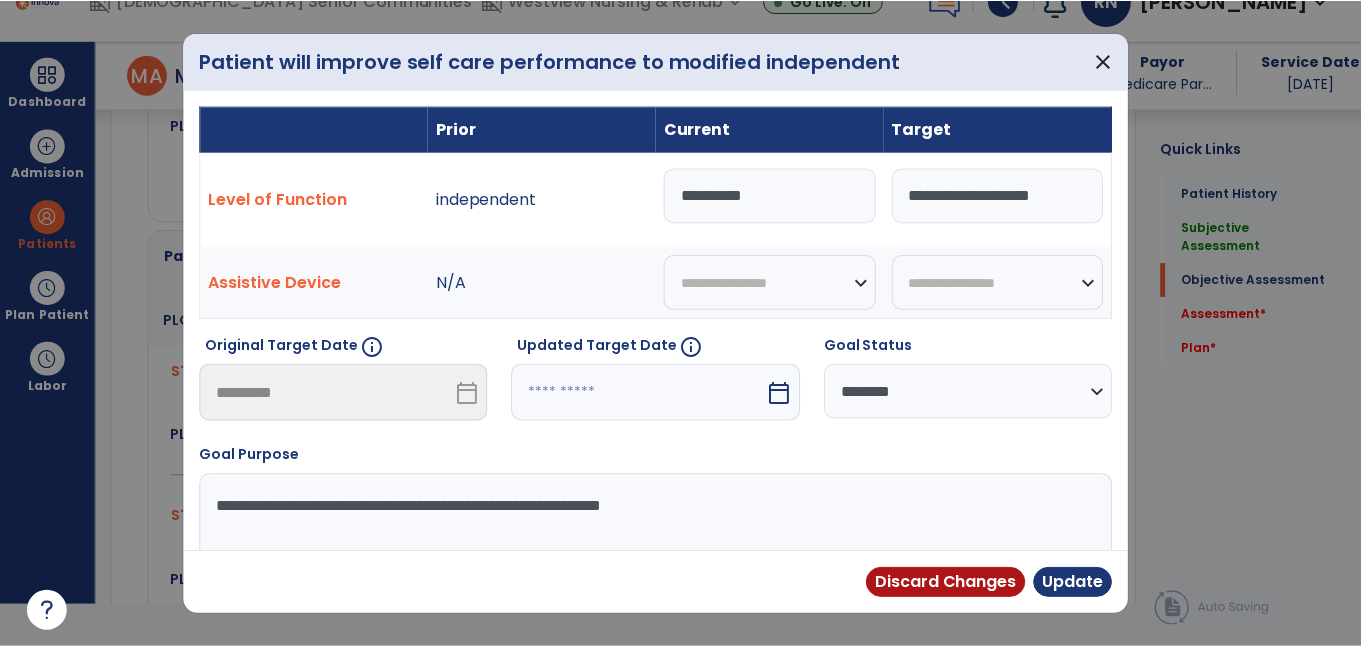 scroll, scrollTop: 0, scrollLeft: 0, axis: both 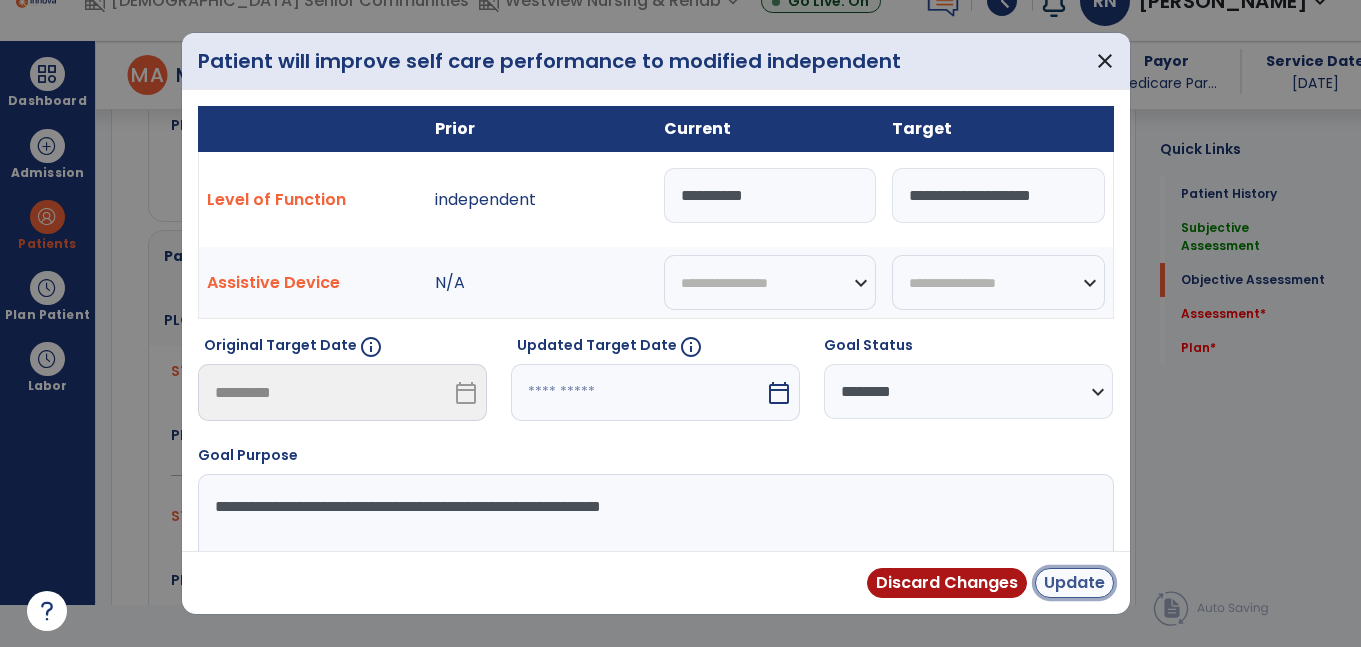 click on "Update" at bounding box center [1074, 583] 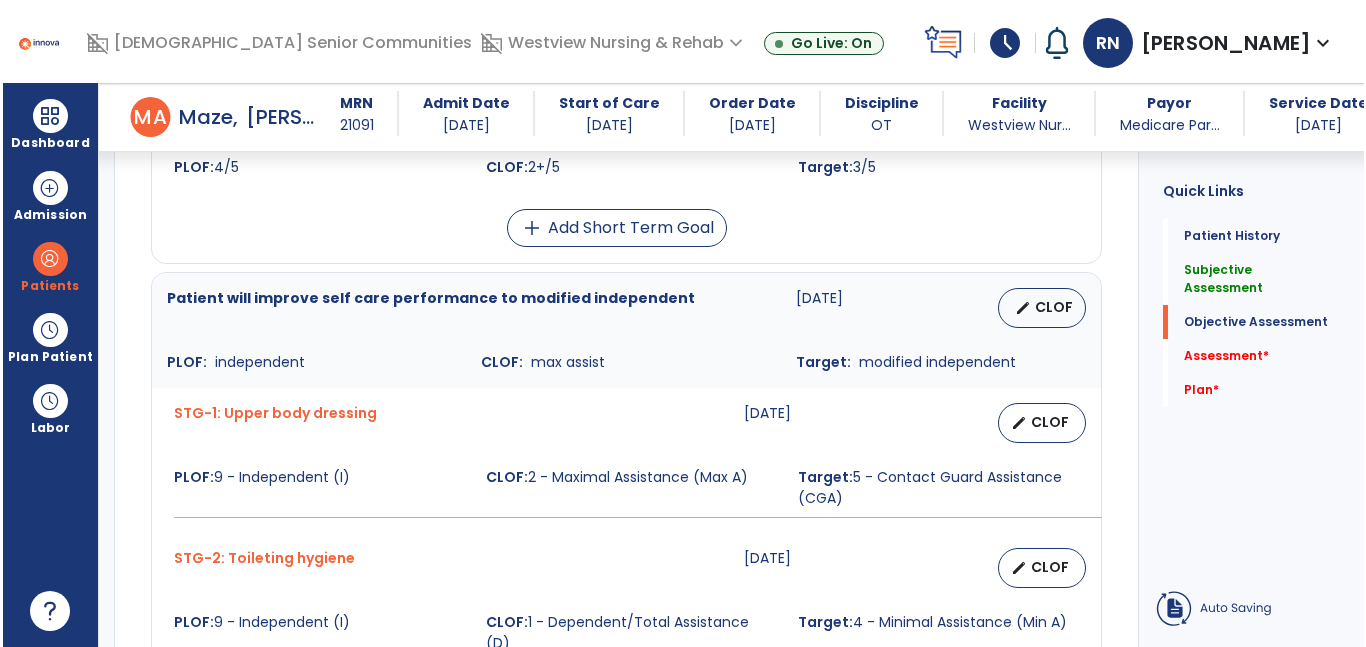 scroll, scrollTop: 42, scrollLeft: 0, axis: vertical 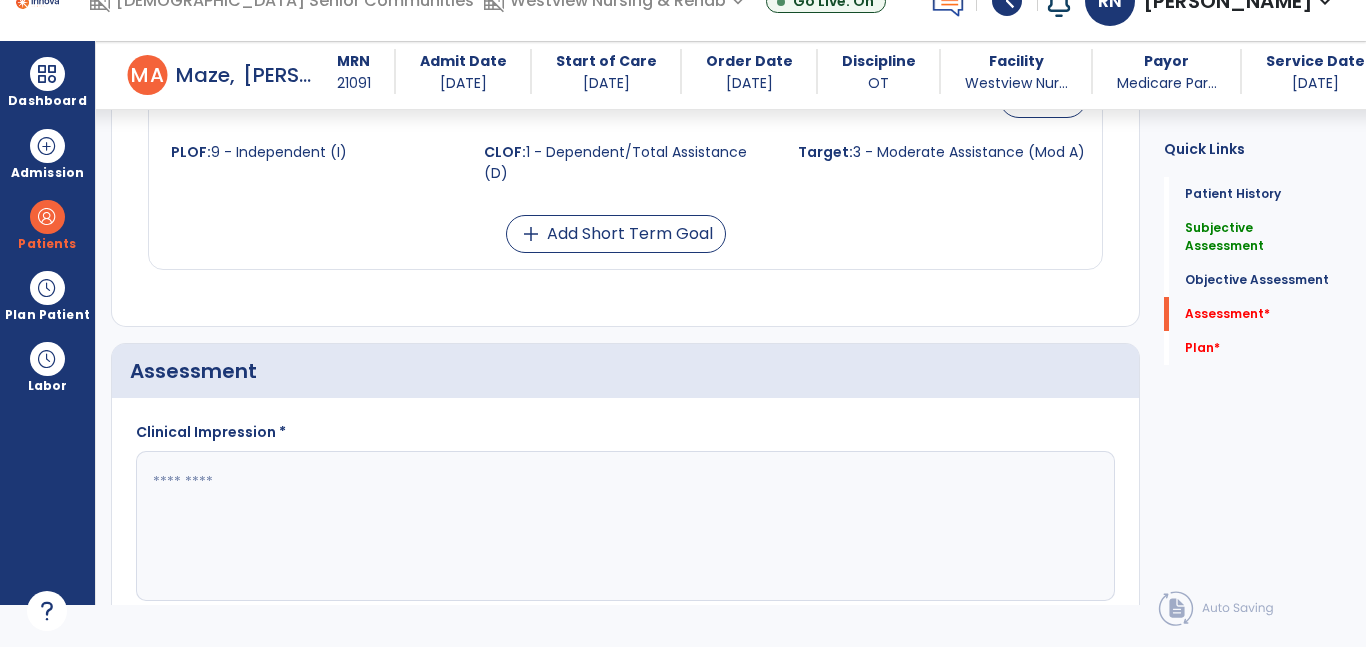 click 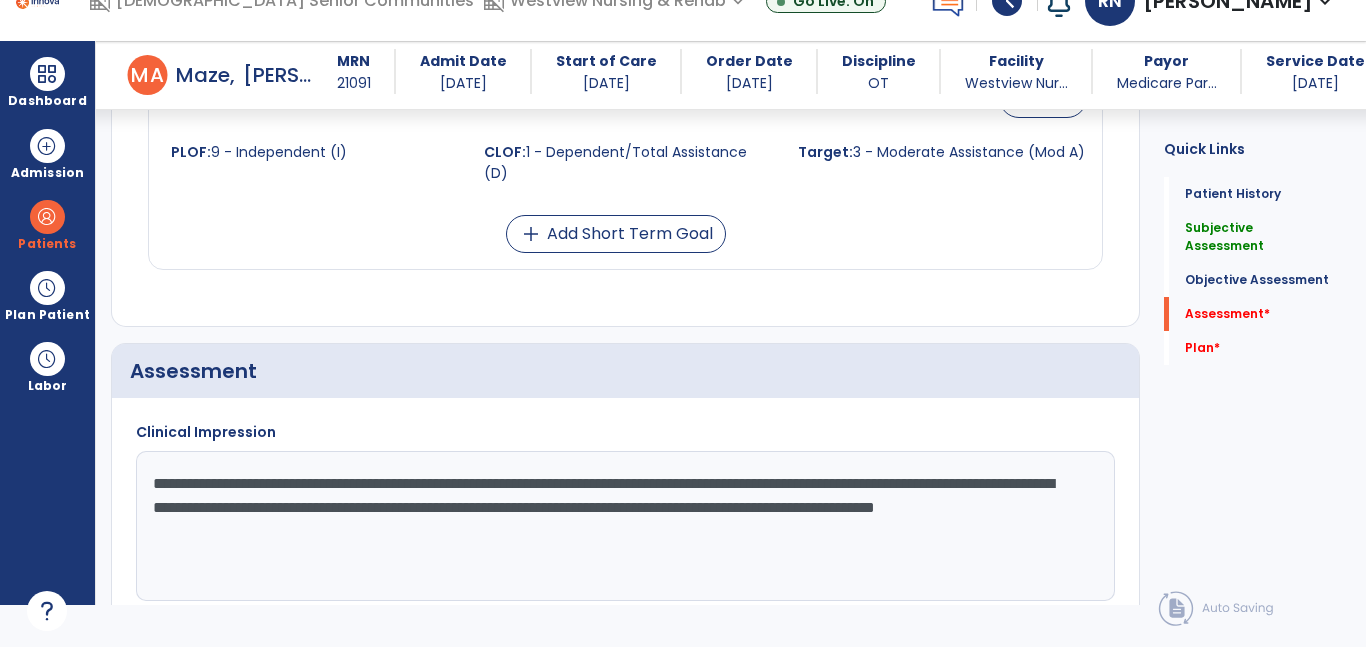 type on "**********" 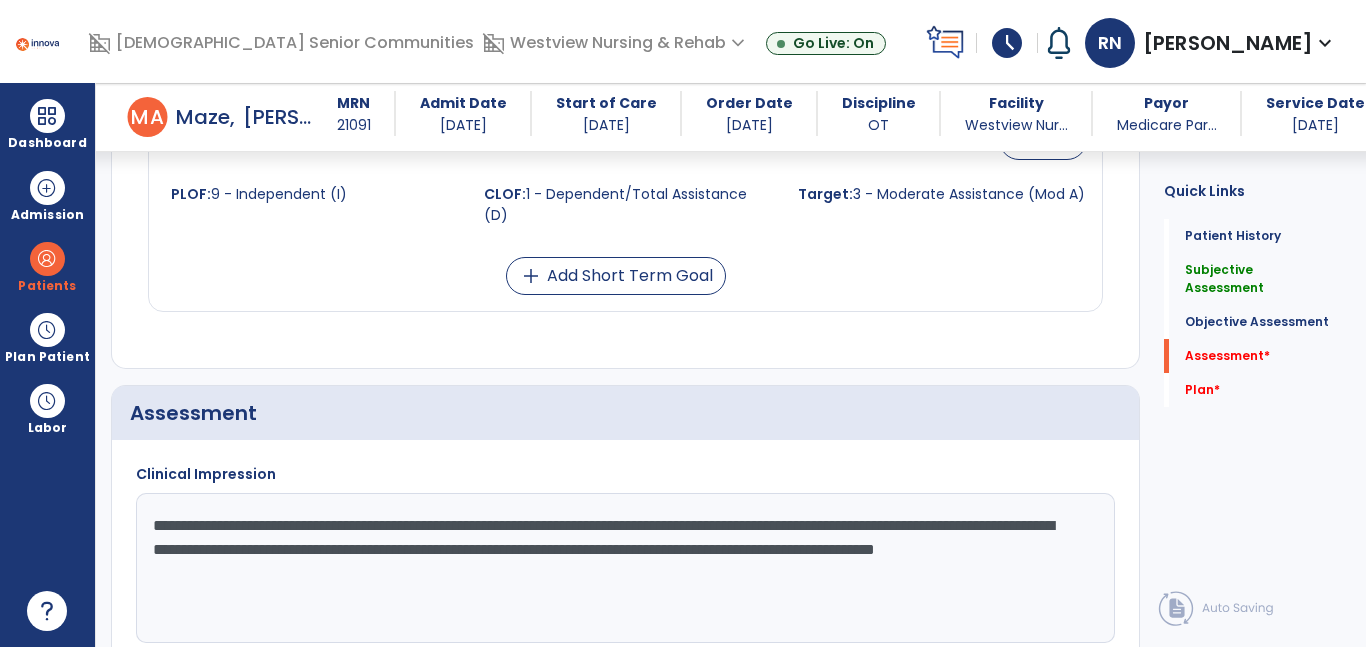 scroll, scrollTop: 2321, scrollLeft: 0, axis: vertical 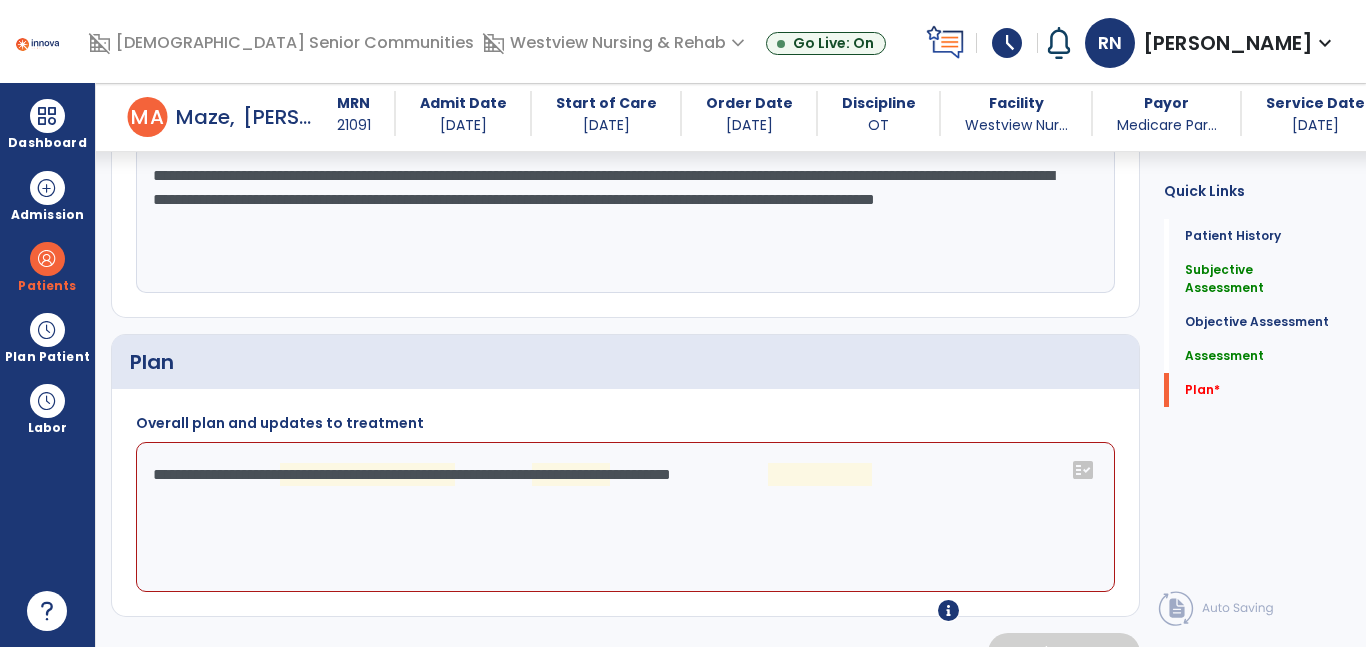 click on "**********" 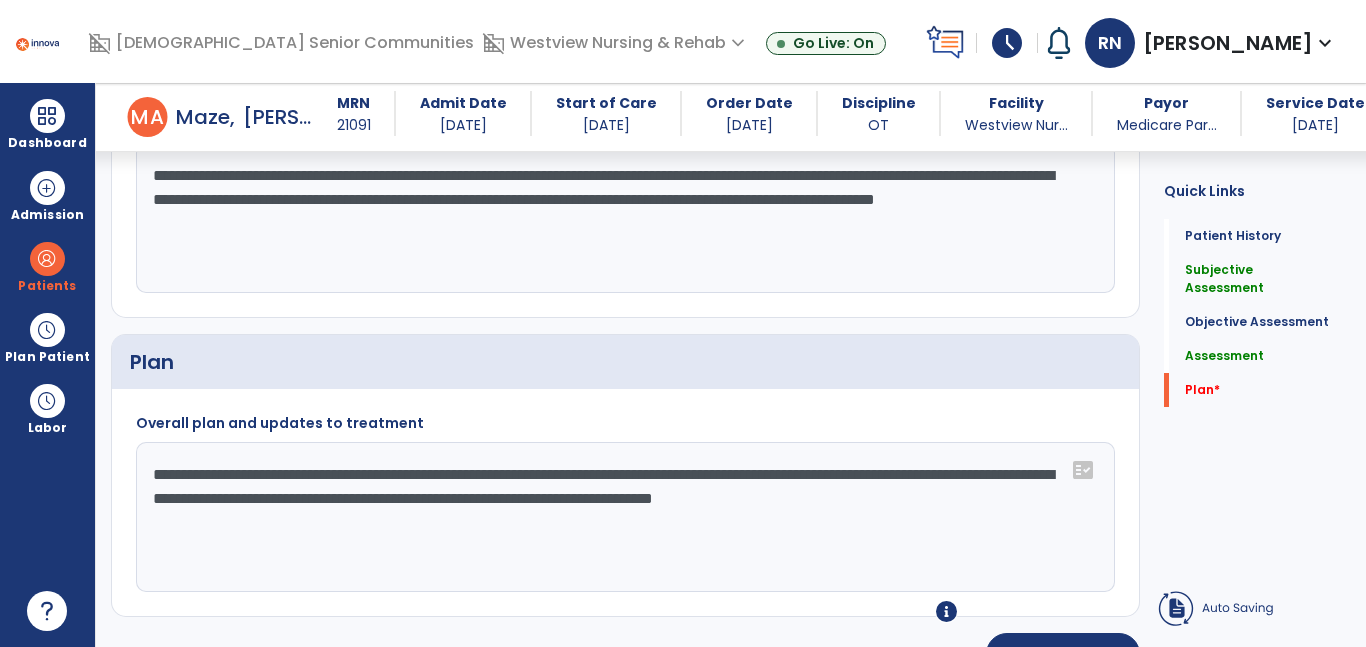 type on "**********" 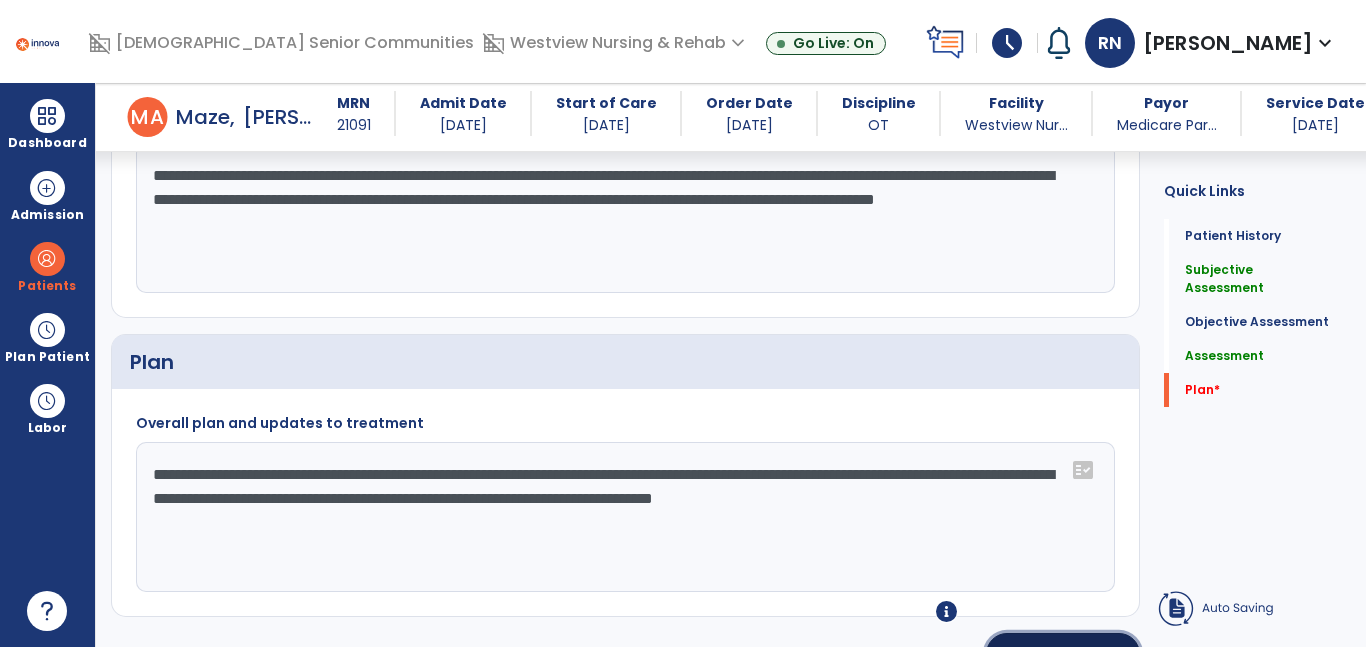 type 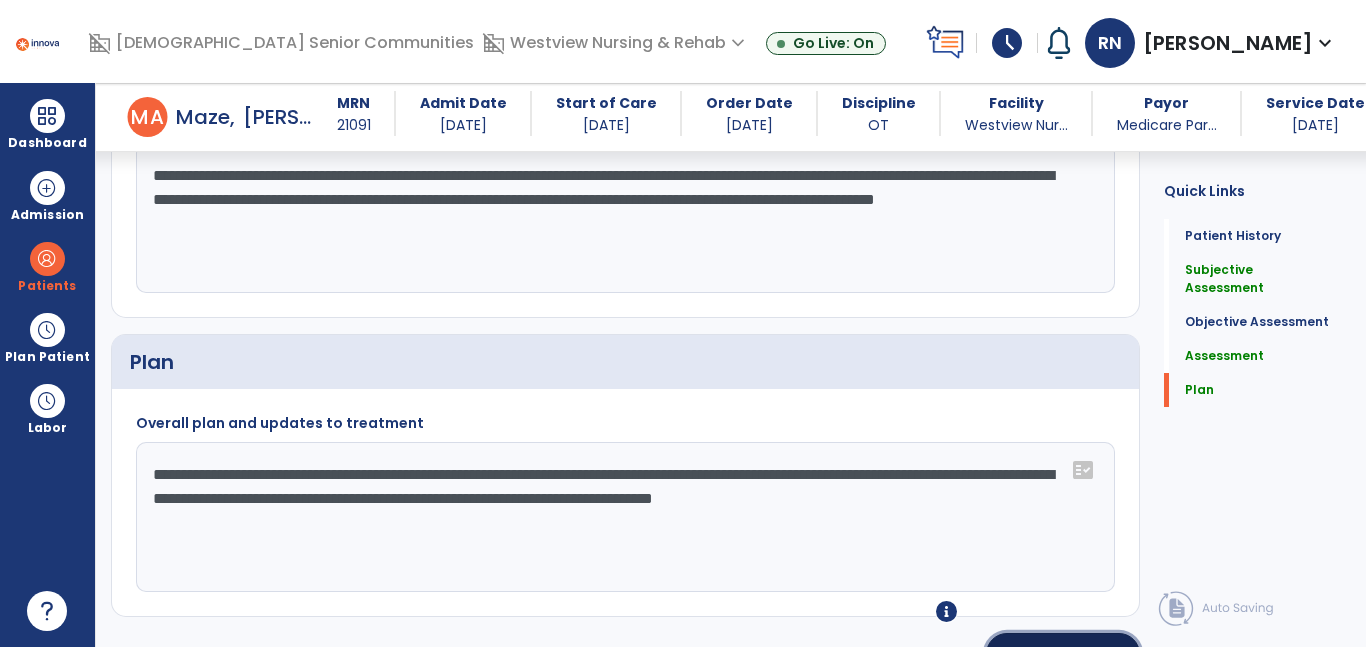 click on "Sign  chevron_right" 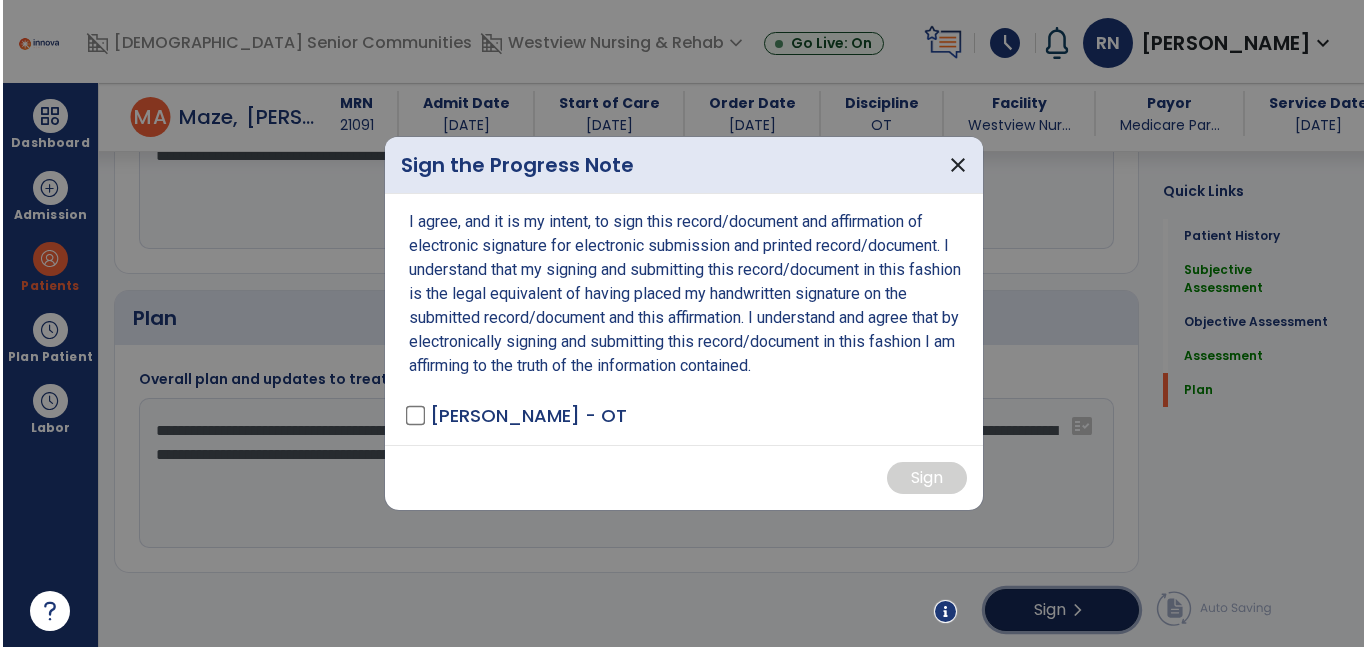 scroll, scrollTop: 2363, scrollLeft: 0, axis: vertical 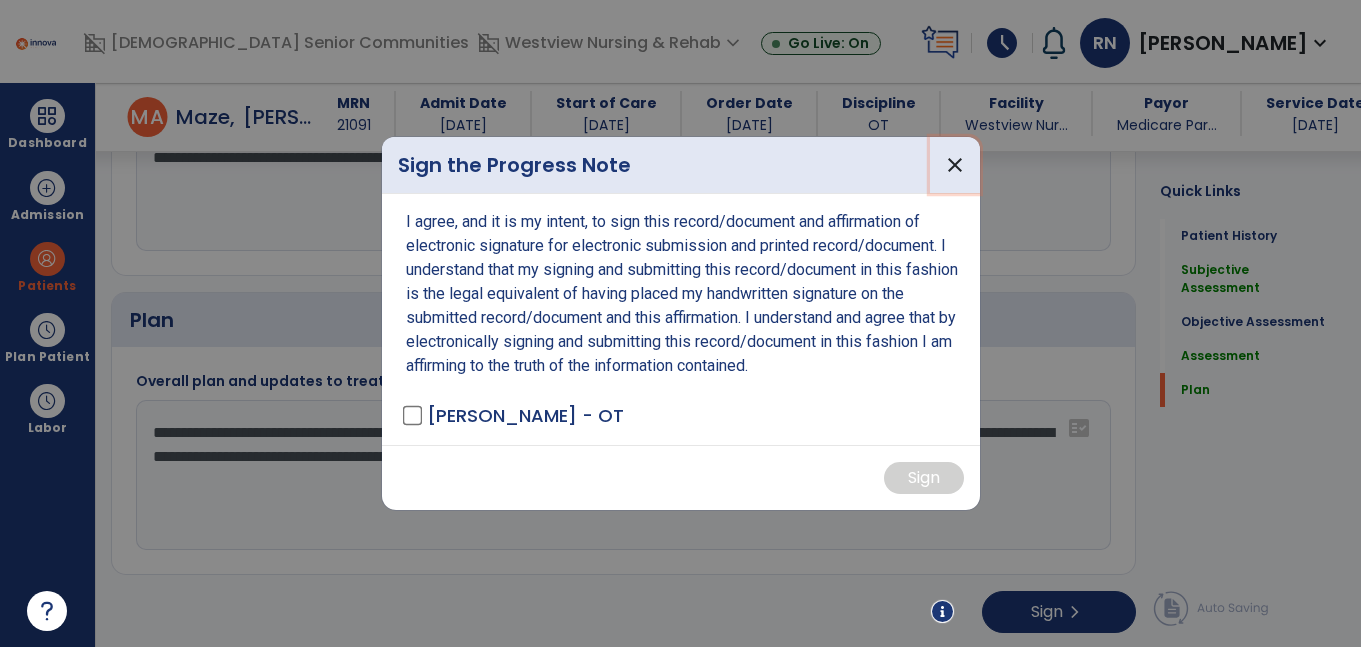 type 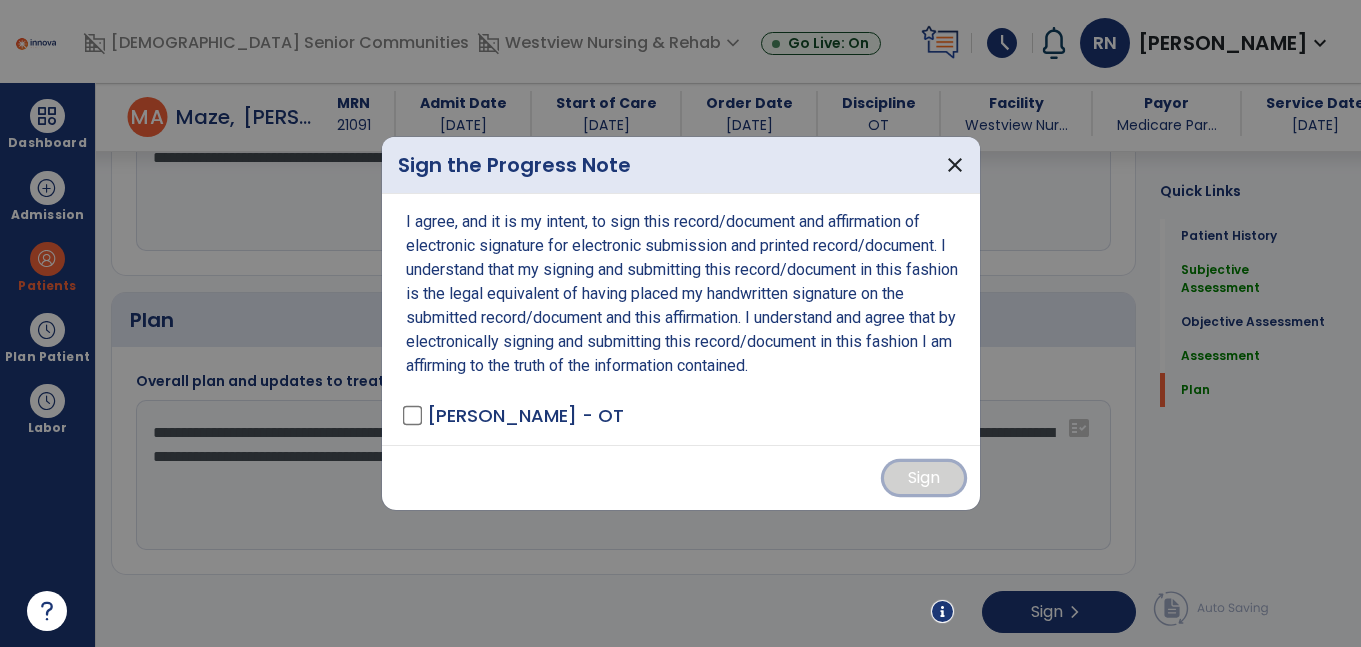 type 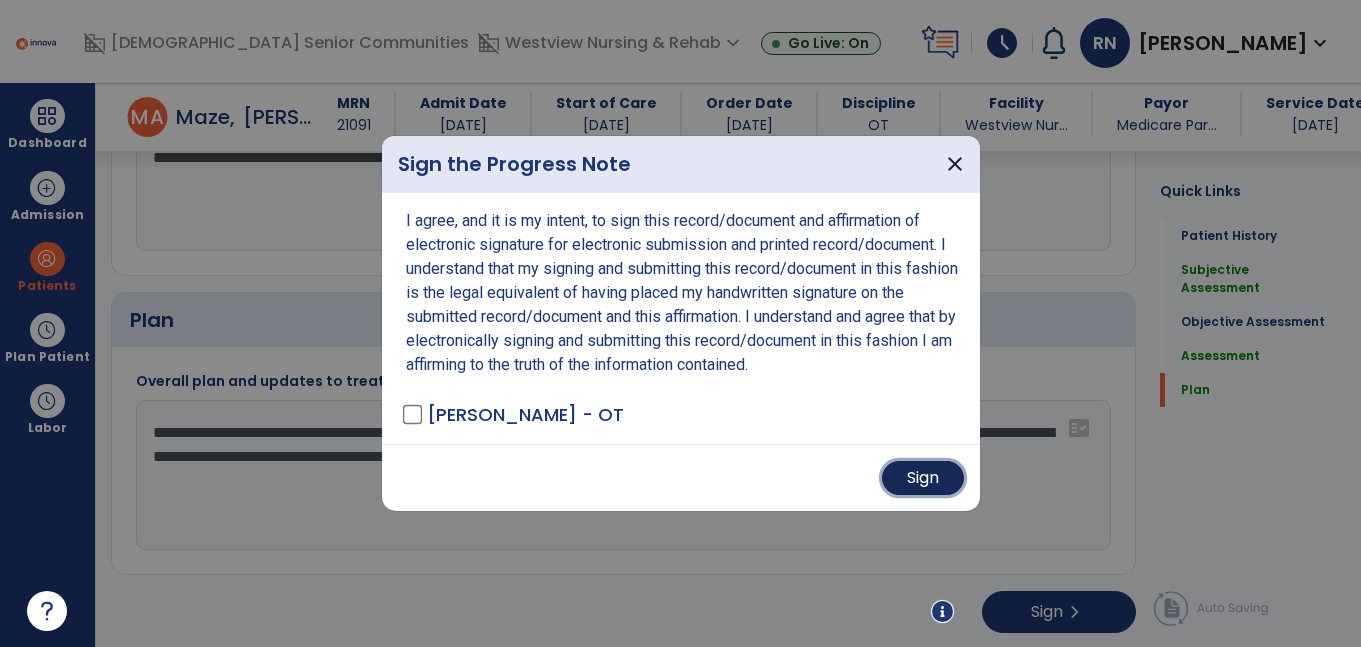 click on "Sign" at bounding box center [923, 478] 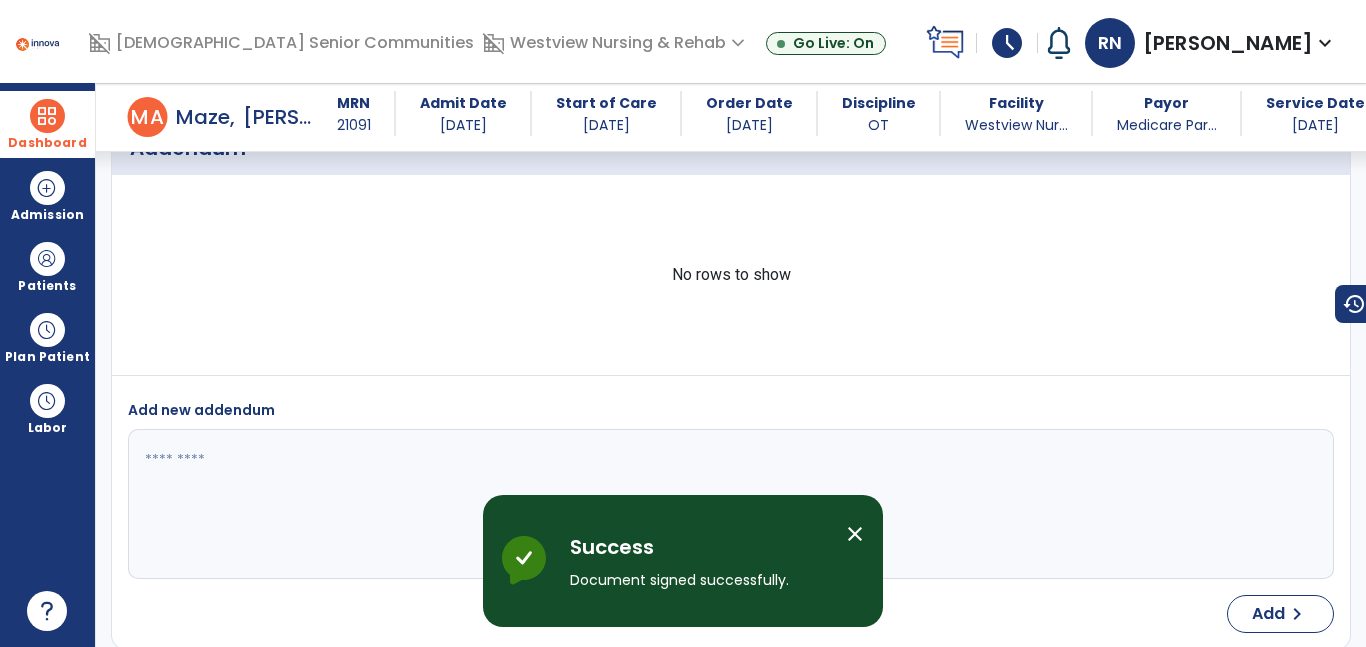 click at bounding box center (47, 116) 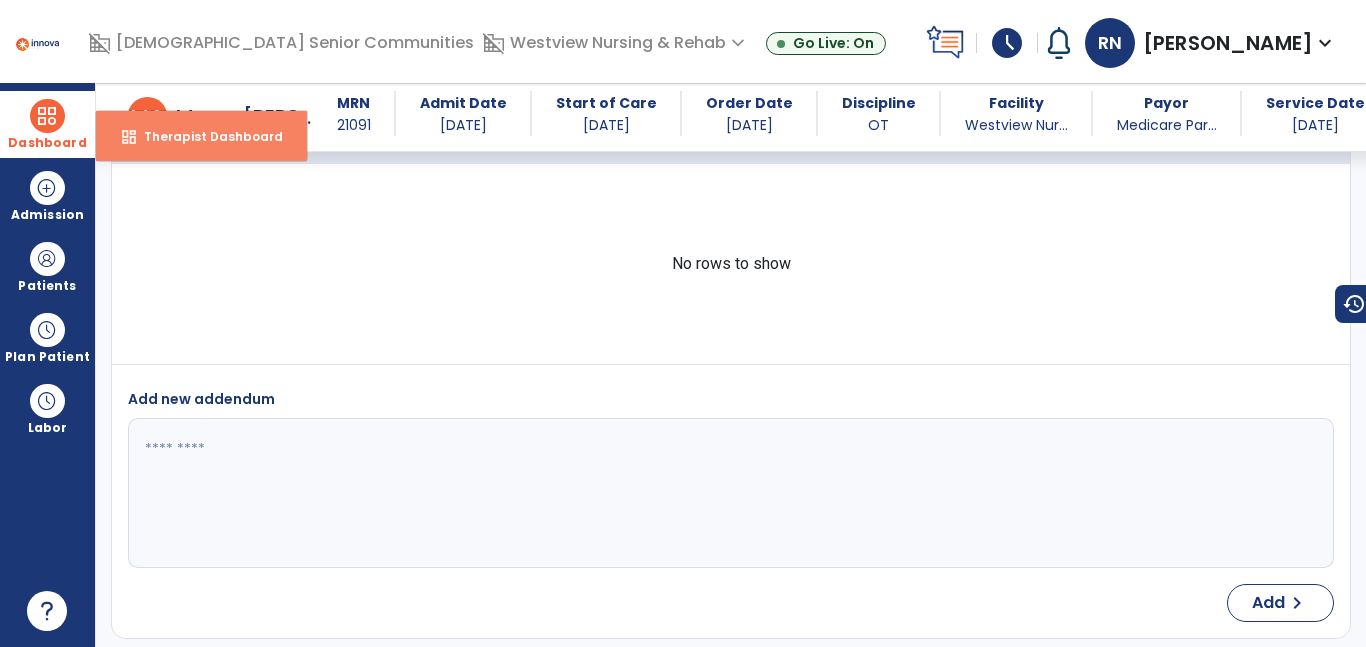 click on "dashboard" at bounding box center (129, 137) 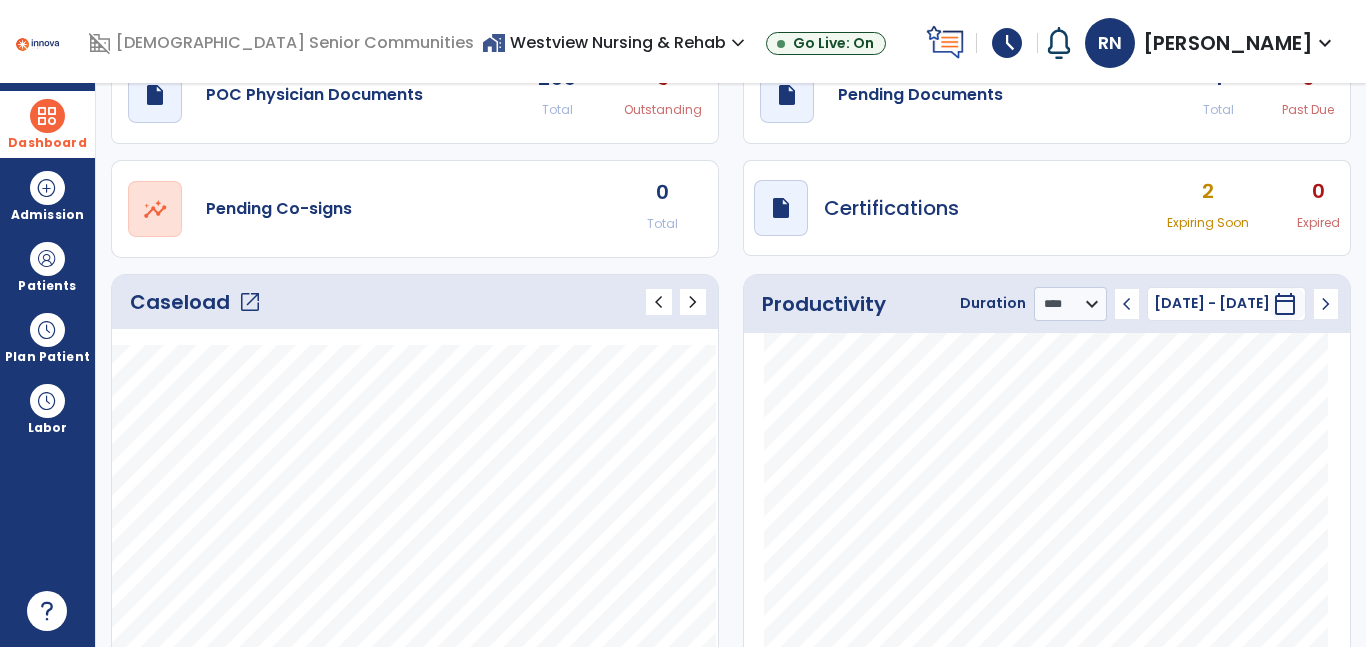 scroll, scrollTop: 94, scrollLeft: 0, axis: vertical 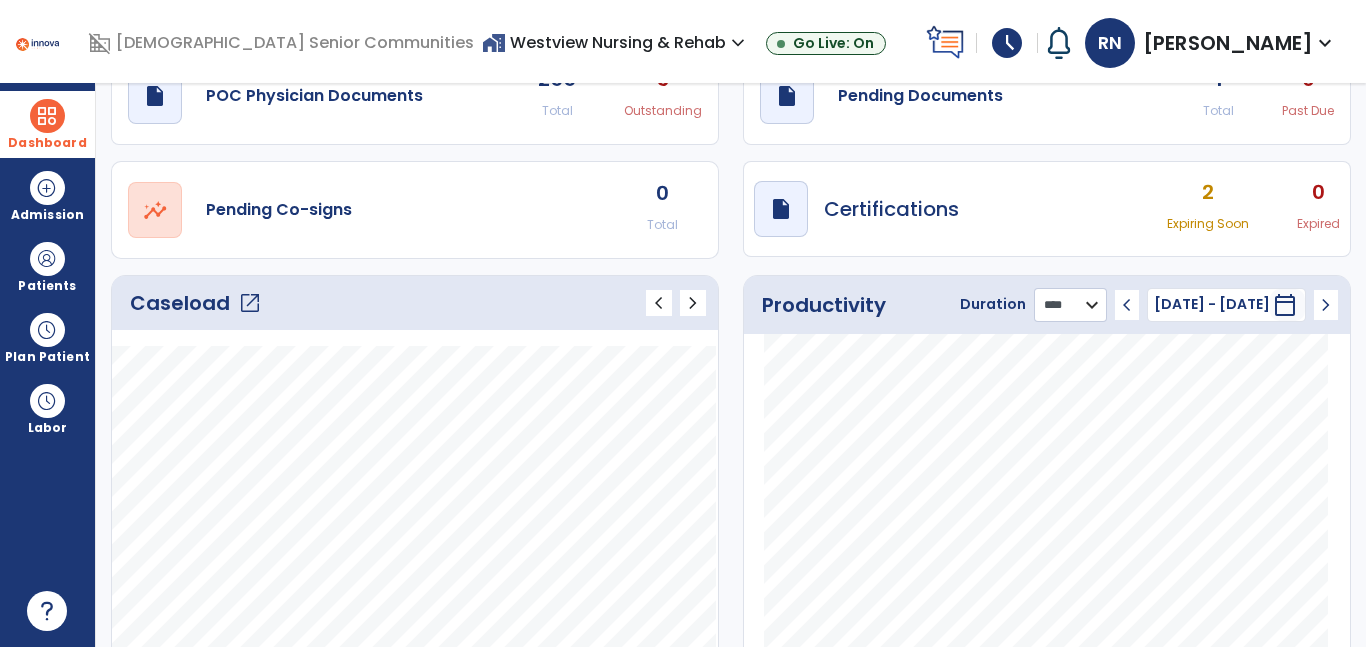 click on "******** **** ***" 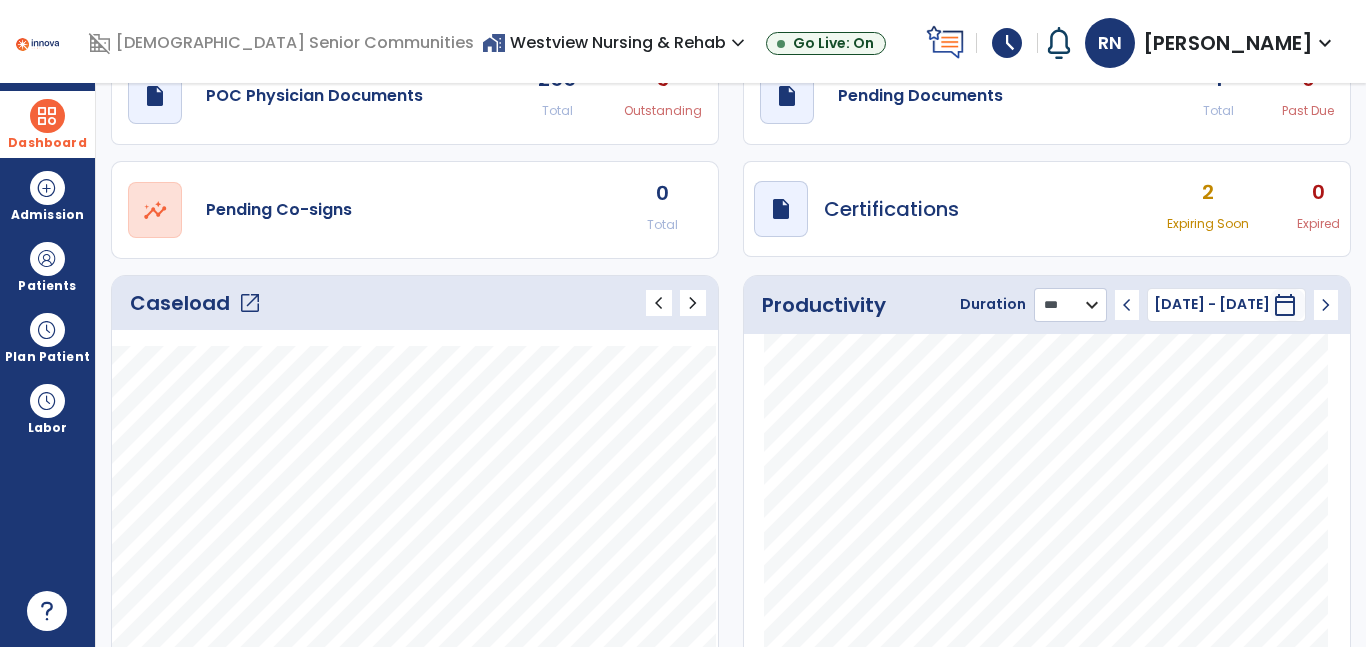 click on "******** **** ***" 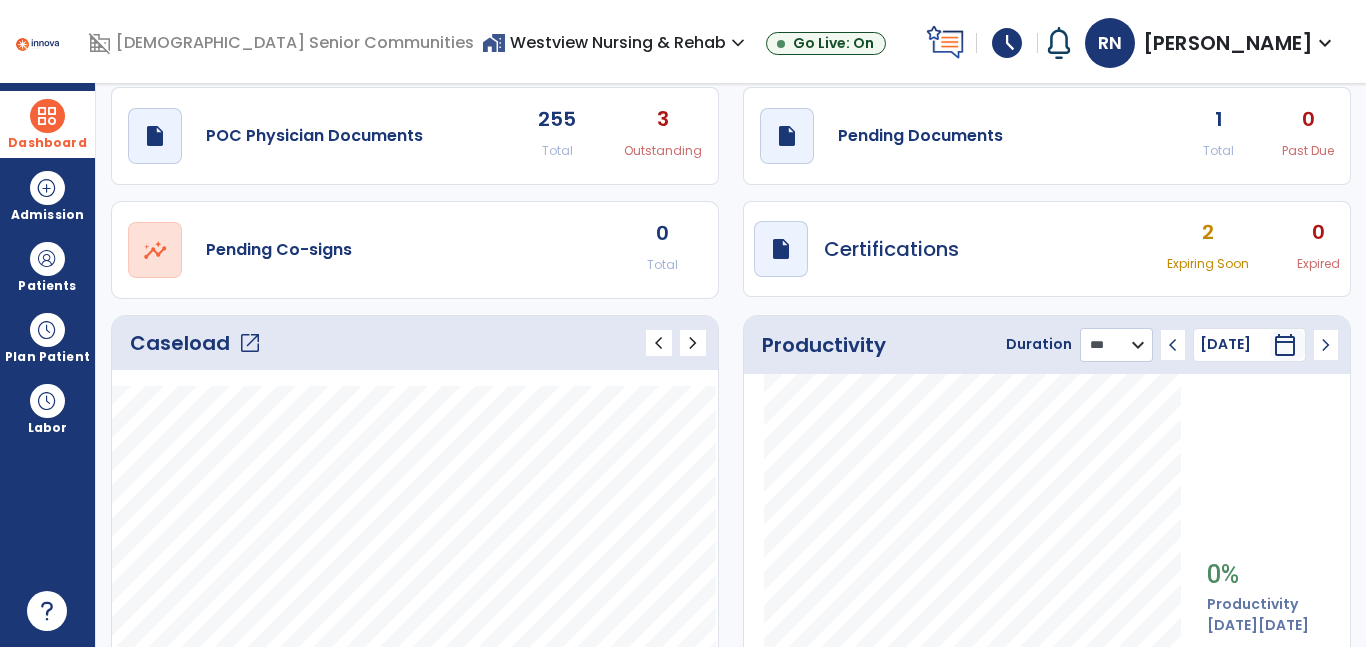 scroll, scrollTop: 45, scrollLeft: 0, axis: vertical 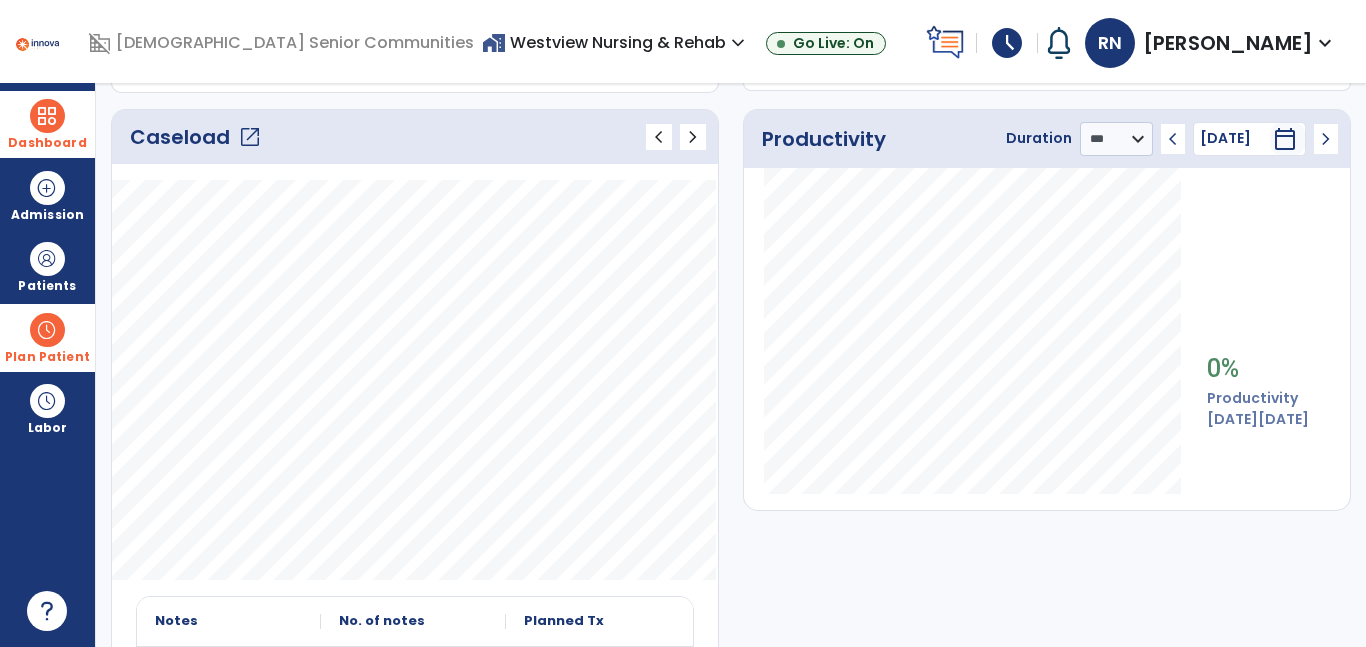 click at bounding box center [47, 330] 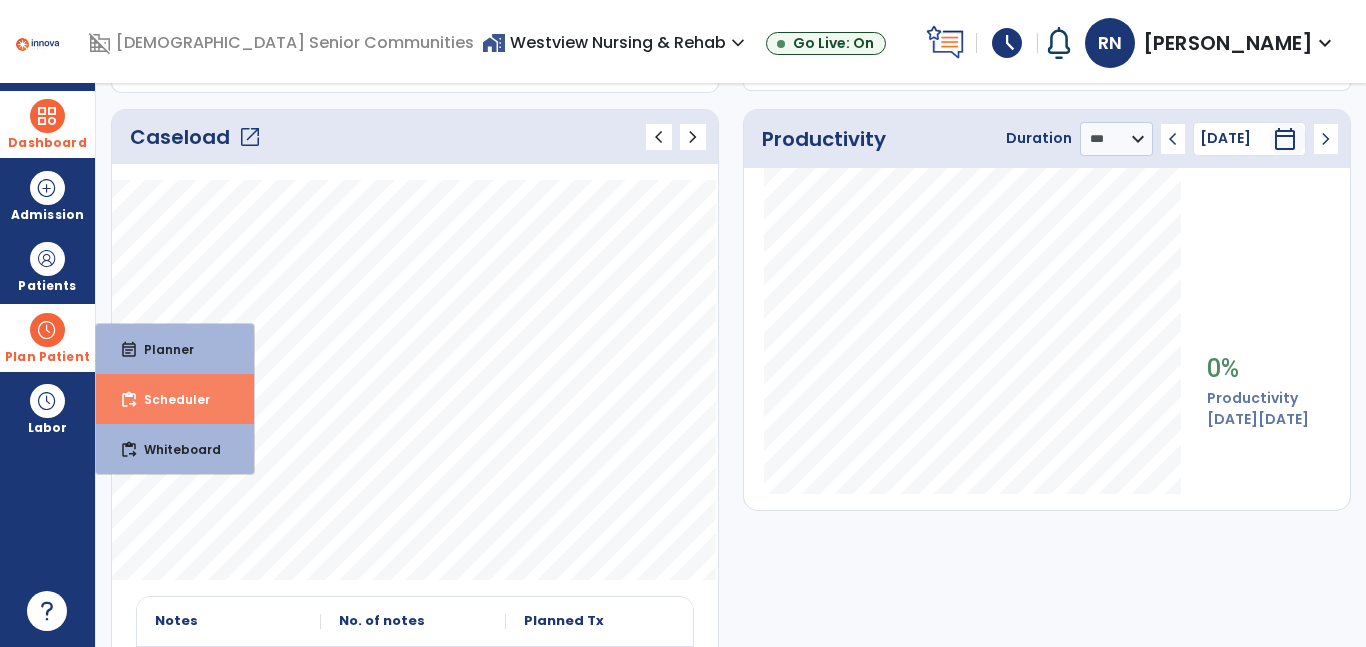 click on "Scheduler" at bounding box center (169, 399) 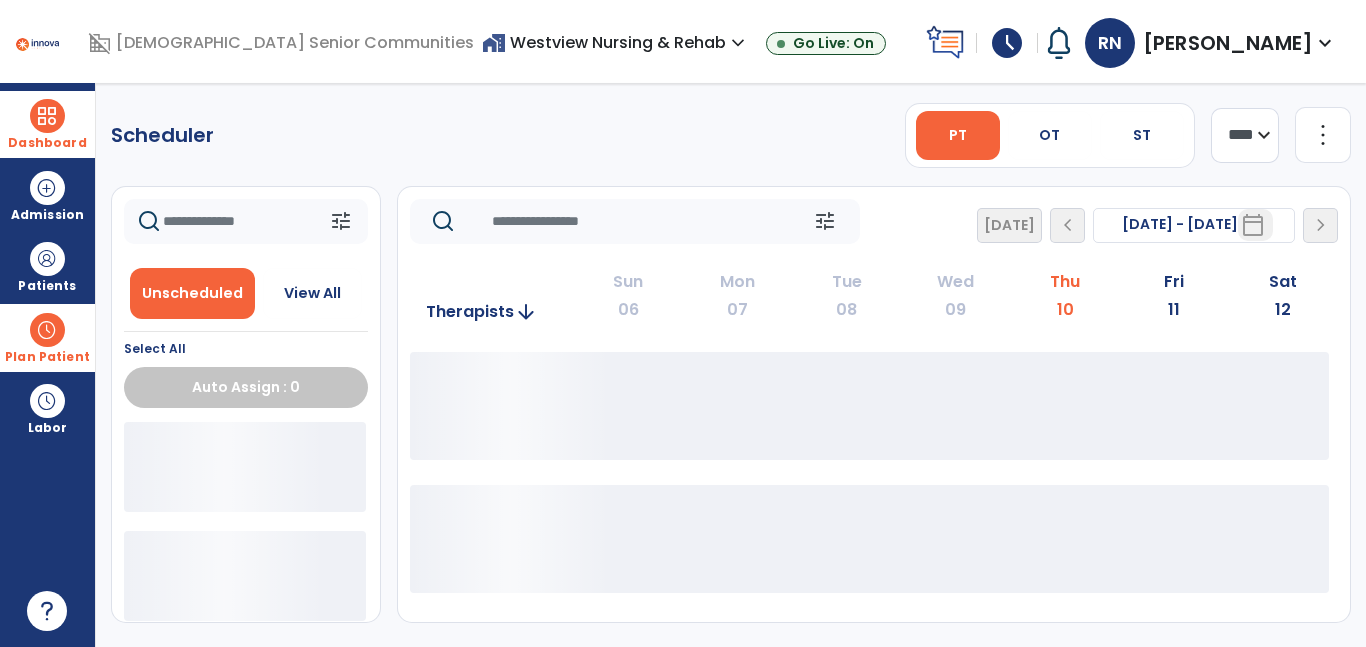 scroll, scrollTop: 0, scrollLeft: 0, axis: both 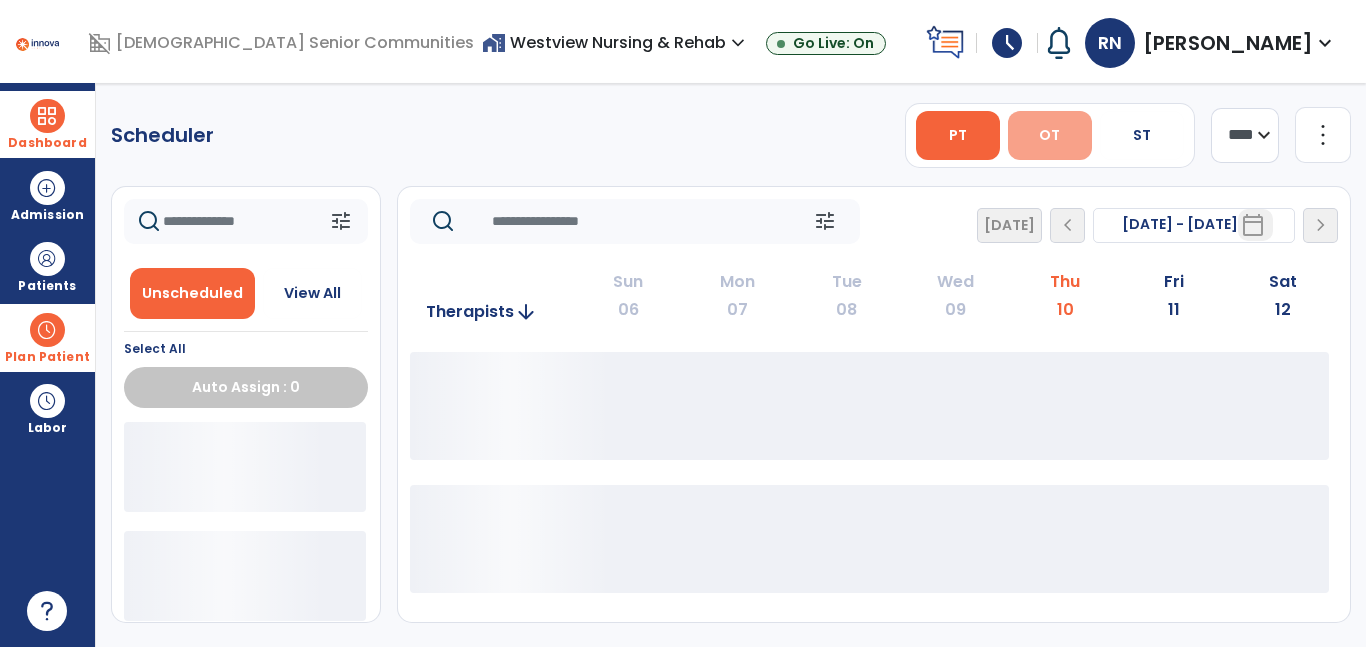 click on "OT" at bounding box center [1050, 135] 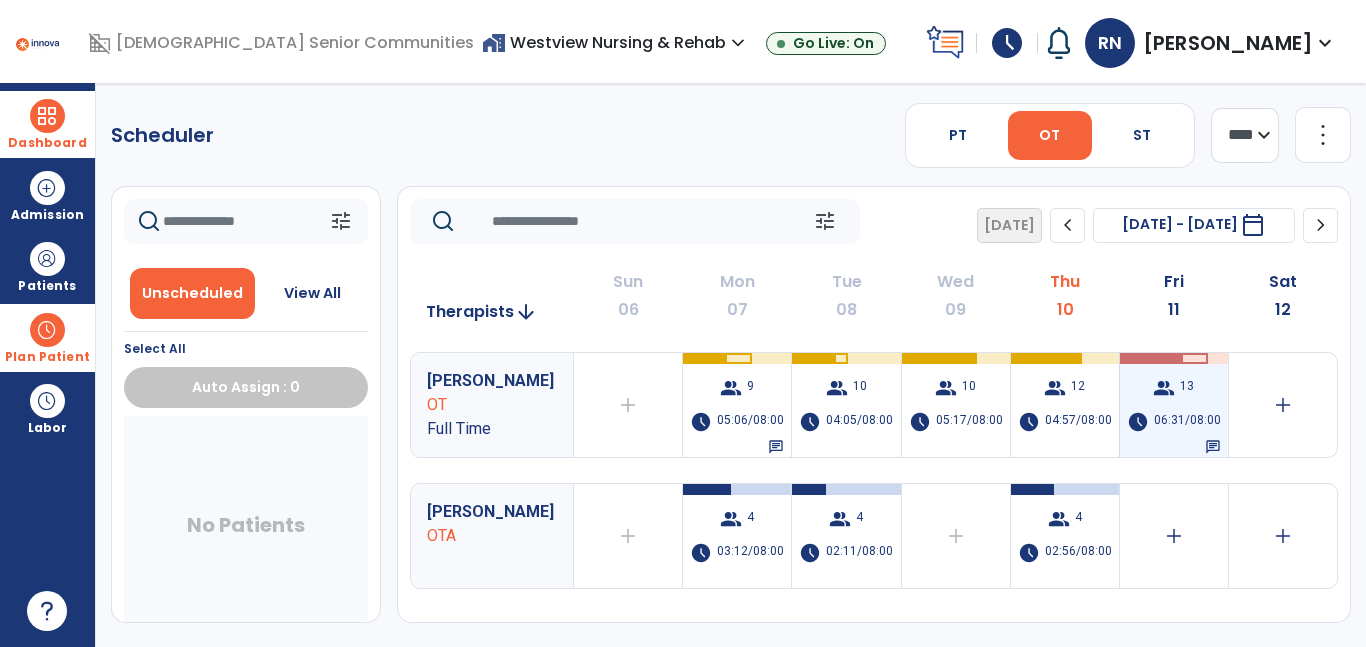 click on "06:31/08:00" at bounding box center (1187, 422) 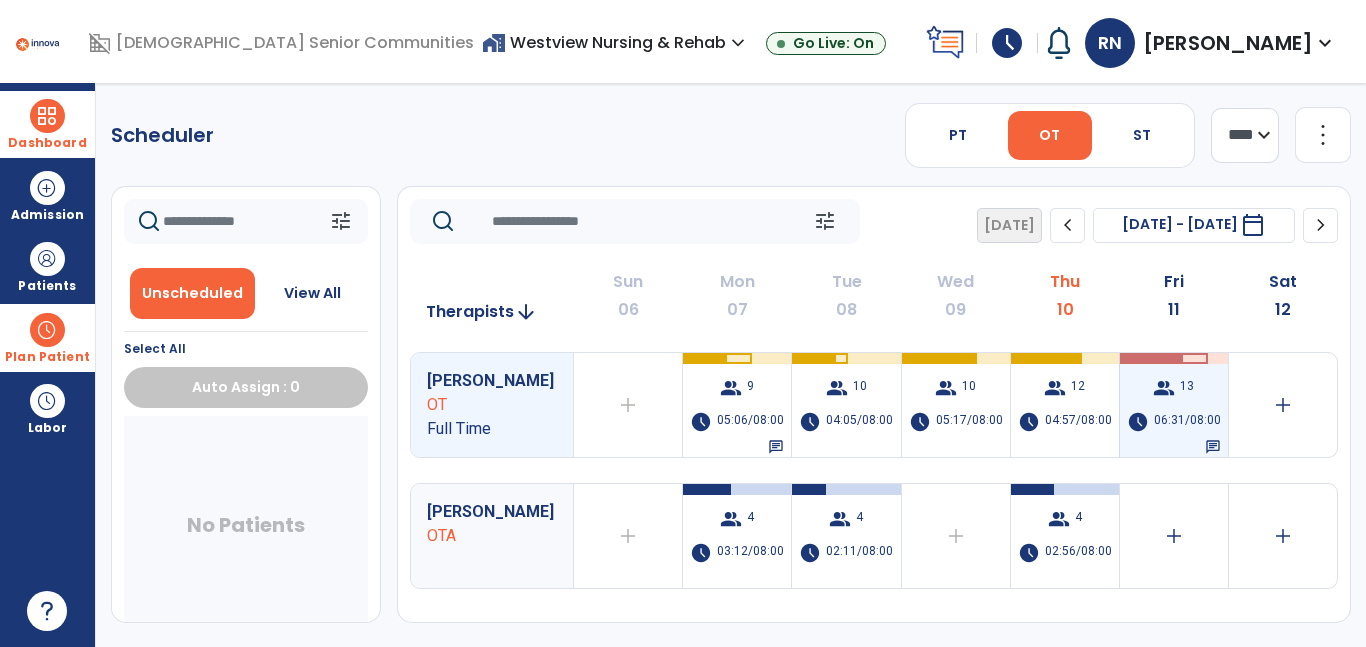 click on "group  13  schedule  06:31/08:00   chat" at bounding box center (1174, 405) 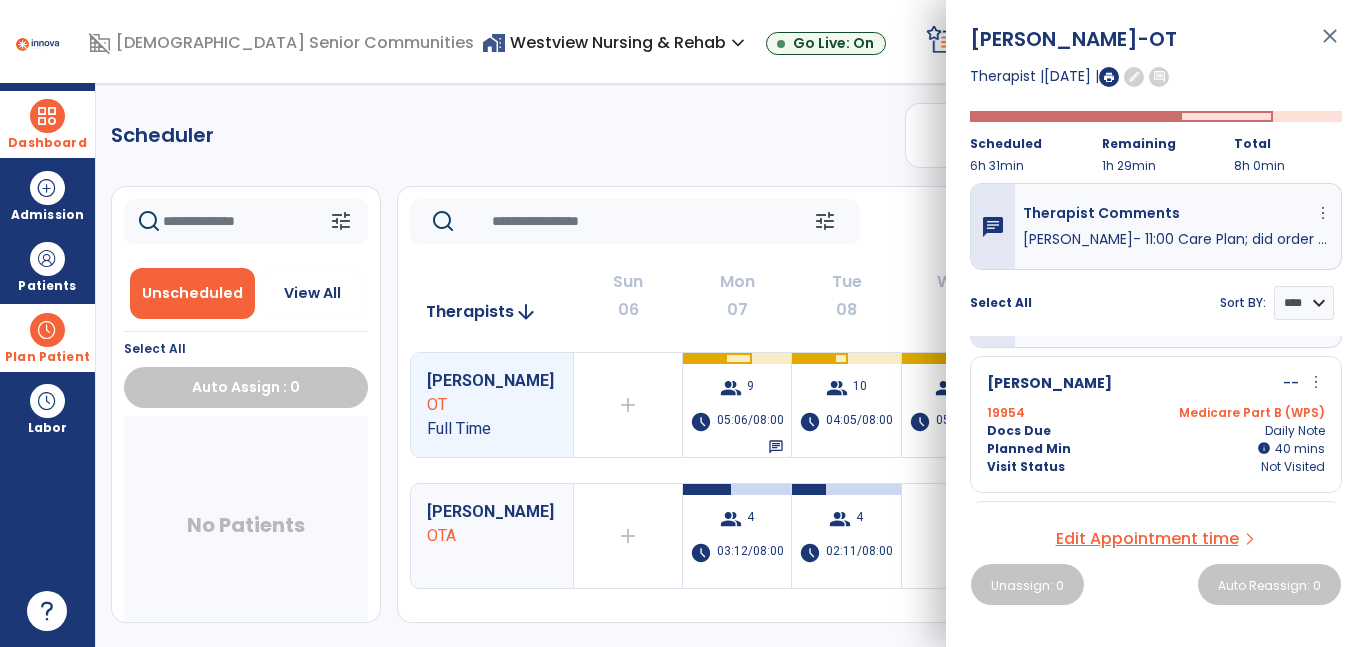scroll, scrollTop: 0, scrollLeft: 0, axis: both 